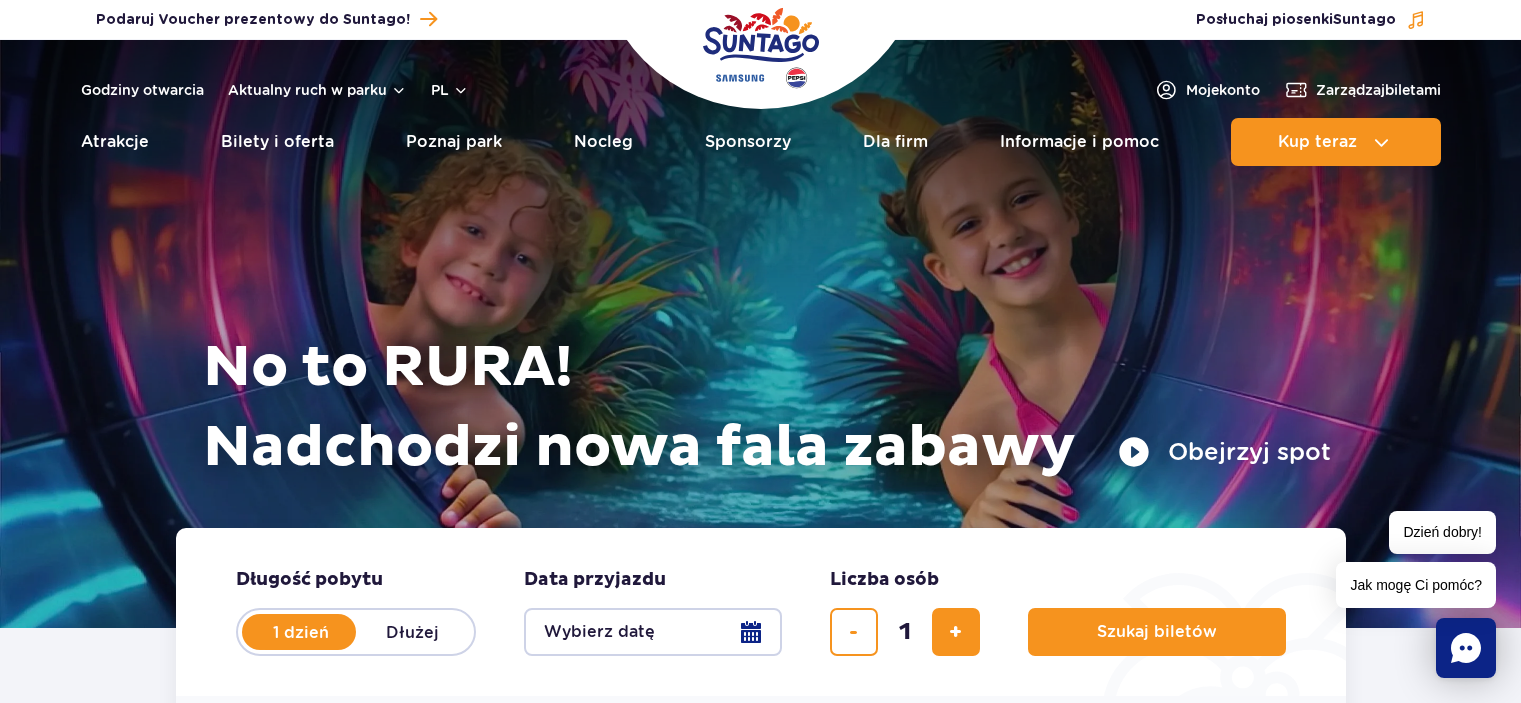 scroll, scrollTop: 0, scrollLeft: 0, axis: both 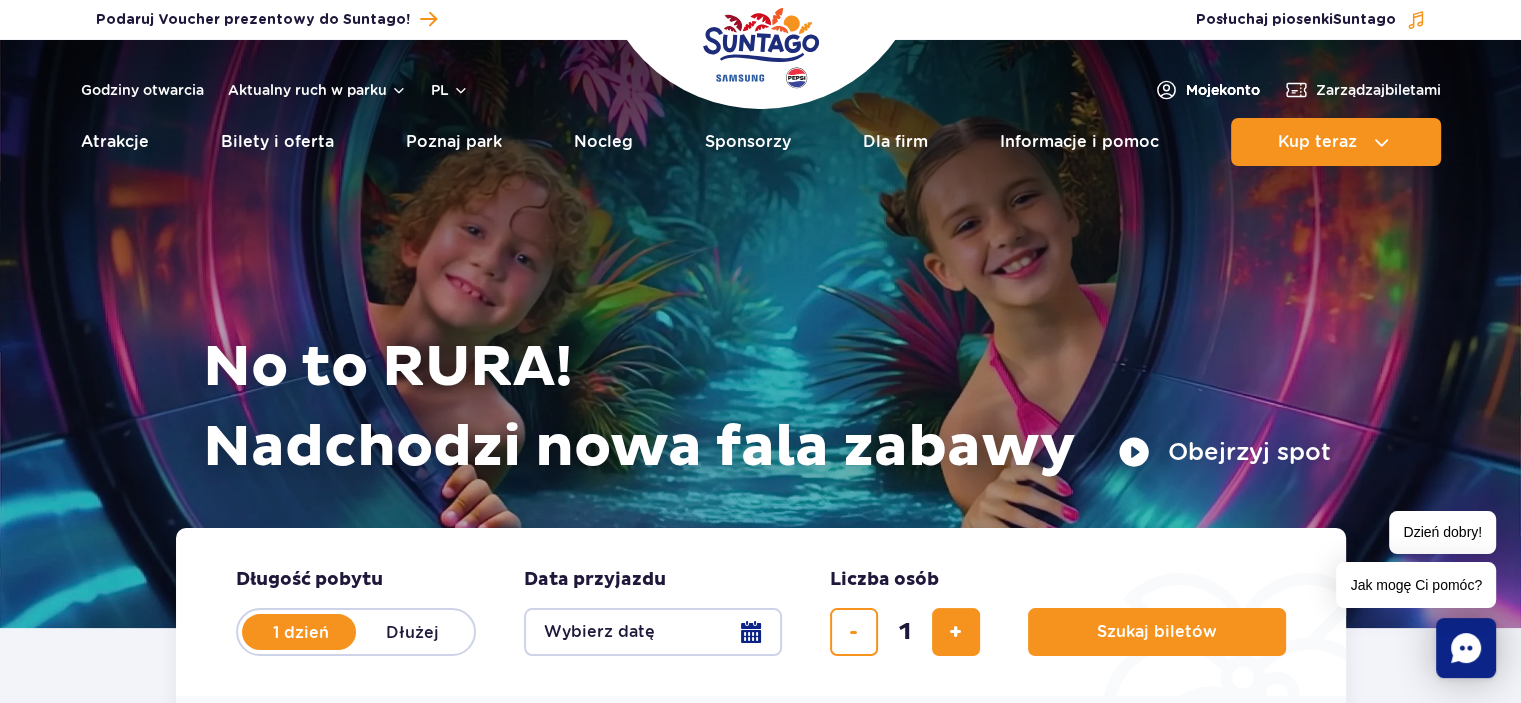 click on "Moje  konto" at bounding box center [1223, 90] 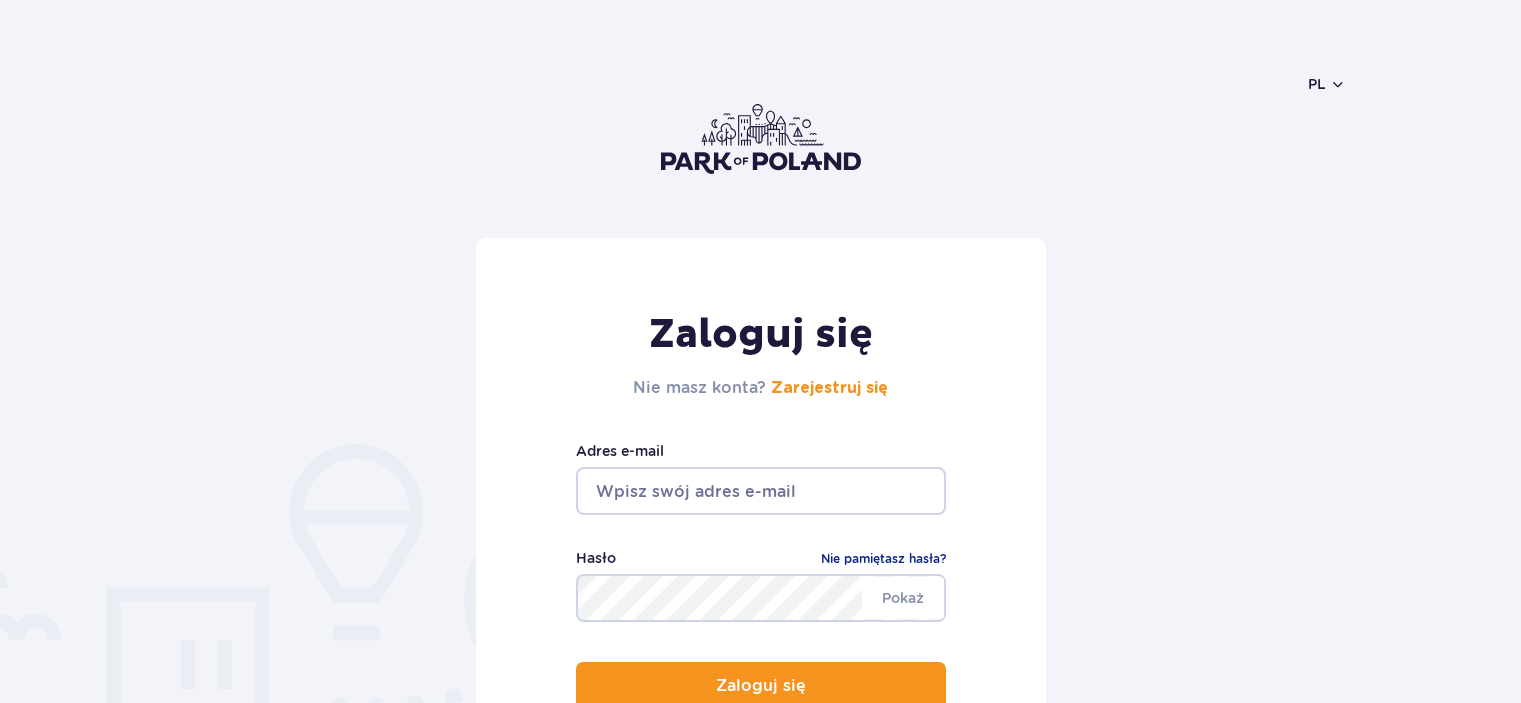 scroll, scrollTop: 0, scrollLeft: 0, axis: both 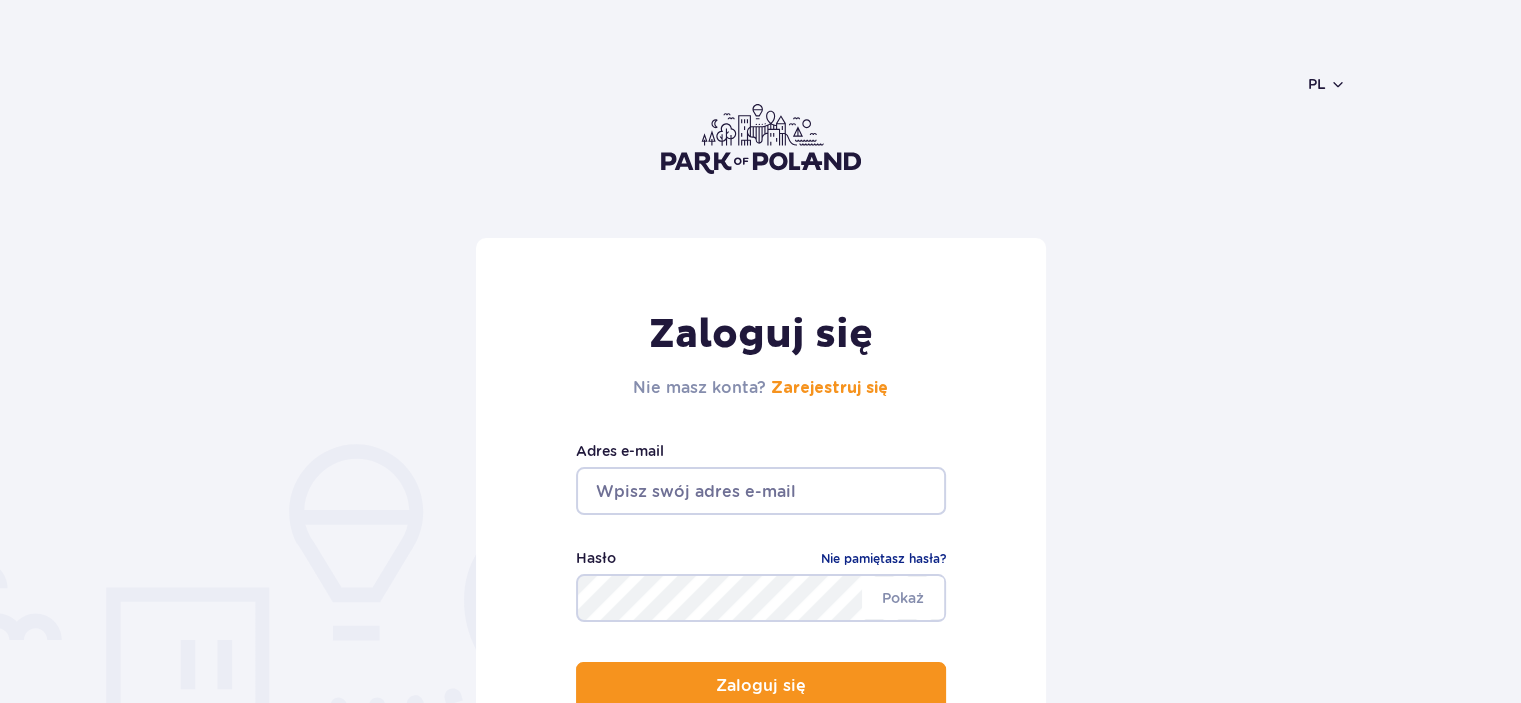 click at bounding box center [761, 491] 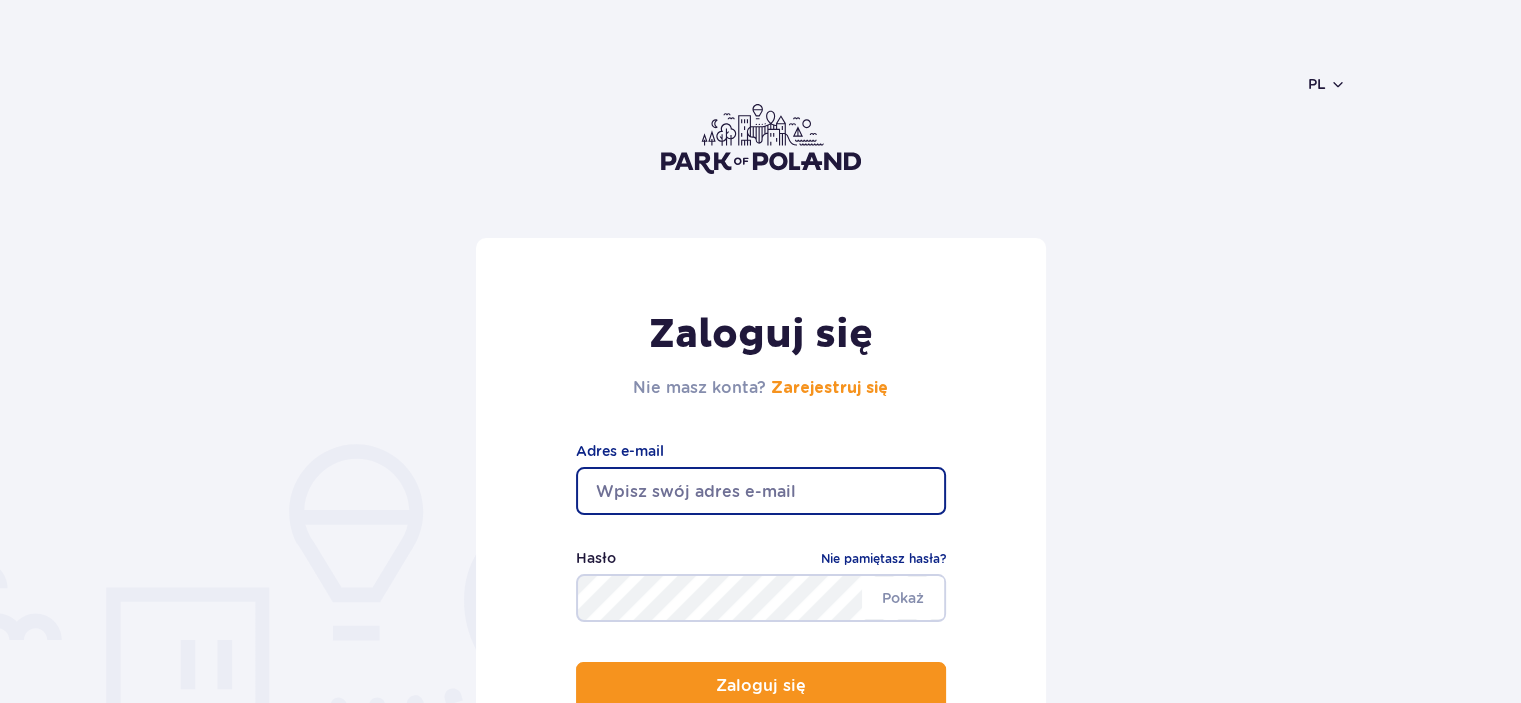 scroll, scrollTop: 0, scrollLeft: 0, axis: both 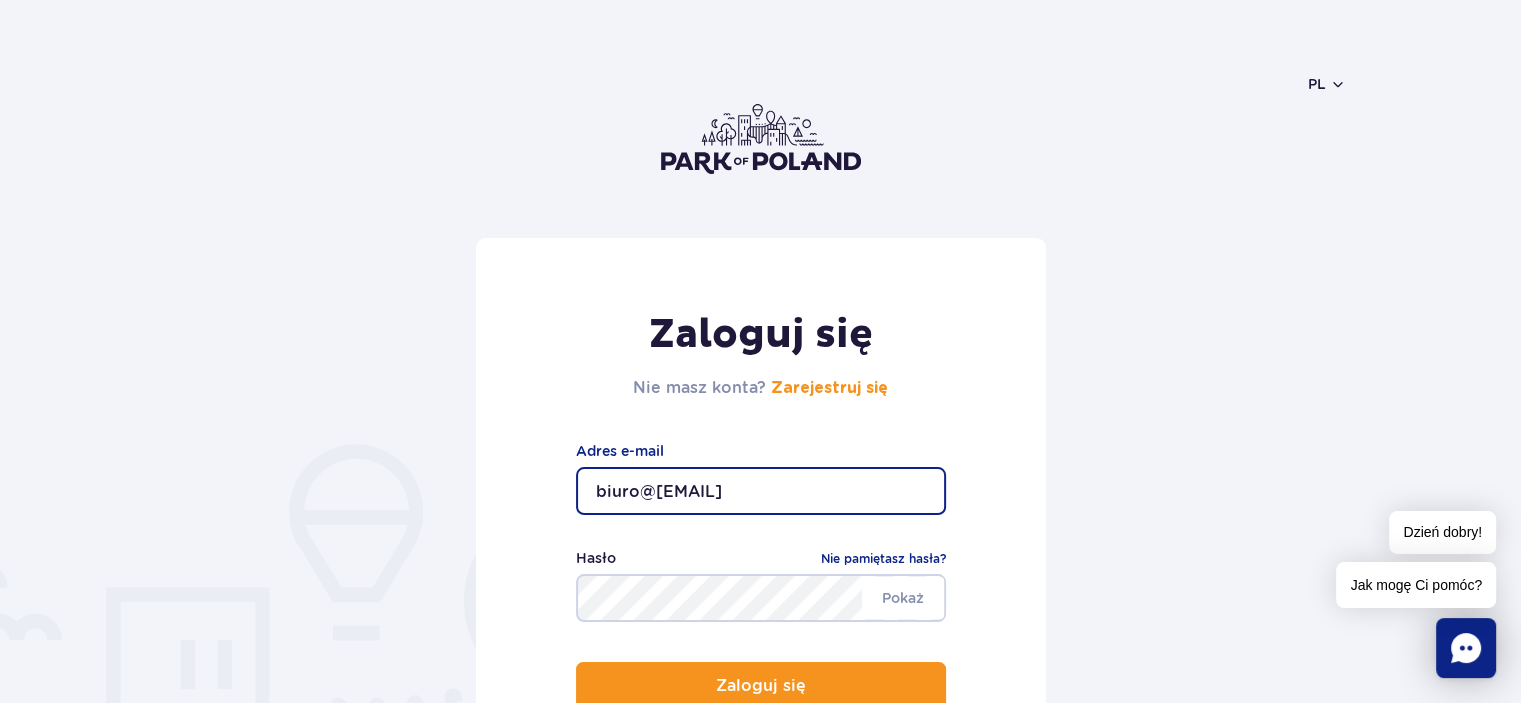 type on "biuro@[EXAMPLE.COM]" 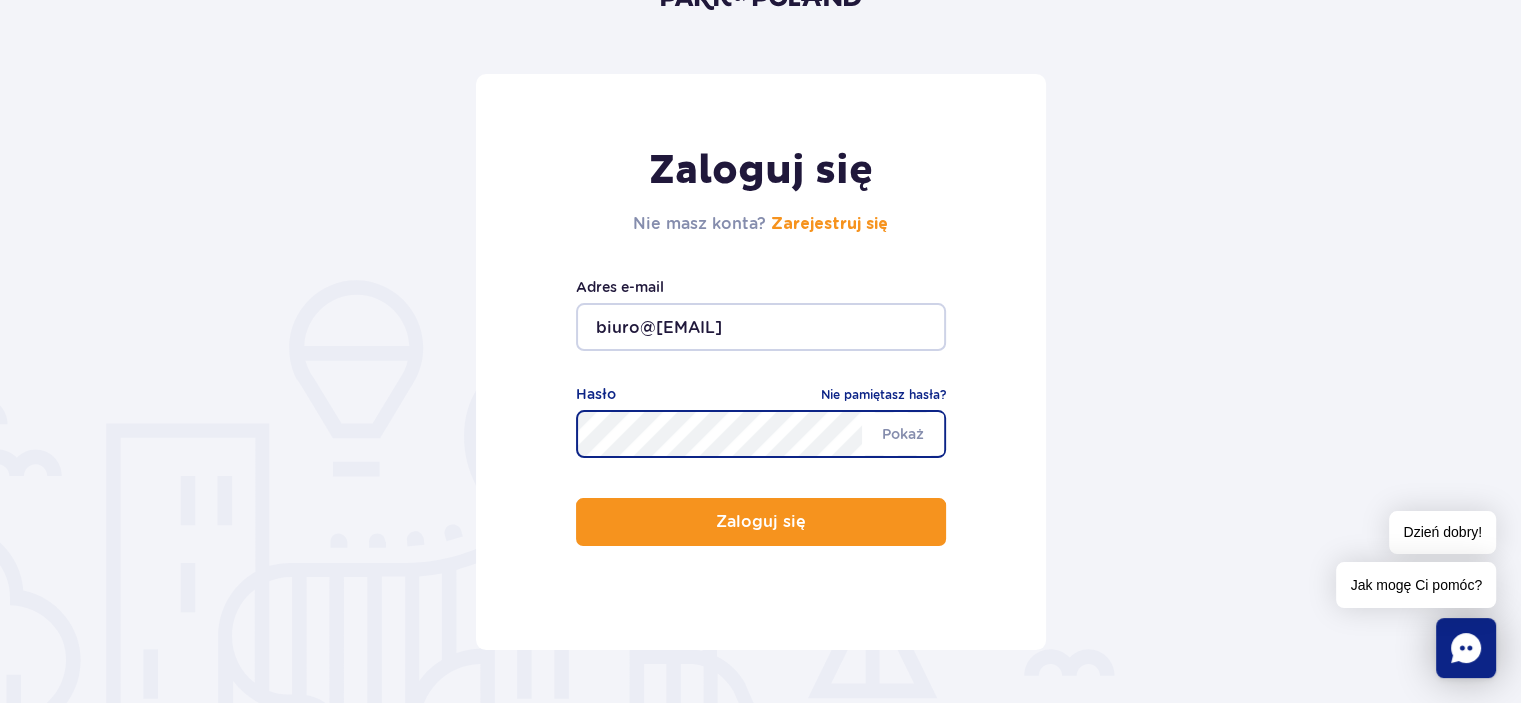 scroll, scrollTop: 200, scrollLeft: 0, axis: vertical 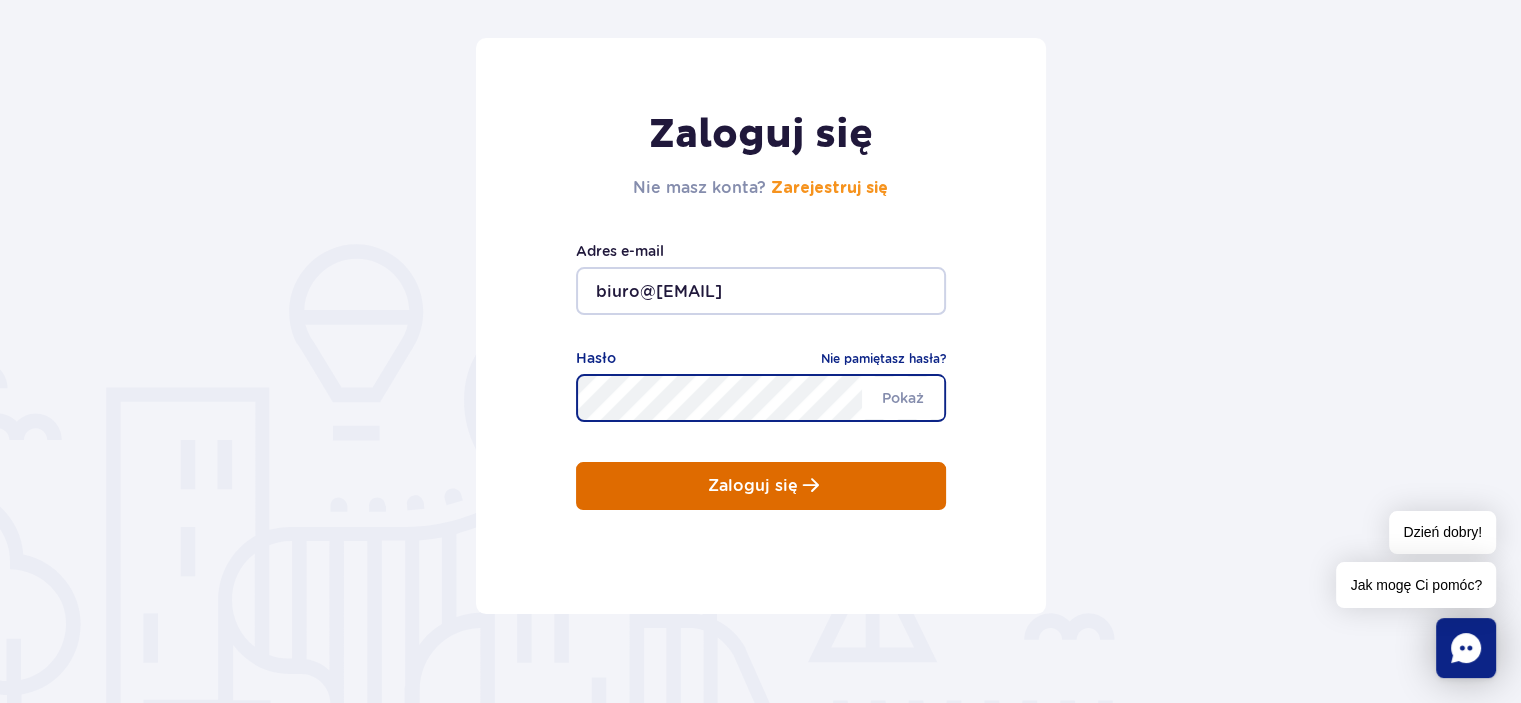 click on "Zaloguj się" at bounding box center (761, 486) 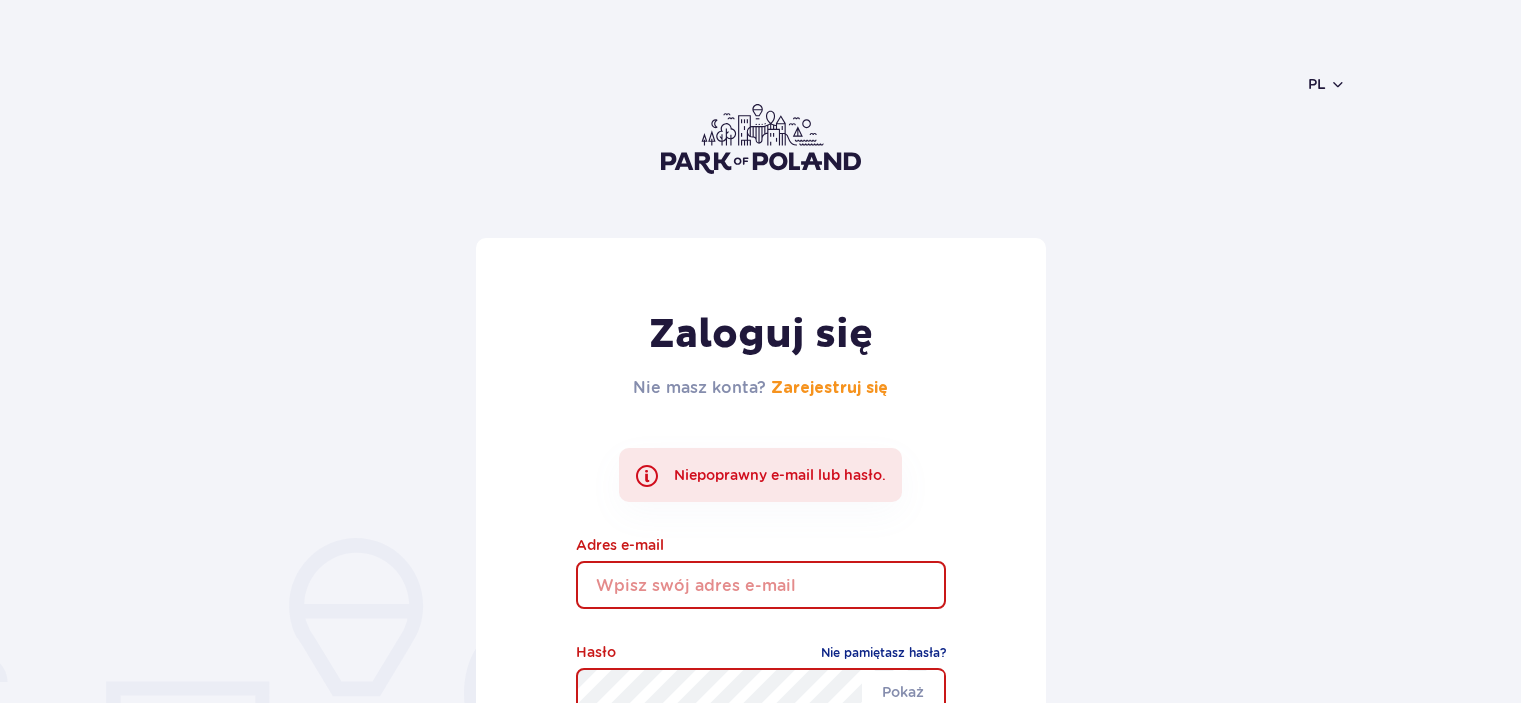 scroll, scrollTop: 0, scrollLeft: 0, axis: both 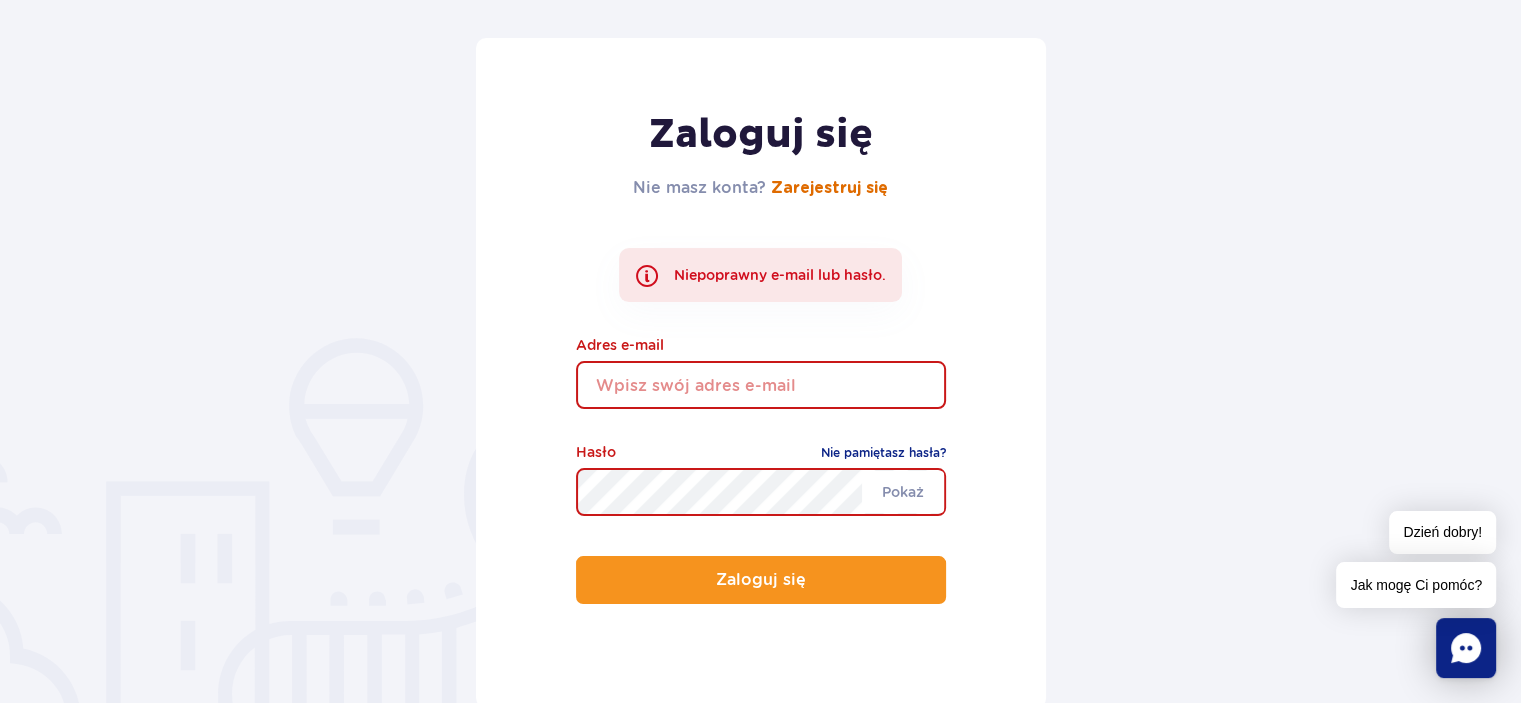 click on "Zarejestruj się" at bounding box center [829, 188] 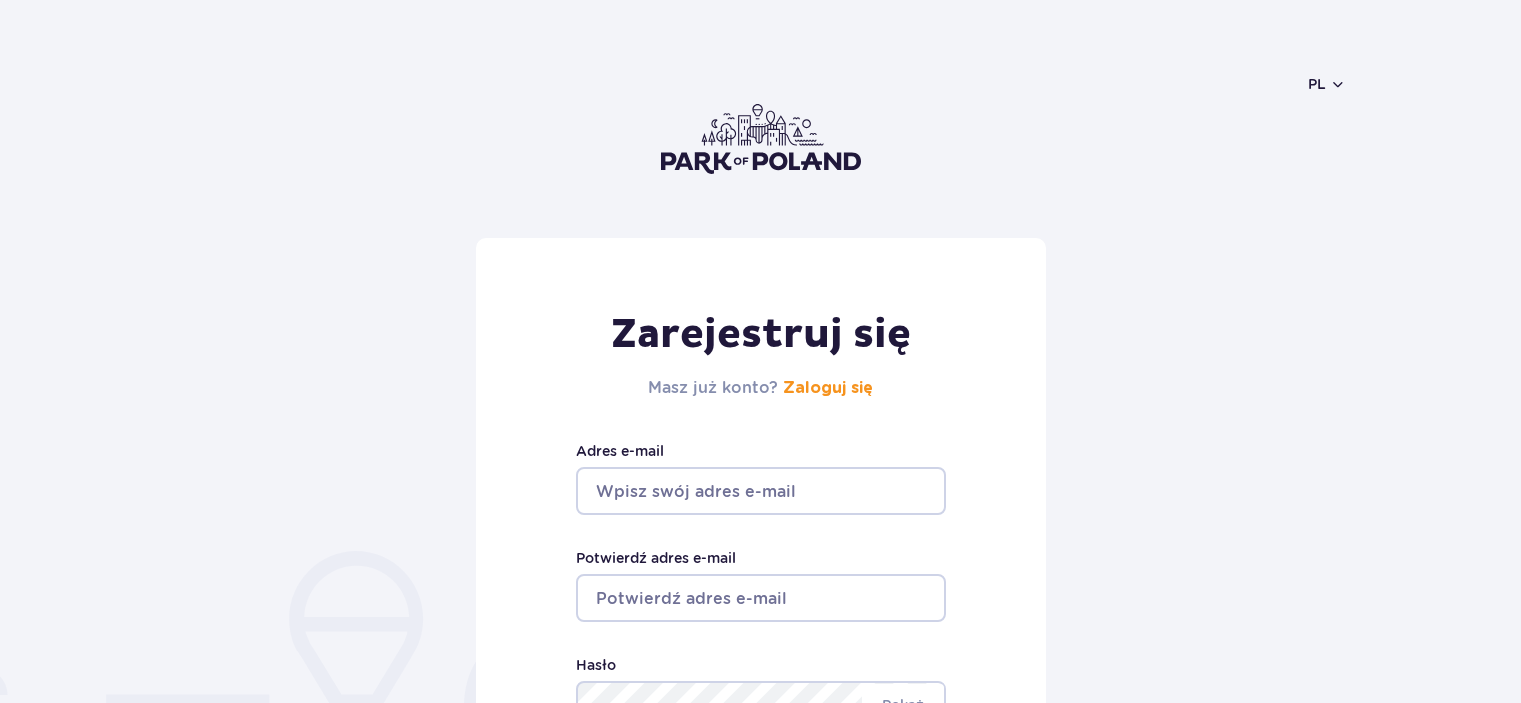 scroll, scrollTop: 0, scrollLeft: 0, axis: both 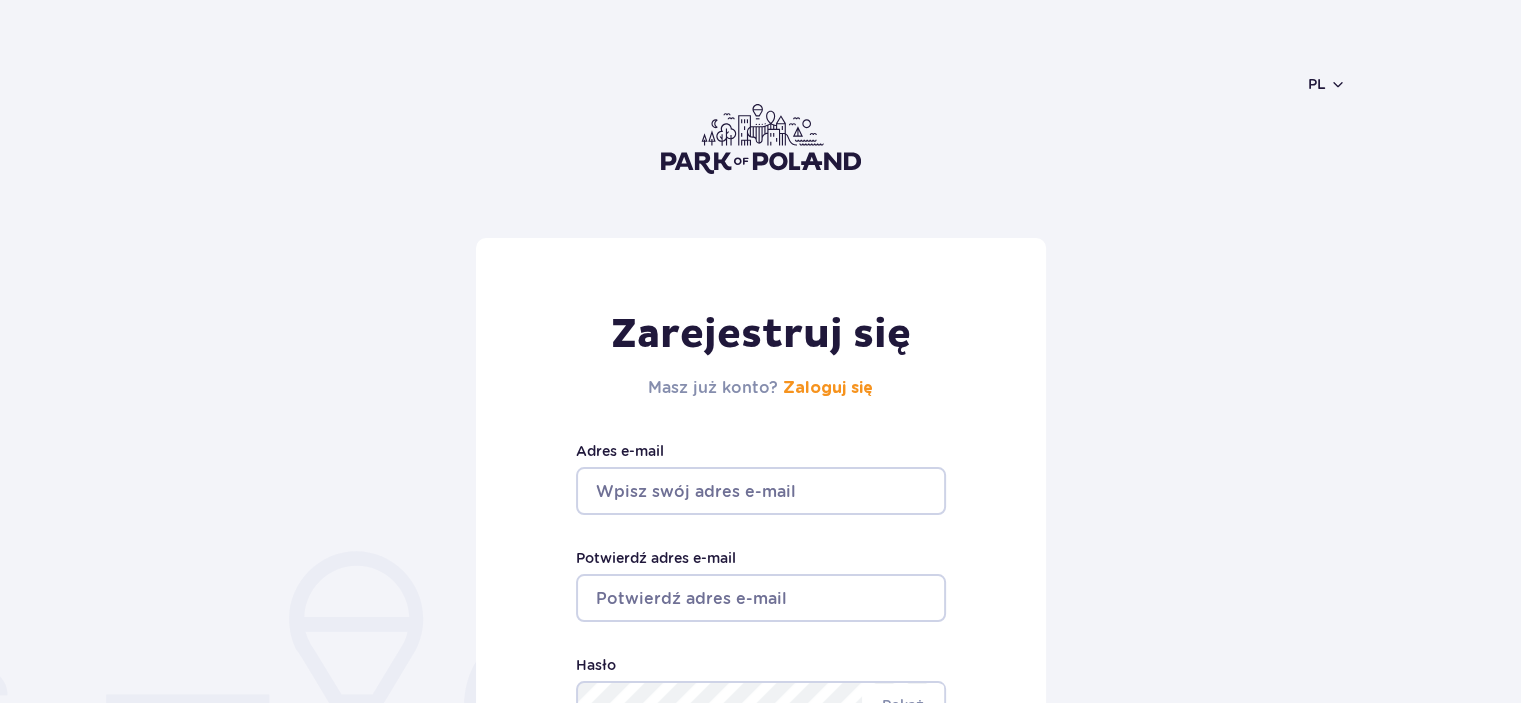 click on "Adres e-mail" at bounding box center (761, 491) 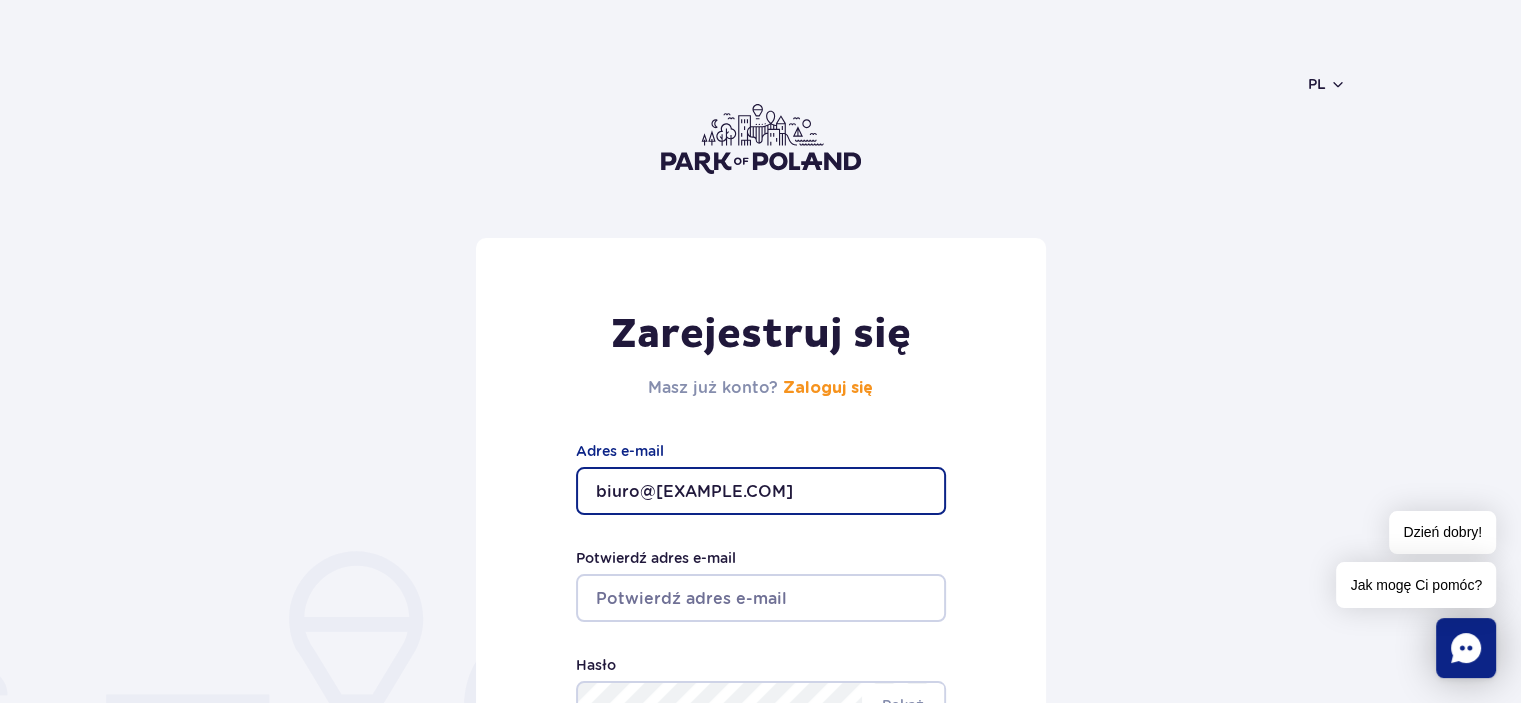 type on "biuro@stpsc.pl" 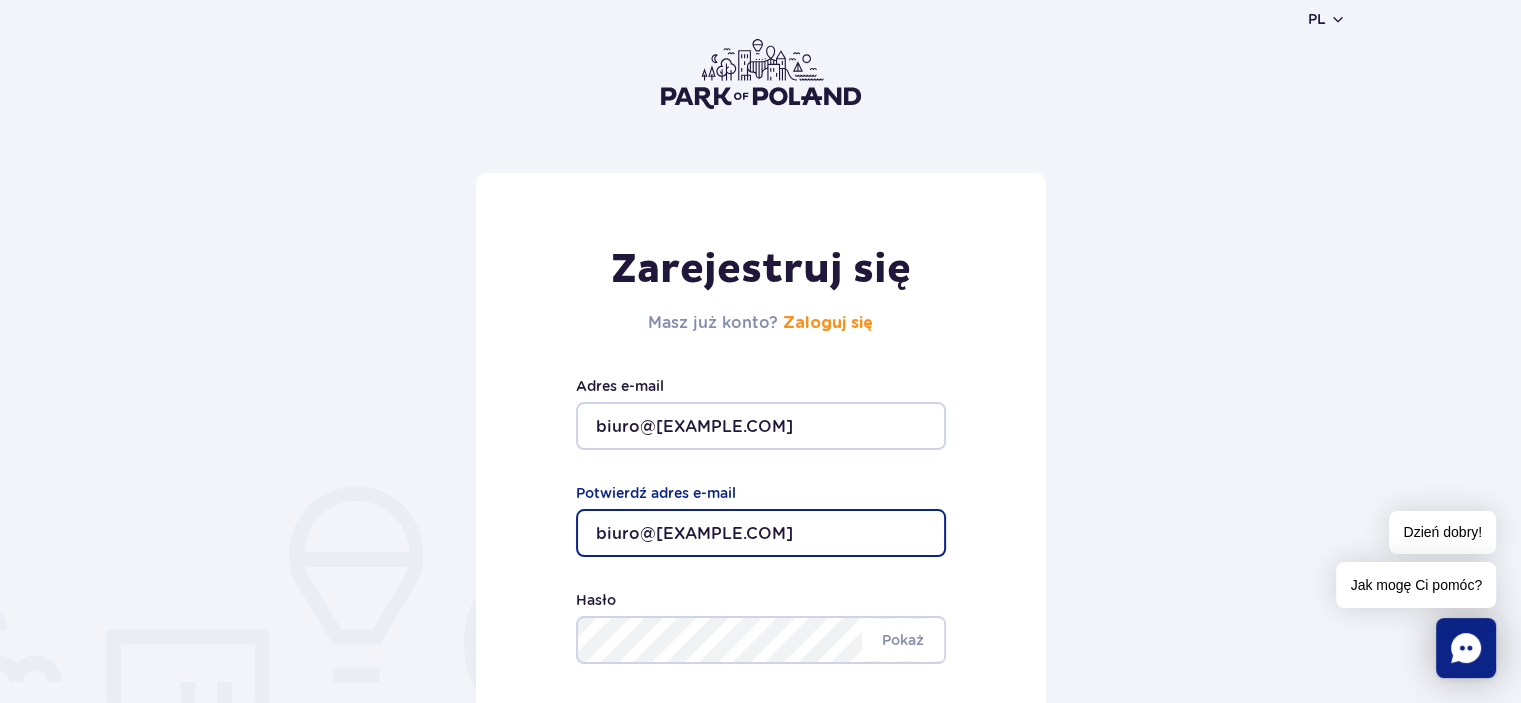 scroll, scrollTop: 0, scrollLeft: 0, axis: both 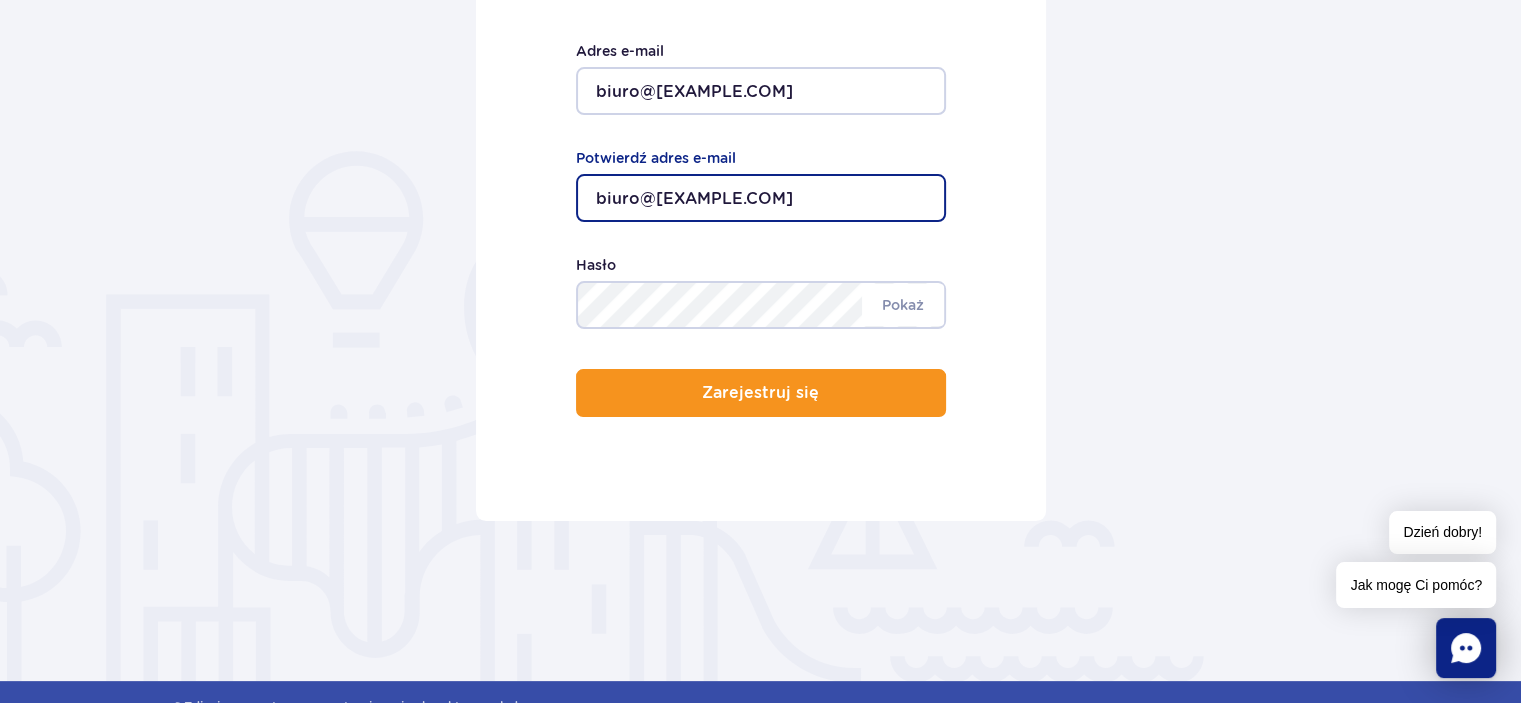 type on "biuro@stpsc.pl" 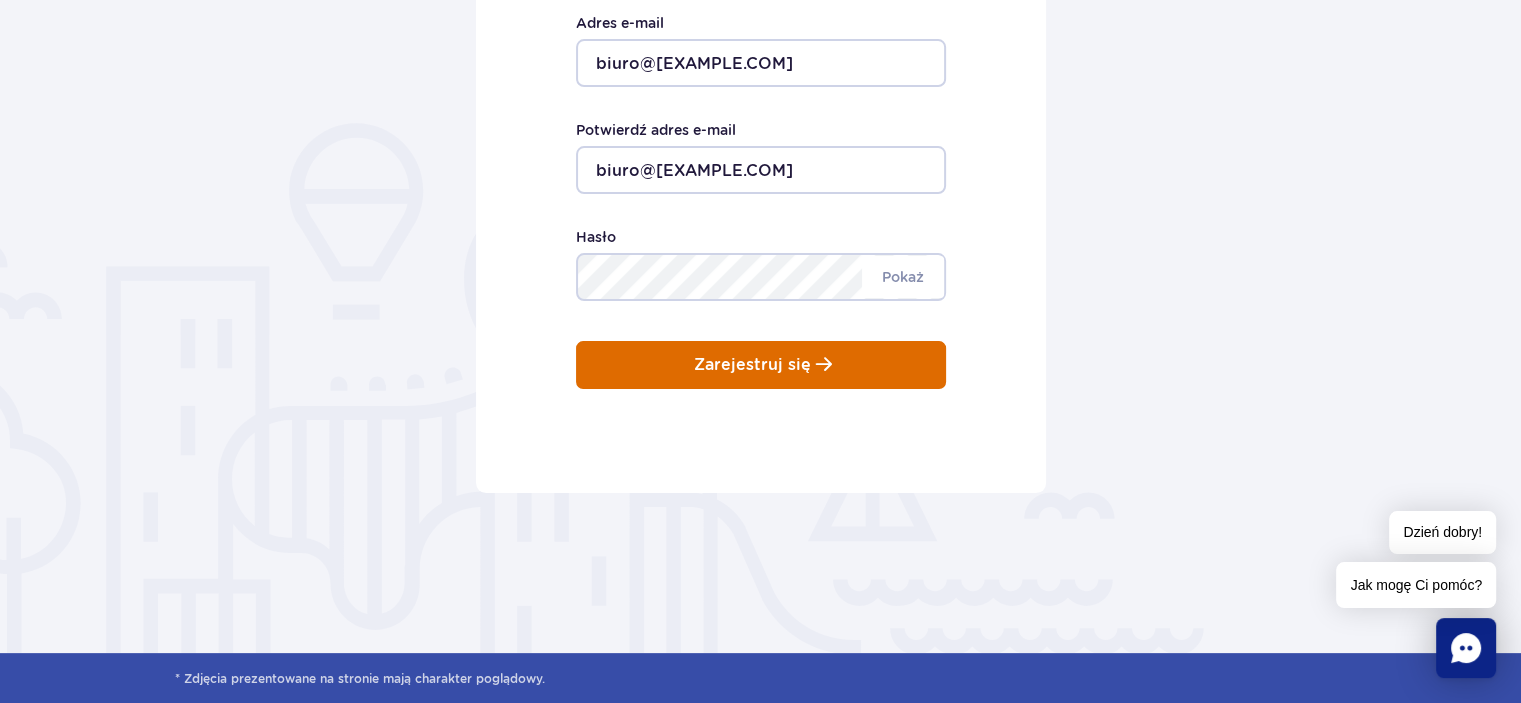 scroll, scrollTop: 400, scrollLeft: 0, axis: vertical 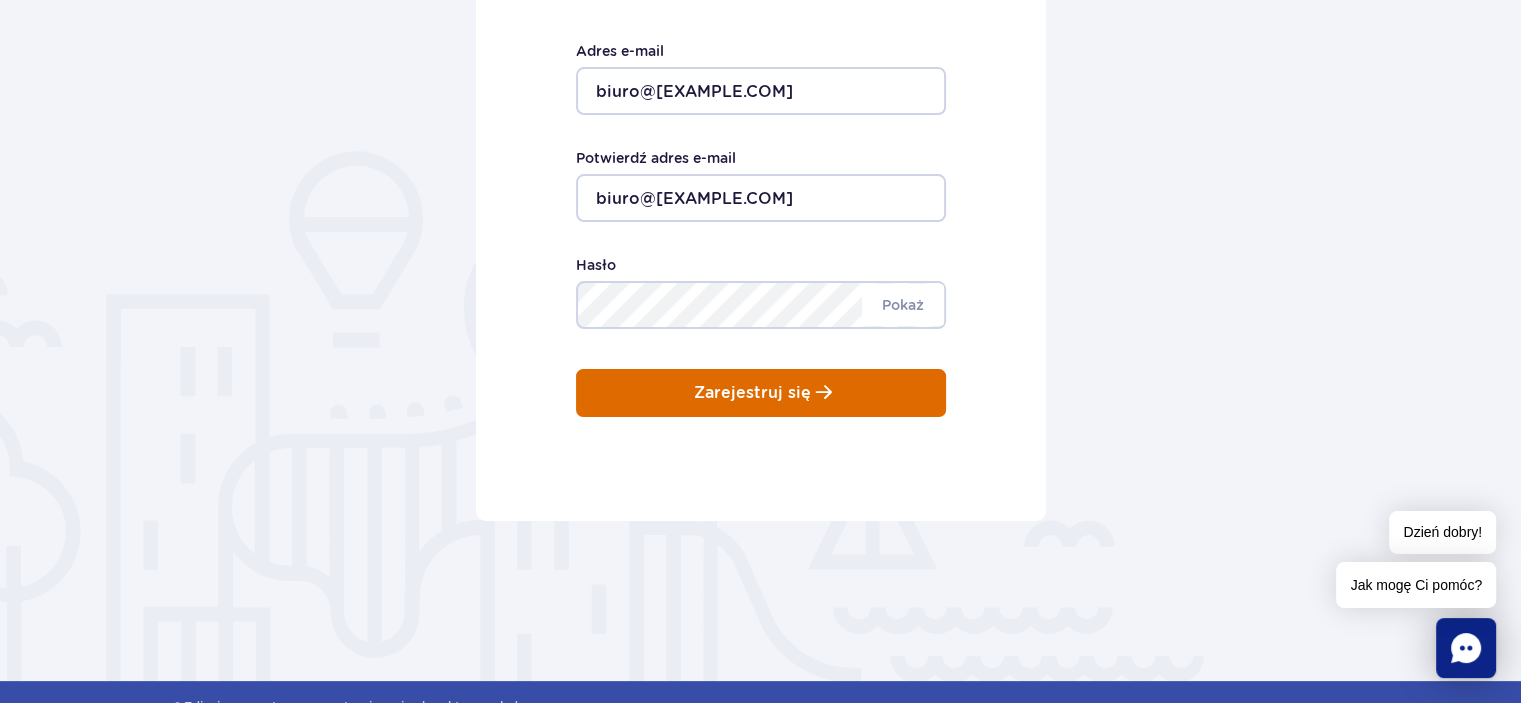click on "Zarejestruj się" at bounding box center [761, 393] 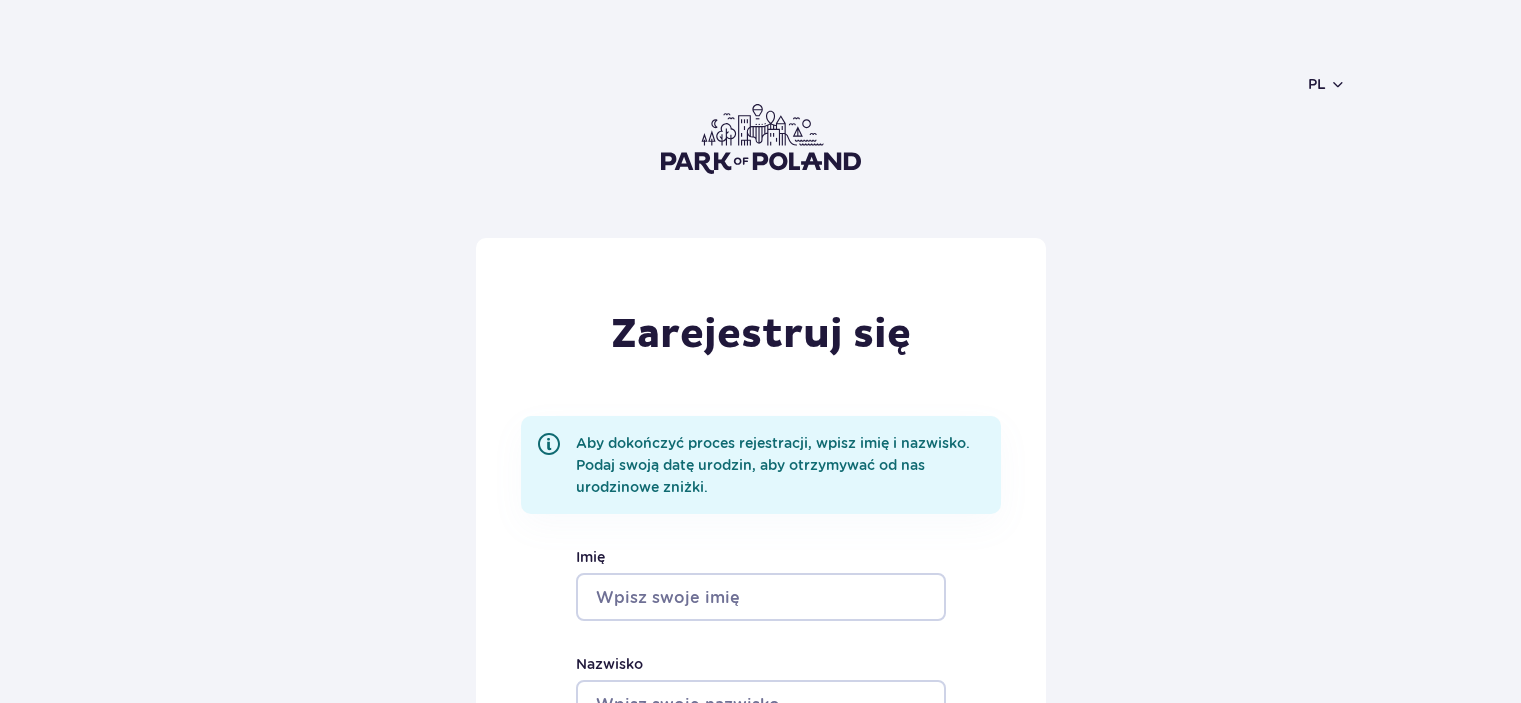 scroll, scrollTop: 0, scrollLeft: 0, axis: both 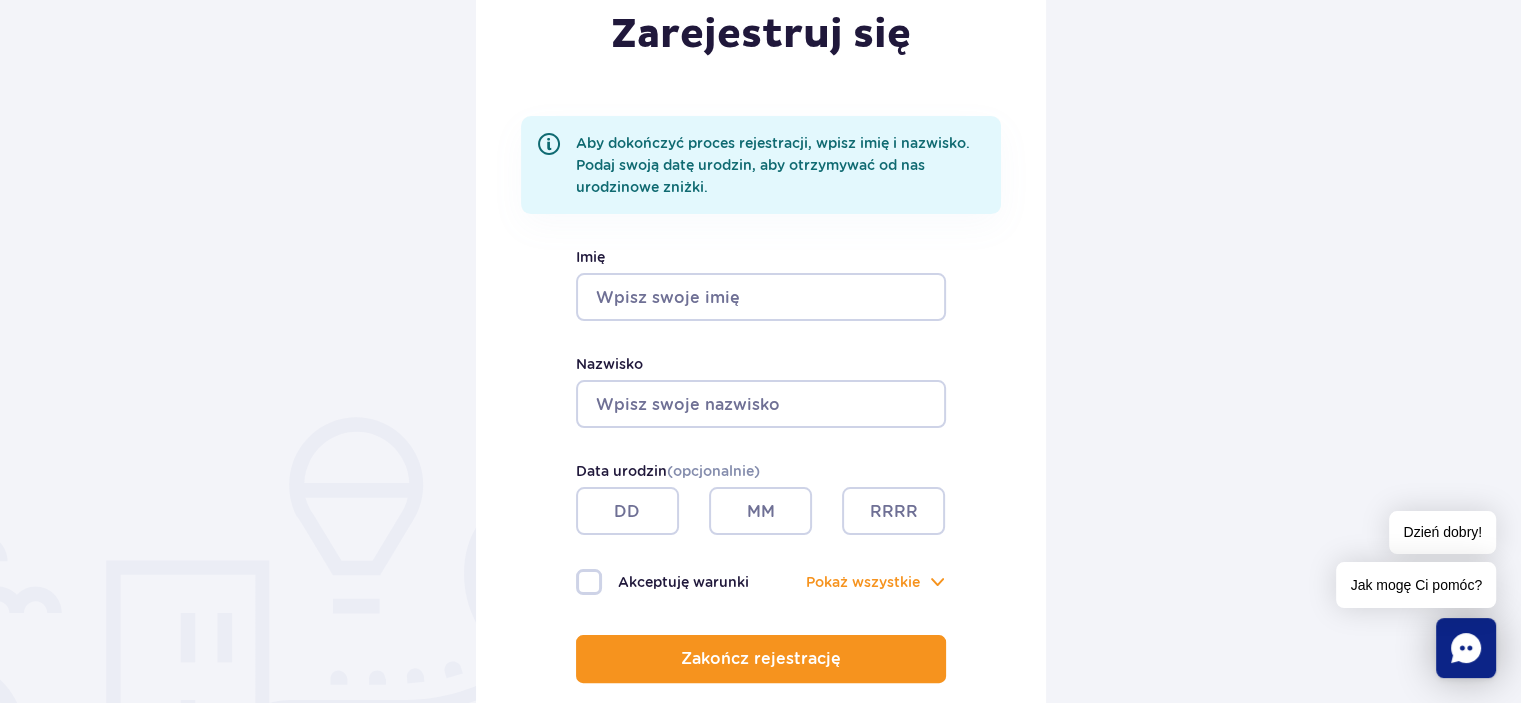 click on "Imię" at bounding box center [761, 297] 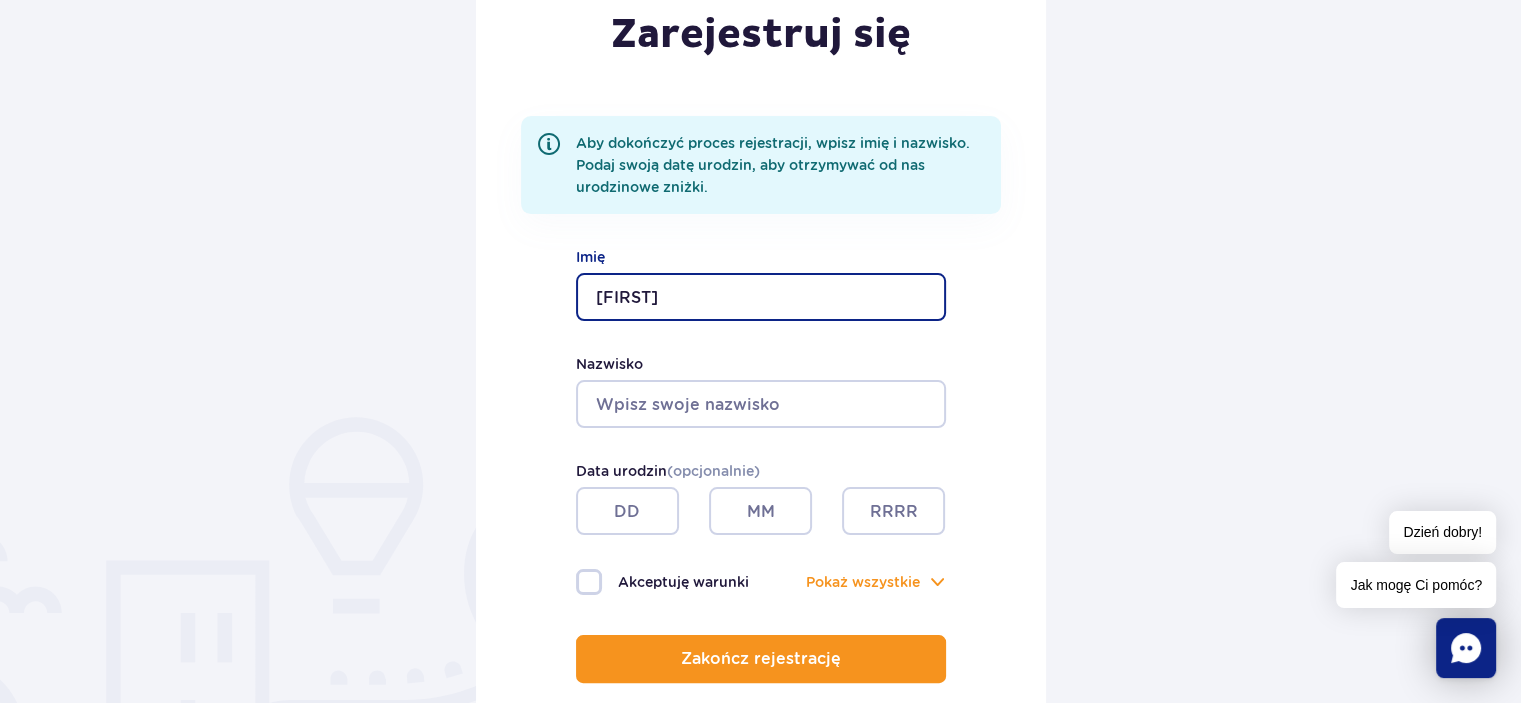 type on "Agnieszka" 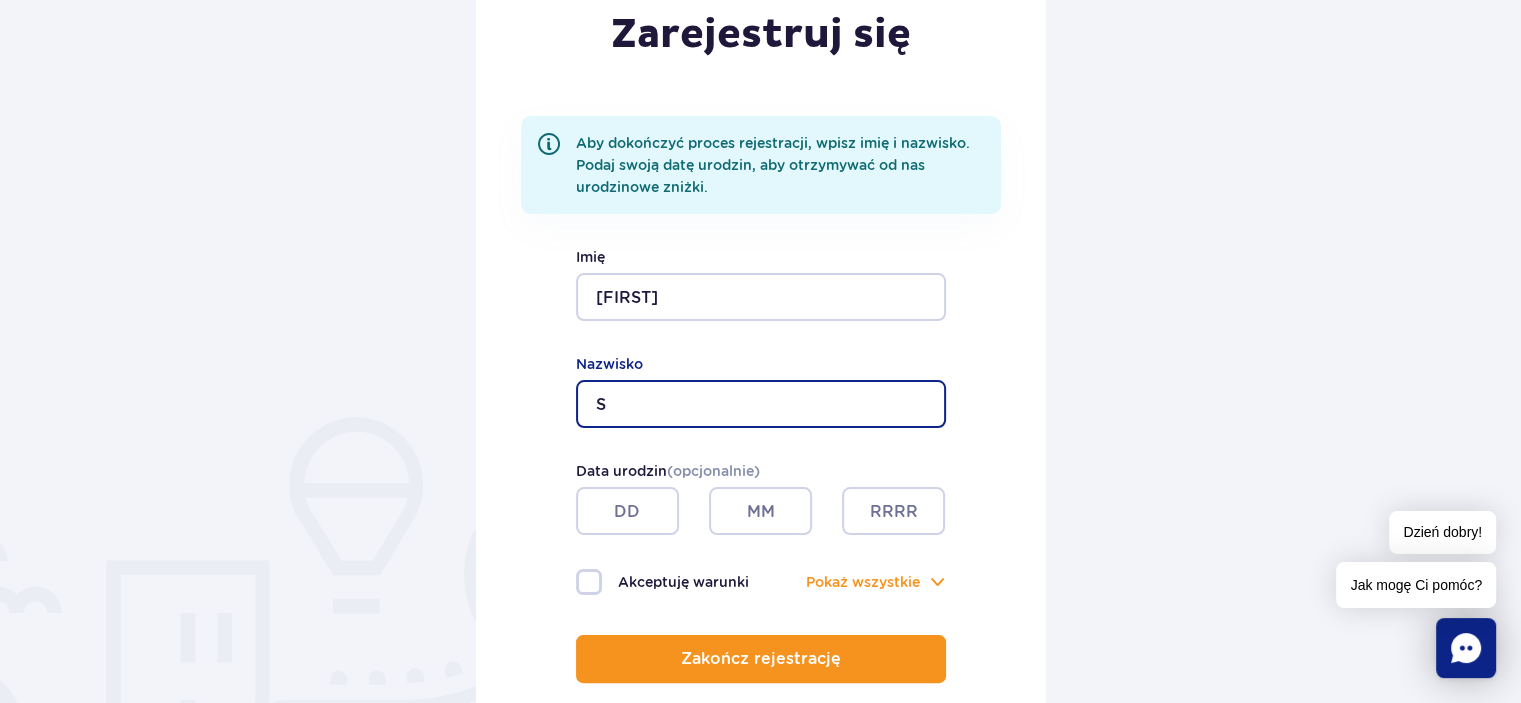 type on "S" 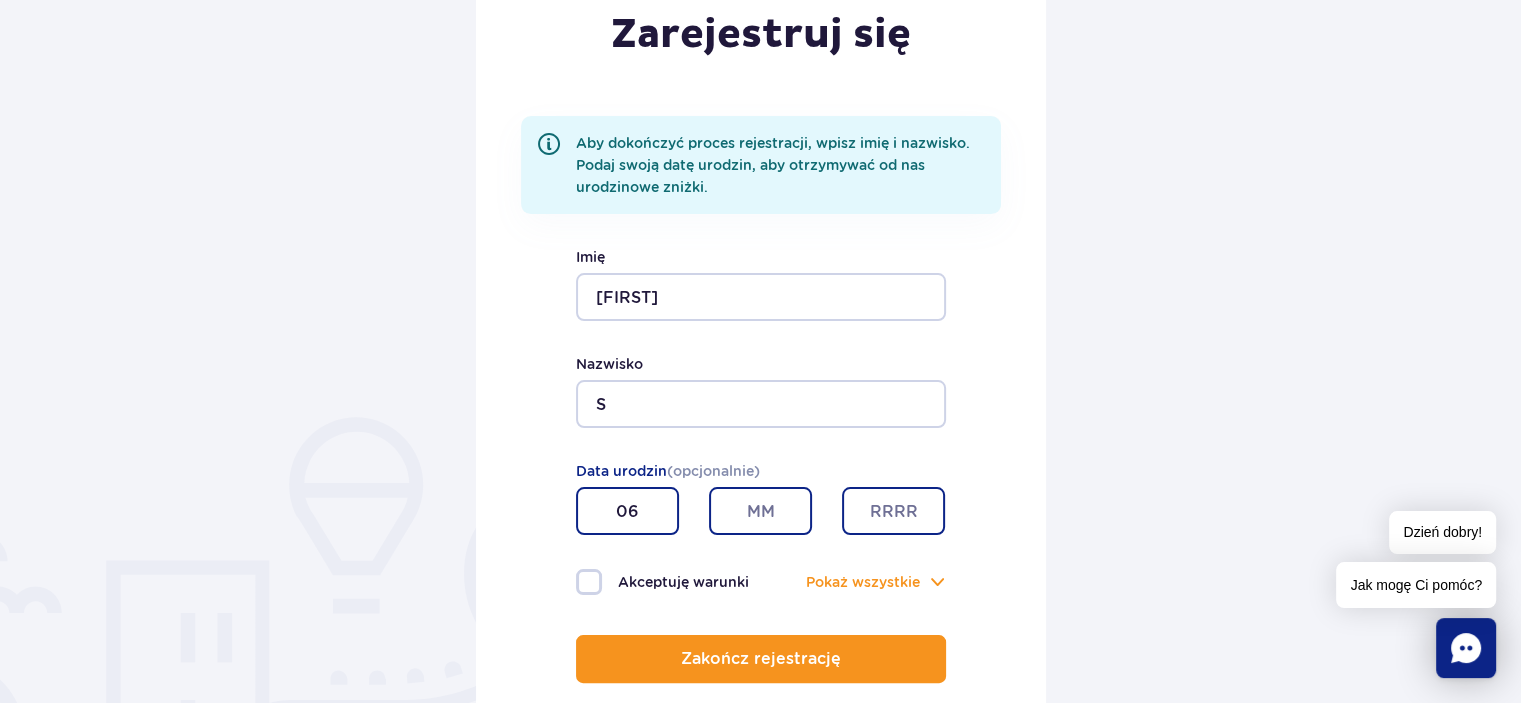 type on "06" 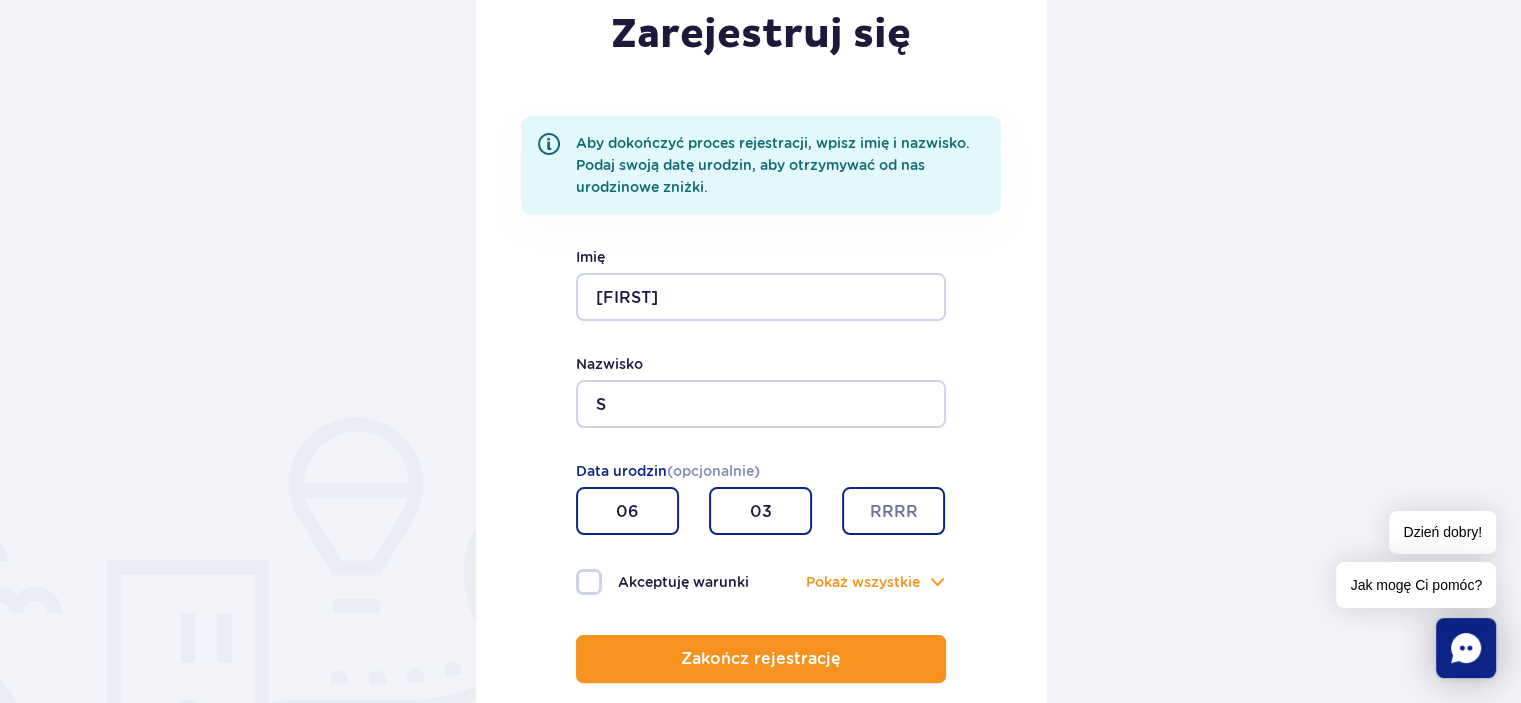 type on "03" 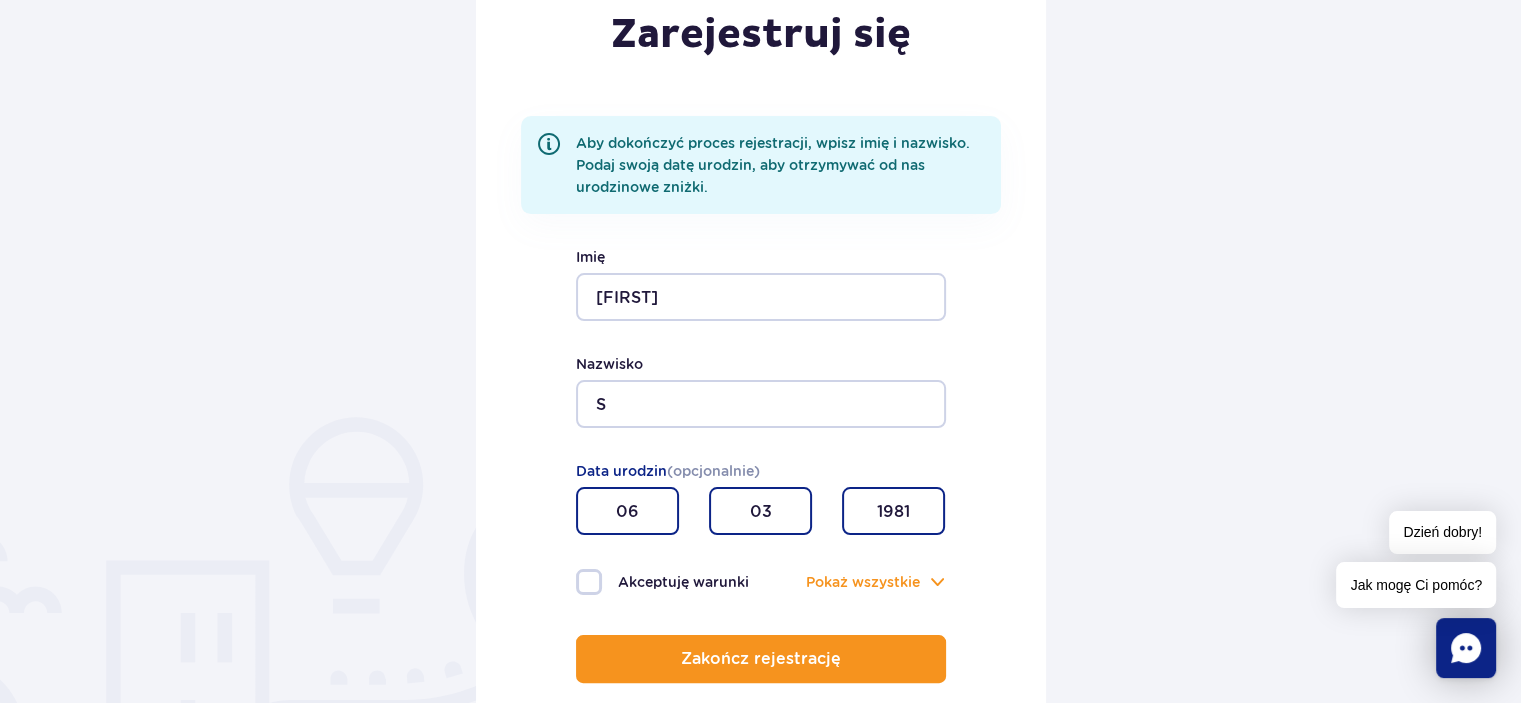 type on "1981" 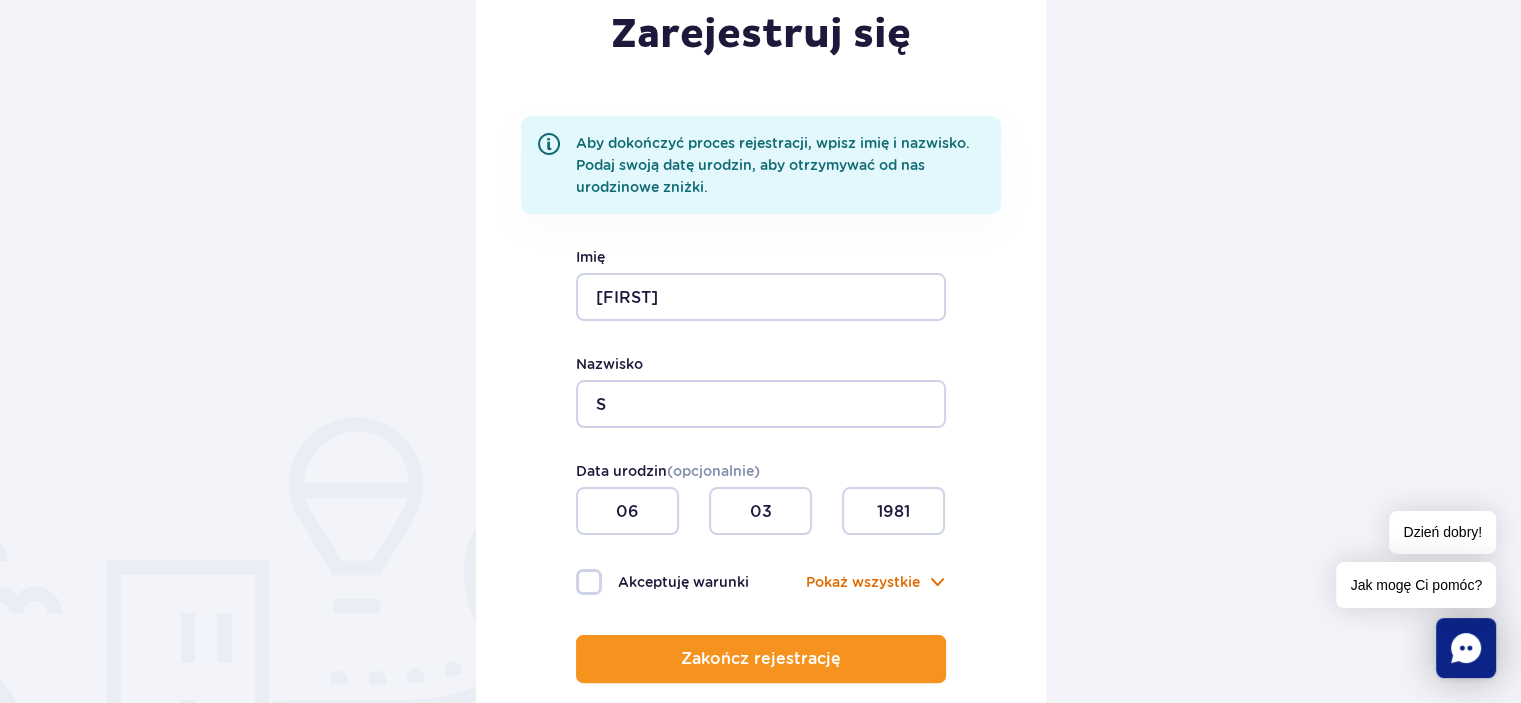 click on "Akceptuję warunki
Pokaż
Pokaż wszystkie" at bounding box center (761, 582) 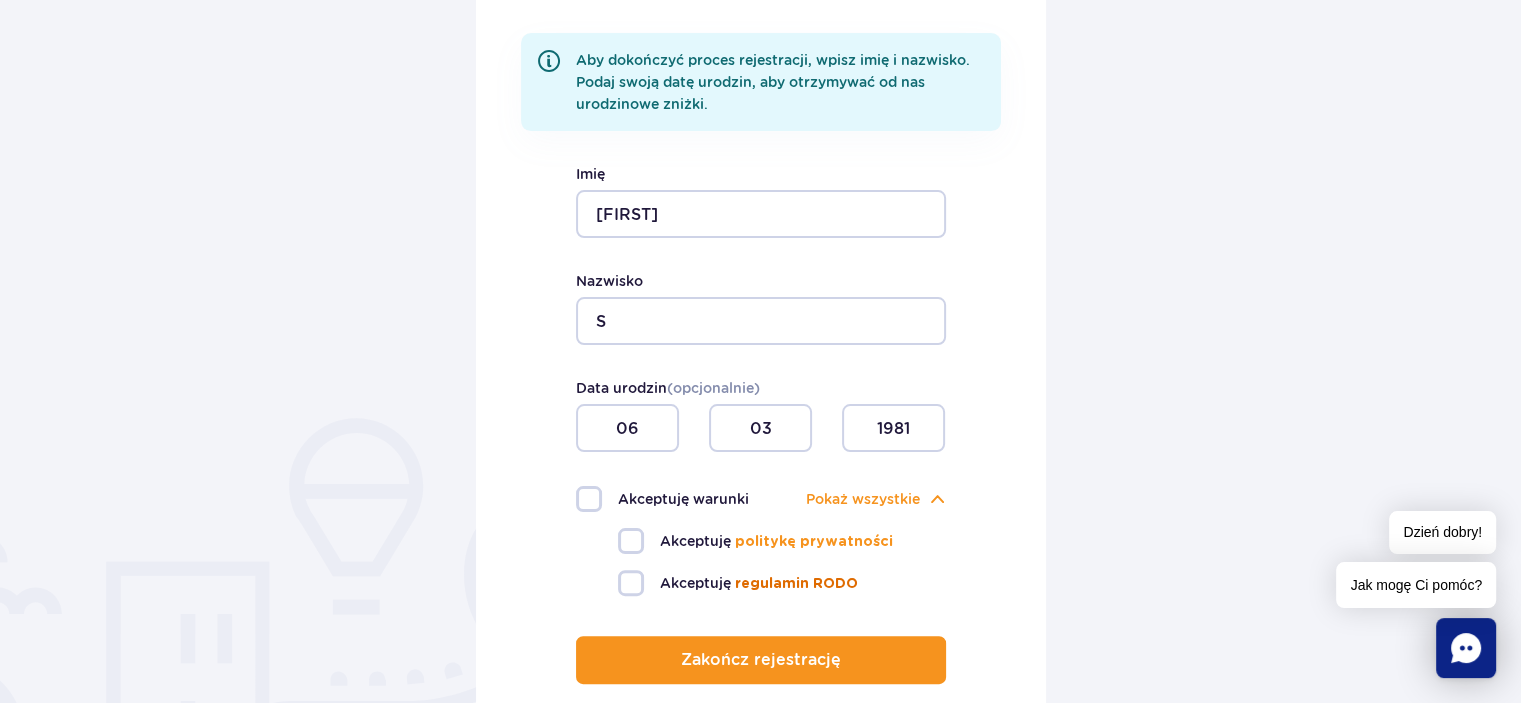 scroll, scrollTop: 384, scrollLeft: 0, axis: vertical 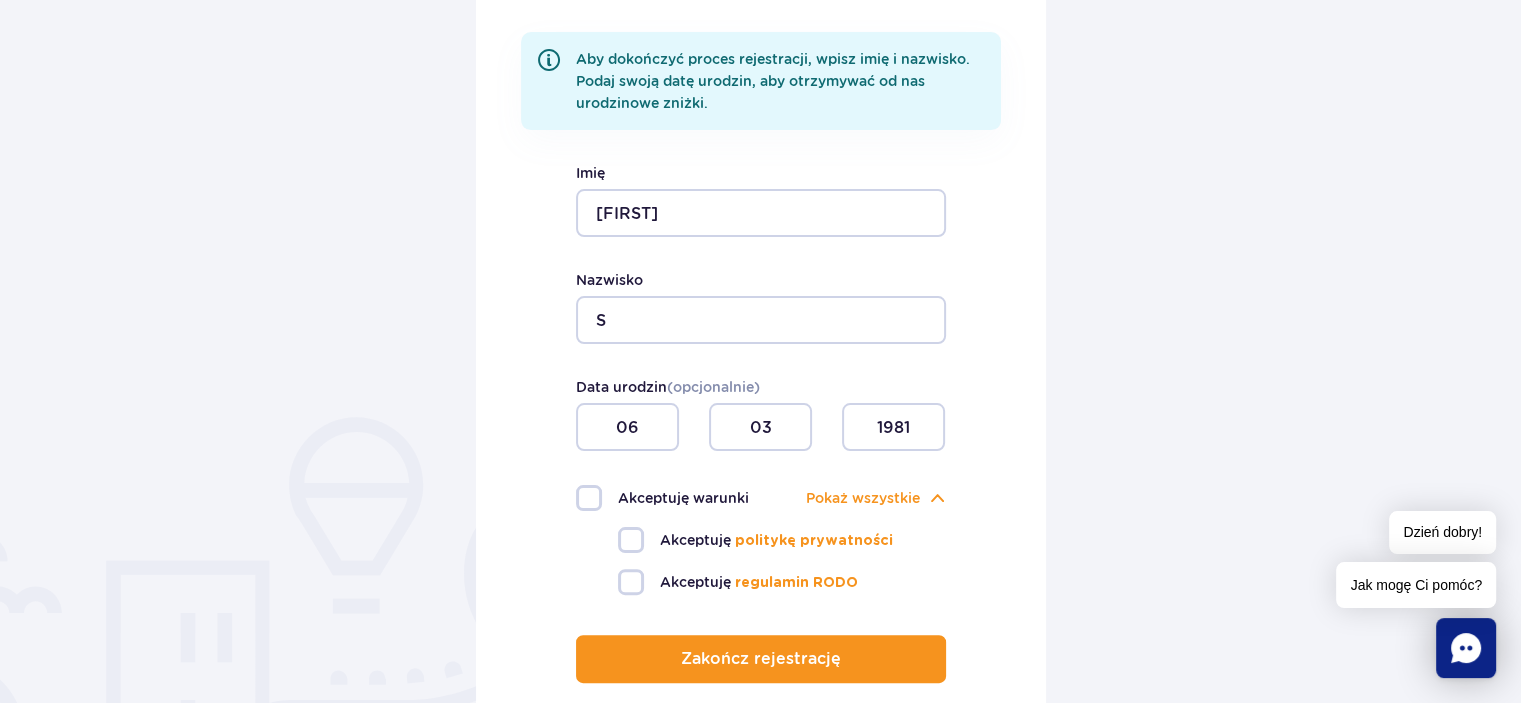 click on "Akceptuję warunki" at bounding box center [668, 498] 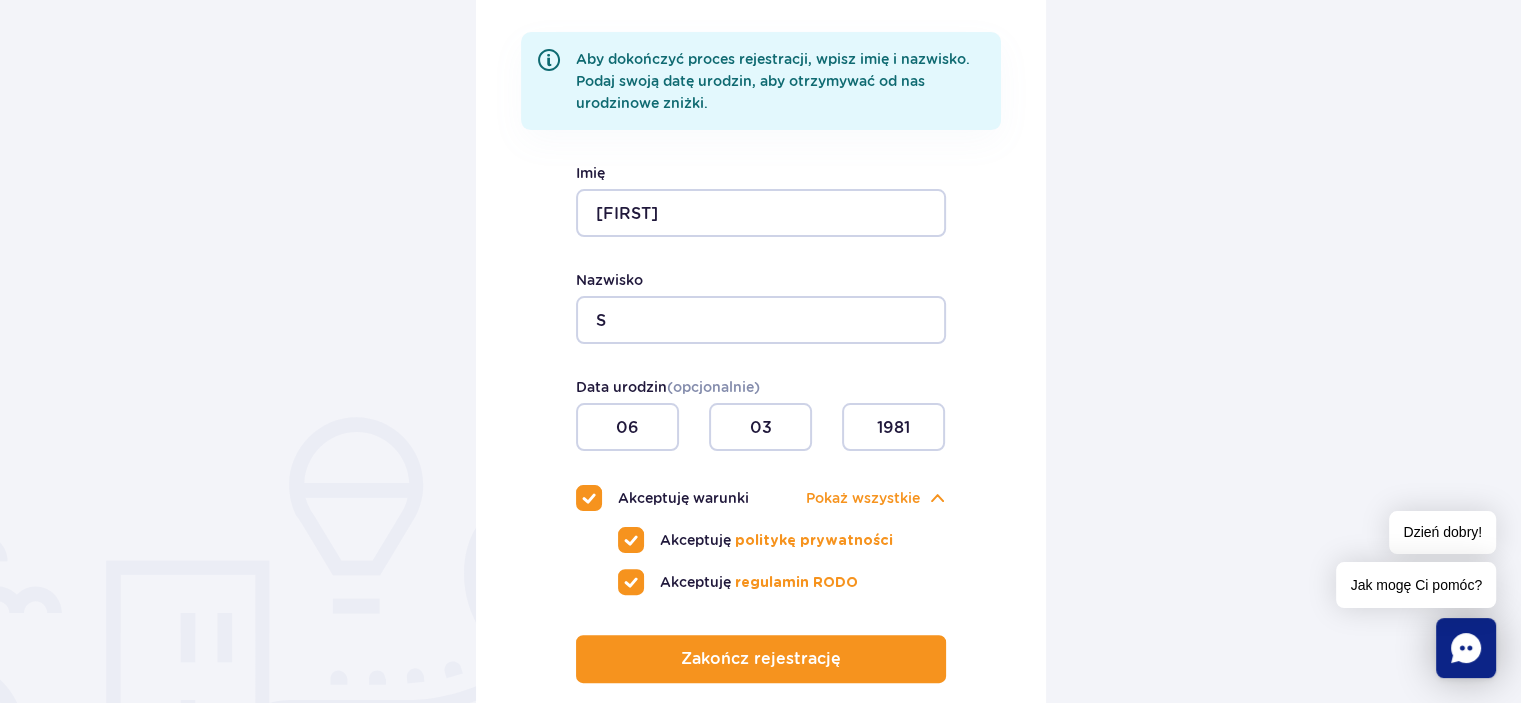 checkbox on "true" 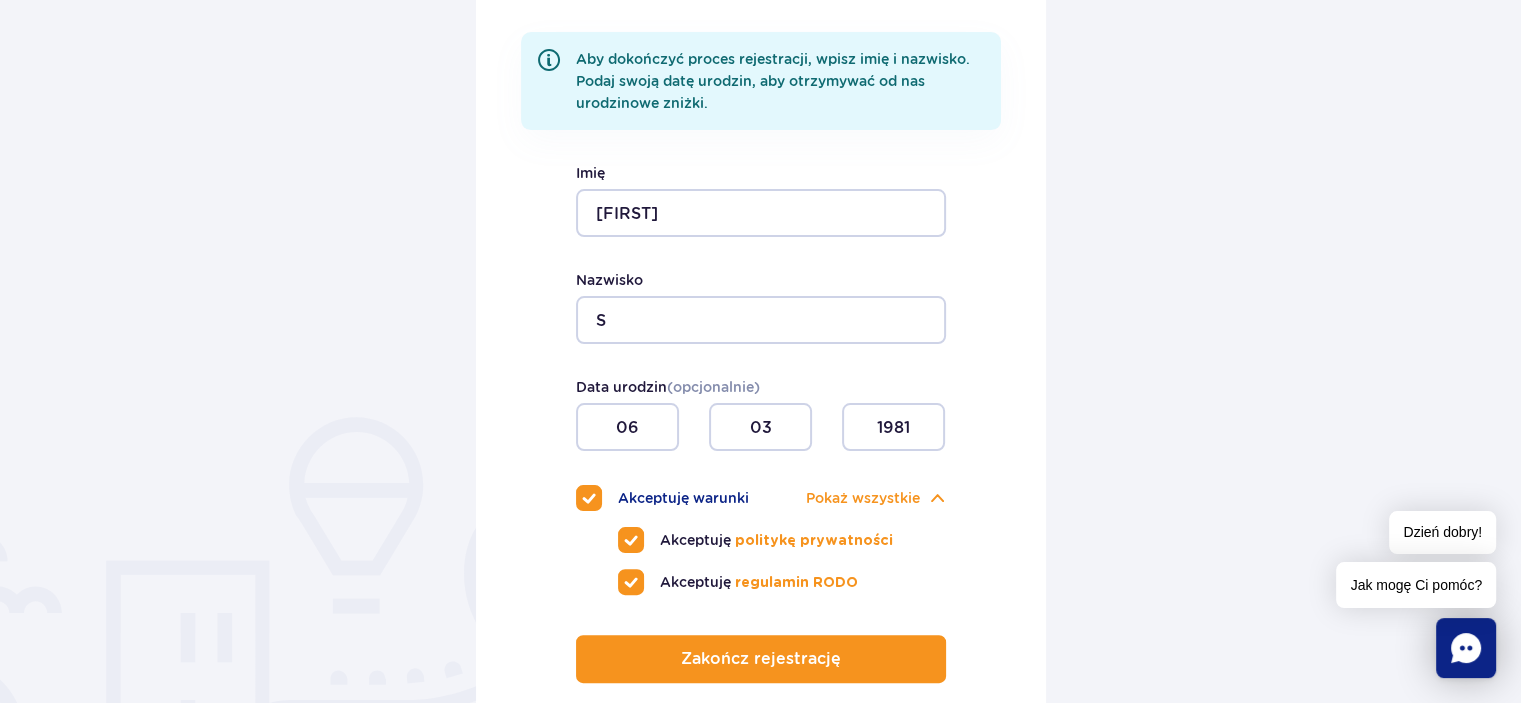 click on "Akceptuję warunki" at bounding box center (668, 498) 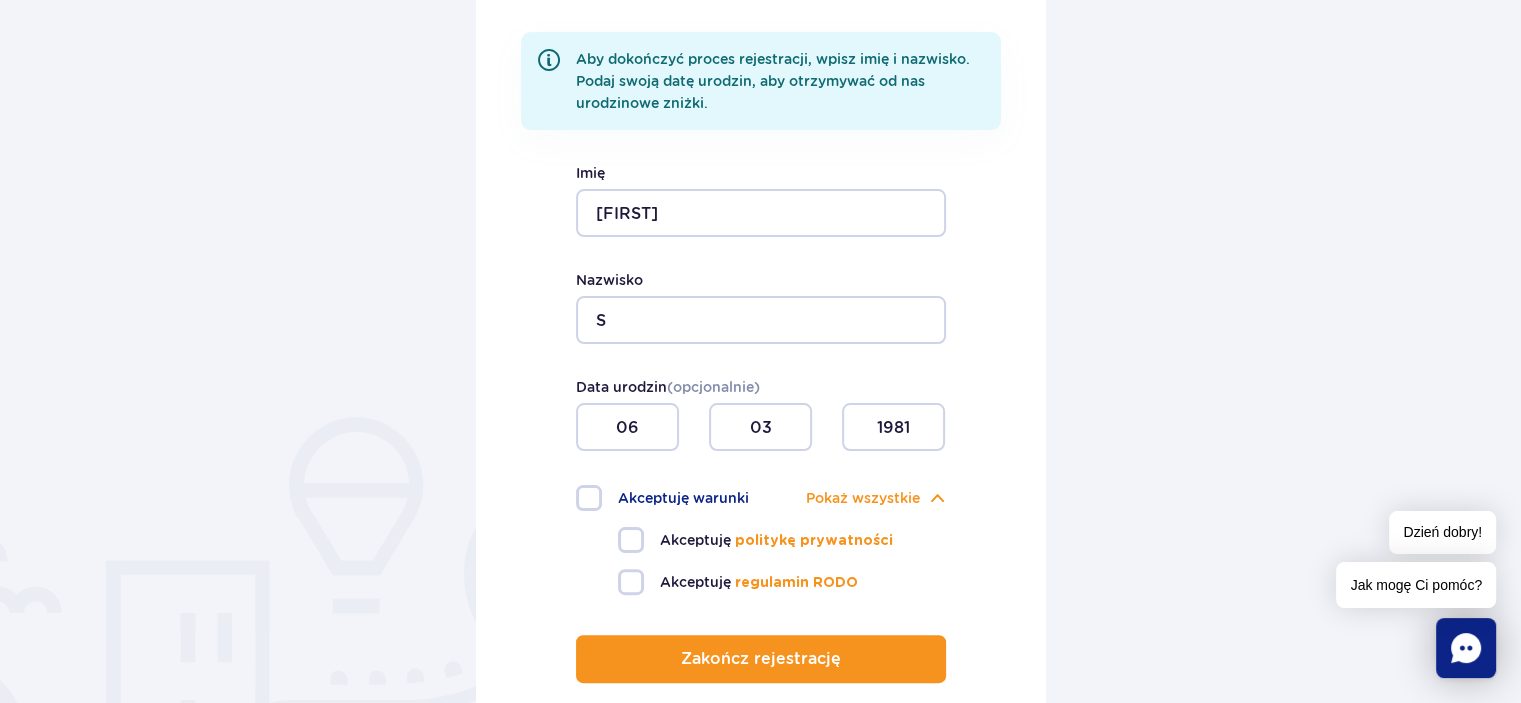 checkbox on "false" 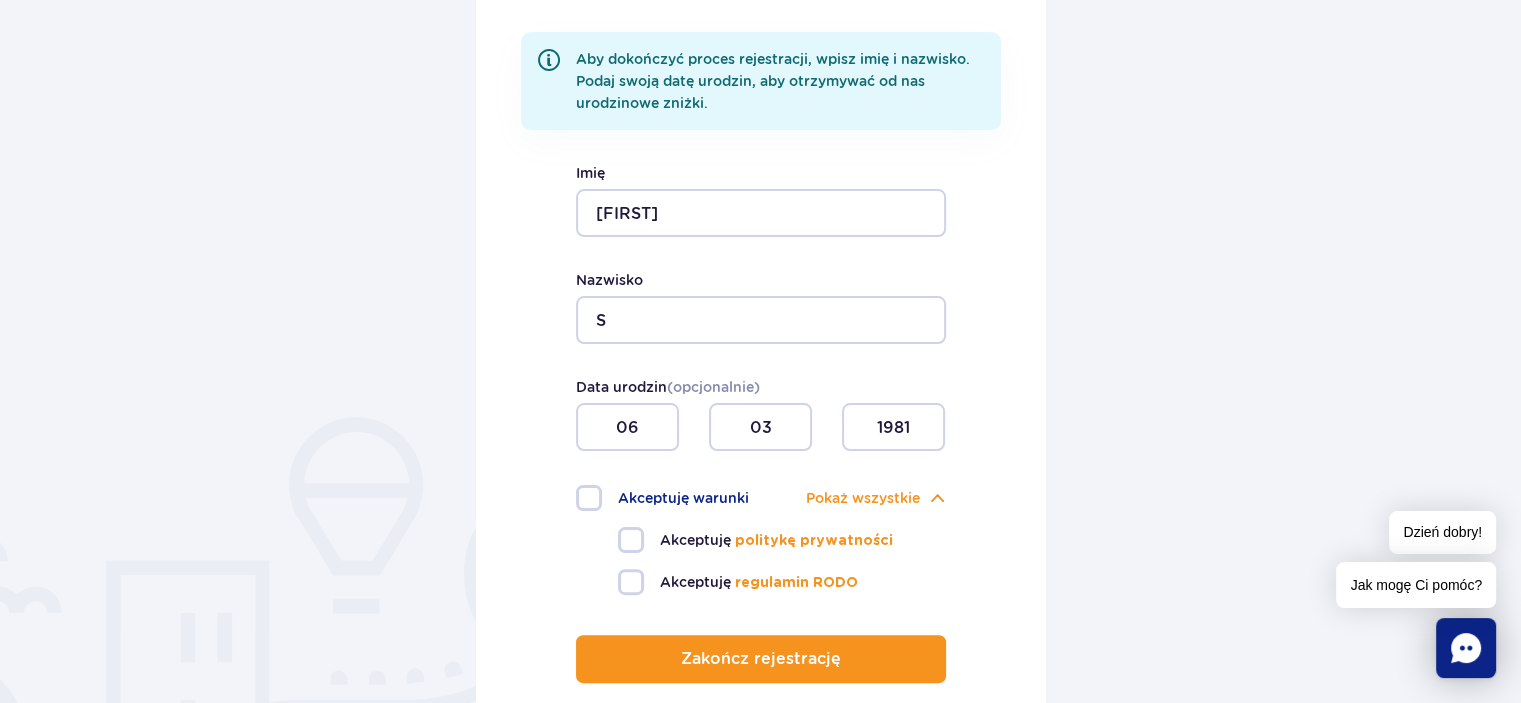 click on "Akceptuję warunki" at bounding box center [668, 498] 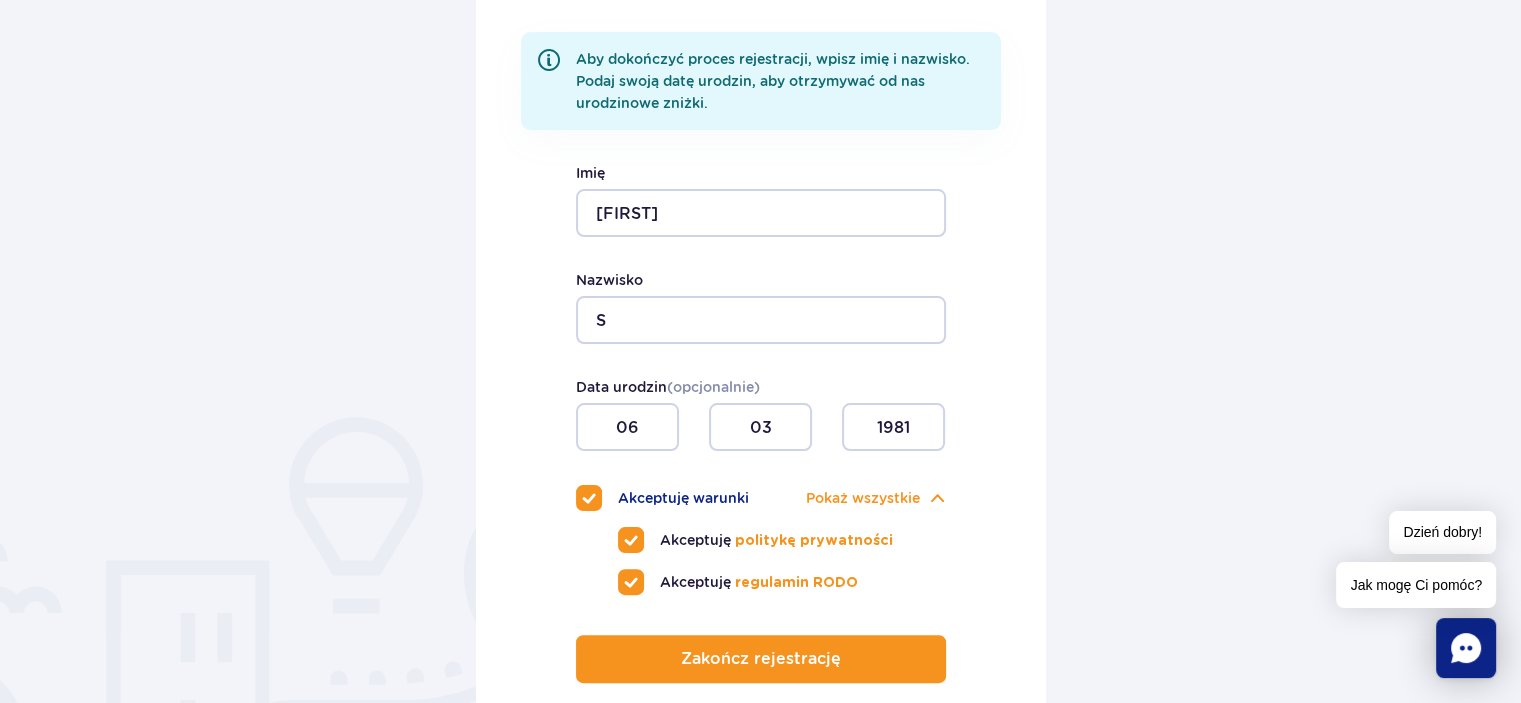 checkbox on "true" 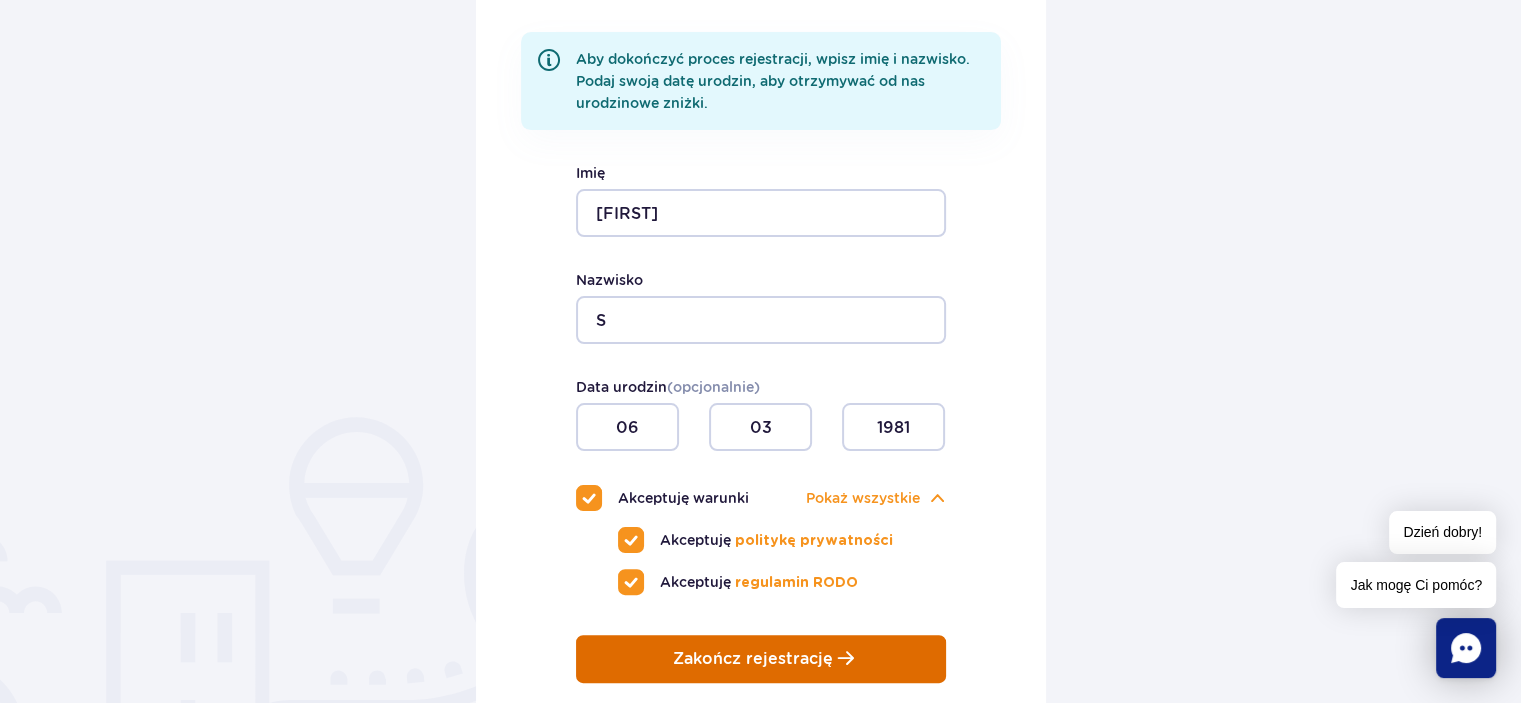 click on "Zakończ rejestrację" at bounding box center [753, 659] 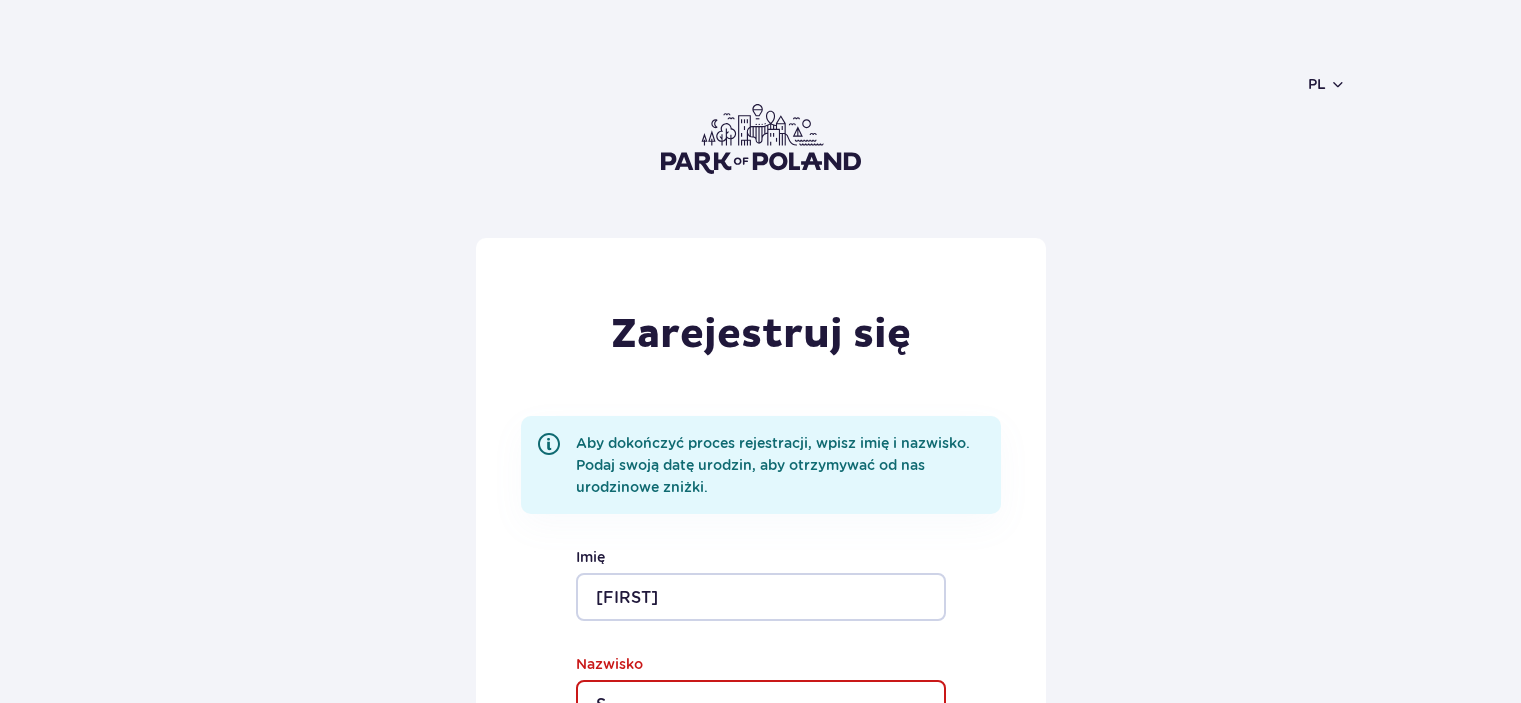 scroll, scrollTop: 0, scrollLeft: 0, axis: both 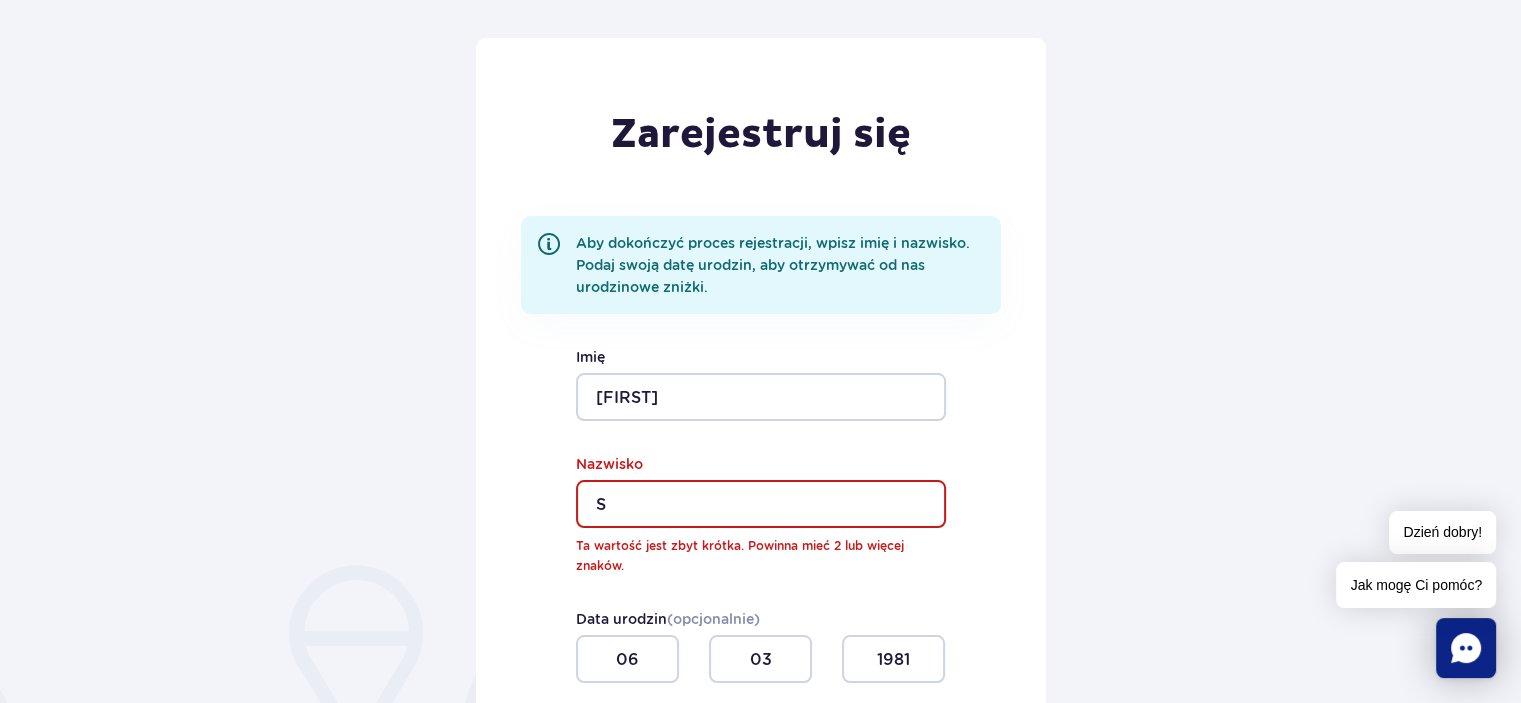 click on "S" at bounding box center (761, 504) 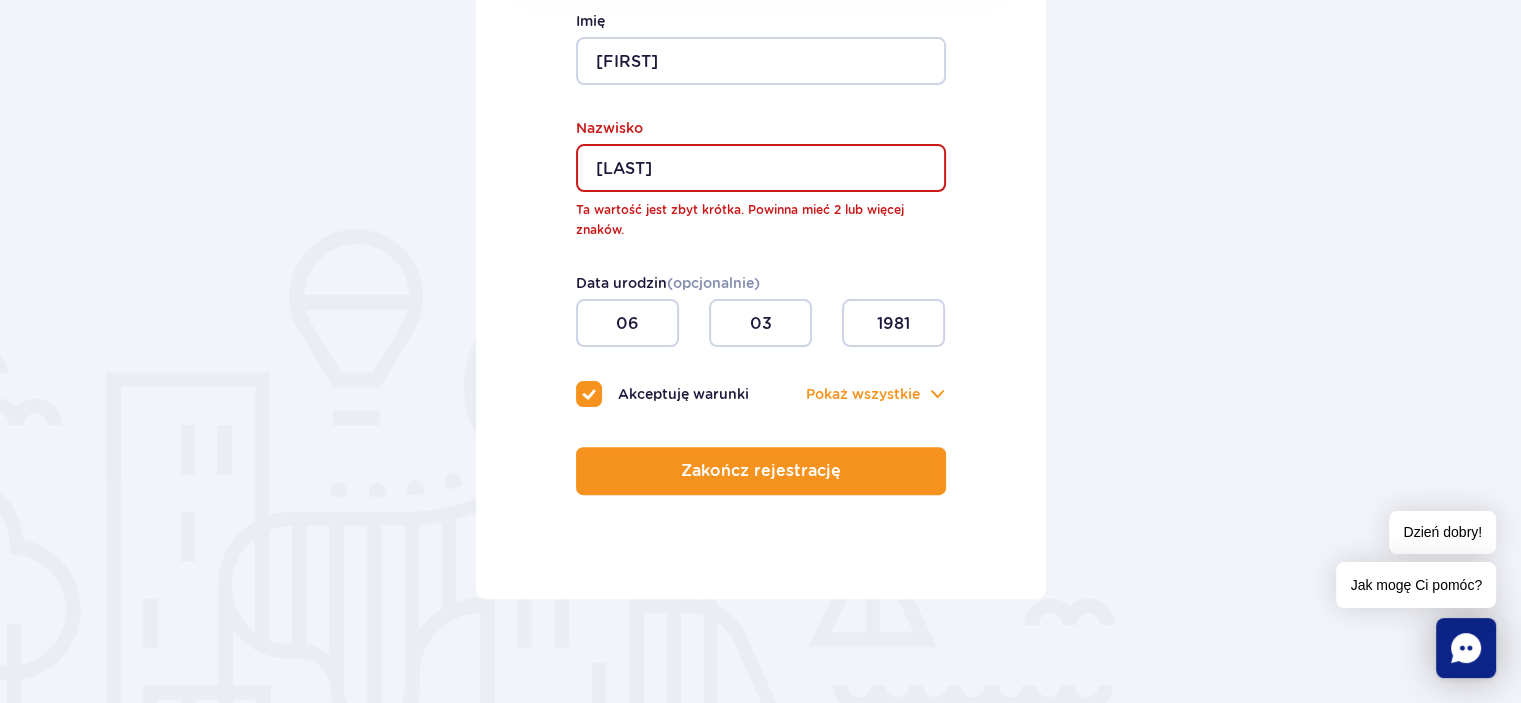 scroll, scrollTop: 600, scrollLeft: 0, axis: vertical 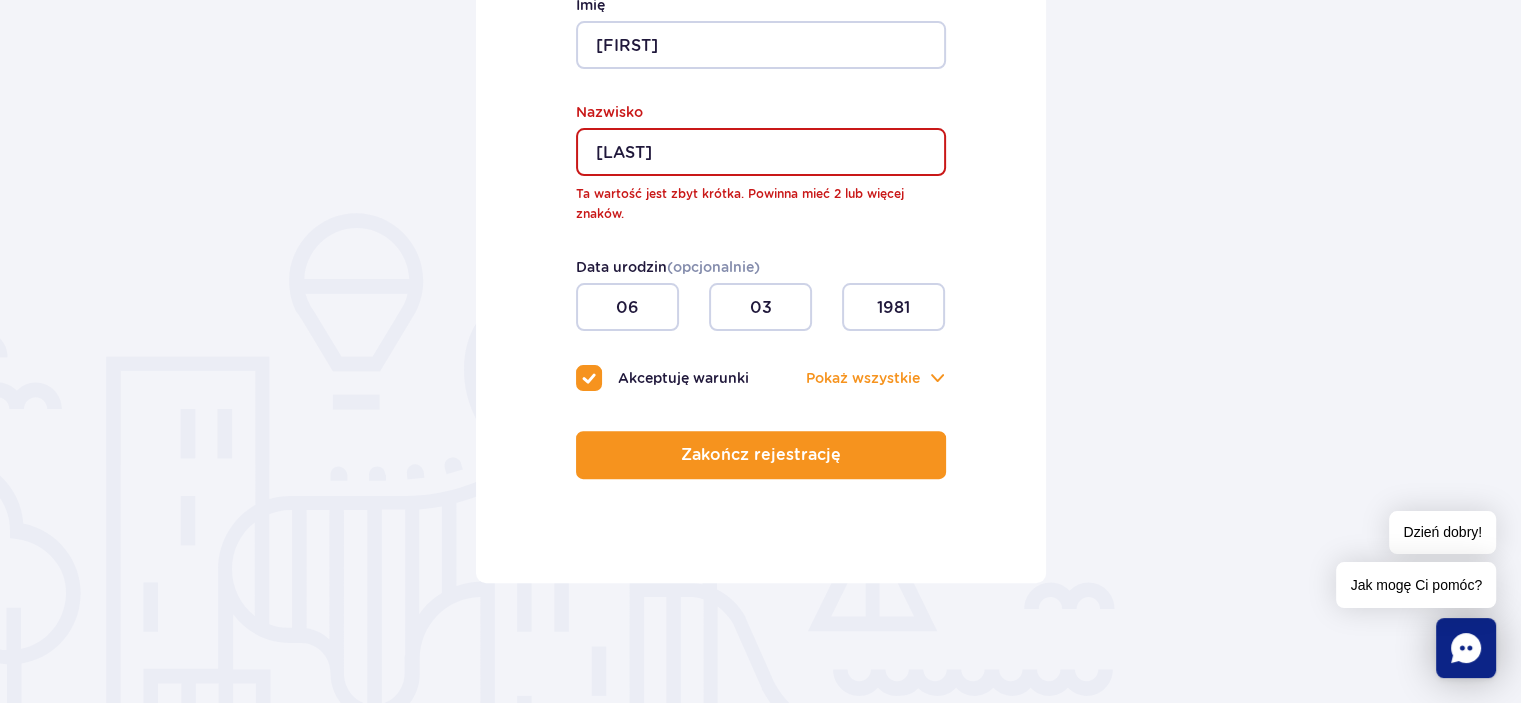 click on "Zarejestruj się
Aby dokończyć proces rejestracji, wpisz imię i nazwisko. Podaj swoją datę urodzin, aby otrzymywać od nas urodzinowe zniżki.
[FIRST]
Imię
Ta wartość jest zbyt krótka. Powinna mieć 2 lub więcej znaków.
[LAST]
Nazwisko
Data urodzin  (opcjonalnie)
[DATE]
[DATE]
[DATE]
Akceptuję warunki
Pokaż
Pokaż wszystkie
Akceptuję
politykę prywatności
Akceptuję
regulamin RODO" at bounding box center (761, 134) 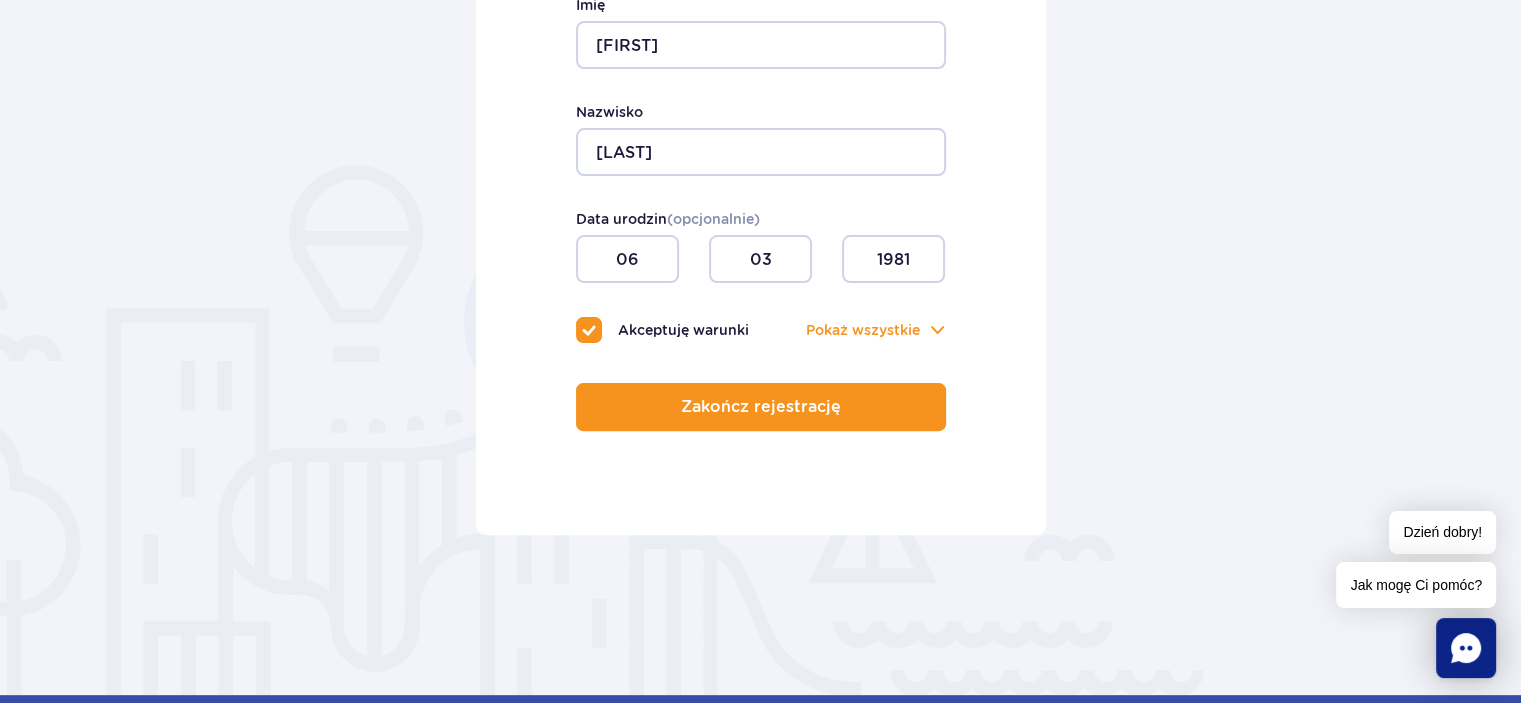 scroll, scrollTop: 352, scrollLeft: 0, axis: vertical 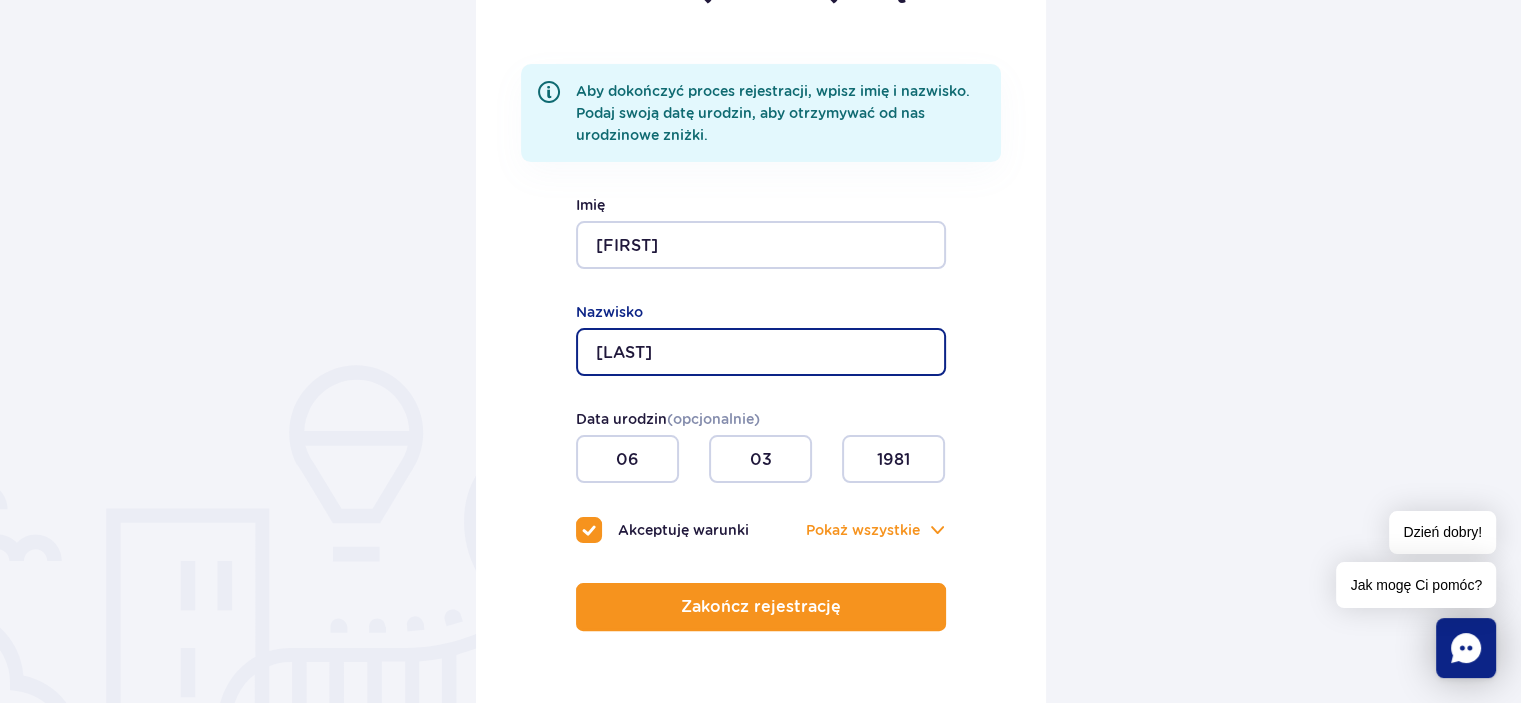 click on "Sawicka" at bounding box center [761, 352] 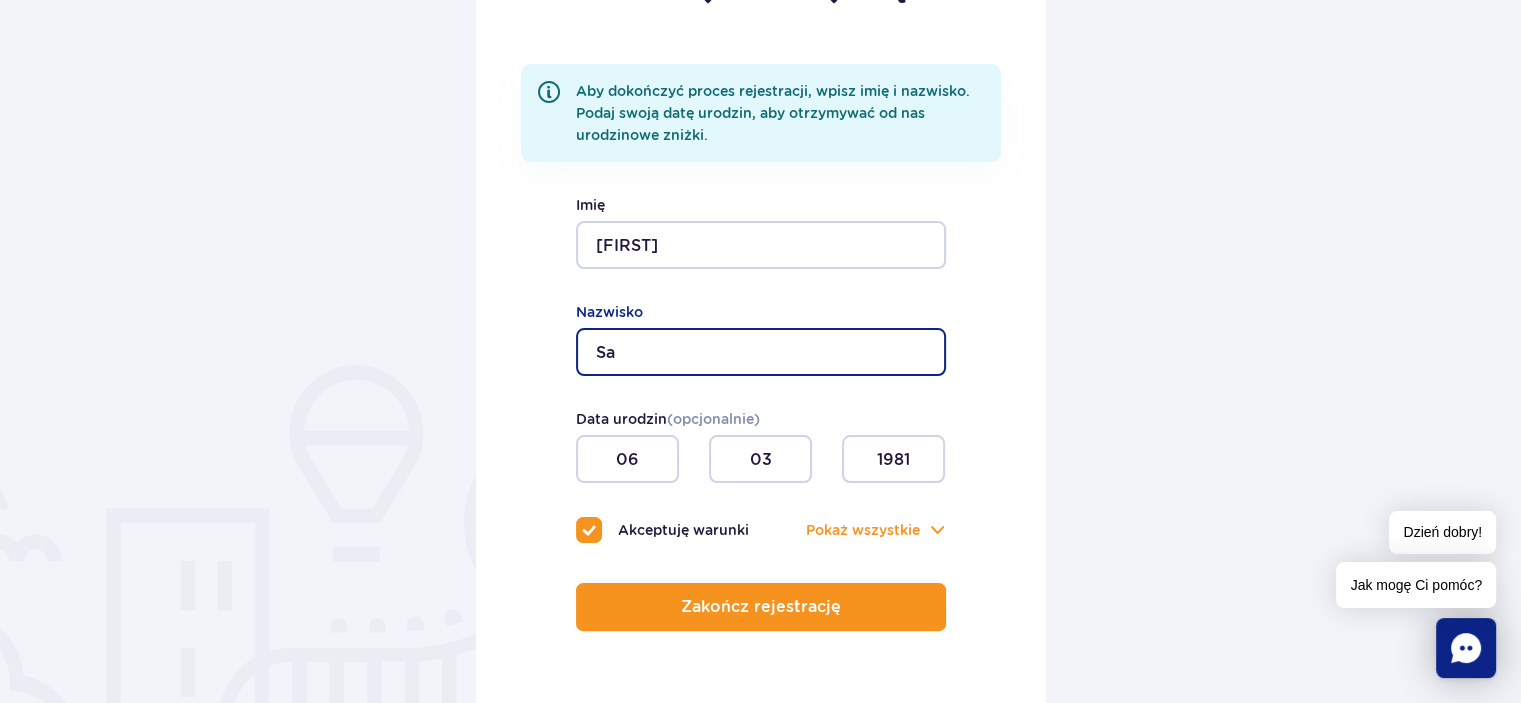 type on "Sa" 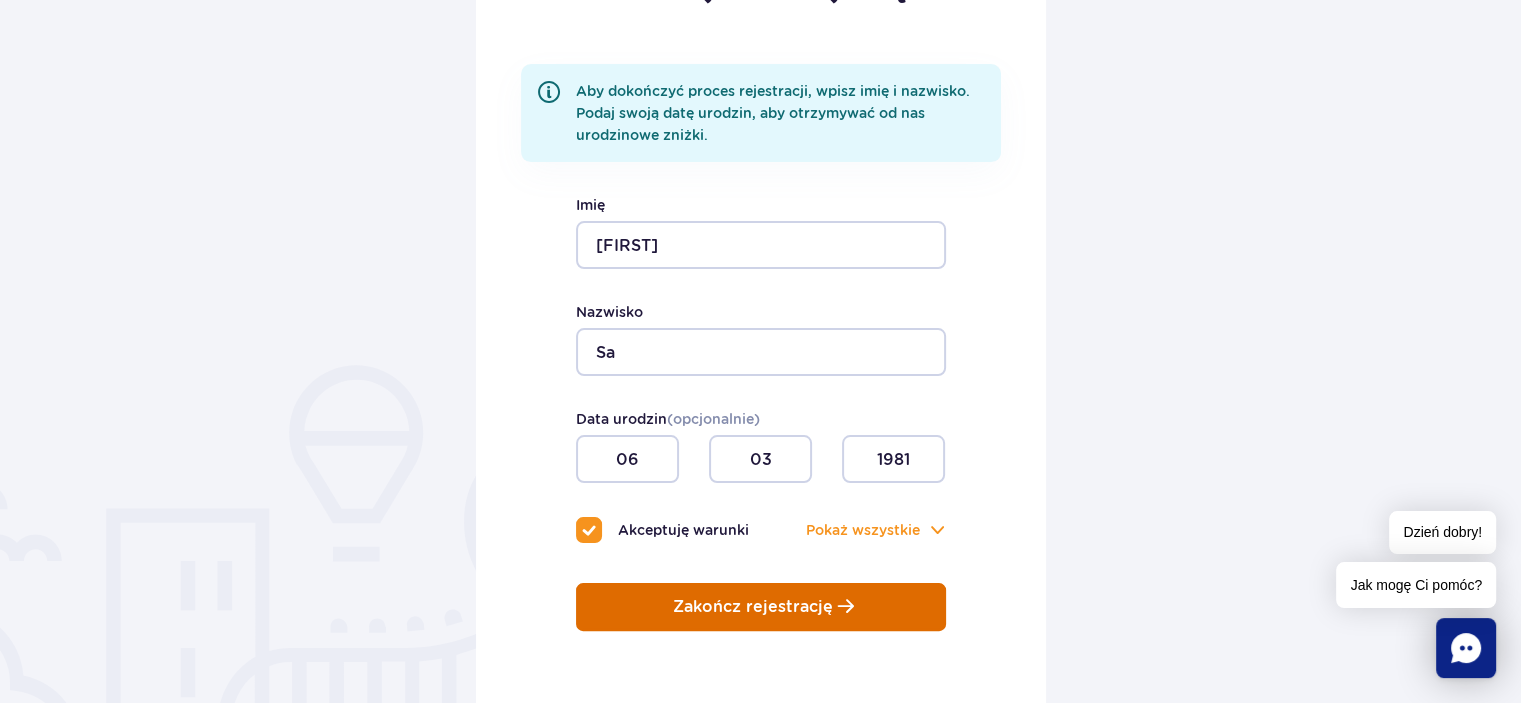 click on "Zakończ rejestrację" at bounding box center (761, 607) 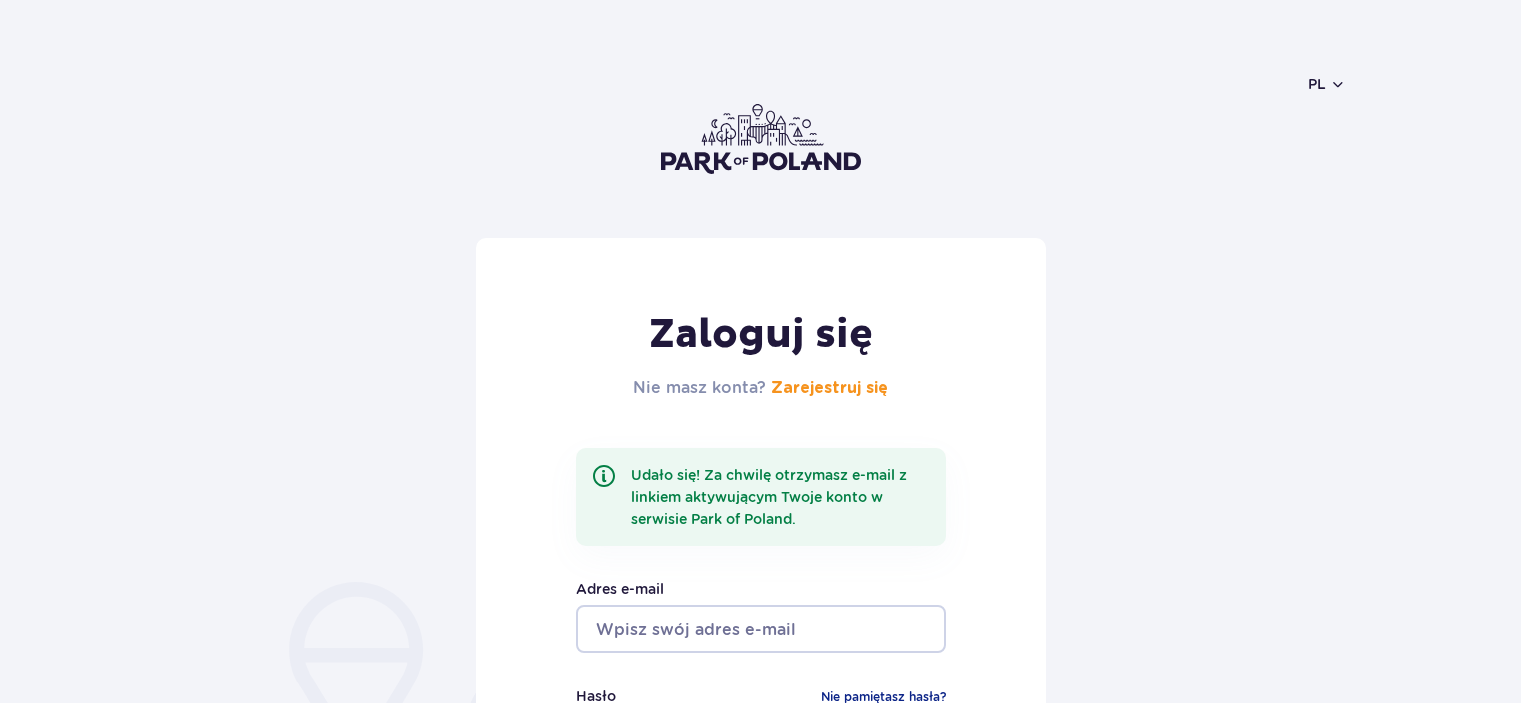 scroll, scrollTop: 0, scrollLeft: 0, axis: both 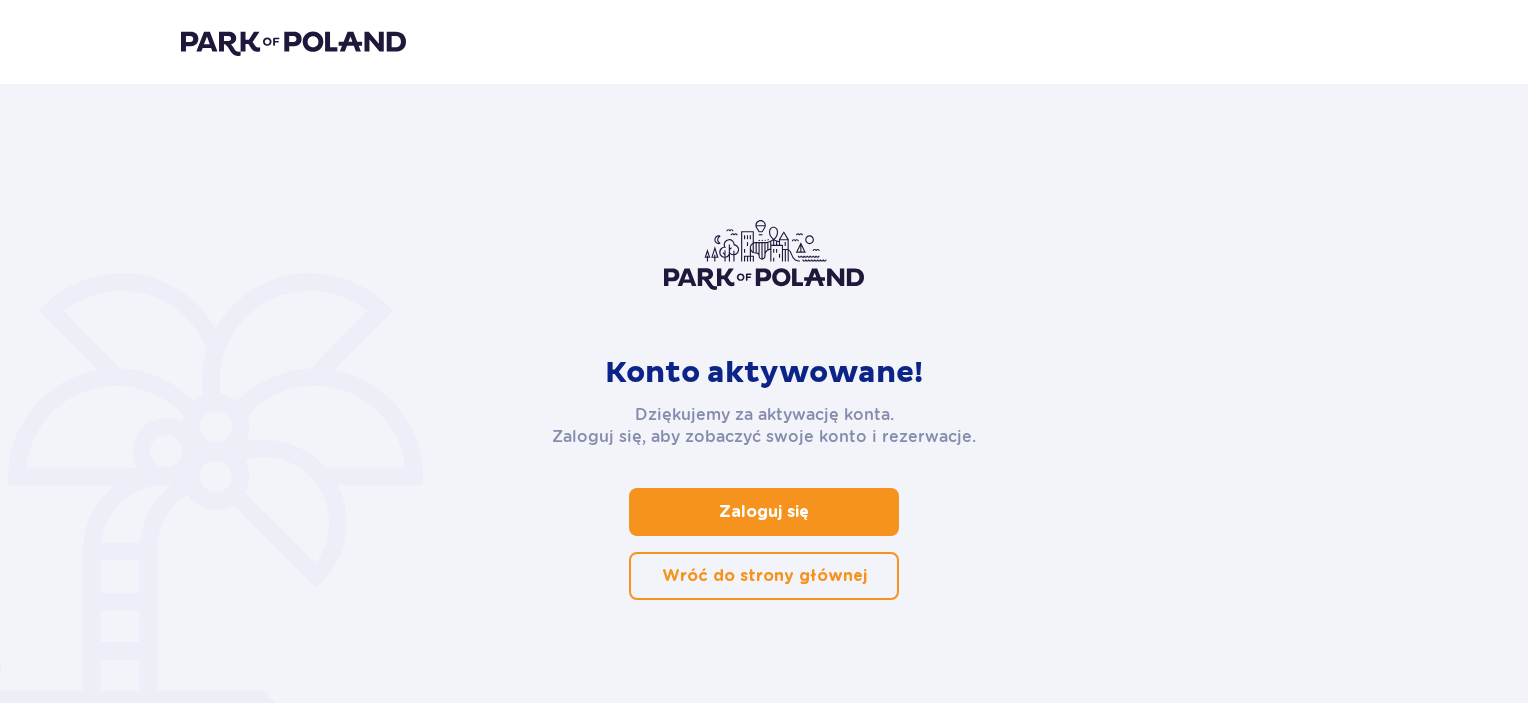click on "Zaloguj się" at bounding box center [764, 512] 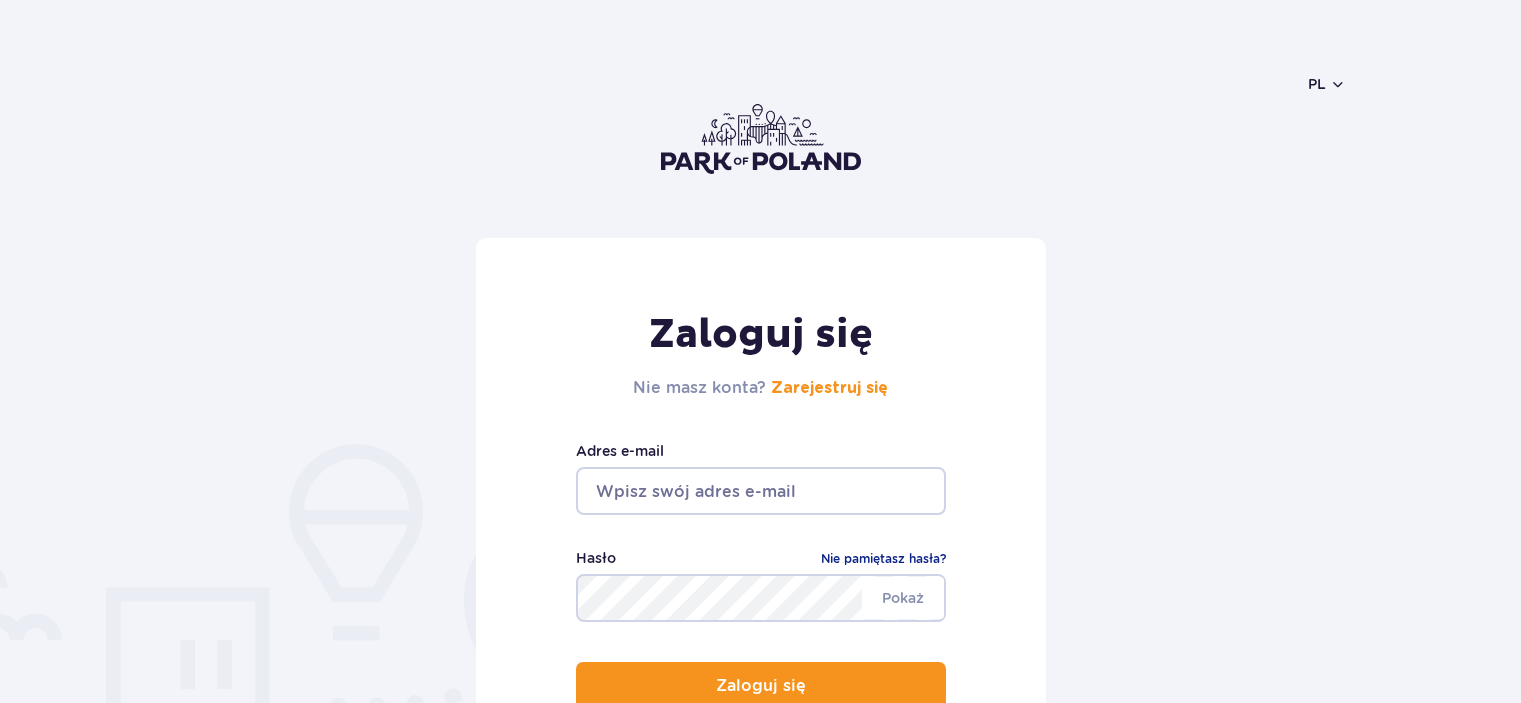 scroll, scrollTop: 0, scrollLeft: 0, axis: both 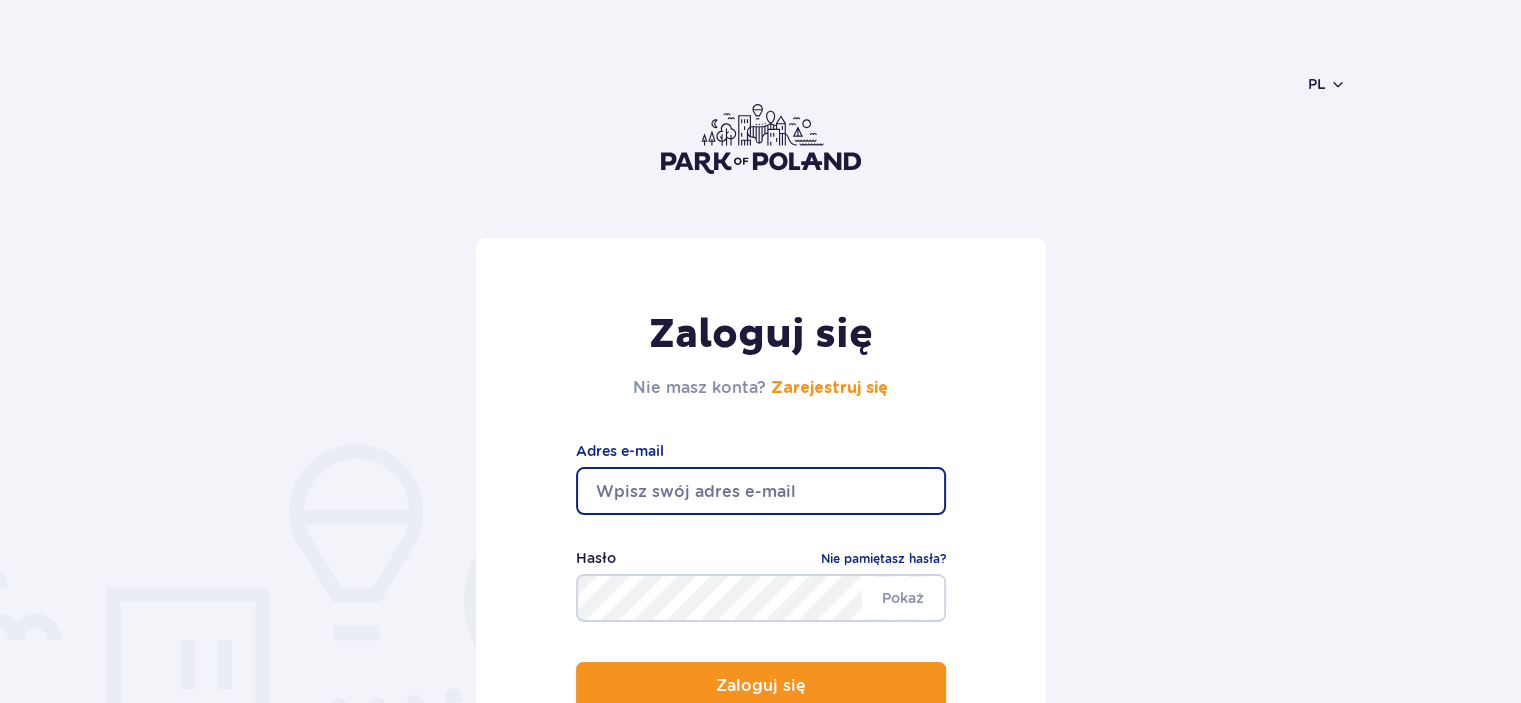 click at bounding box center [761, 491] 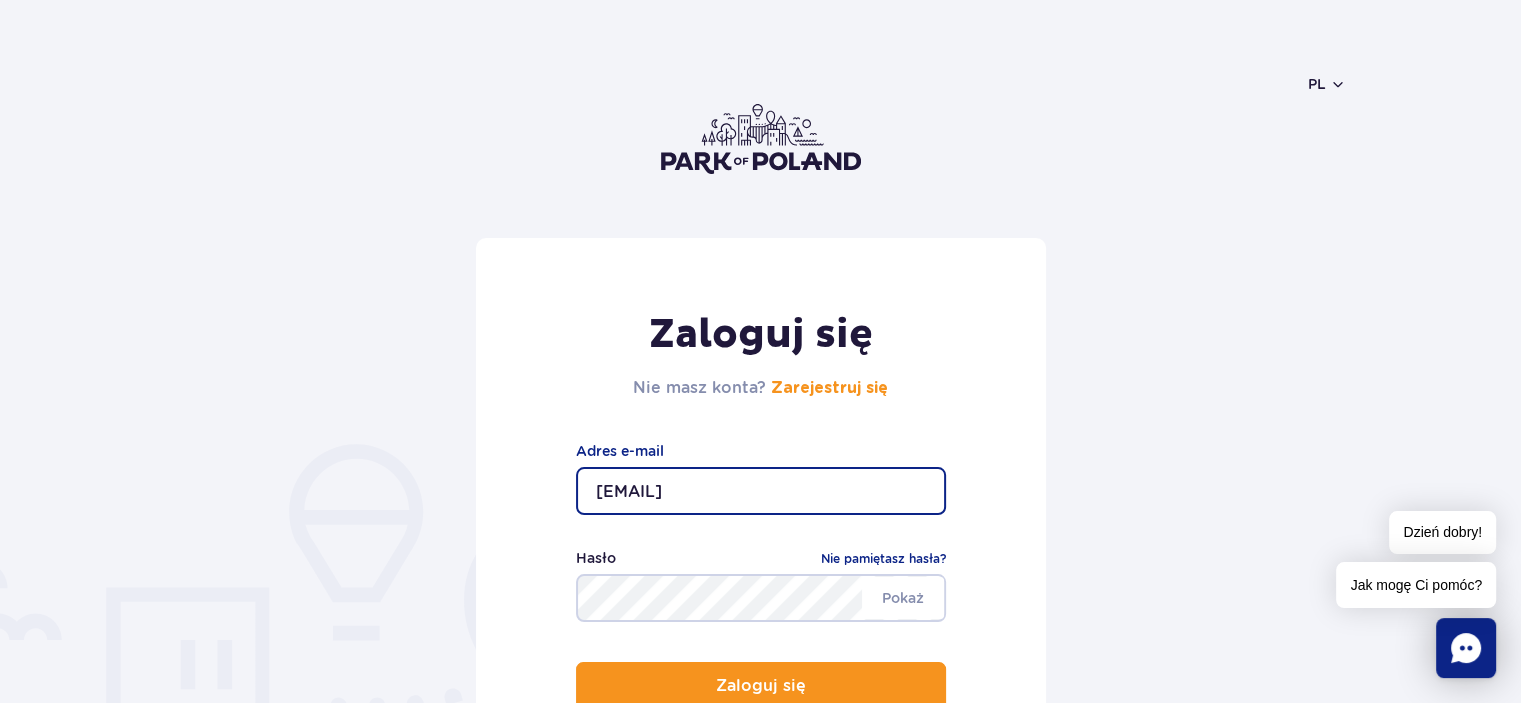 type on "[EMAIL]" 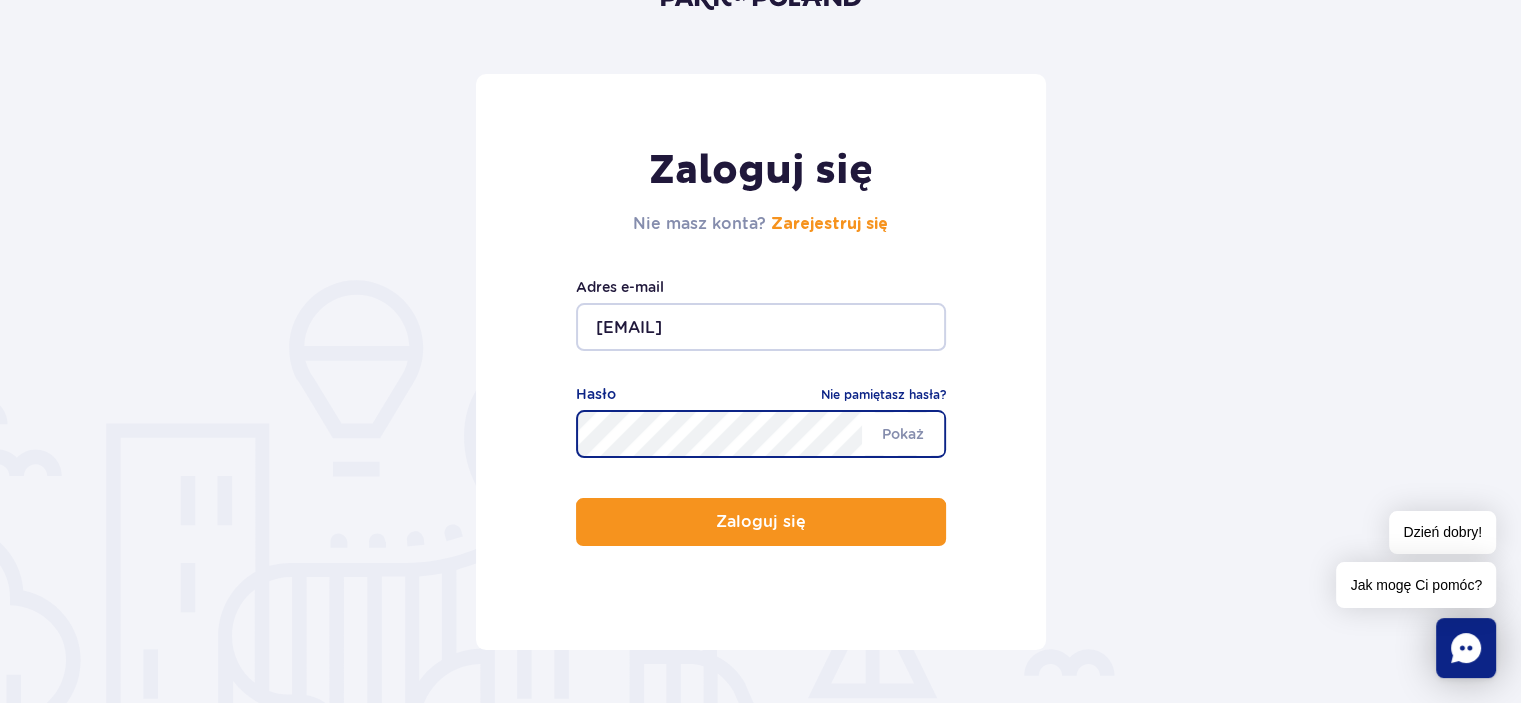 scroll, scrollTop: 200, scrollLeft: 0, axis: vertical 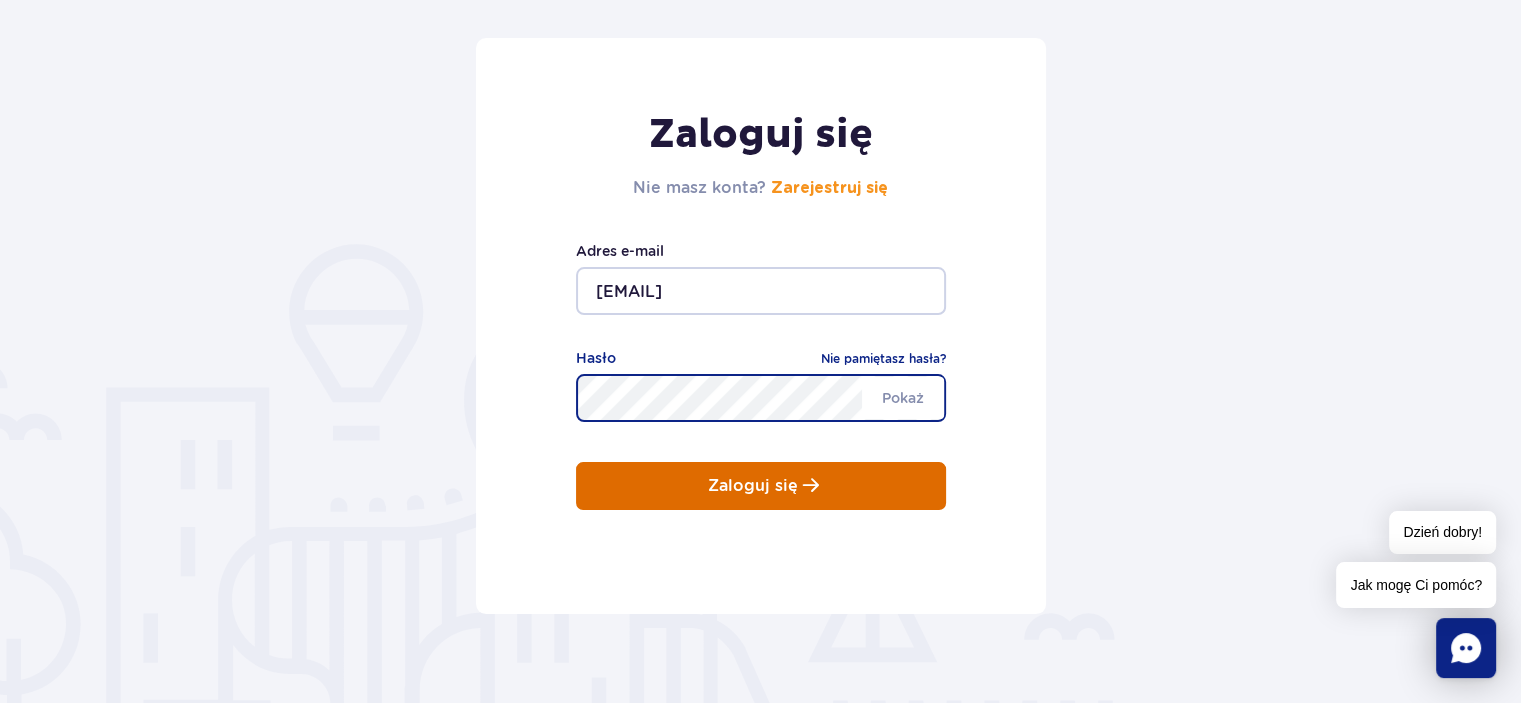 click at bounding box center [811, 485] 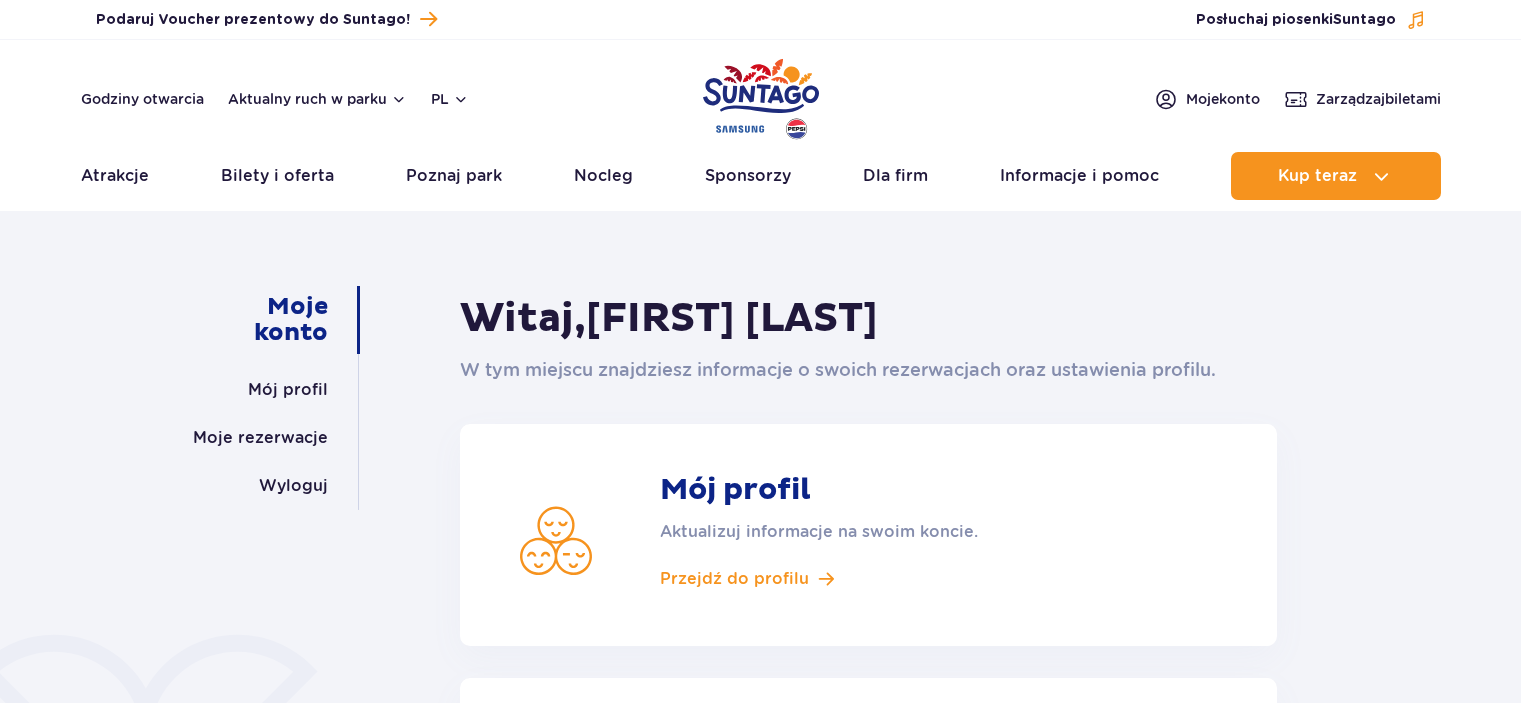 scroll, scrollTop: 0, scrollLeft: 0, axis: both 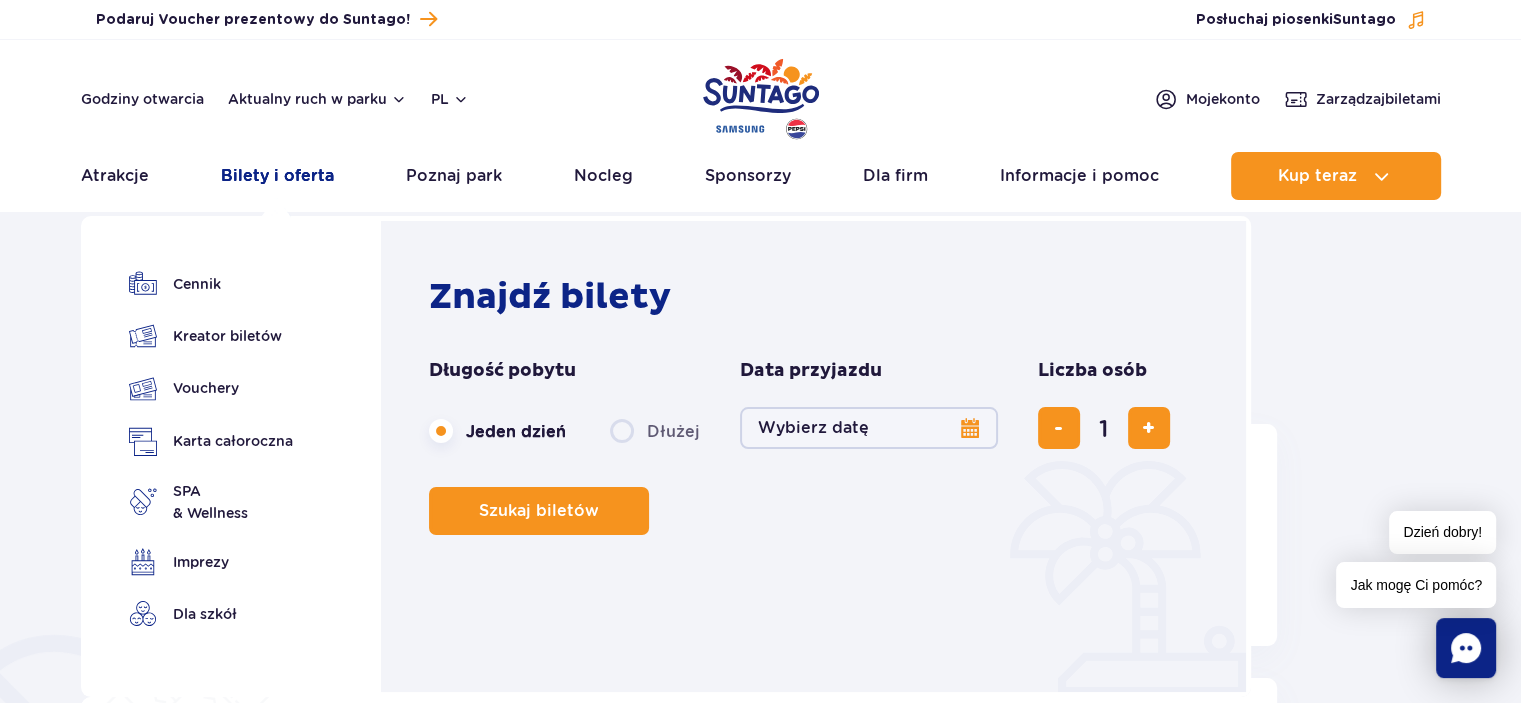 click on "Bilety i oferta" at bounding box center (277, 176) 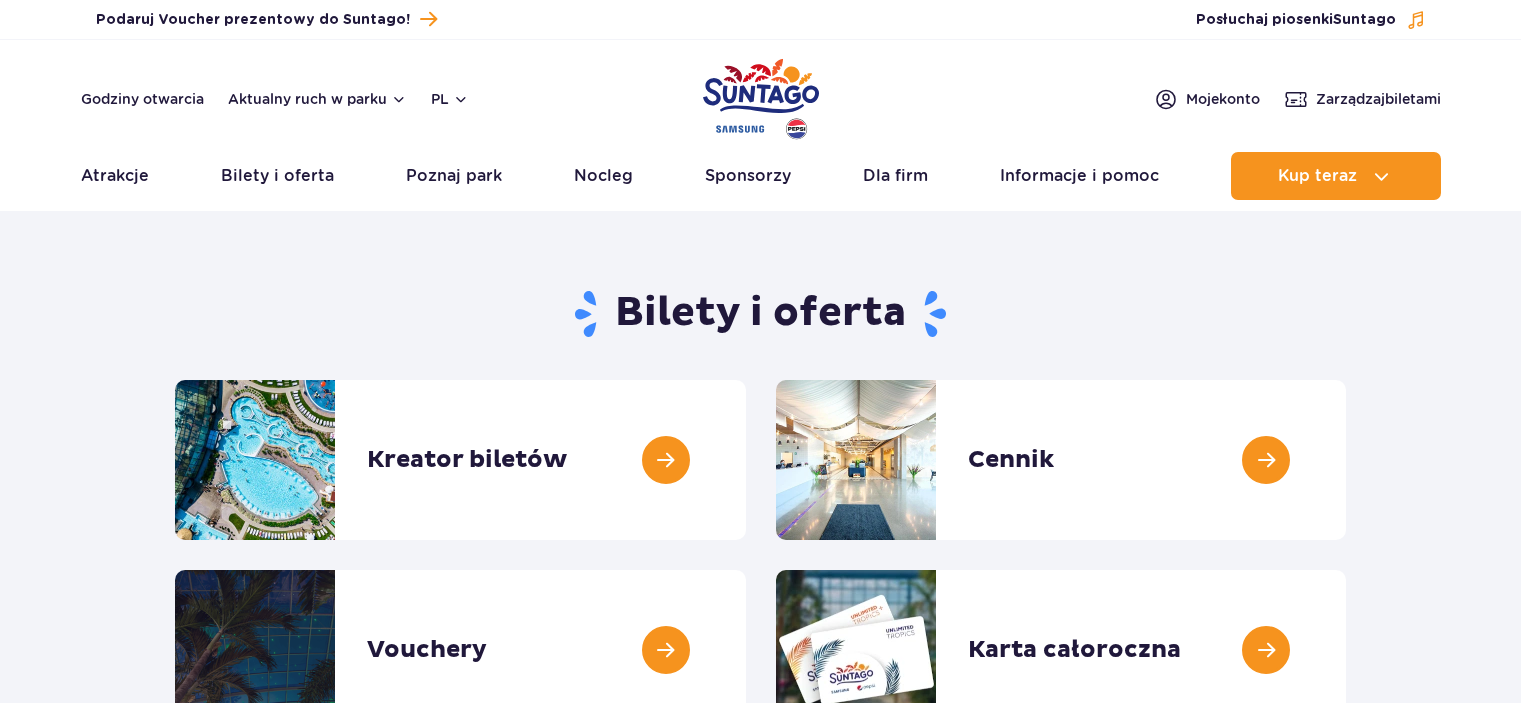 scroll, scrollTop: 0, scrollLeft: 0, axis: both 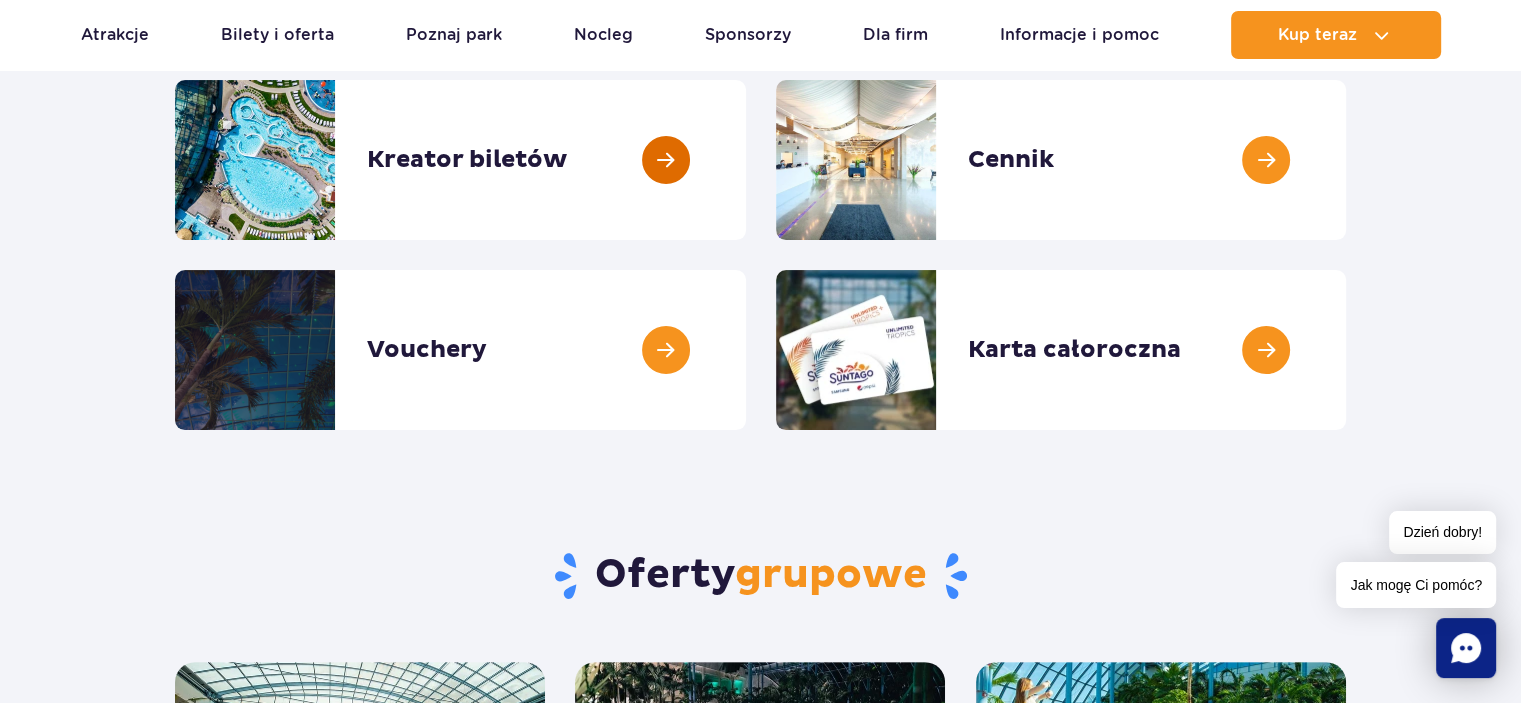 click at bounding box center (746, 160) 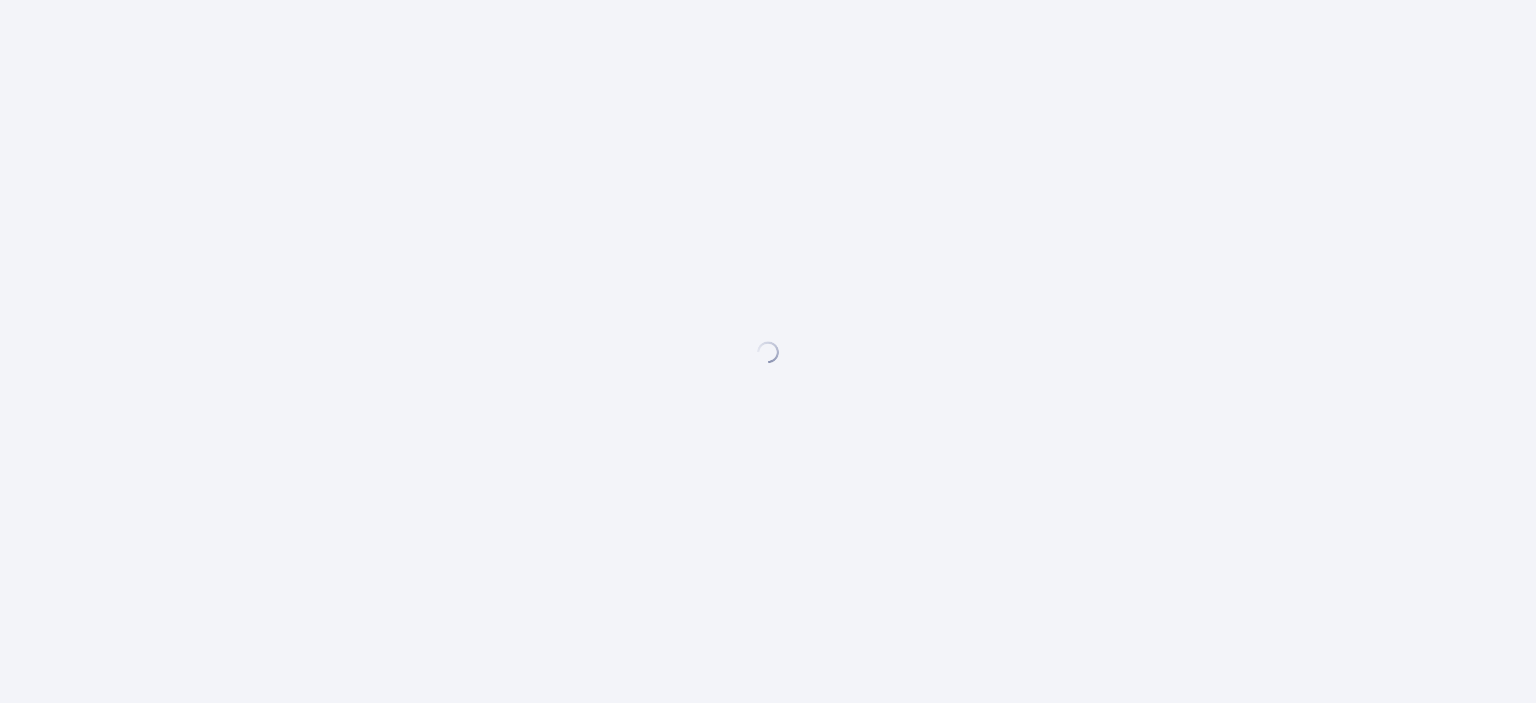 scroll, scrollTop: 0, scrollLeft: 0, axis: both 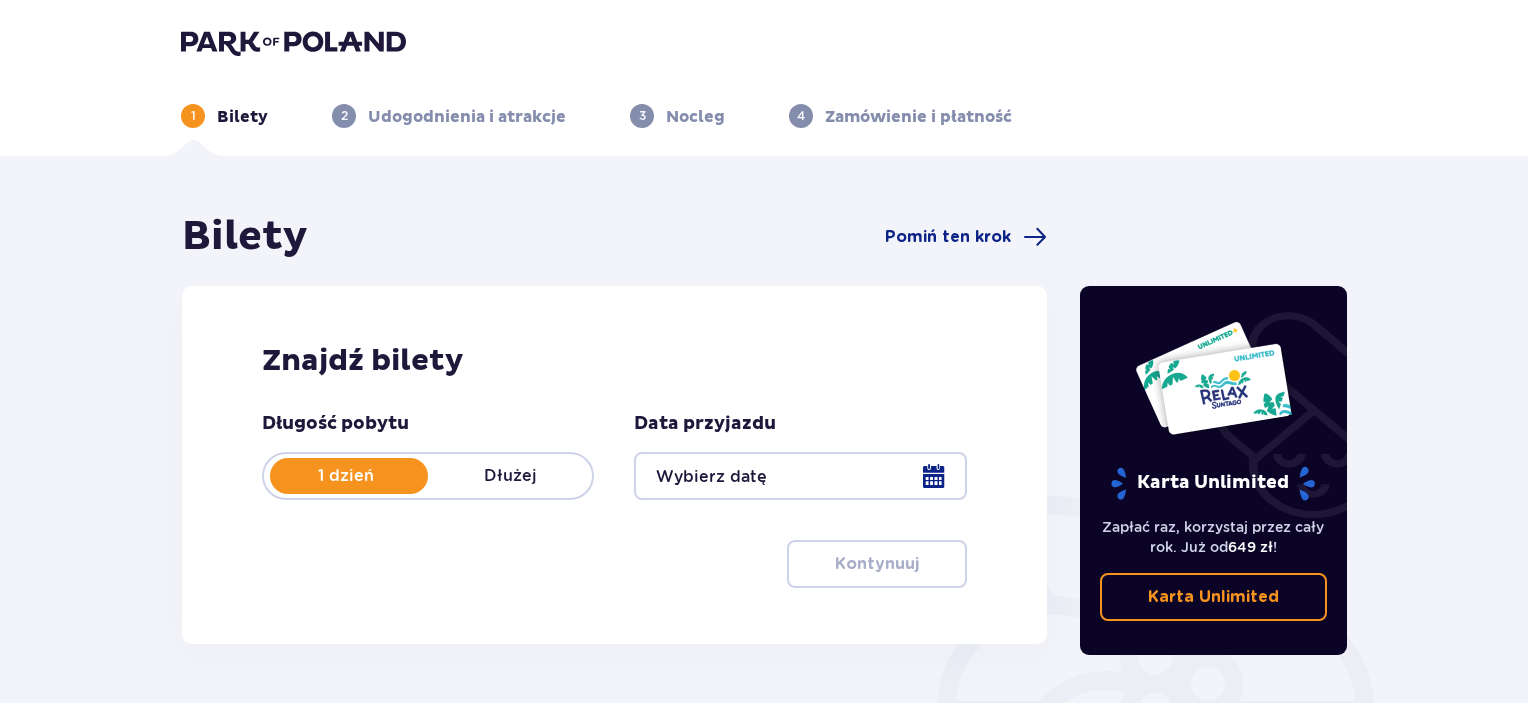 click at bounding box center [800, 476] 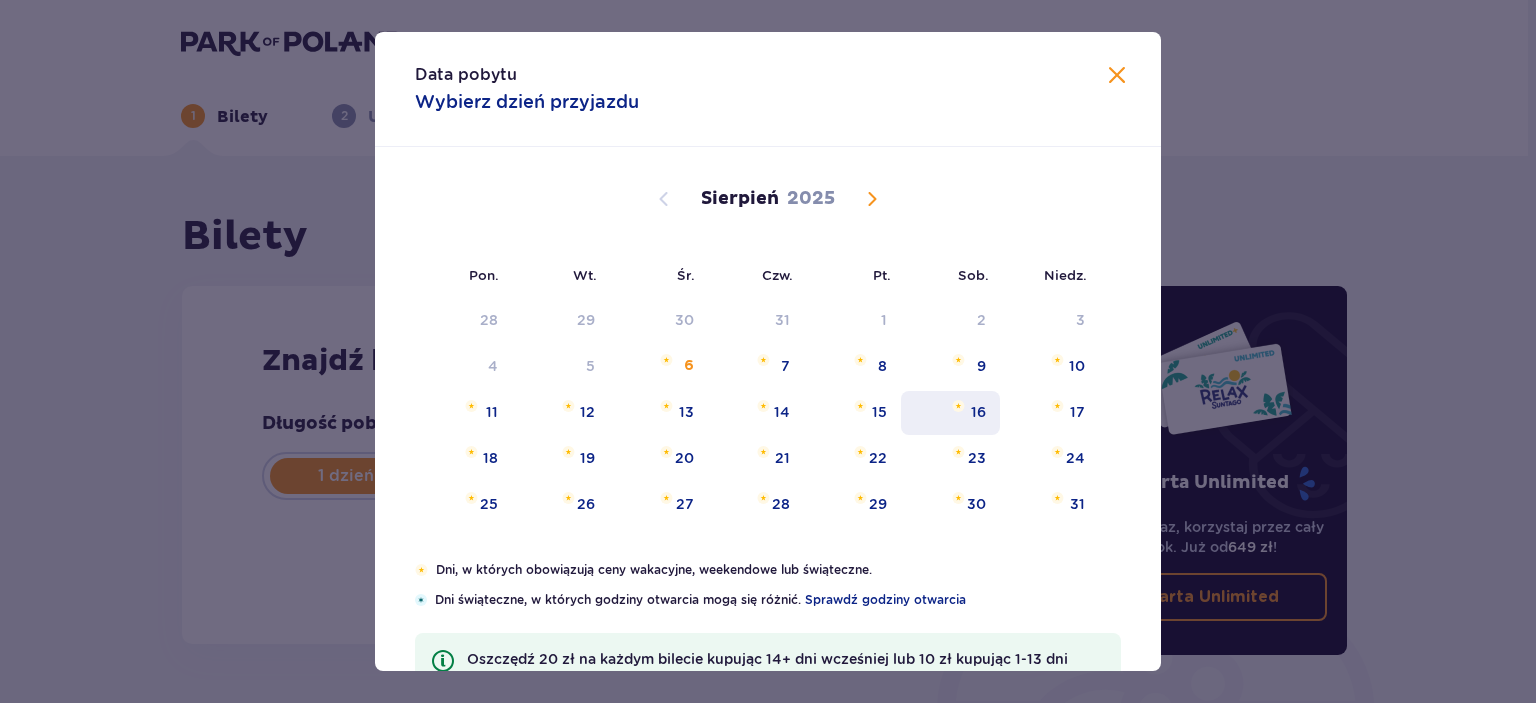 click on "16" at bounding box center [978, 412] 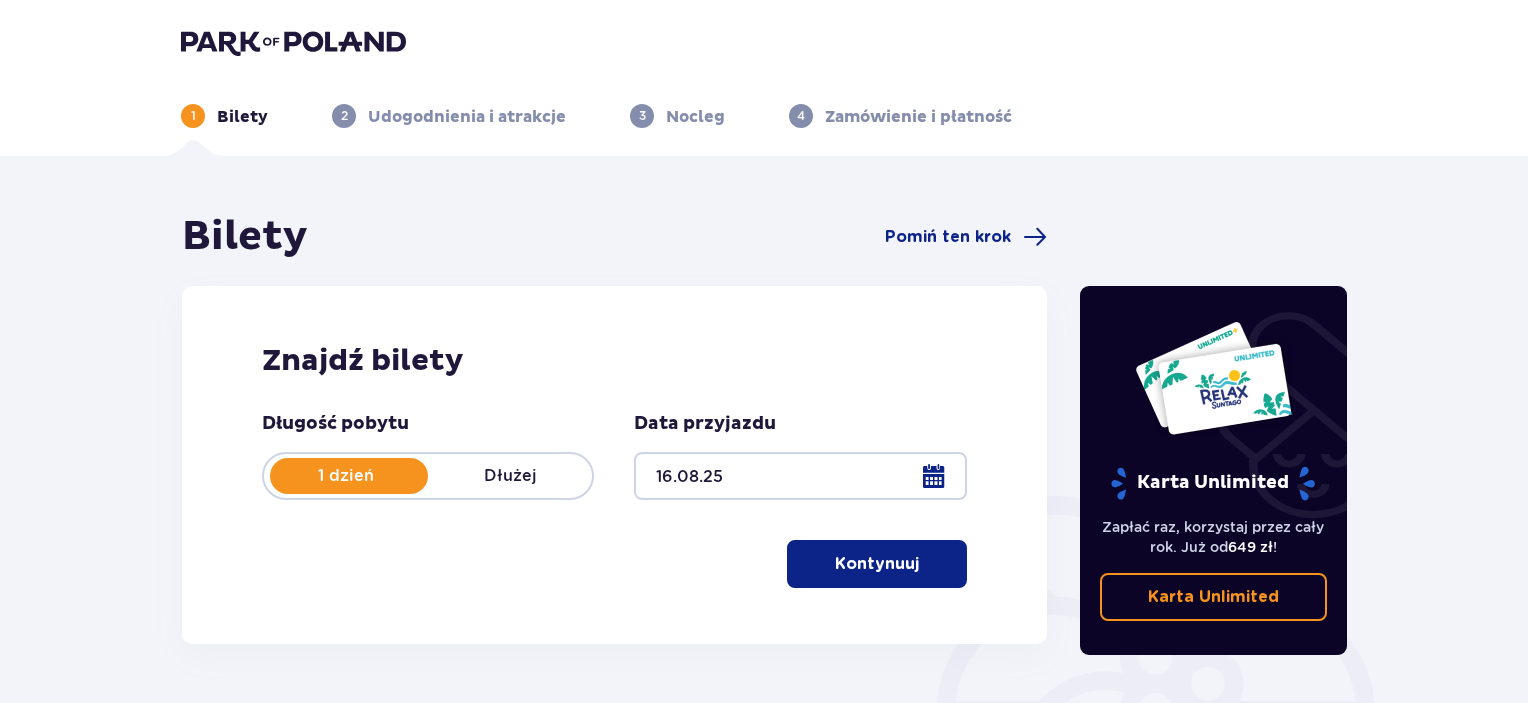 click on "Kontynuuj" 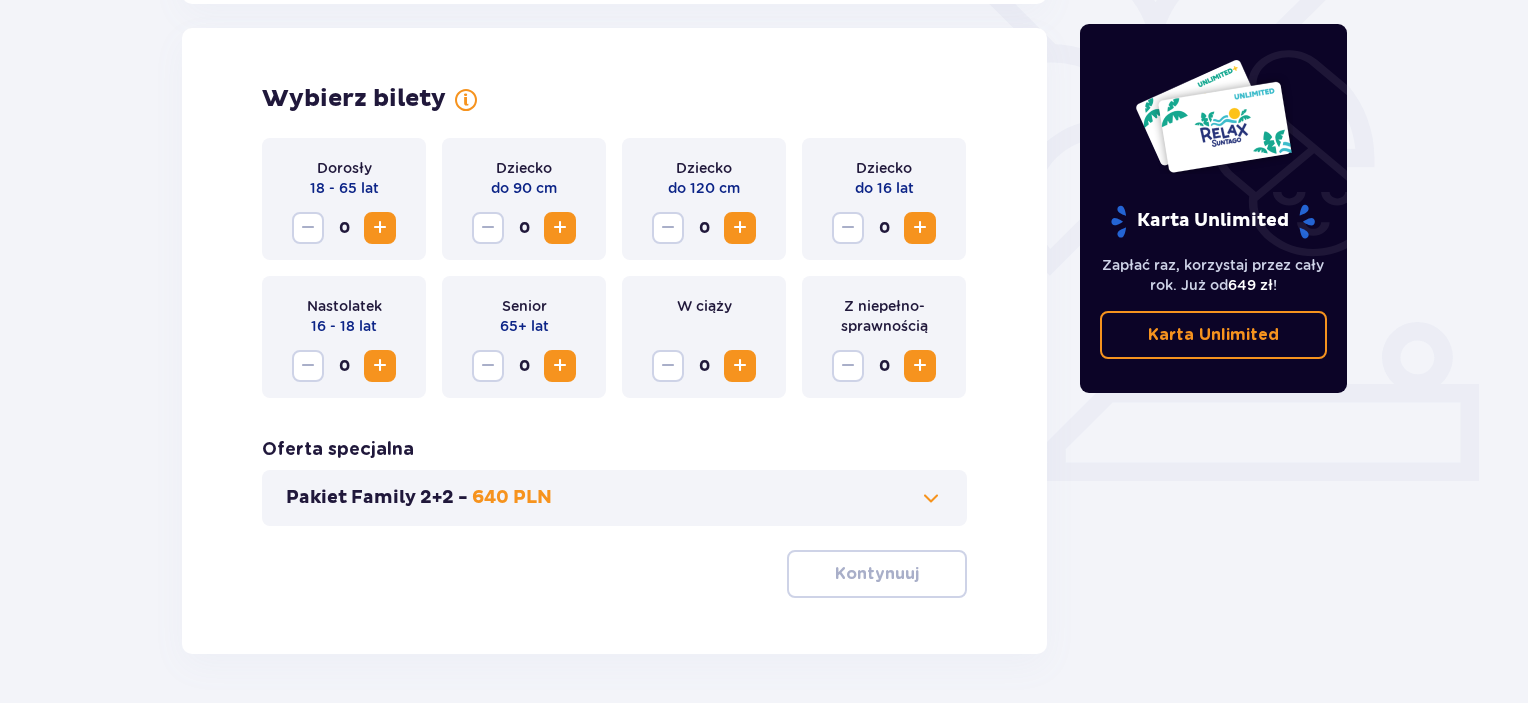 scroll, scrollTop: 556, scrollLeft: 0, axis: vertical 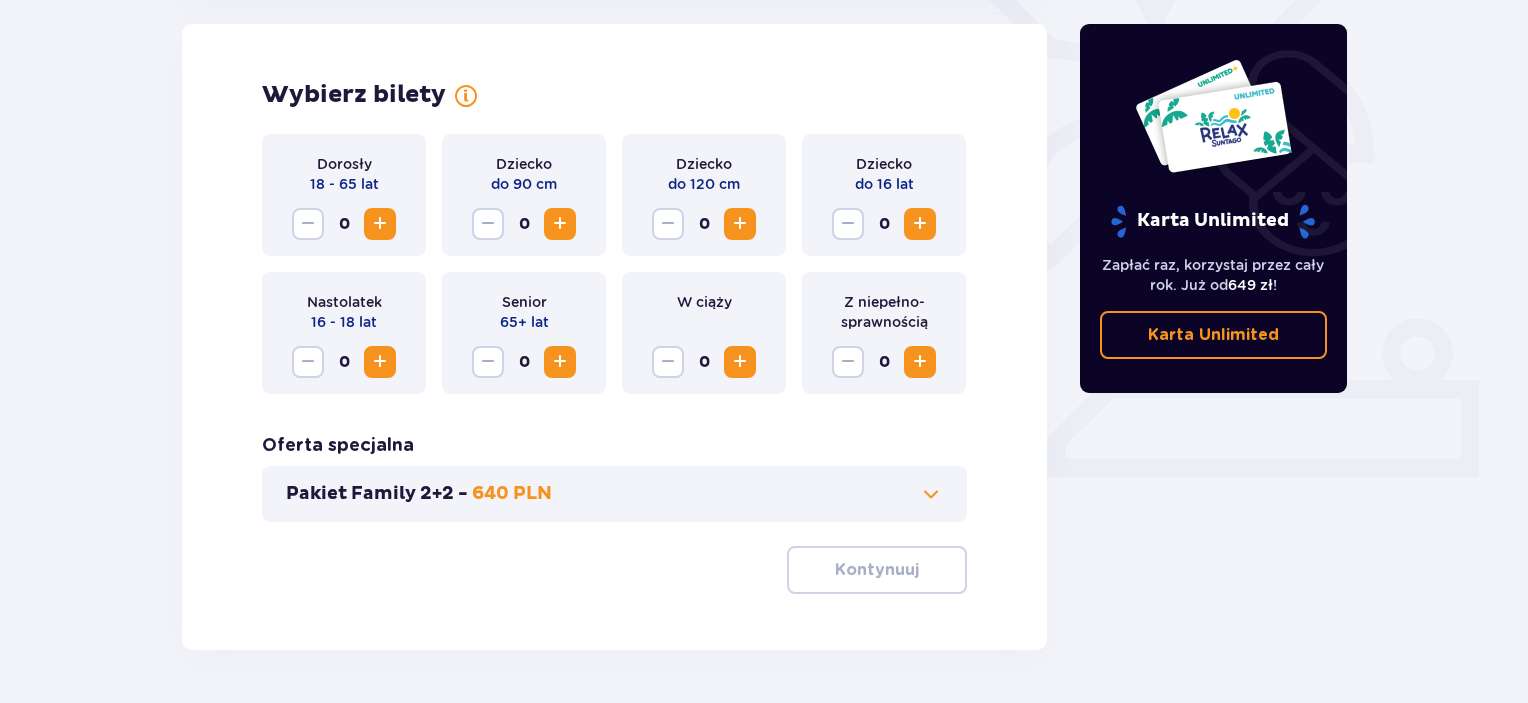 click on "Pakiet Family 2+2 -  640 PLN" 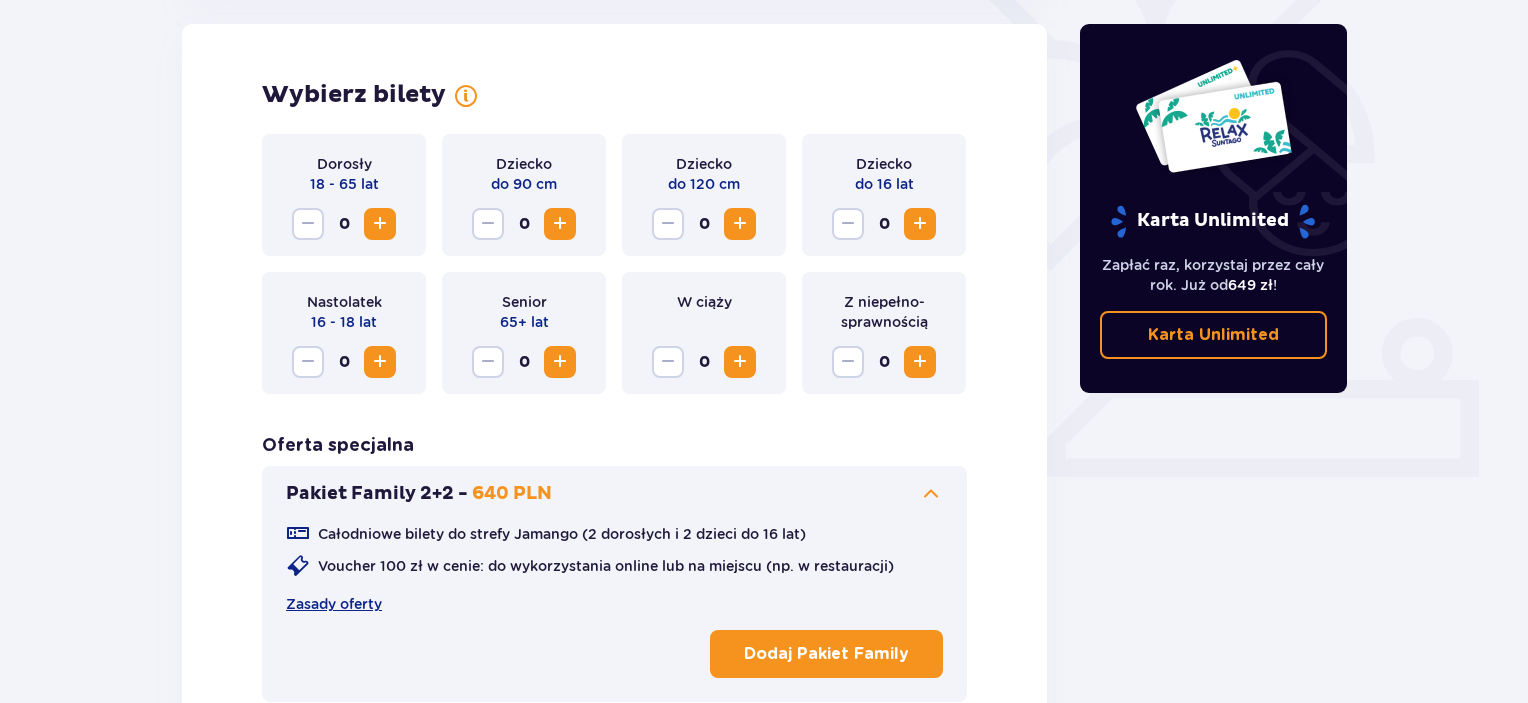 click 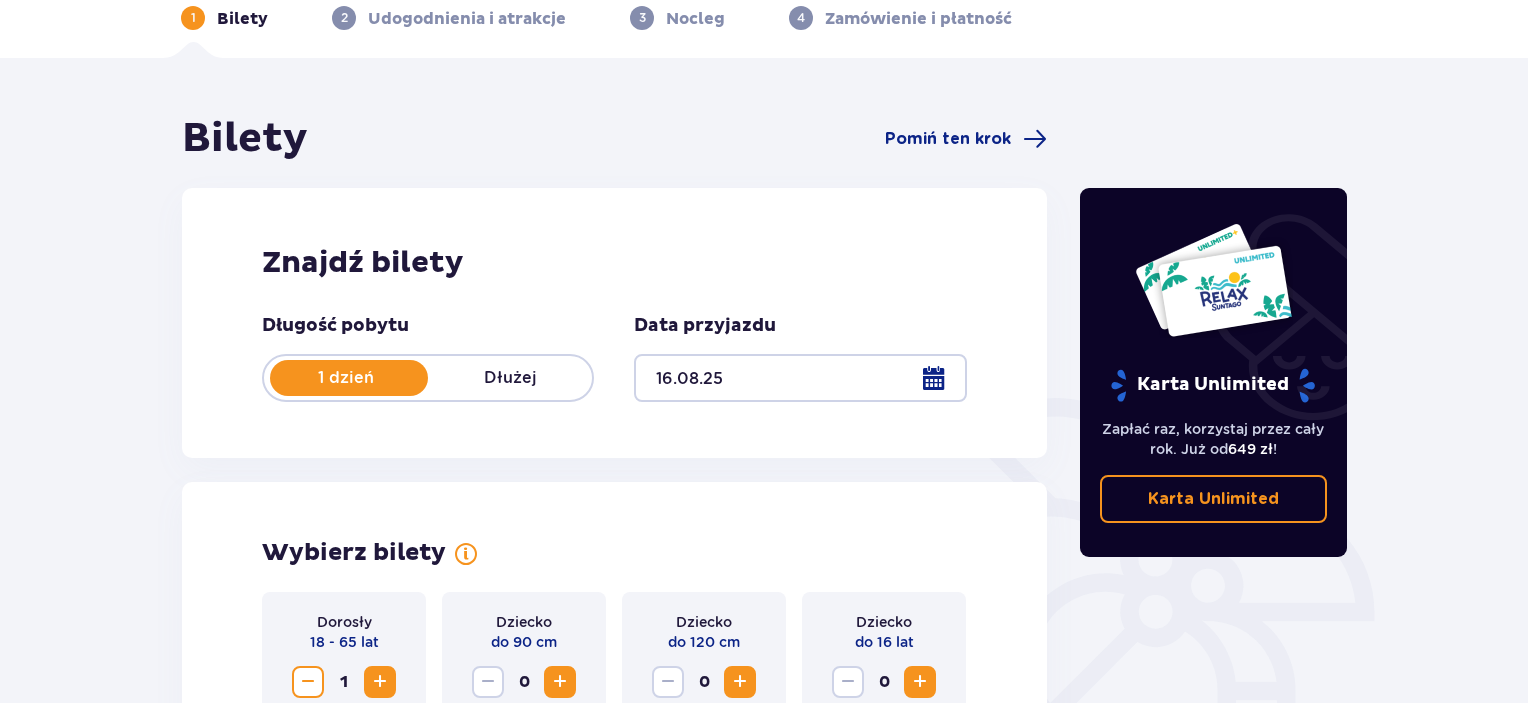 scroll, scrollTop: 403, scrollLeft: 0, axis: vertical 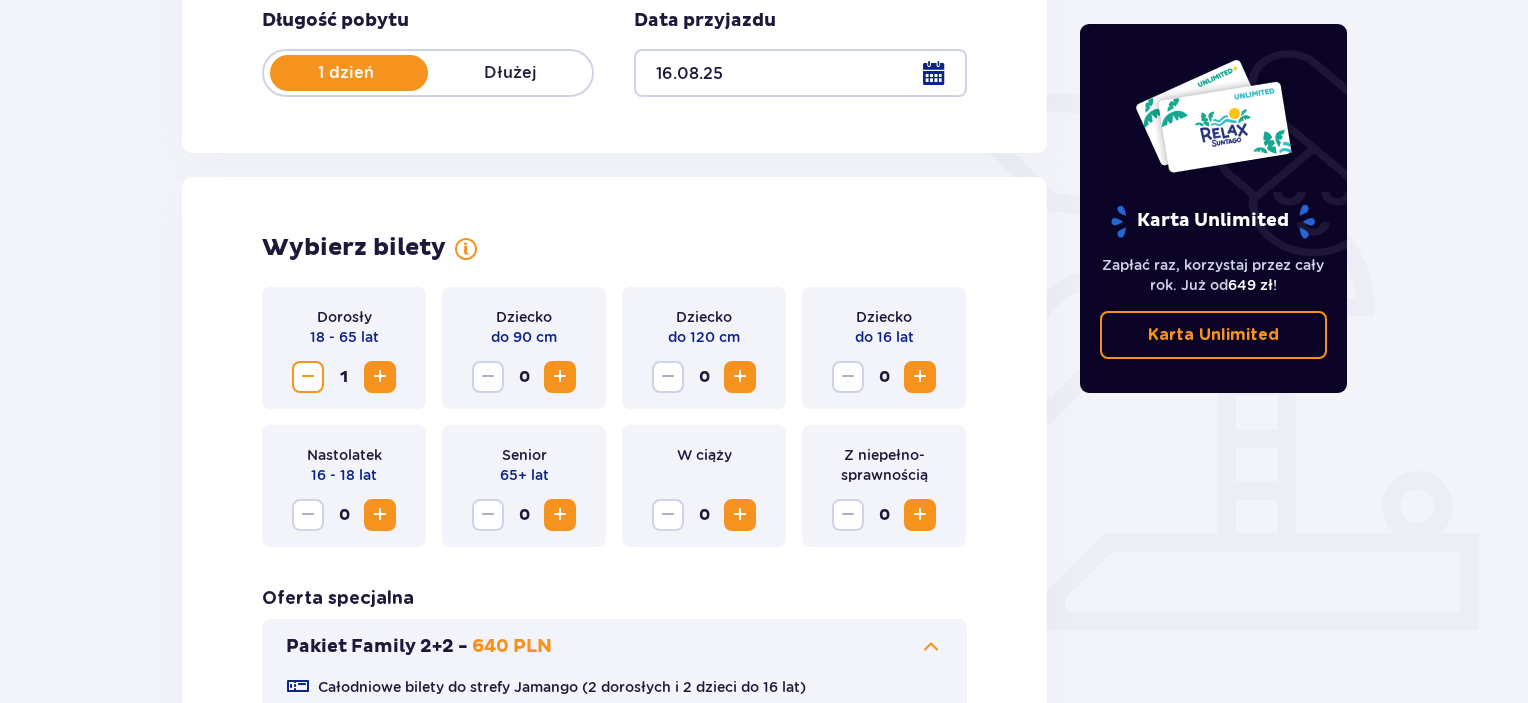 click 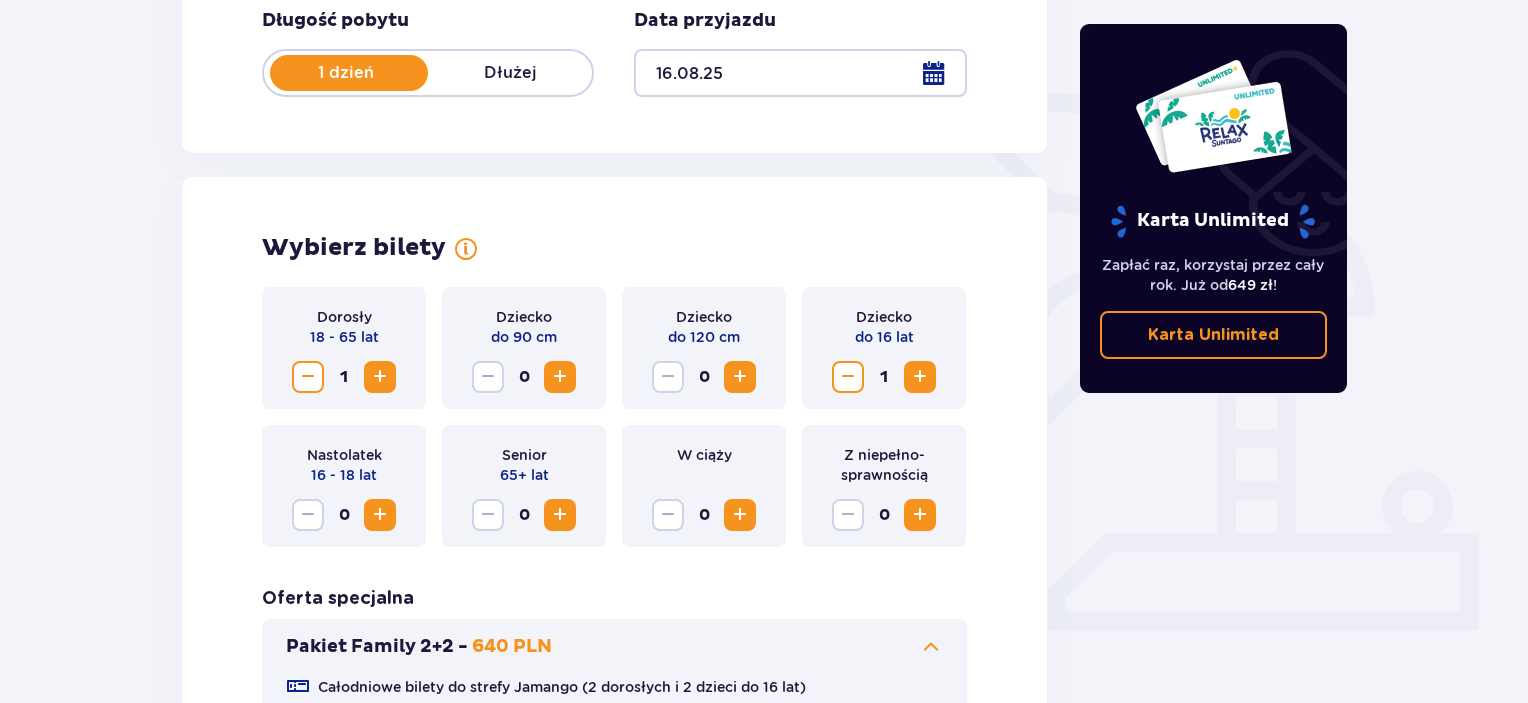 click 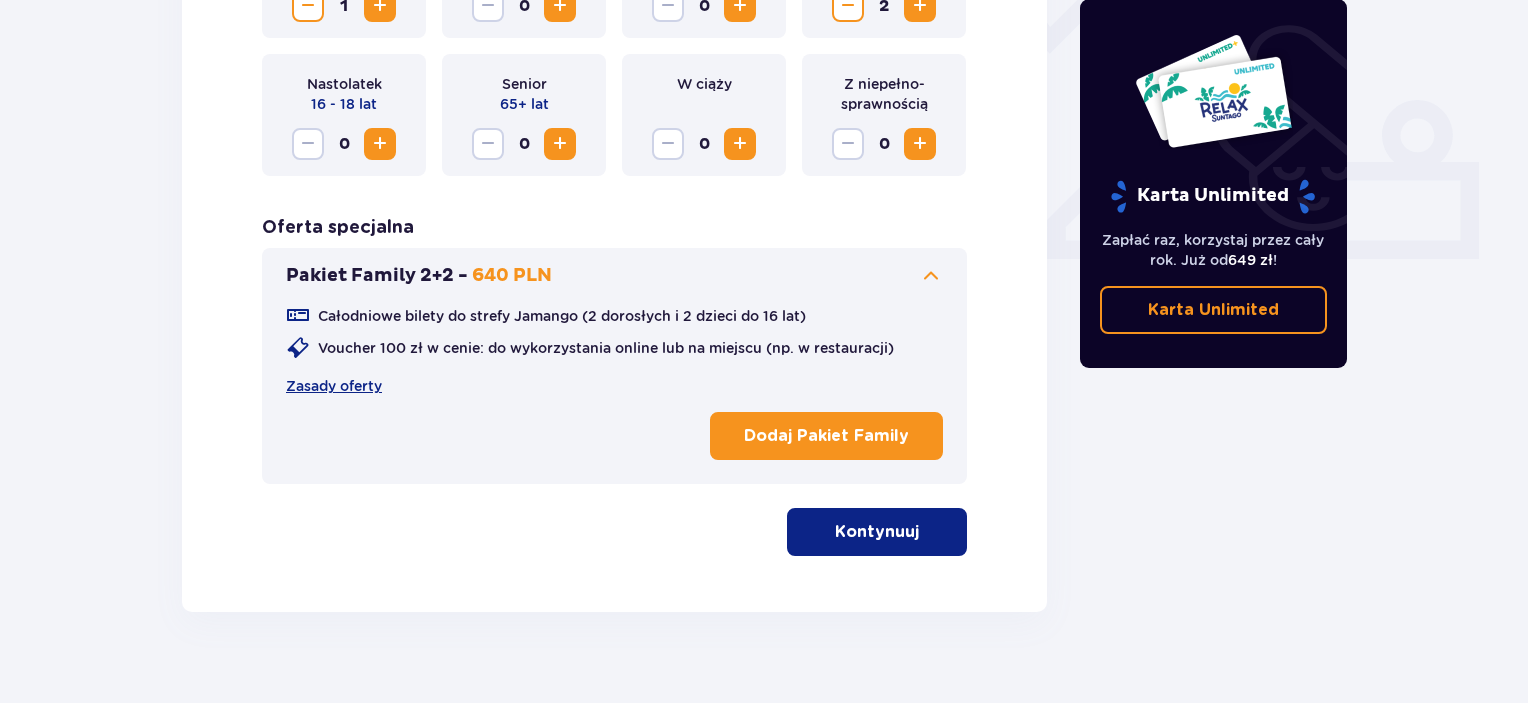 scroll, scrollTop: 803, scrollLeft: 0, axis: vertical 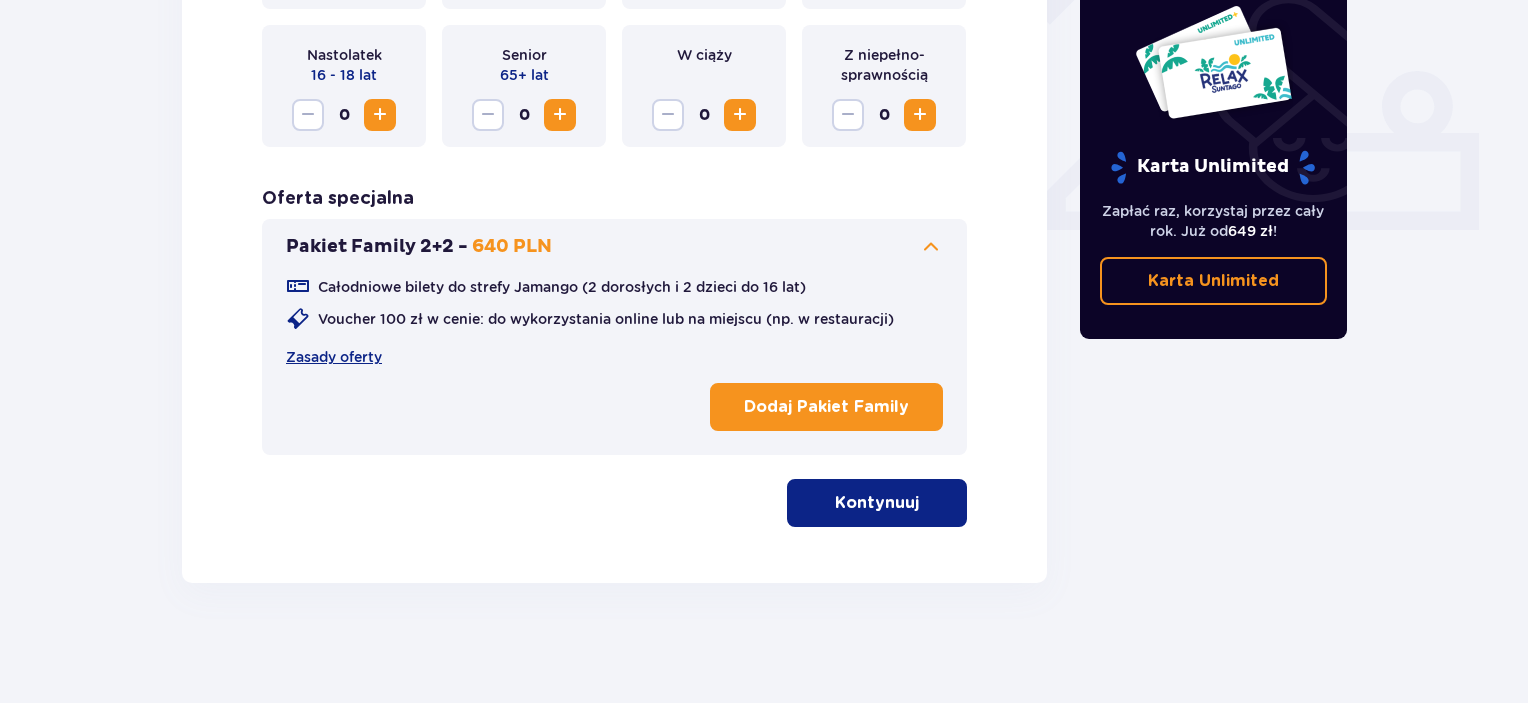 click on "Kontynuuj" 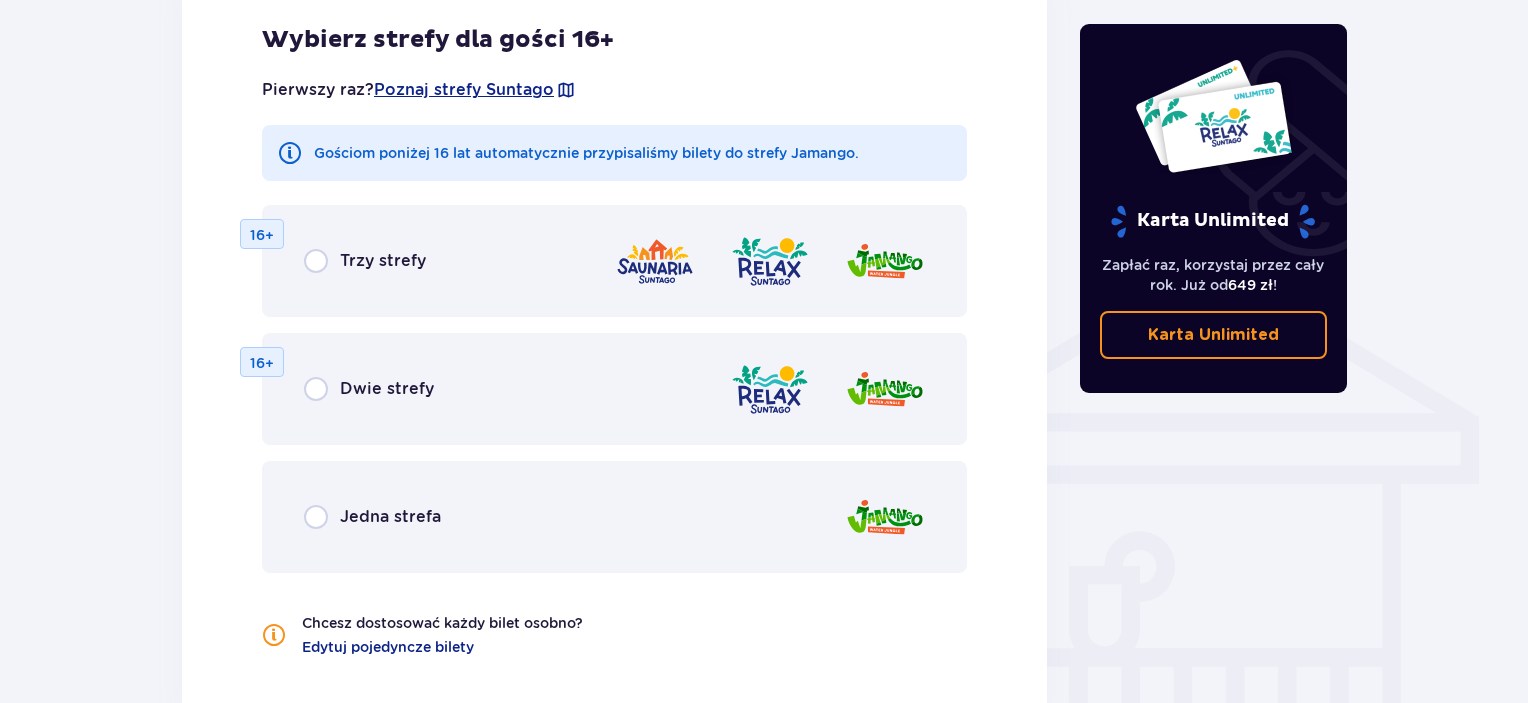 scroll, scrollTop: 1571, scrollLeft: 0, axis: vertical 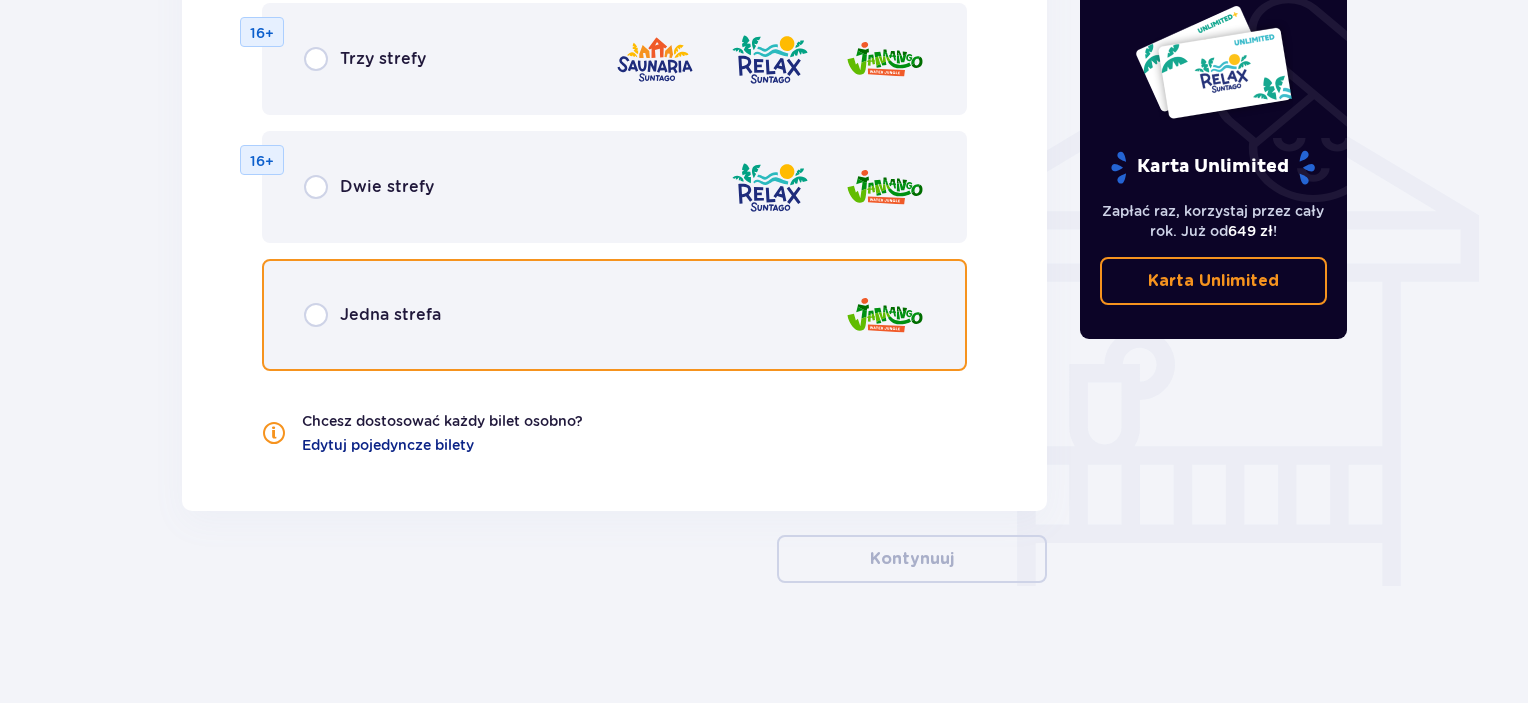 click 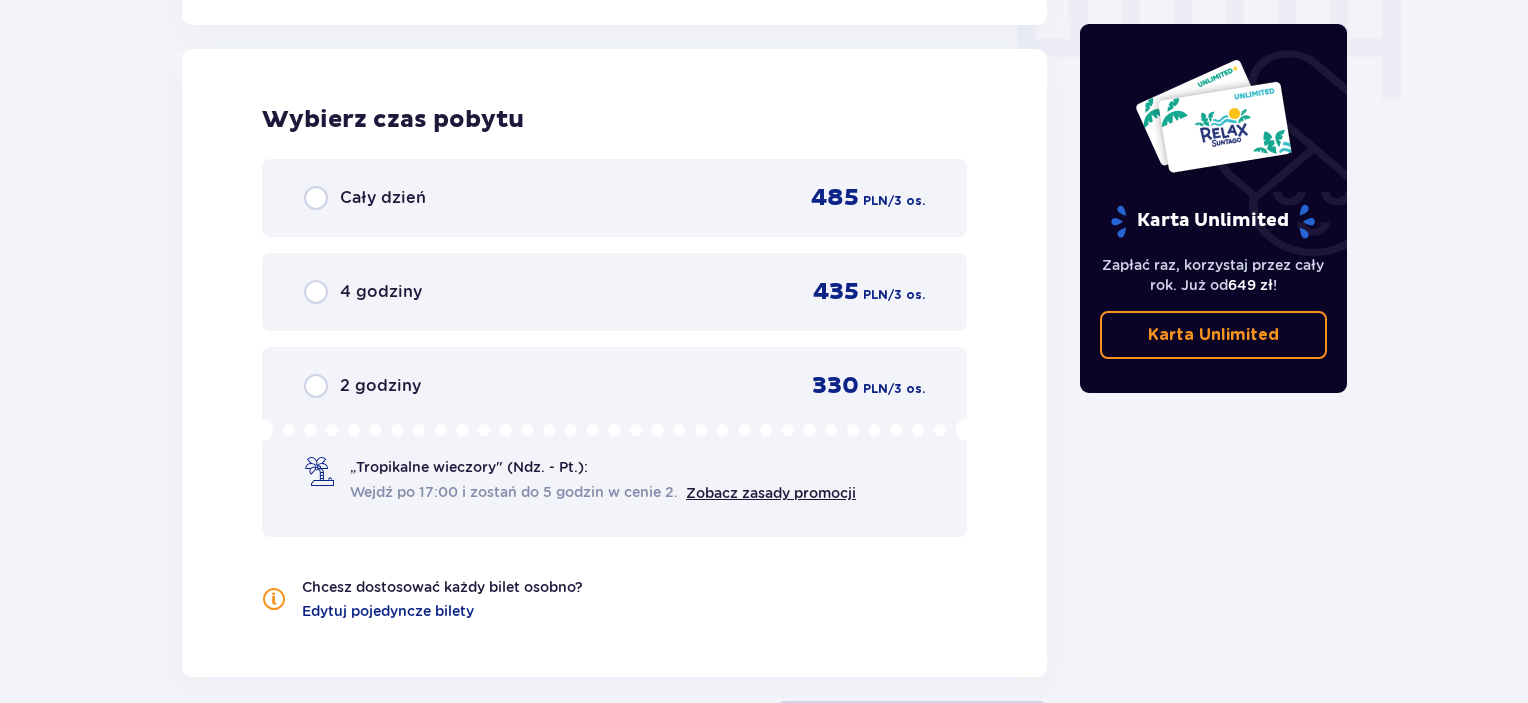 scroll, scrollTop: 2058, scrollLeft: 0, axis: vertical 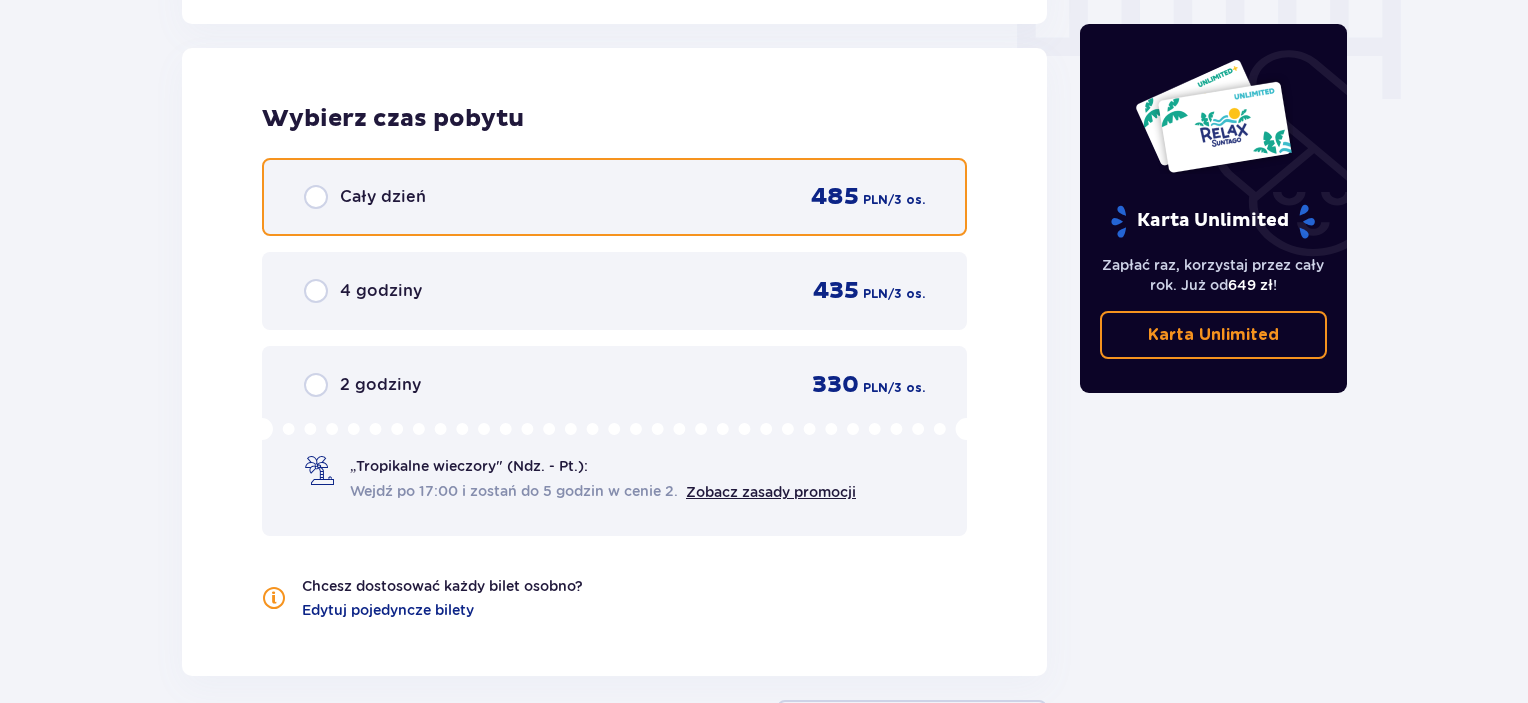 click 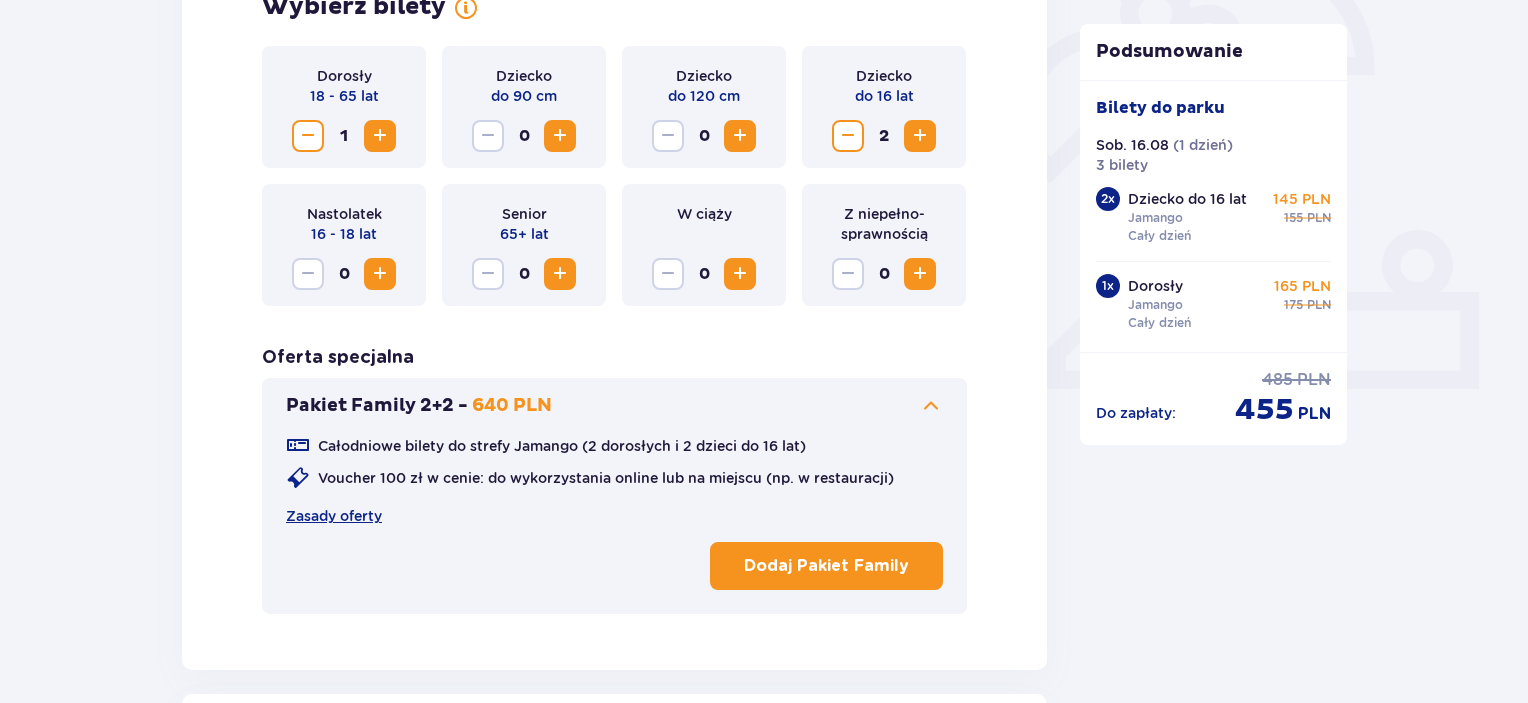 scroll, scrollTop: 416, scrollLeft: 0, axis: vertical 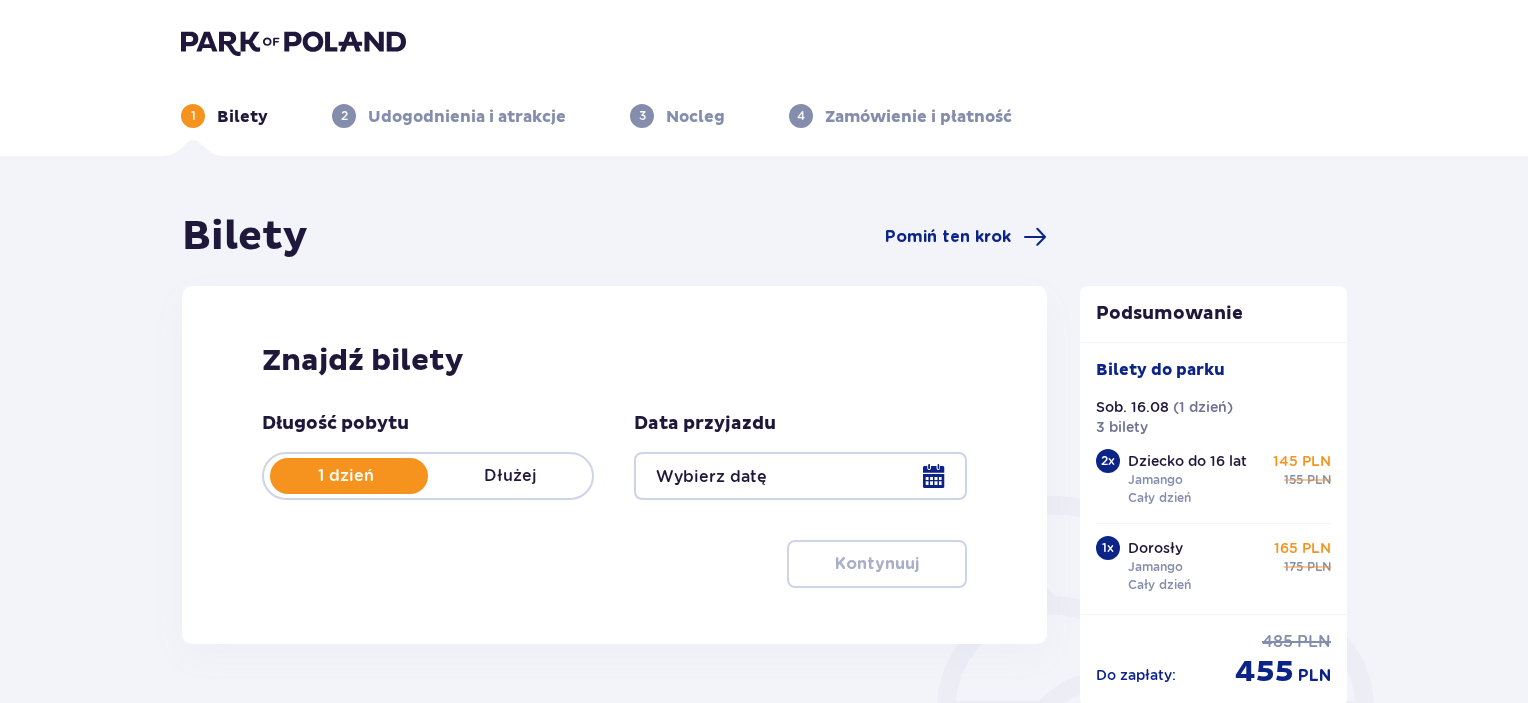 type on "16.08.25" 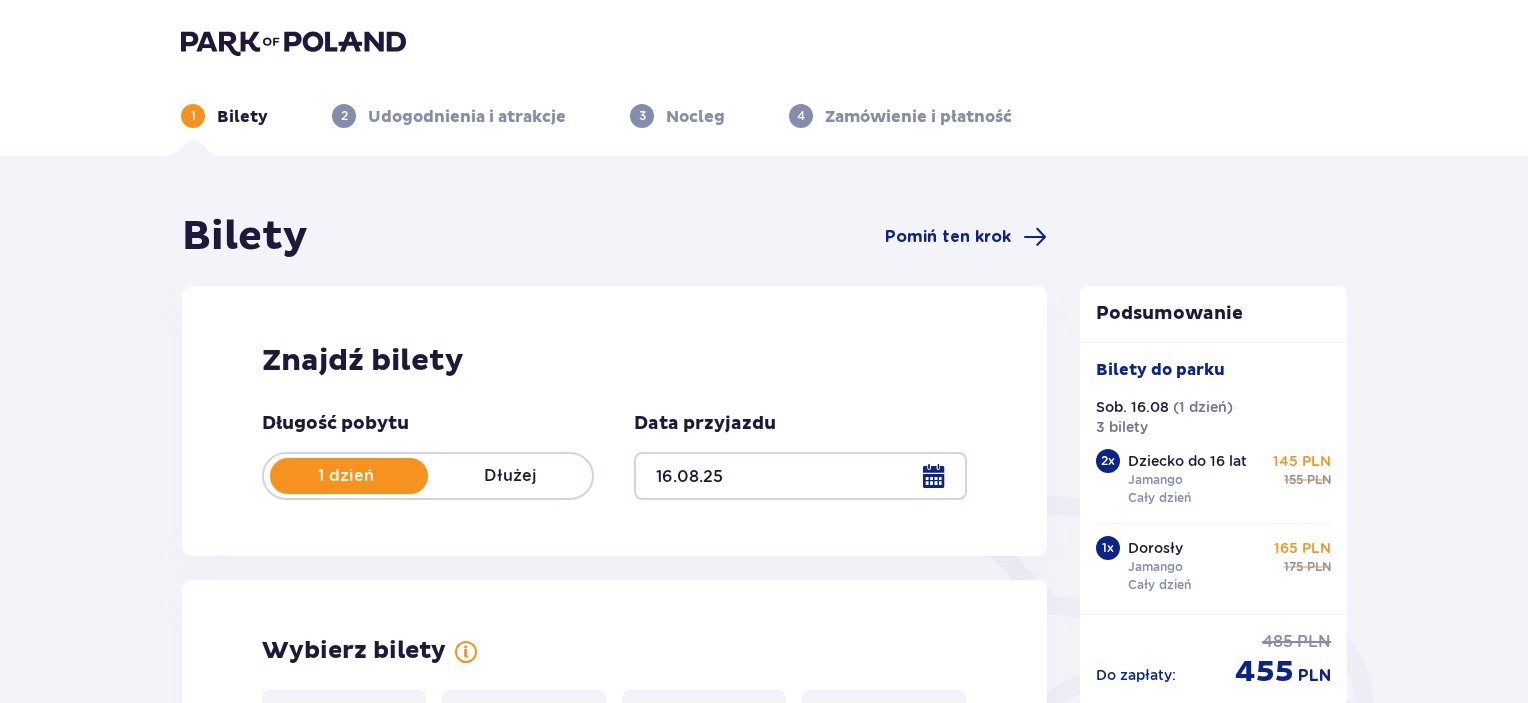 scroll, scrollTop: 0, scrollLeft: 0, axis: both 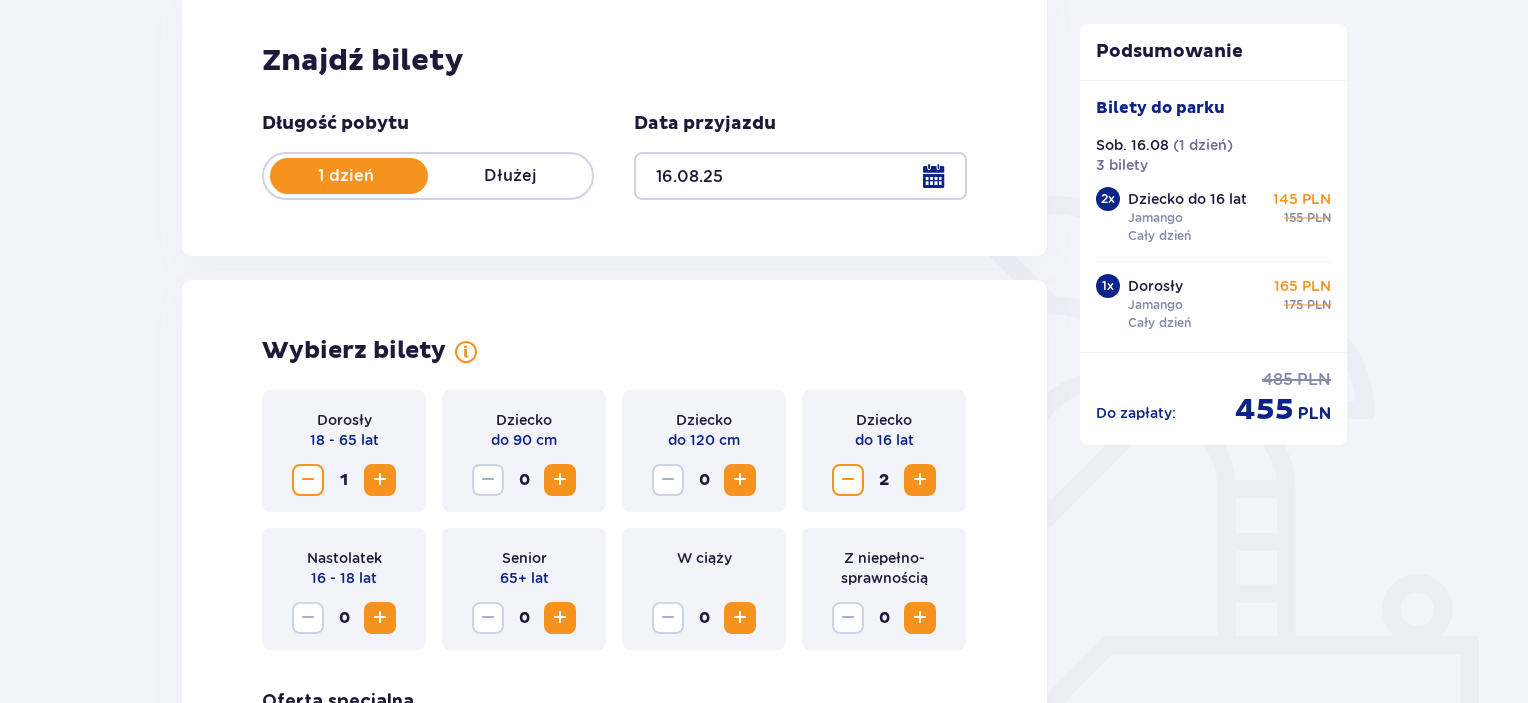 click at bounding box center [308, 480] 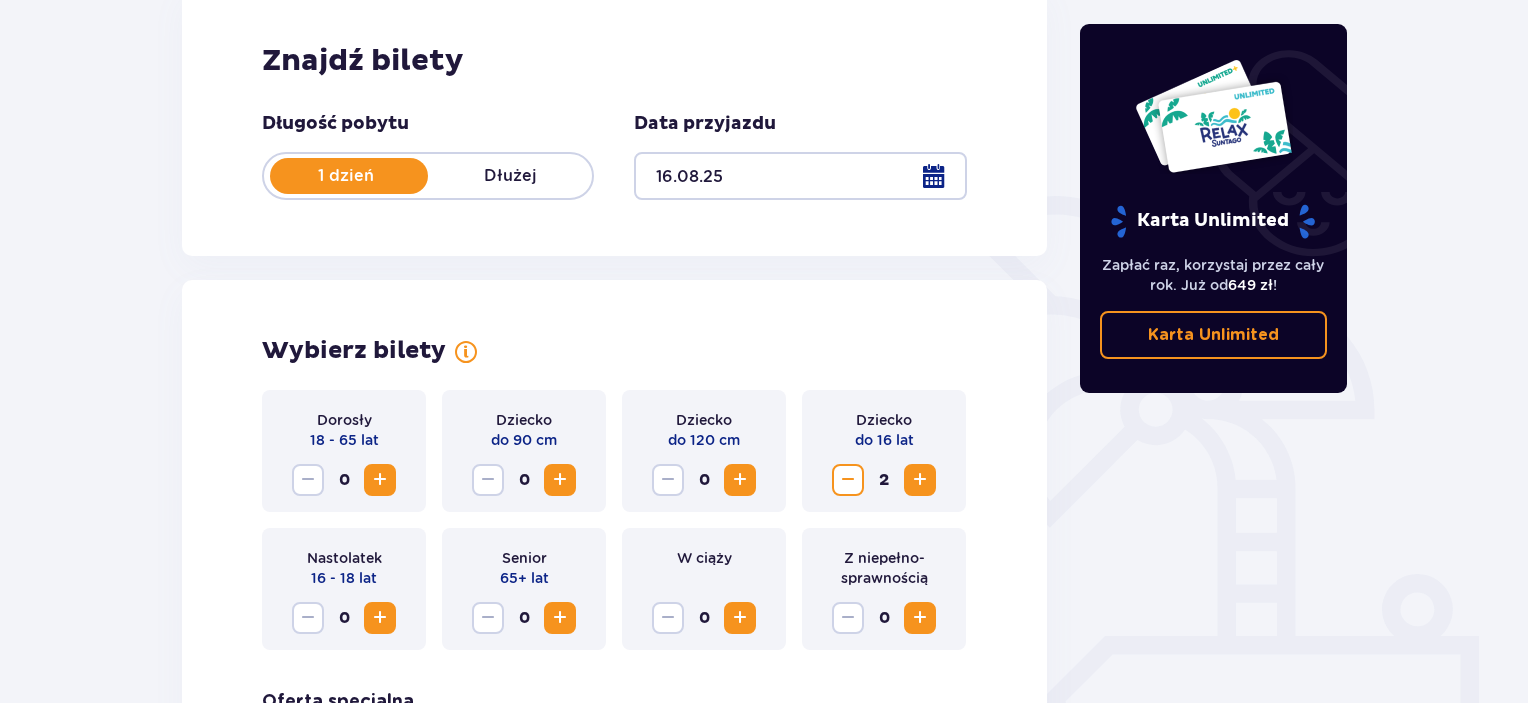 click at bounding box center [848, 480] 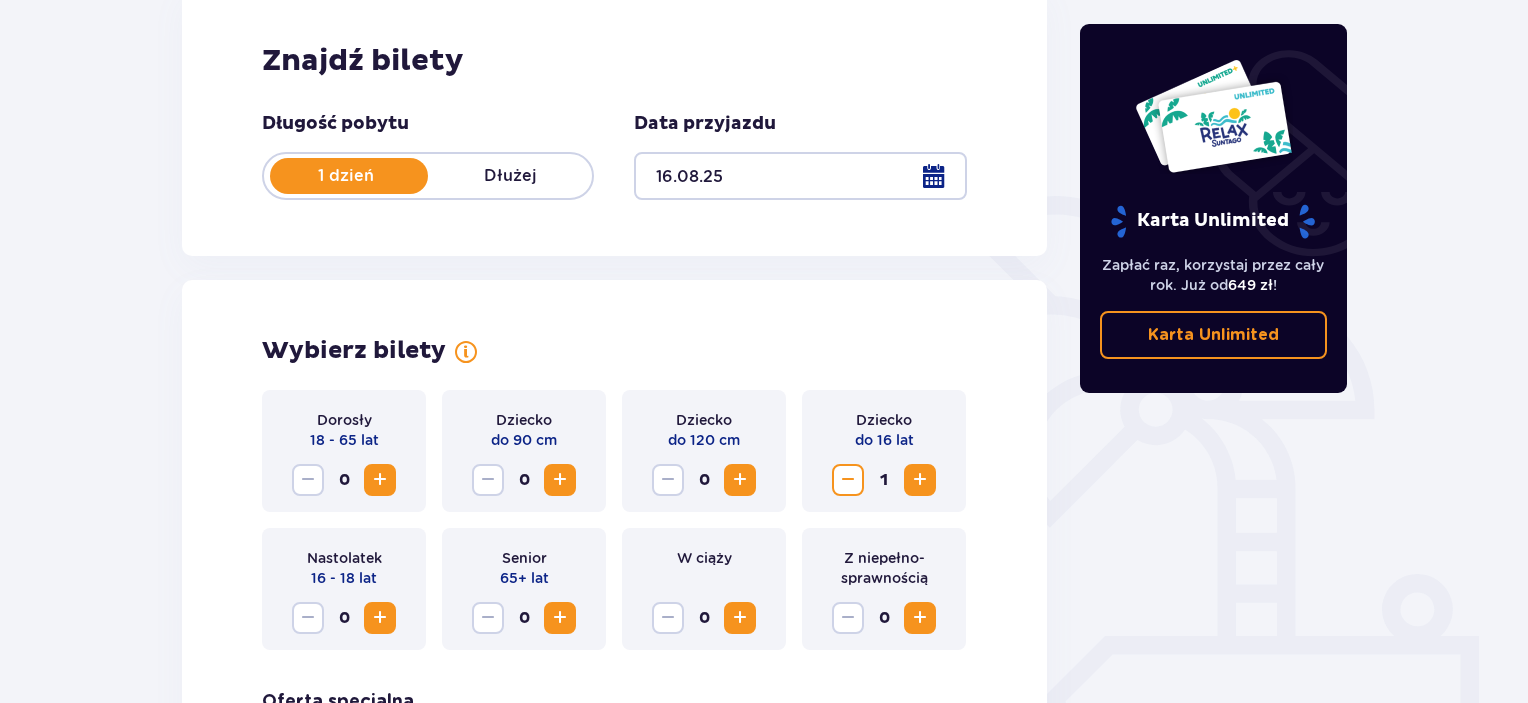click at bounding box center [848, 480] 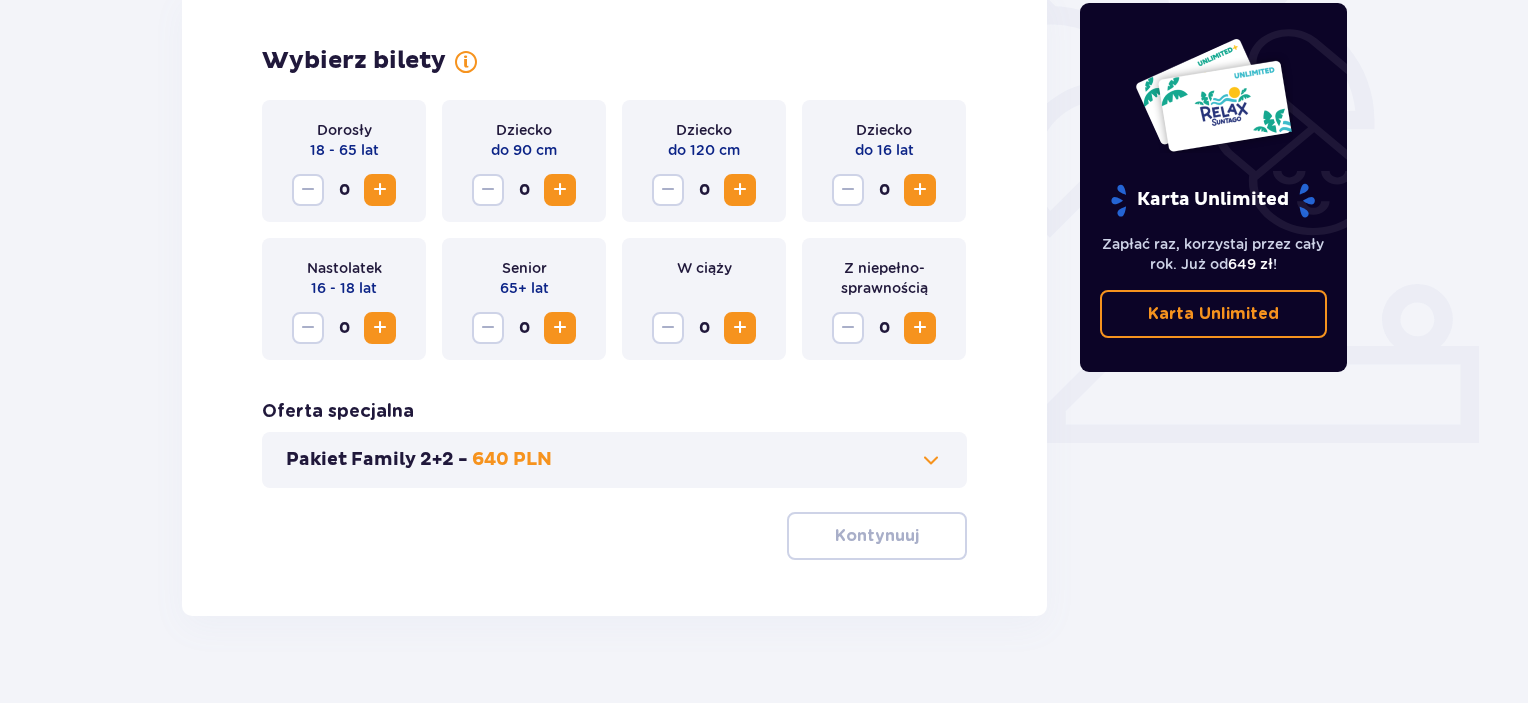 scroll, scrollTop: 600, scrollLeft: 0, axis: vertical 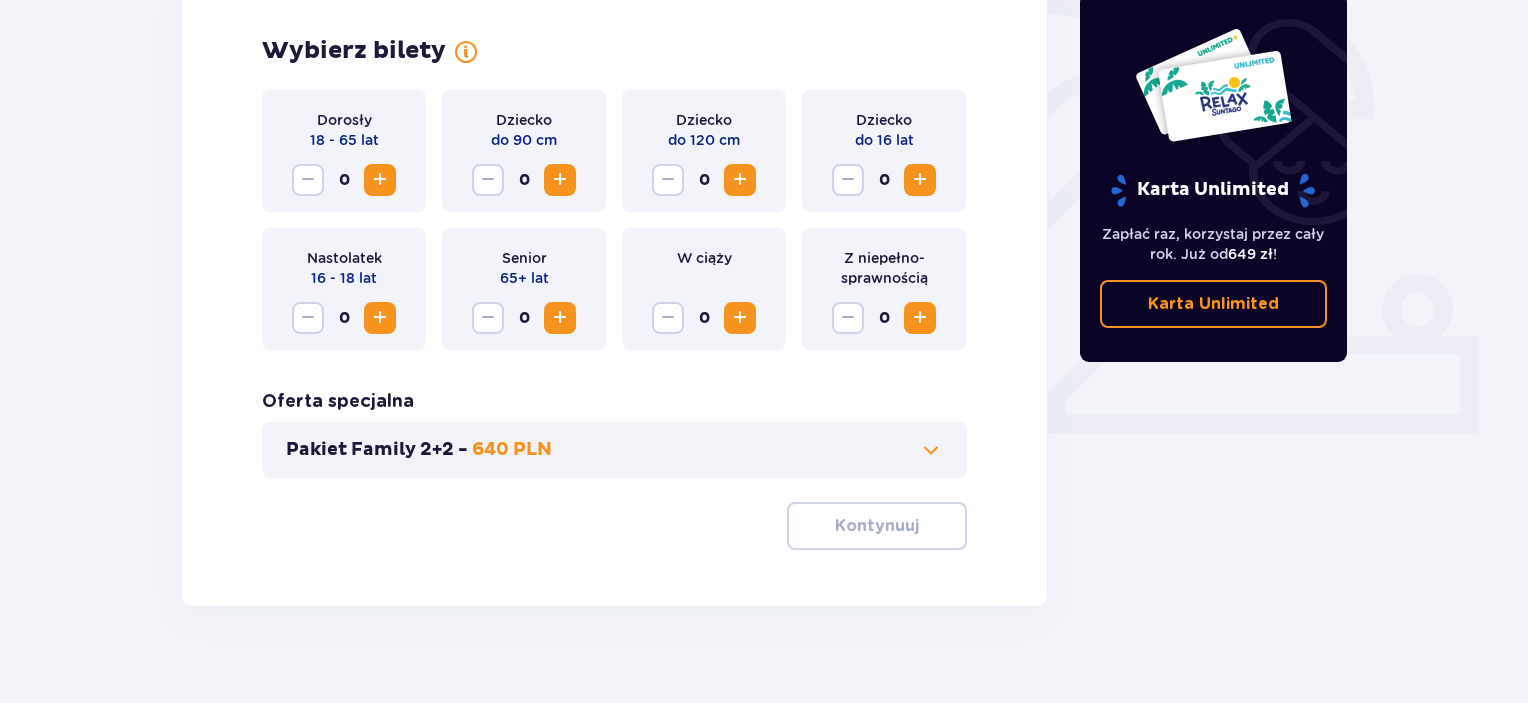 click on "Pakiet Family 2+2 -  640 PLN" at bounding box center (614, 450) 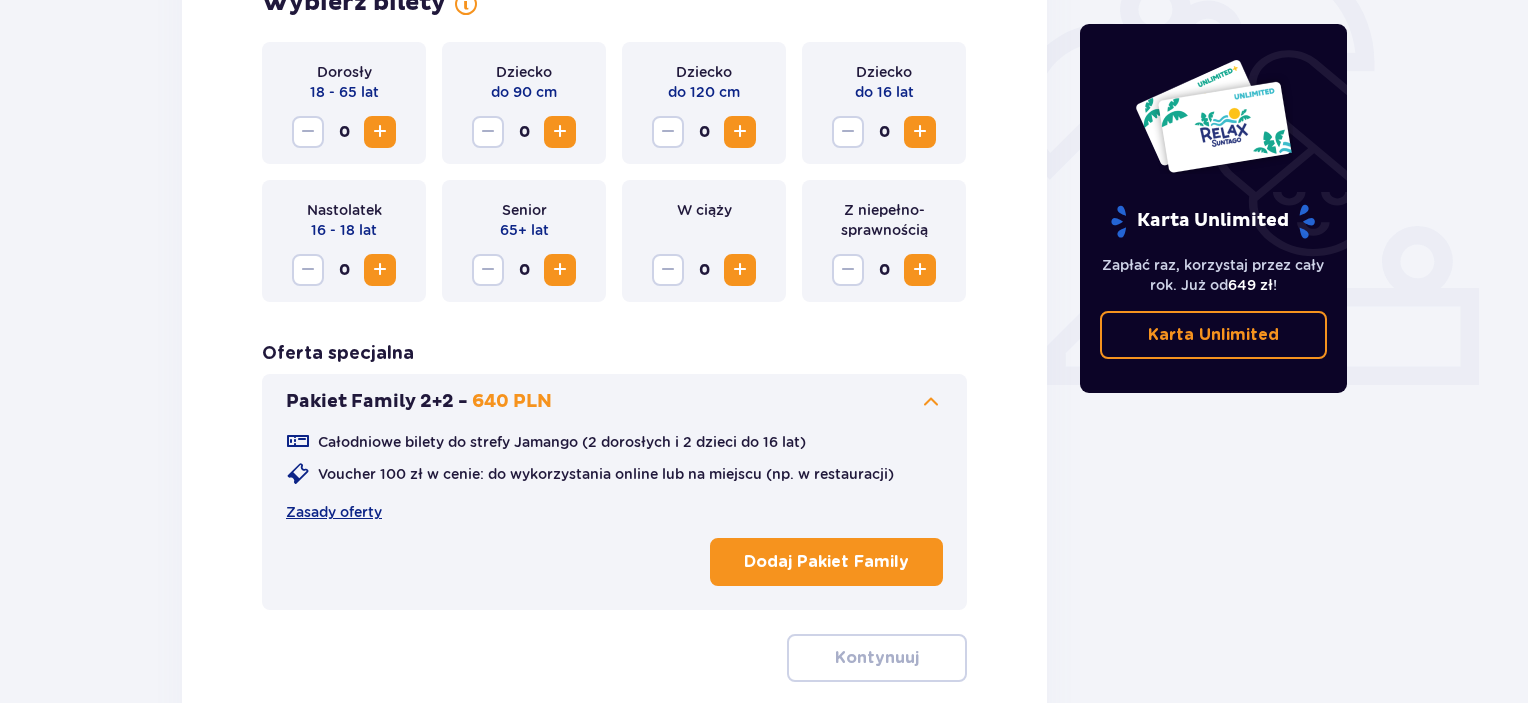 scroll, scrollTop: 756, scrollLeft: 0, axis: vertical 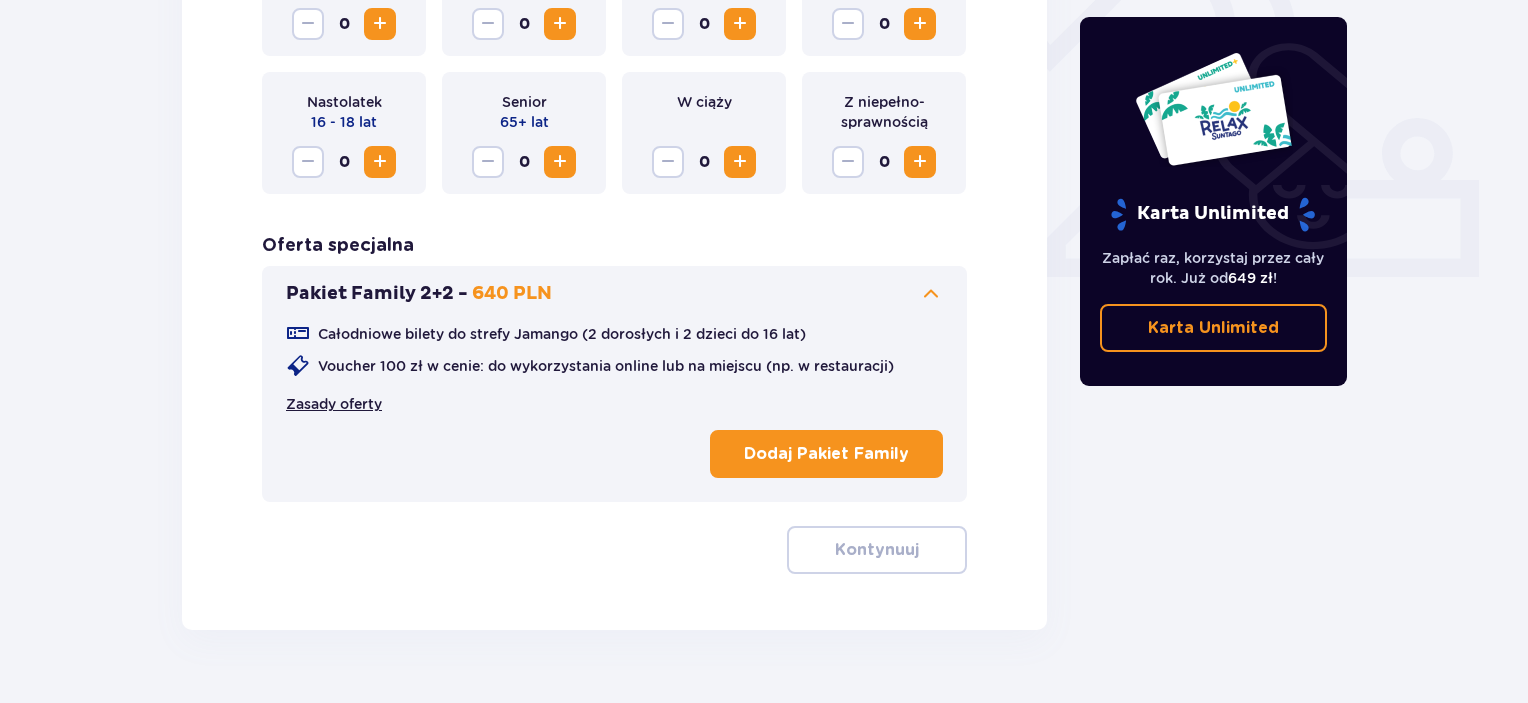 click on "Zasady oferty" at bounding box center (334, 404) 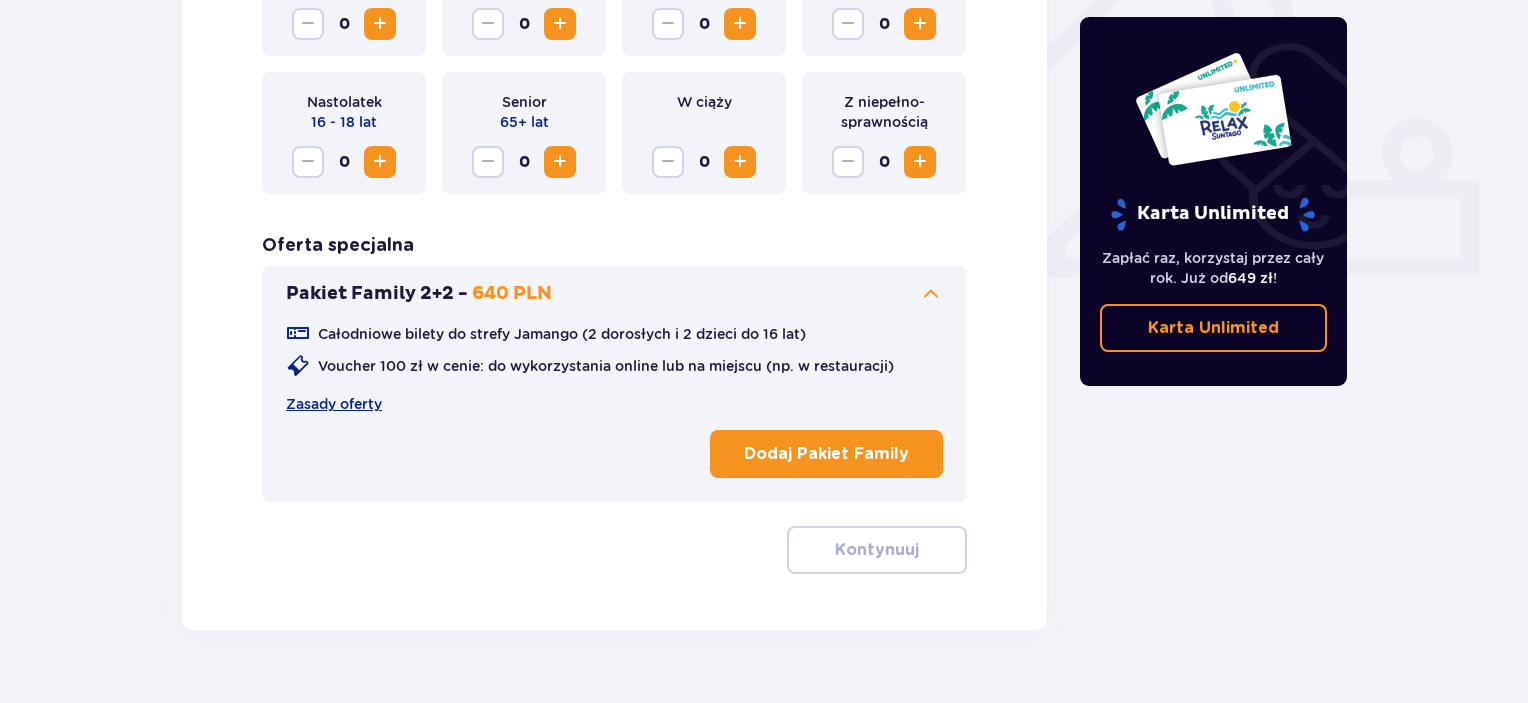 click on "Dodaj Pakiet Family" at bounding box center [826, 454] 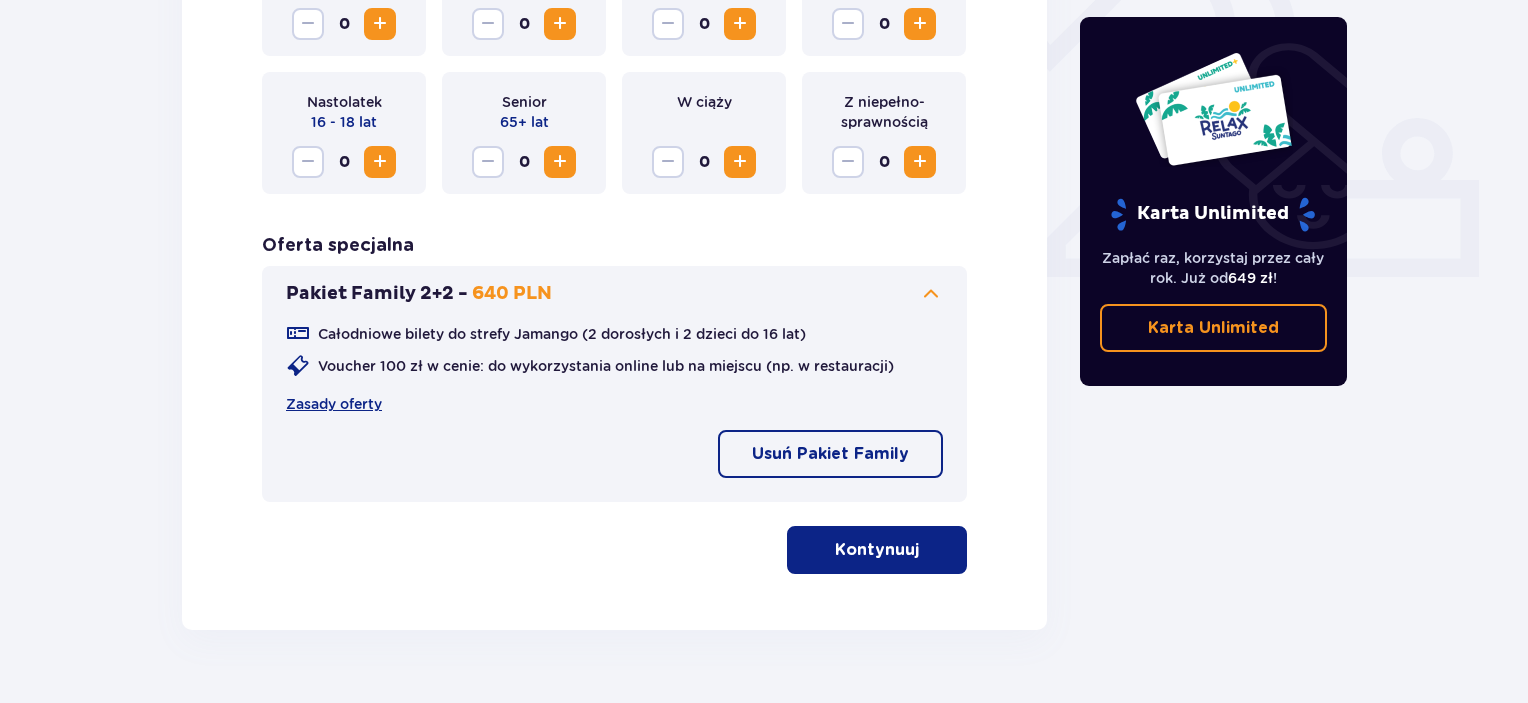 click on "Kontynuuj" at bounding box center (877, 550) 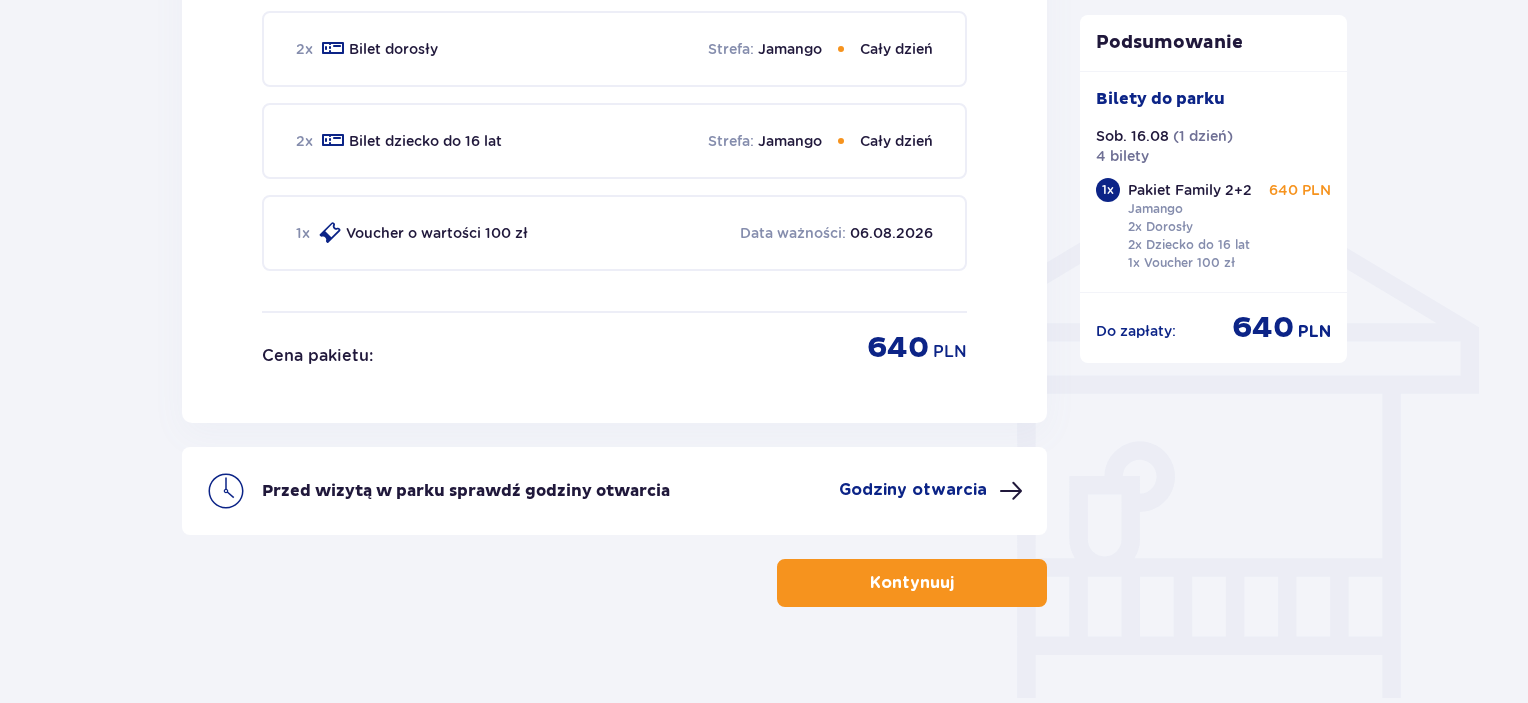 scroll, scrollTop: 1480, scrollLeft: 0, axis: vertical 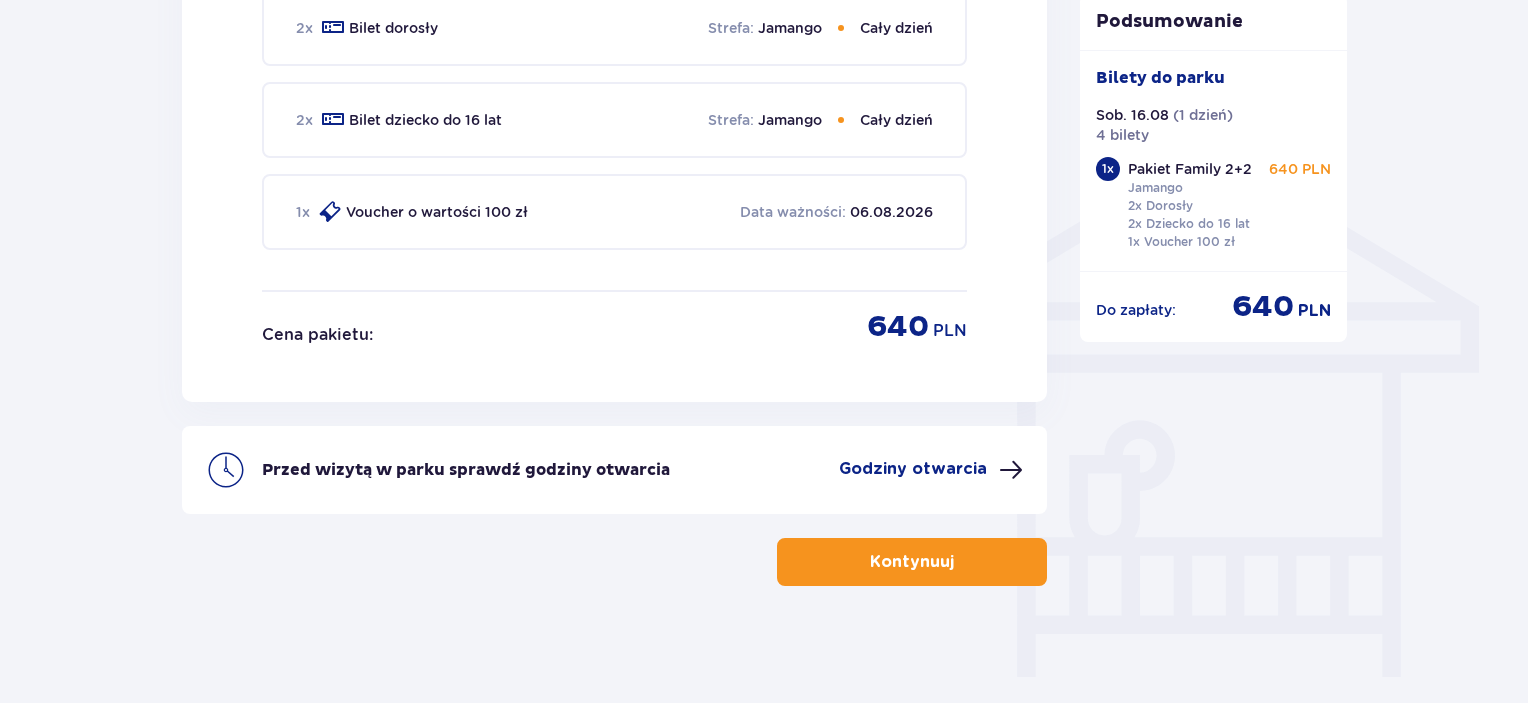 click on "Kontynuuj" at bounding box center (912, 562) 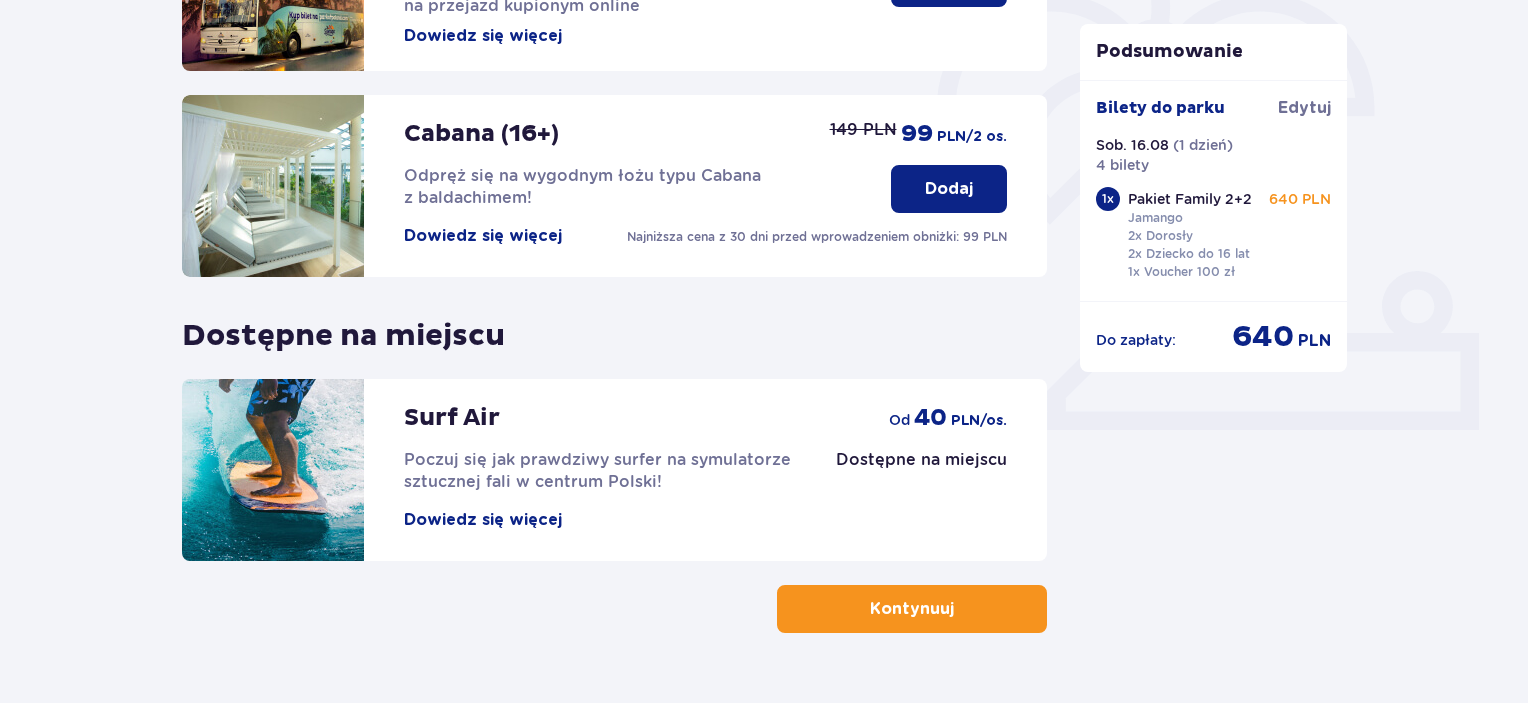 scroll, scrollTop: 652, scrollLeft: 0, axis: vertical 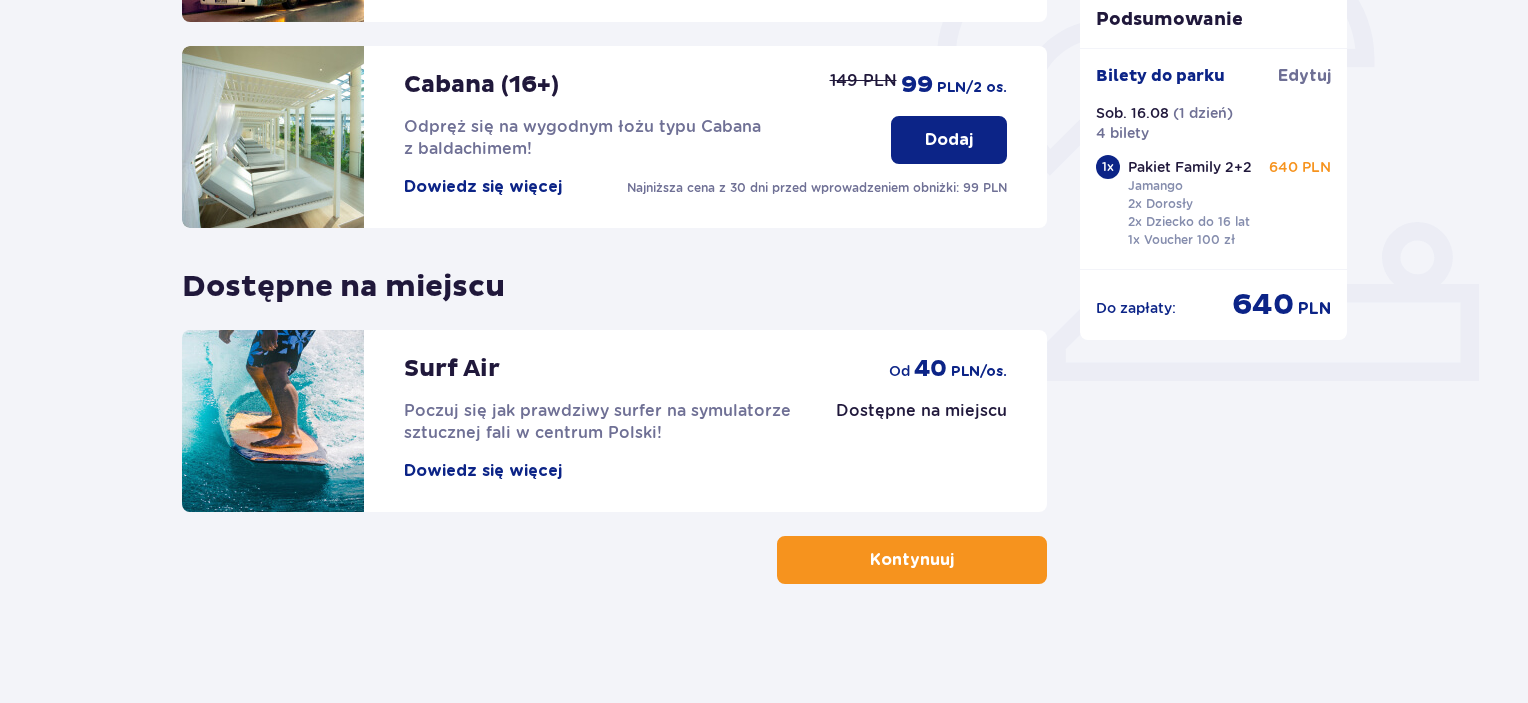 click on "Kontynuuj" at bounding box center [912, 560] 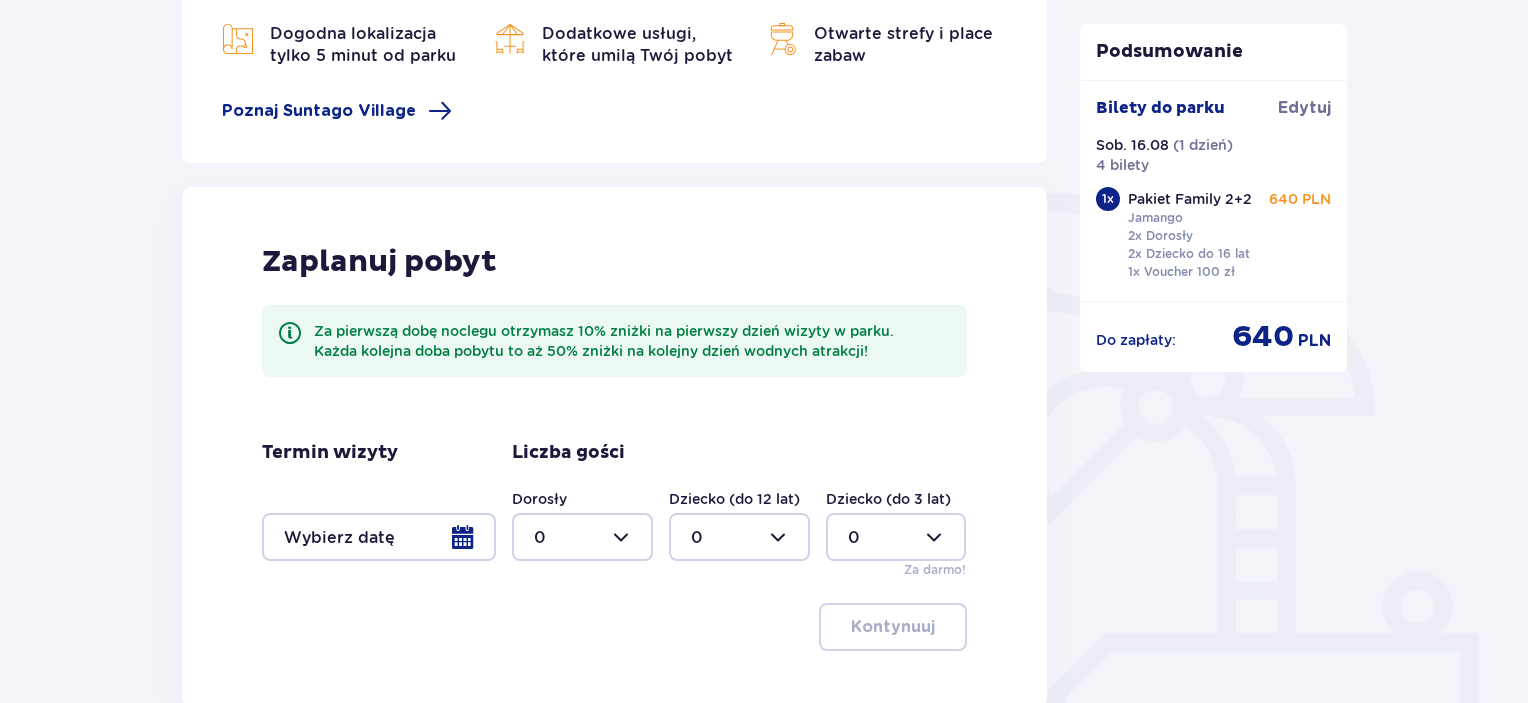 scroll, scrollTop: 400, scrollLeft: 0, axis: vertical 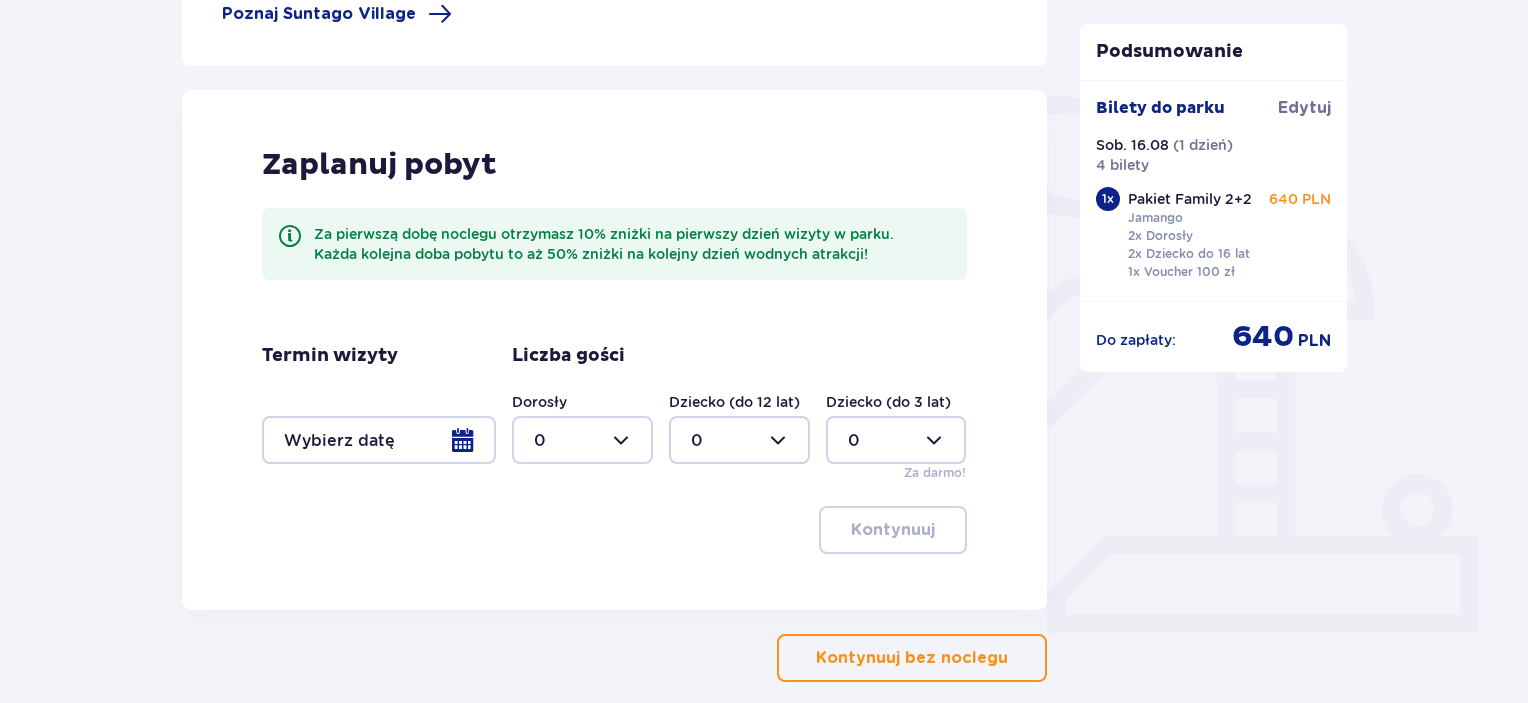 click on "Kontynuuj bez noclegu" at bounding box center (912, 658) 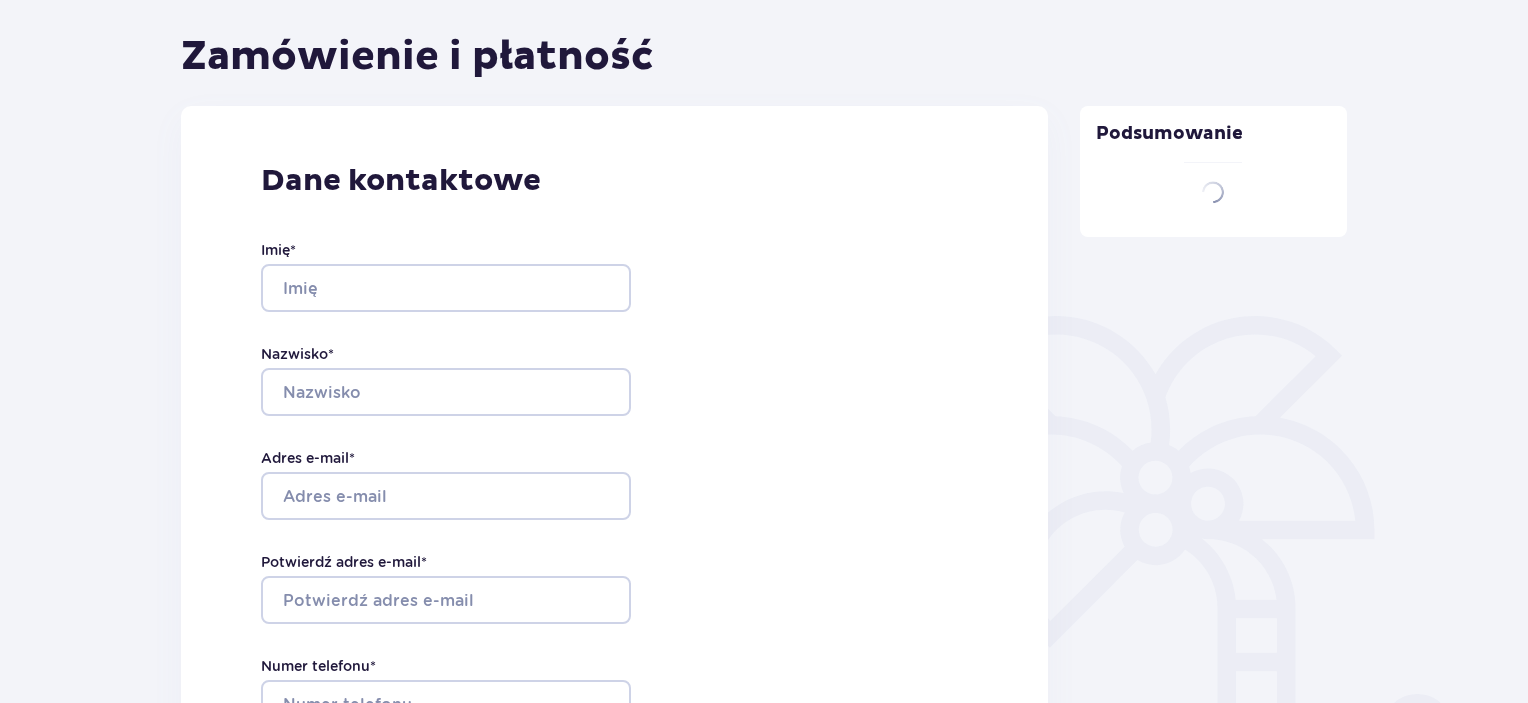 type on "Agnieszka" 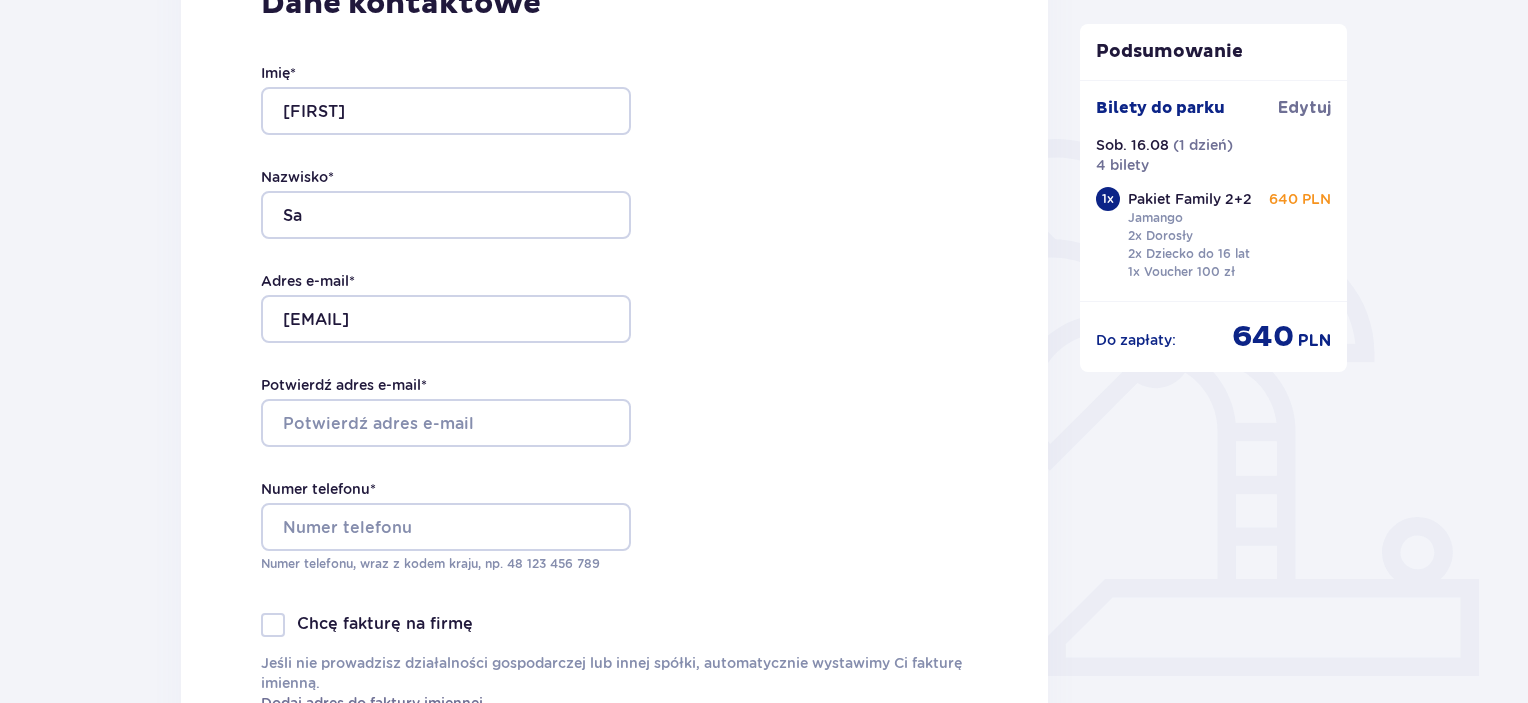 scroll, scrollTop: 400, scrollLeft: 0, axis: vertical 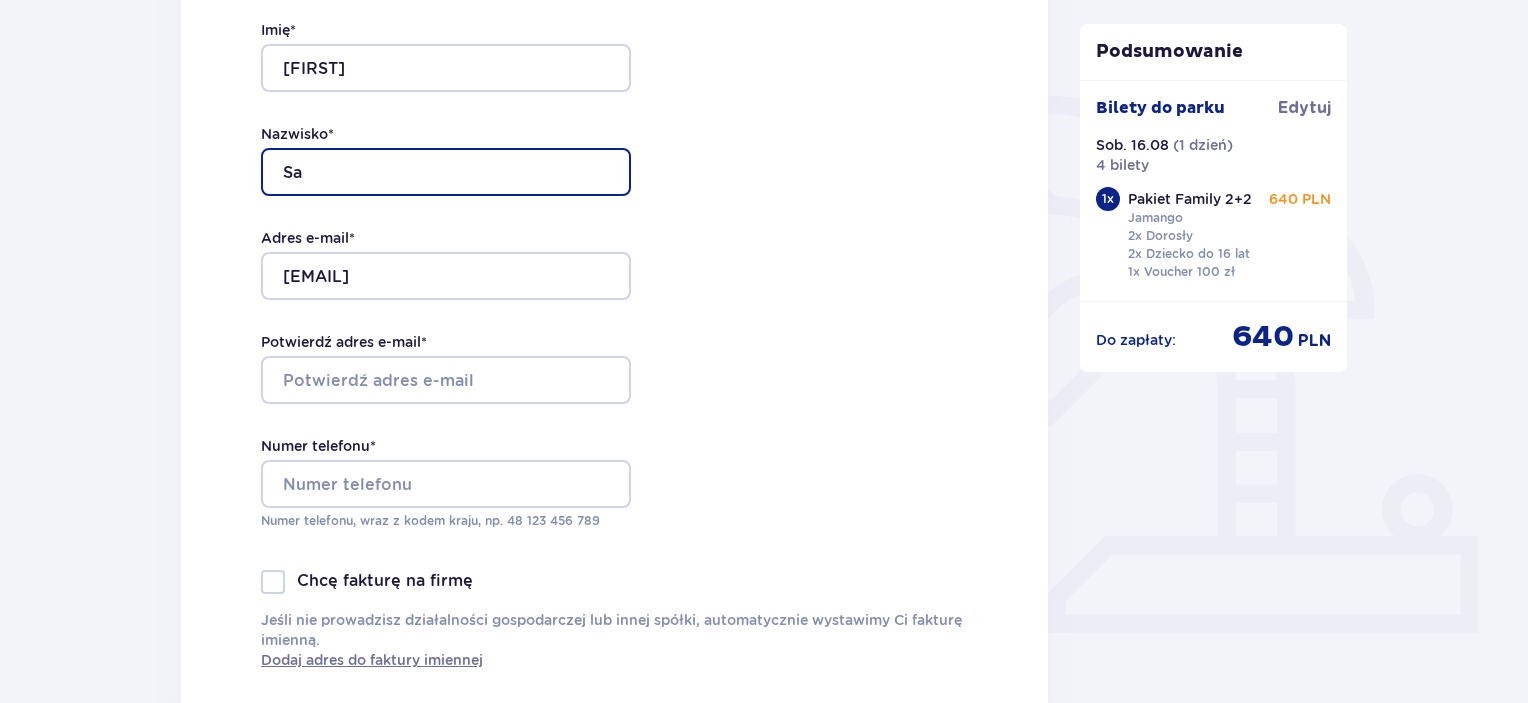 click on "Sa" at bounding box center [446, 172] 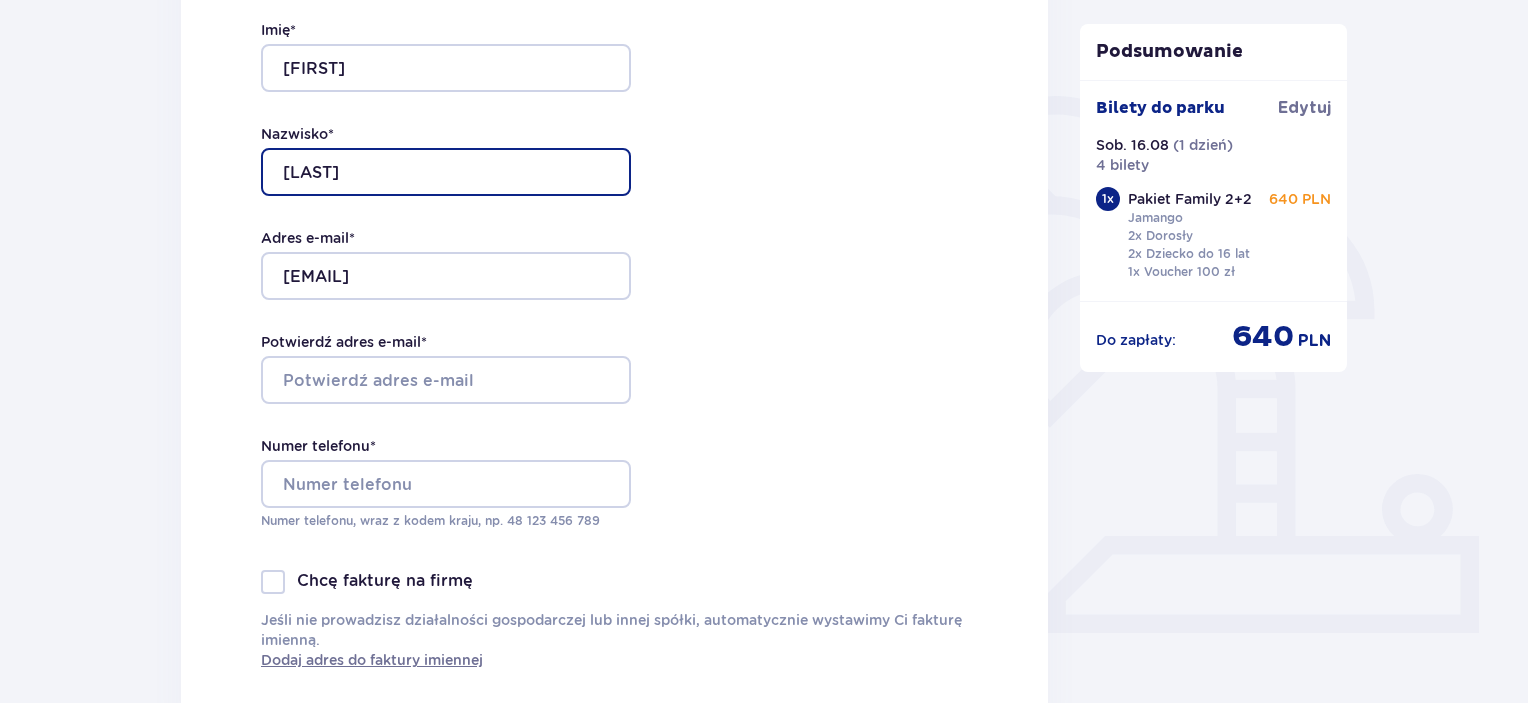 type on "Sawicka" 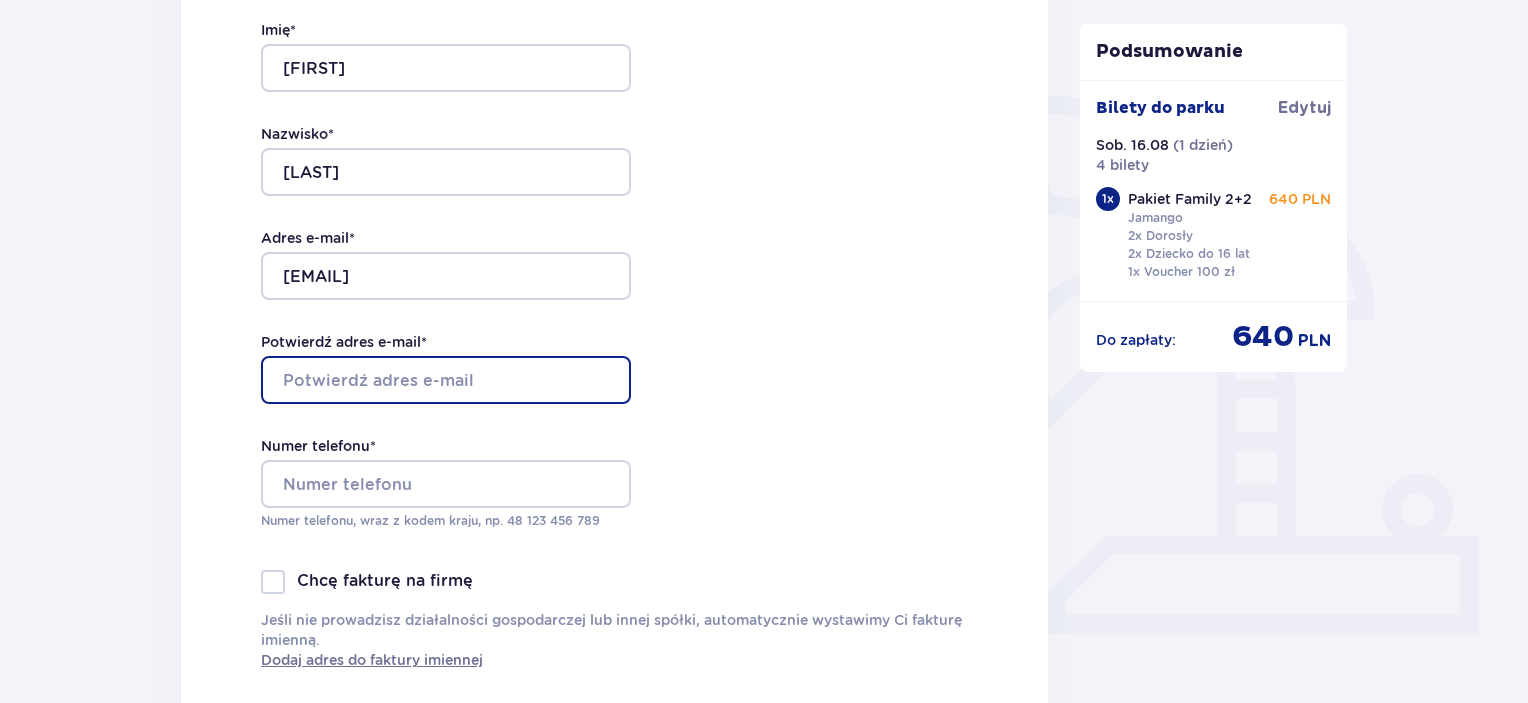 click on "Potwierdź adres e-mail *" at bounding box center (446, 380) 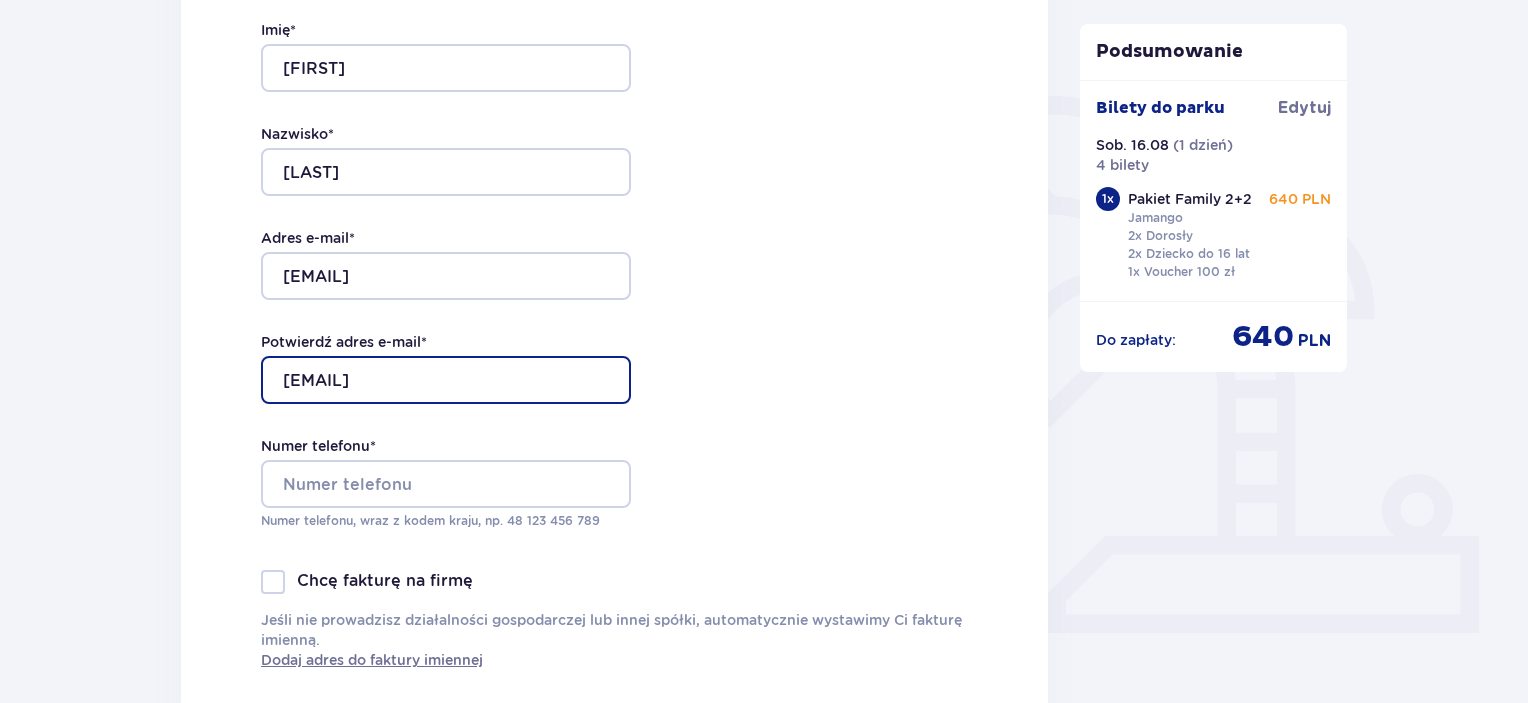type on "[EMAIL]" 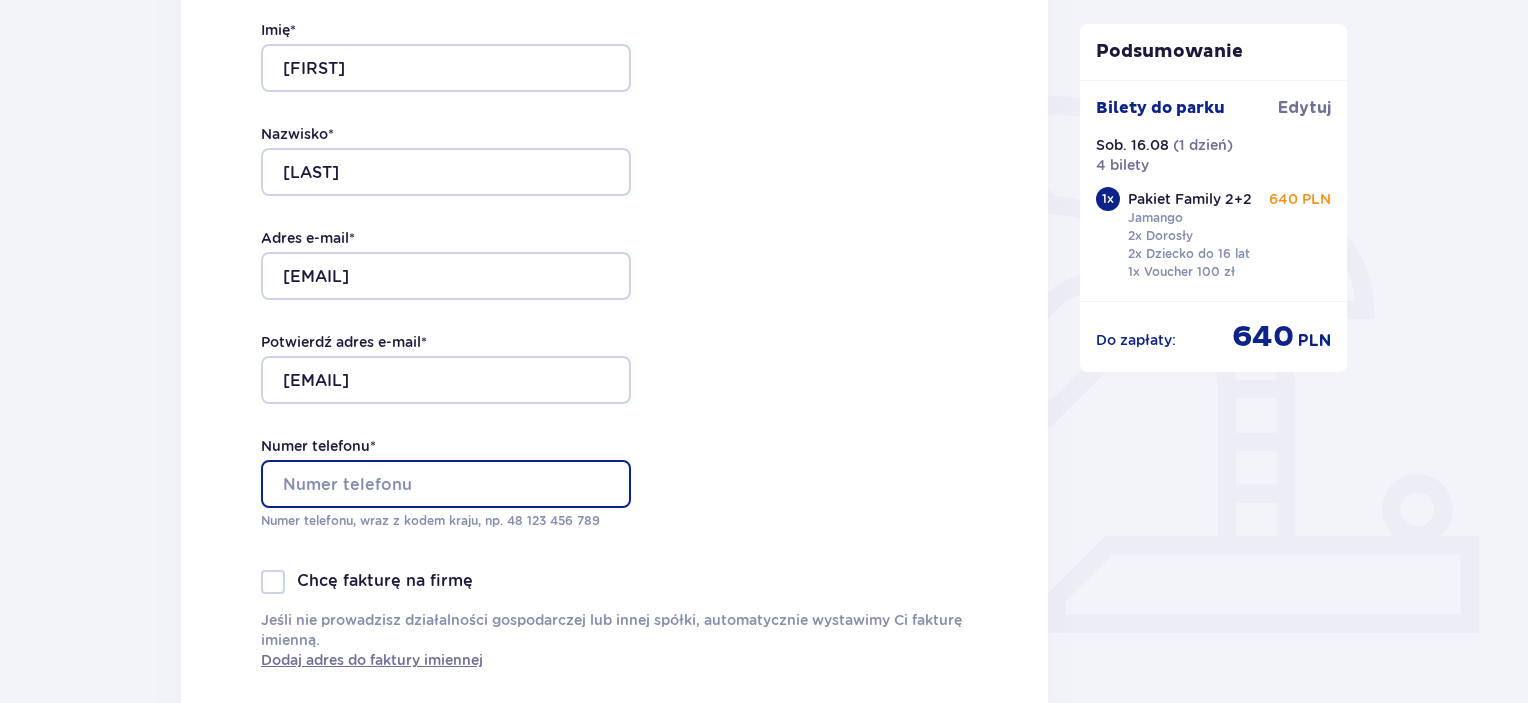 click on "Numer telefonu *" at bounding box center (446, 484) 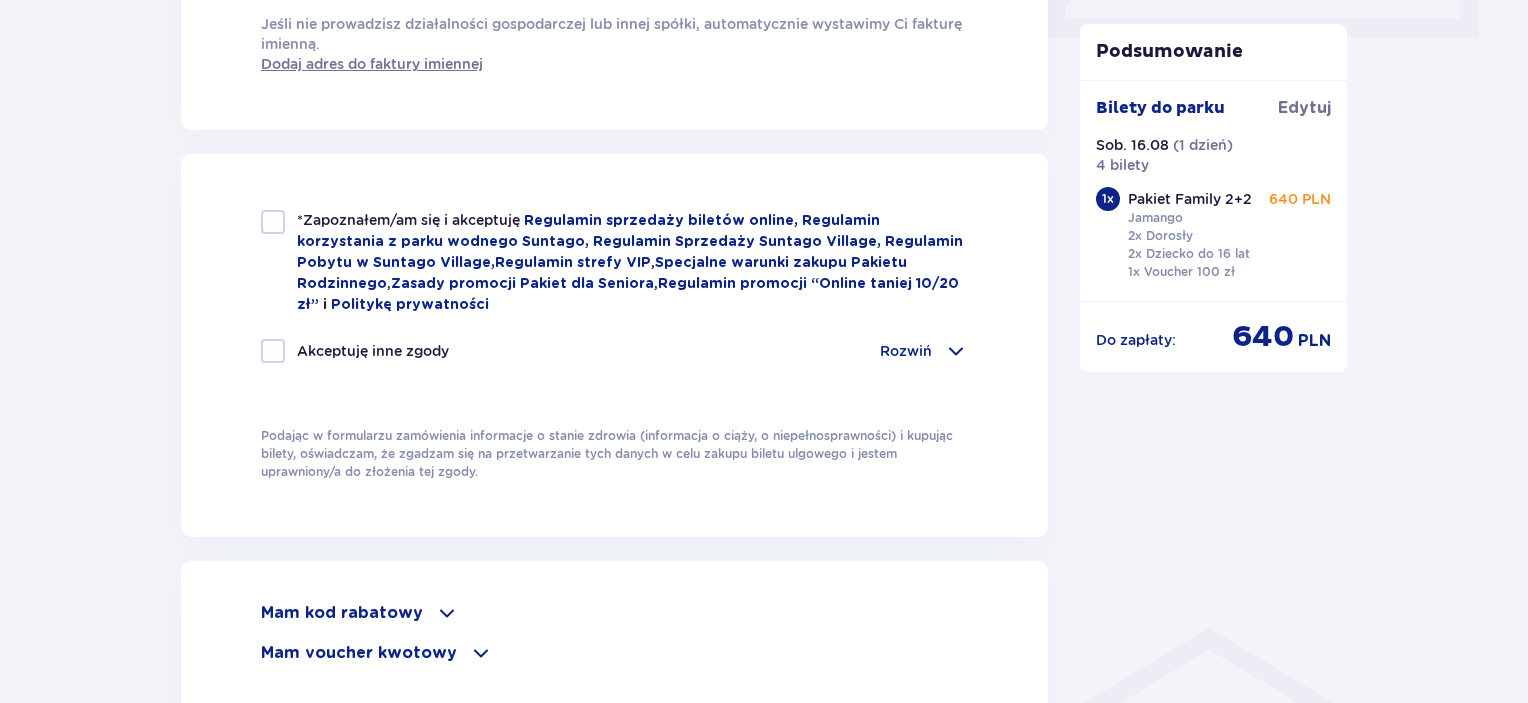 scroll, scrollTop: 1000, scrollLeft: 0, axis: vertical 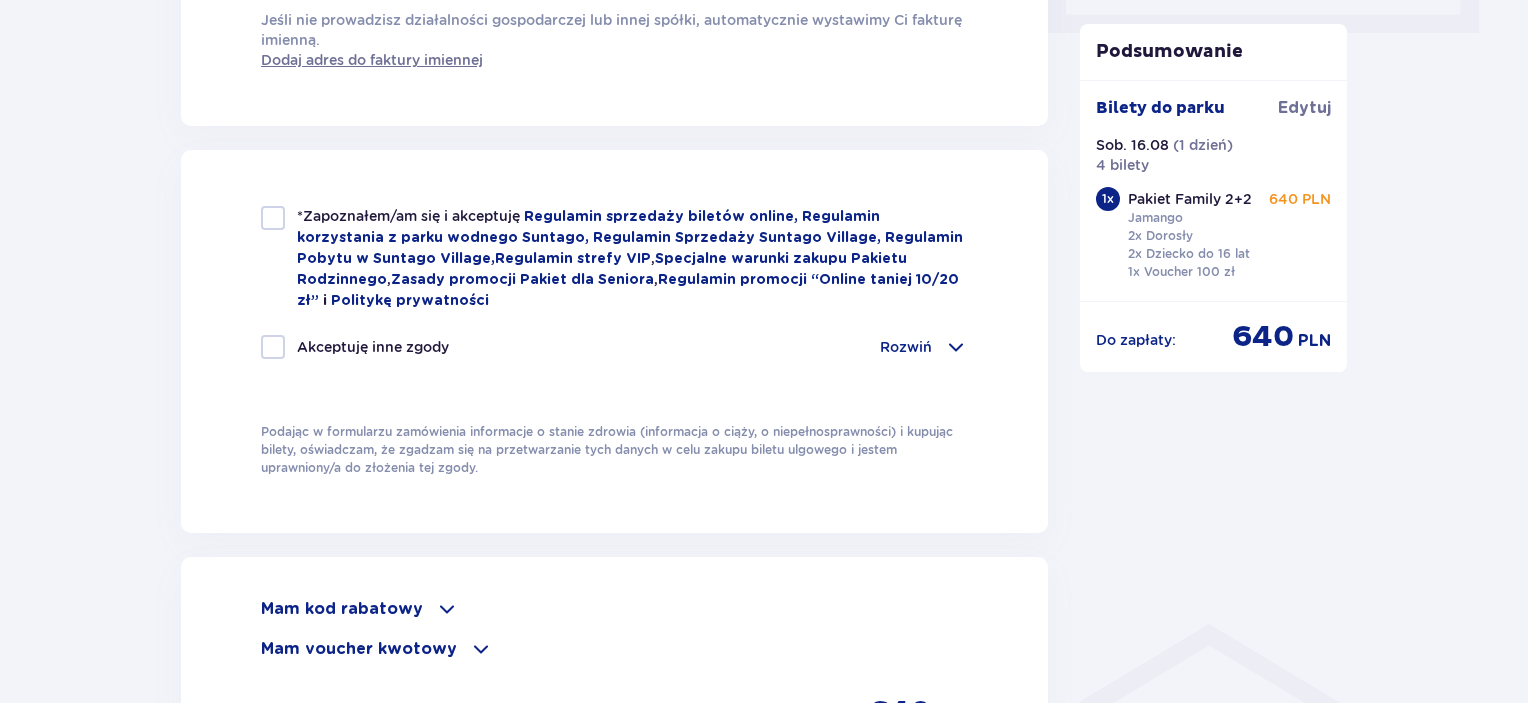 type on "788648457" 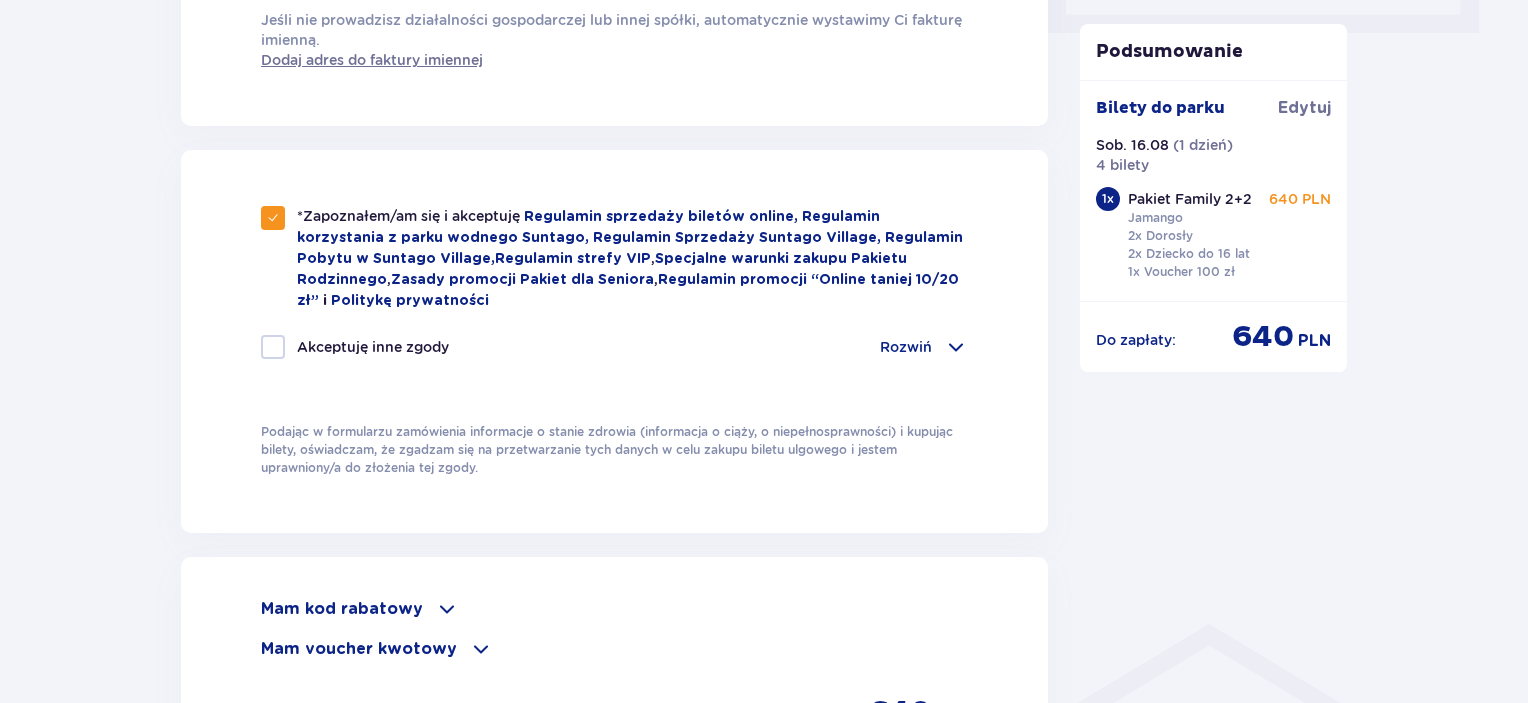 click on "Rozwiń" at bounding box center (906, 347) 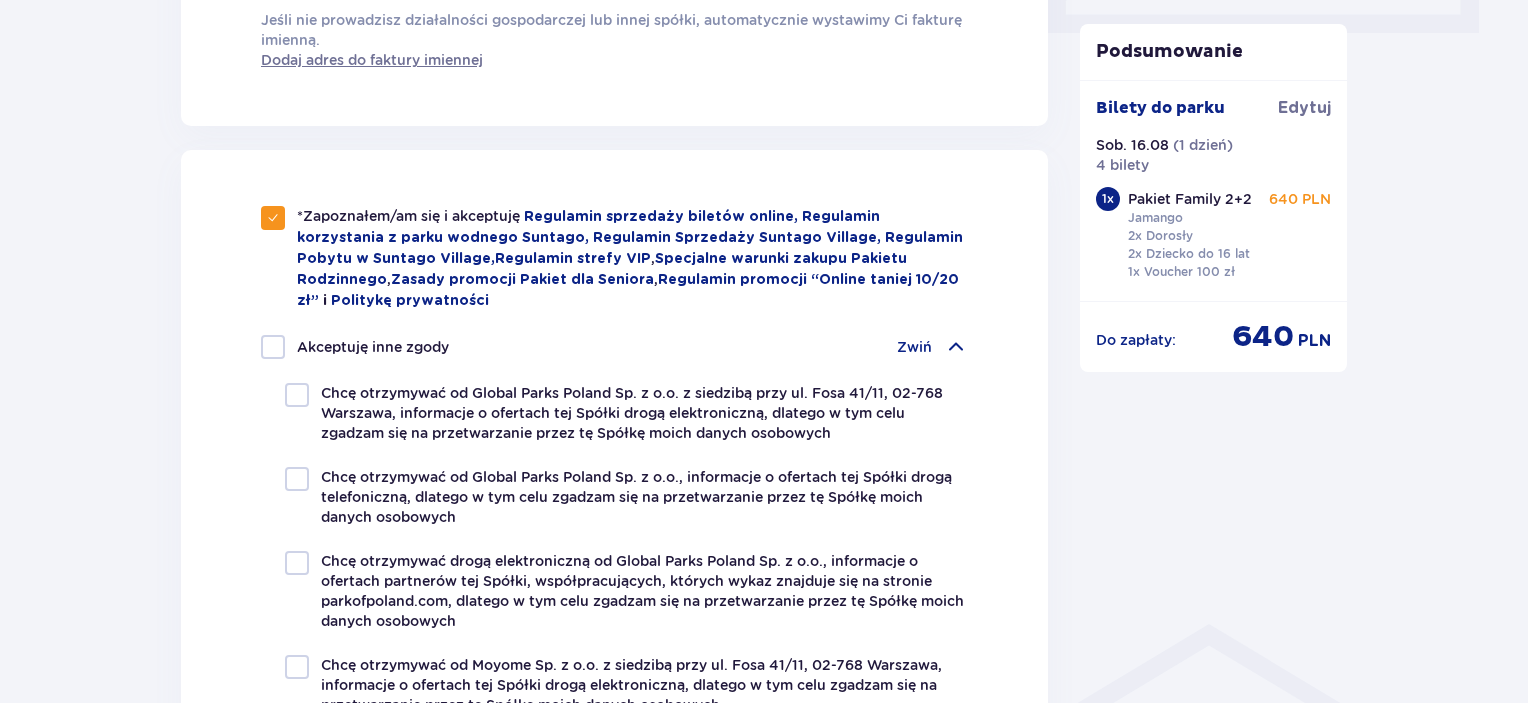 click on "Akceptuję inne zgody Zwiń" at bounding box center (614, 347) 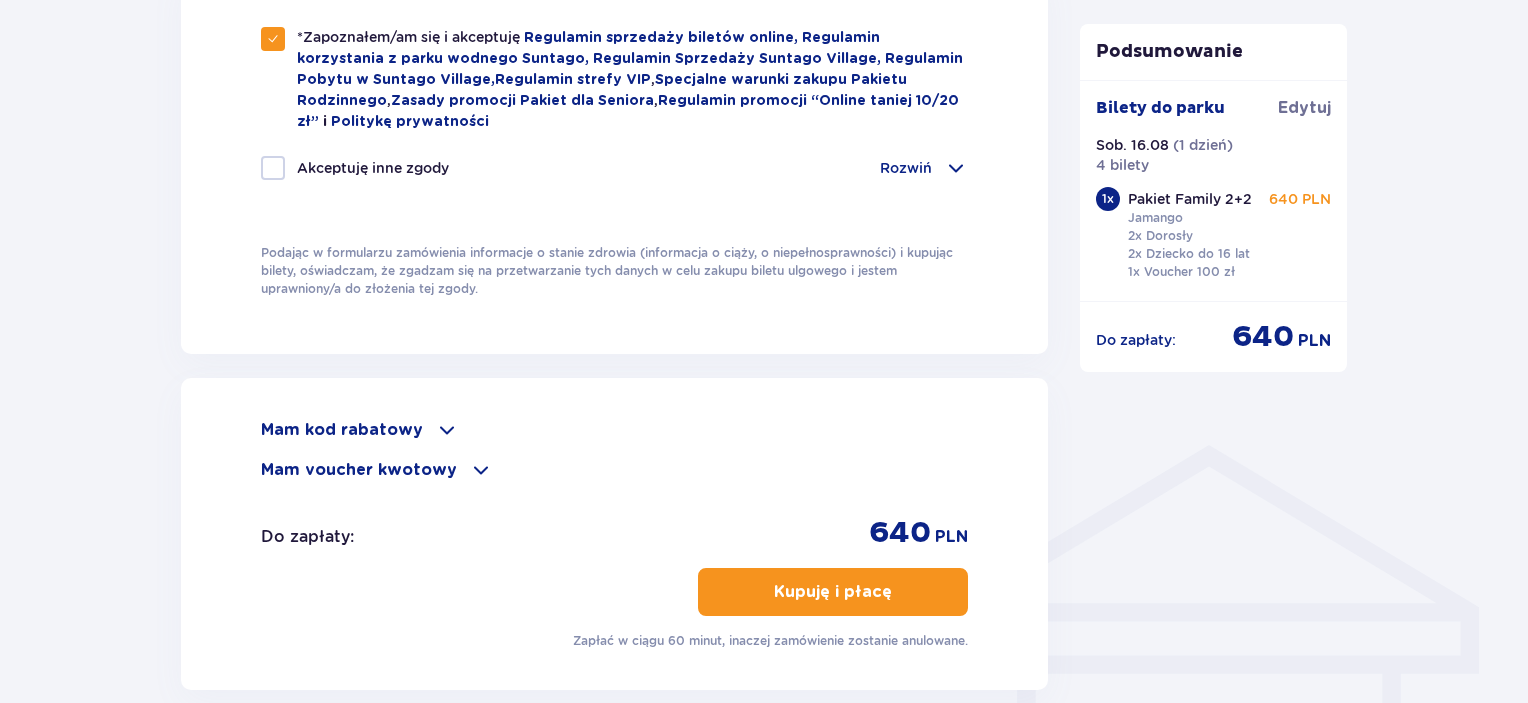 scroll, scrollTop: 1380, scrollLeft: 0, axis: vertical 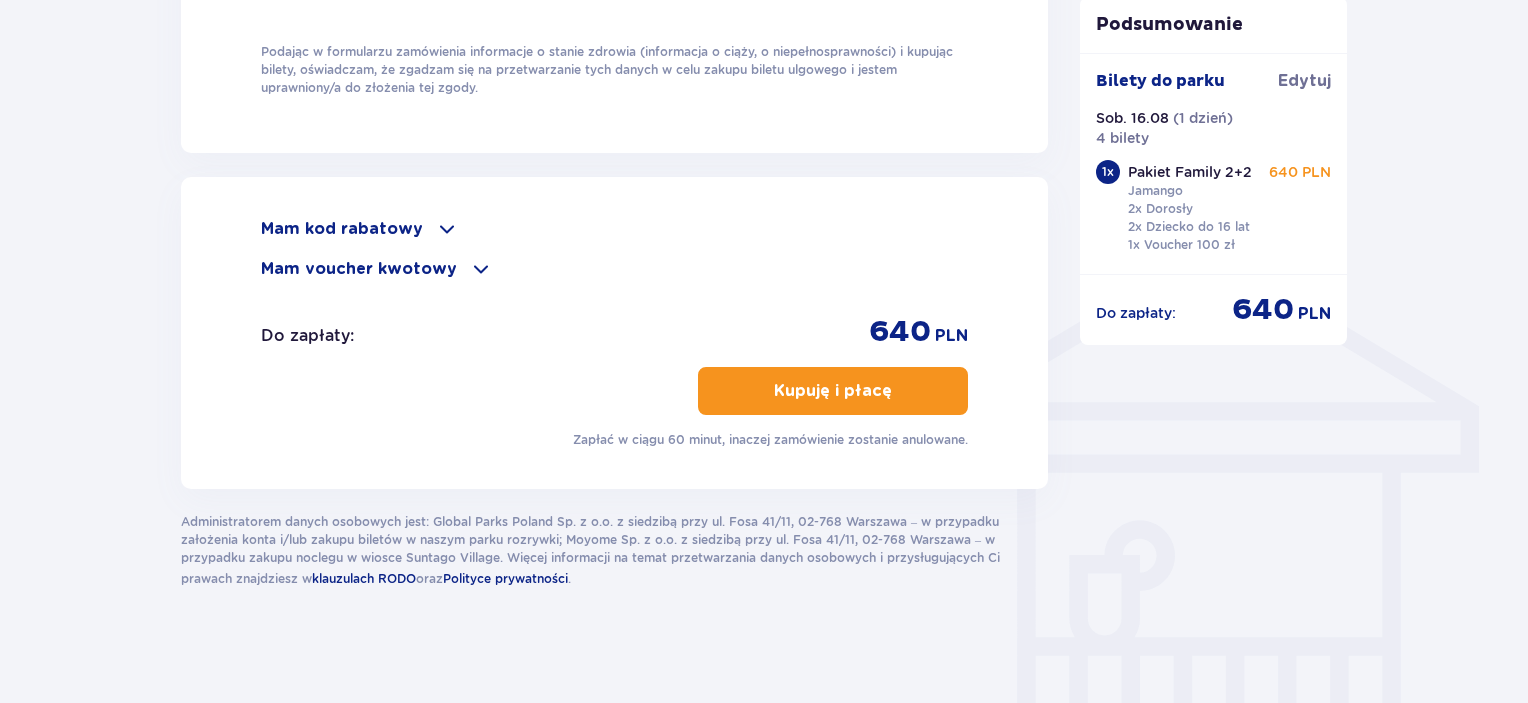 click on "Mam kod rabatowy" at bounding box center [342, 229] 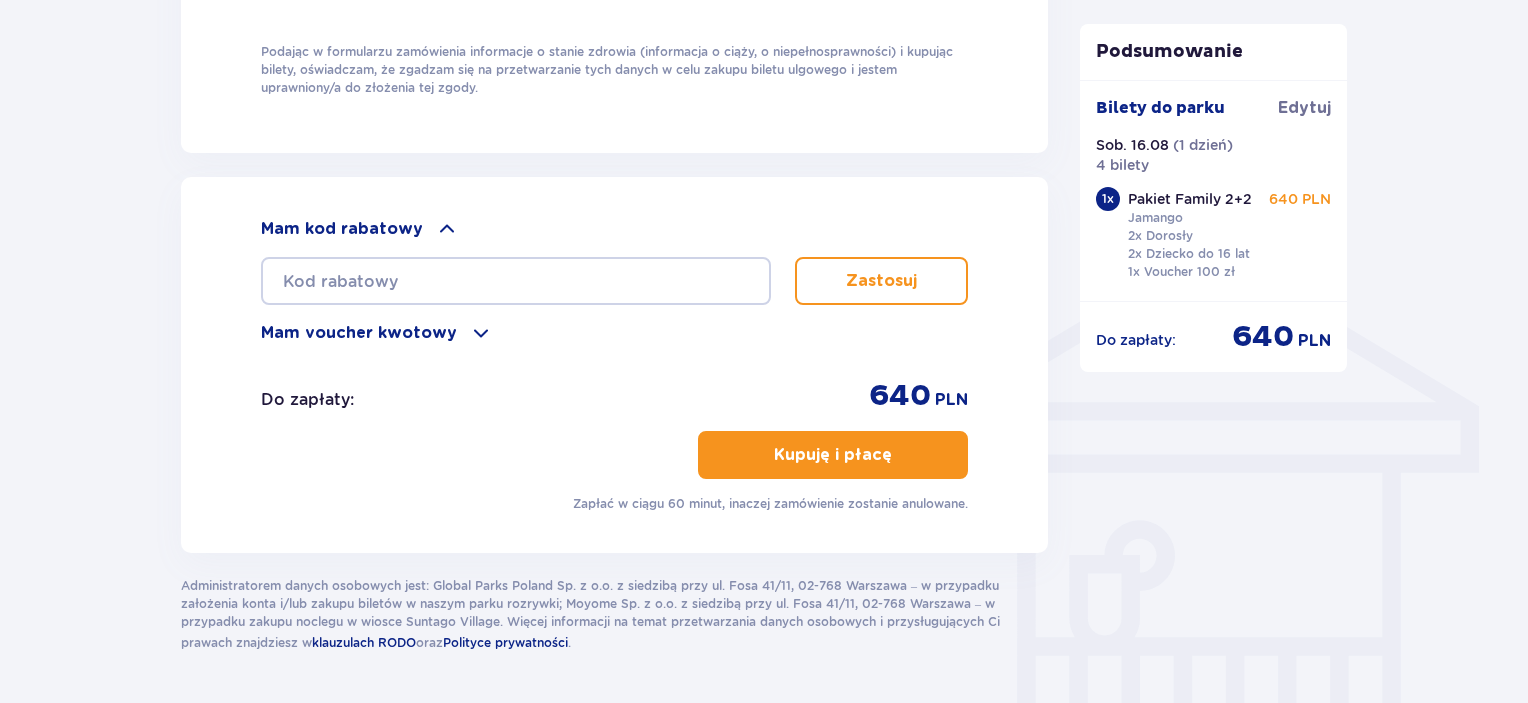 click on "Mam voucher kwotowy" at bounding box center (359, 333) 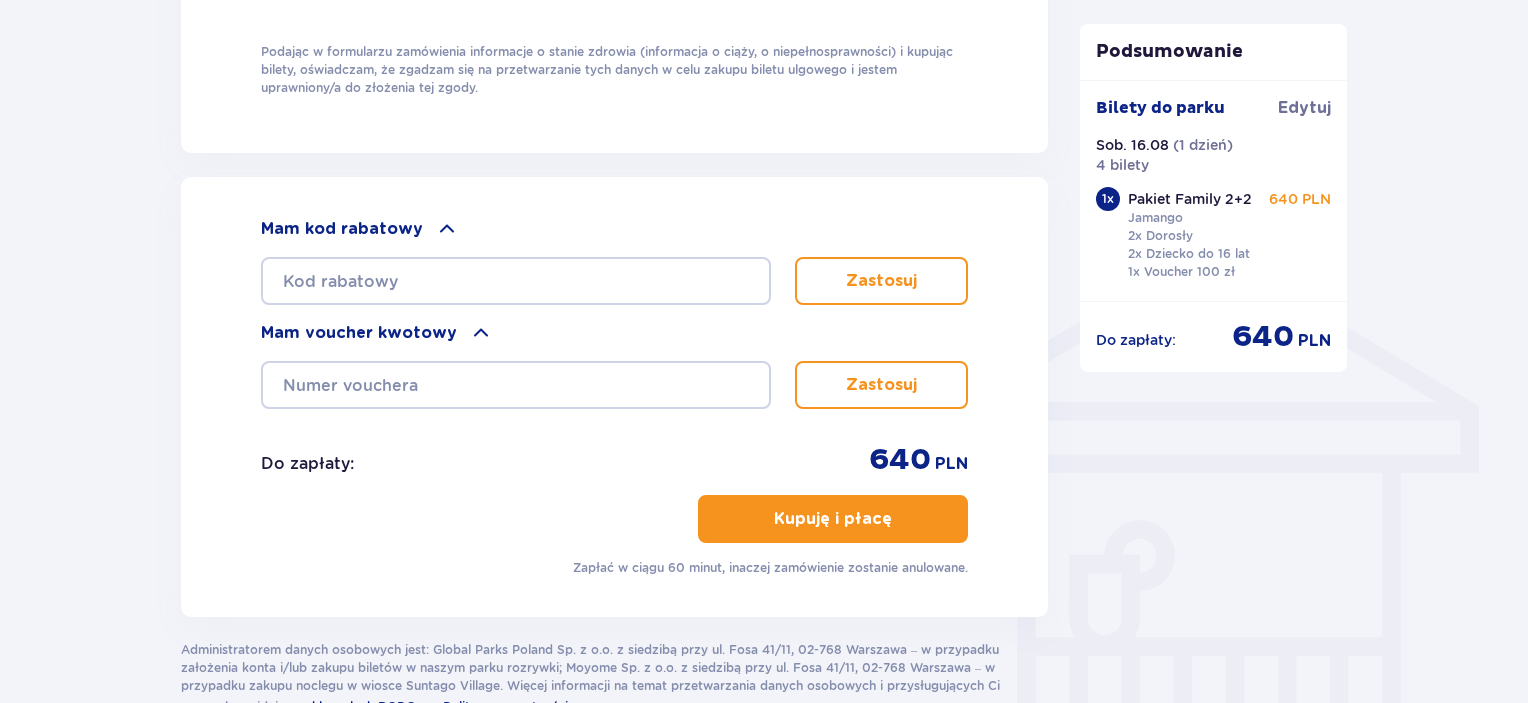 click on "Kupuję i płacę" at bounding box center (833, 519) 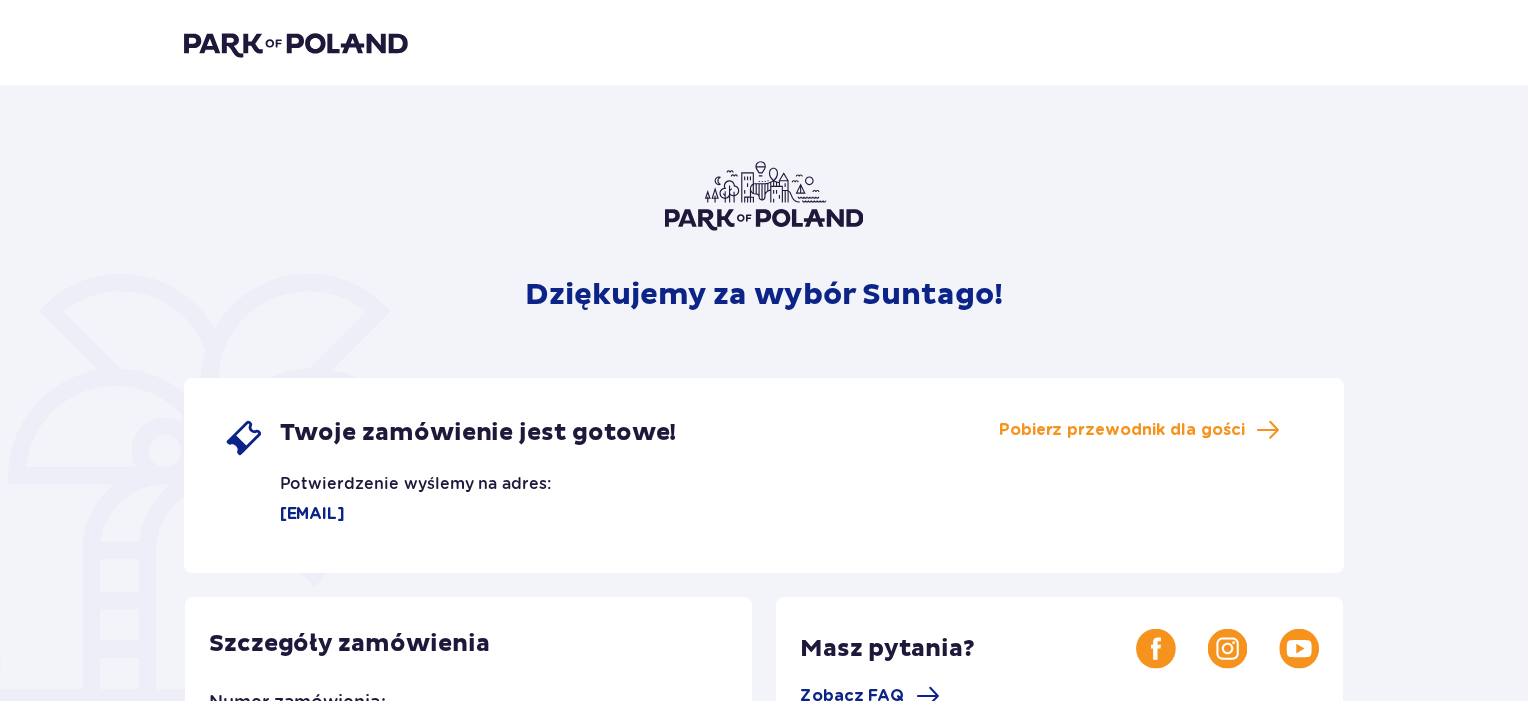 scroll, scrollTop: 0, scrollLeft: 0, axis: both 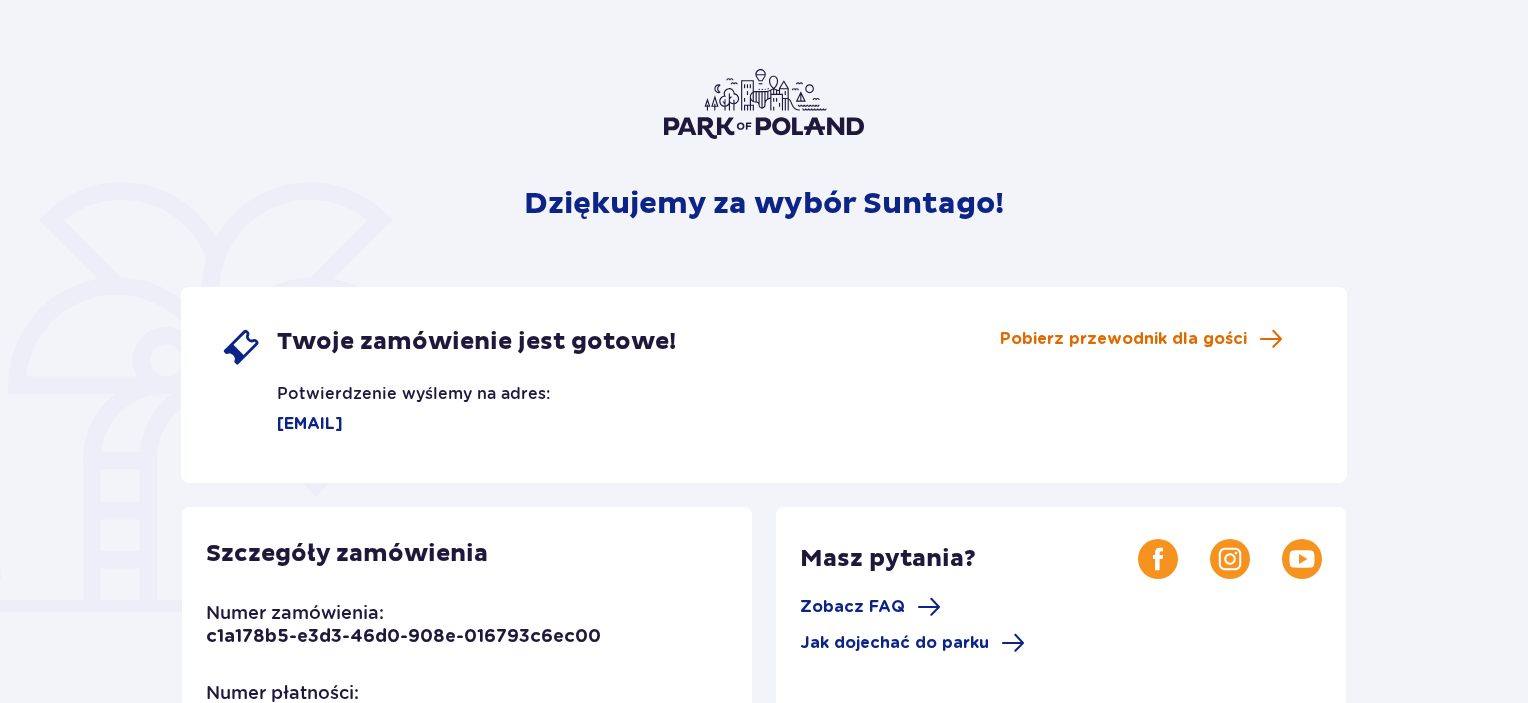 click on "Pobierz przewodnik dla gości" at bounding box center (1123, 339) 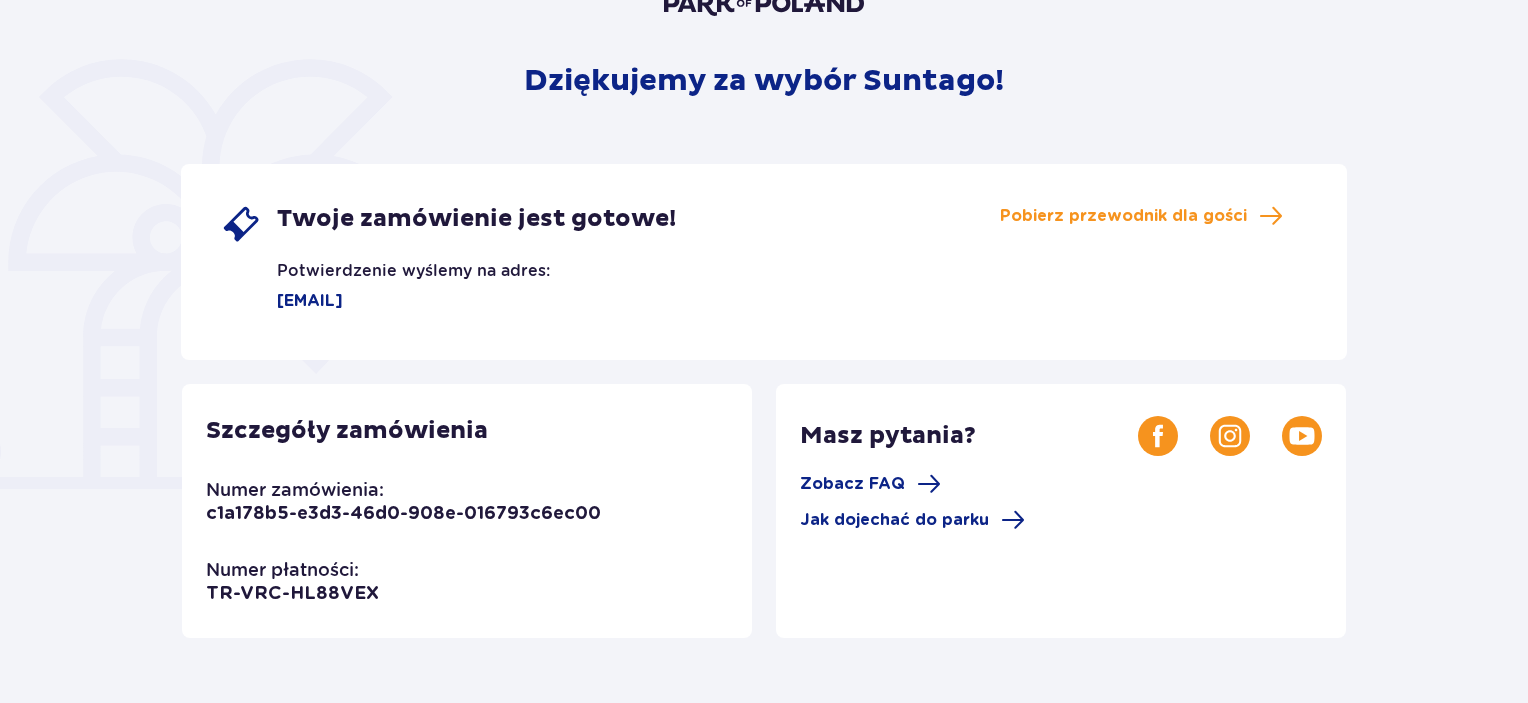scroll, scrollTop: 0, scrollLeft: 0, axis: both 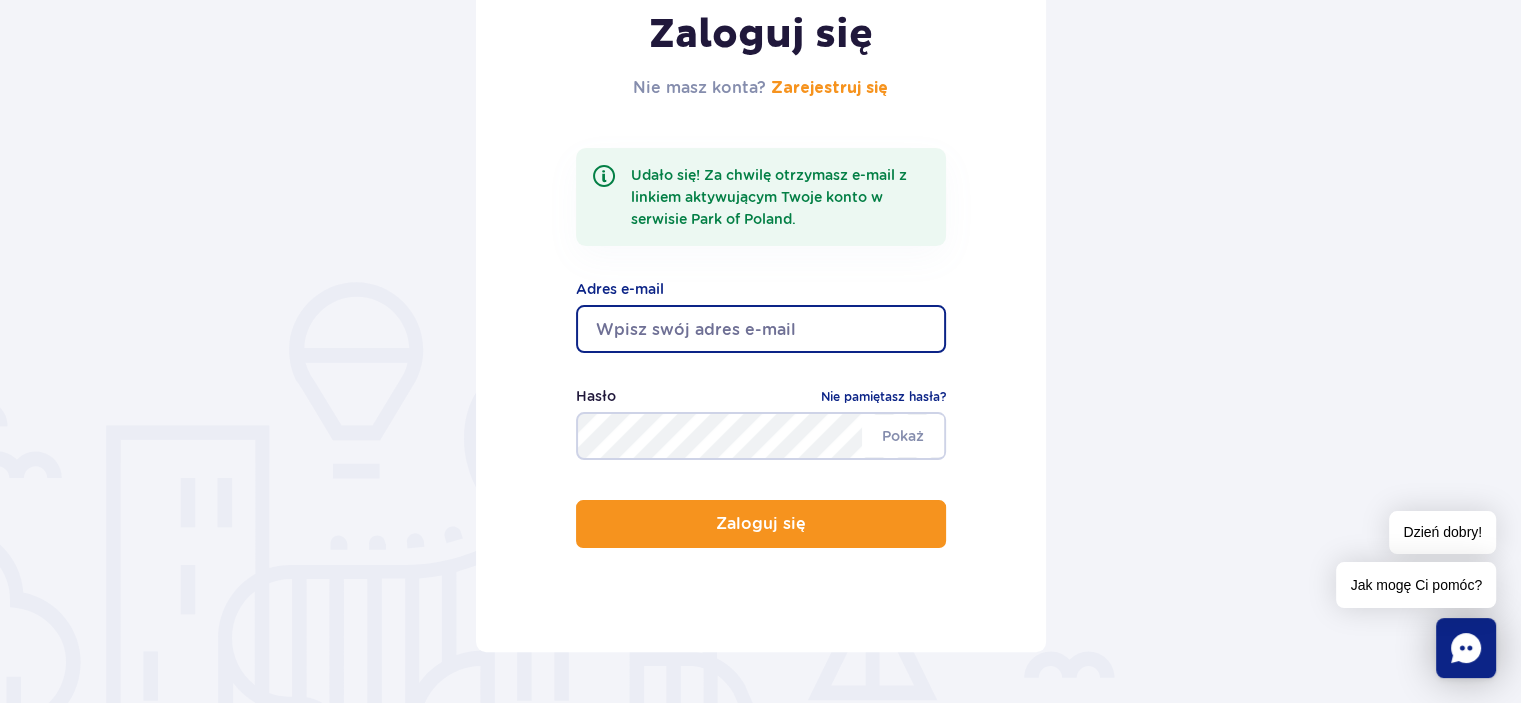 click at bounding box center [761, 329] 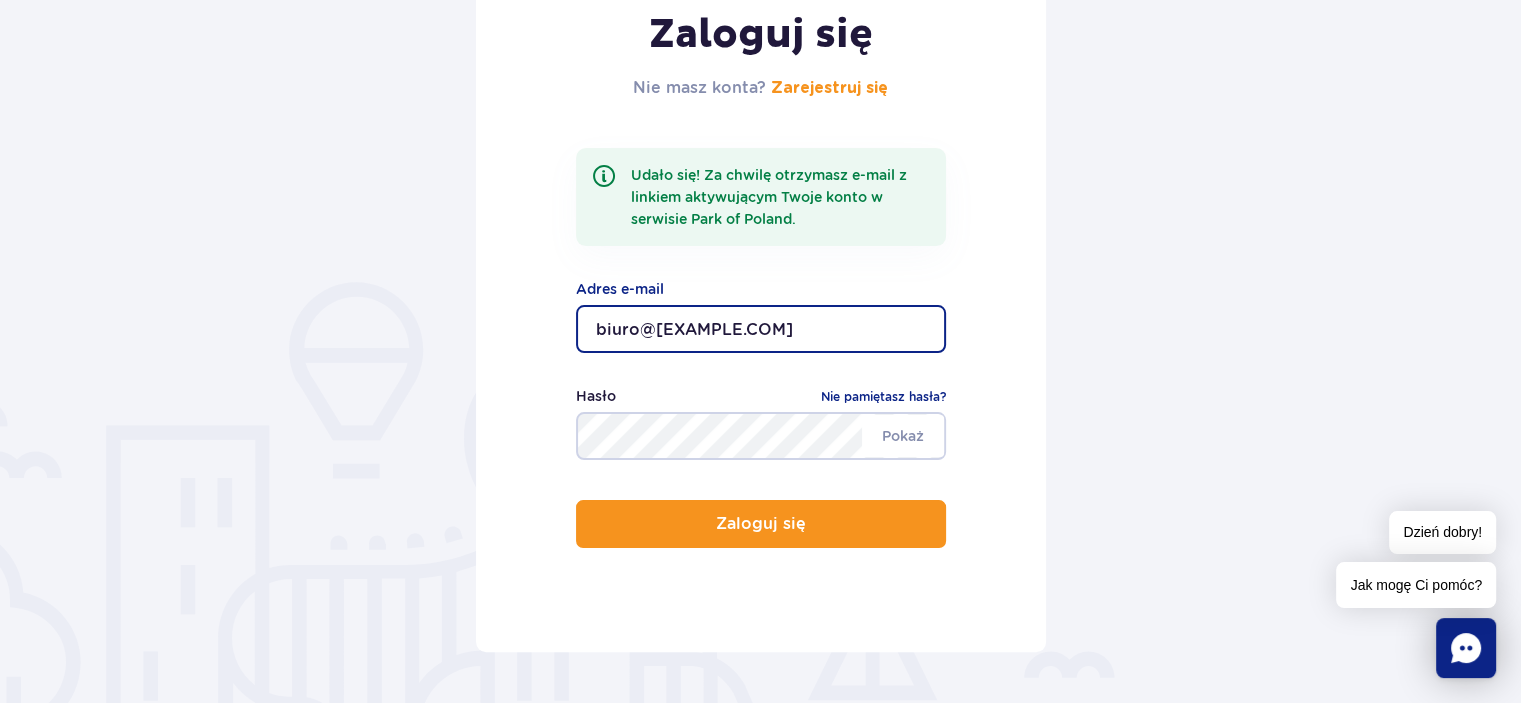 type on "biuro@[EXAMPLE.COM]" 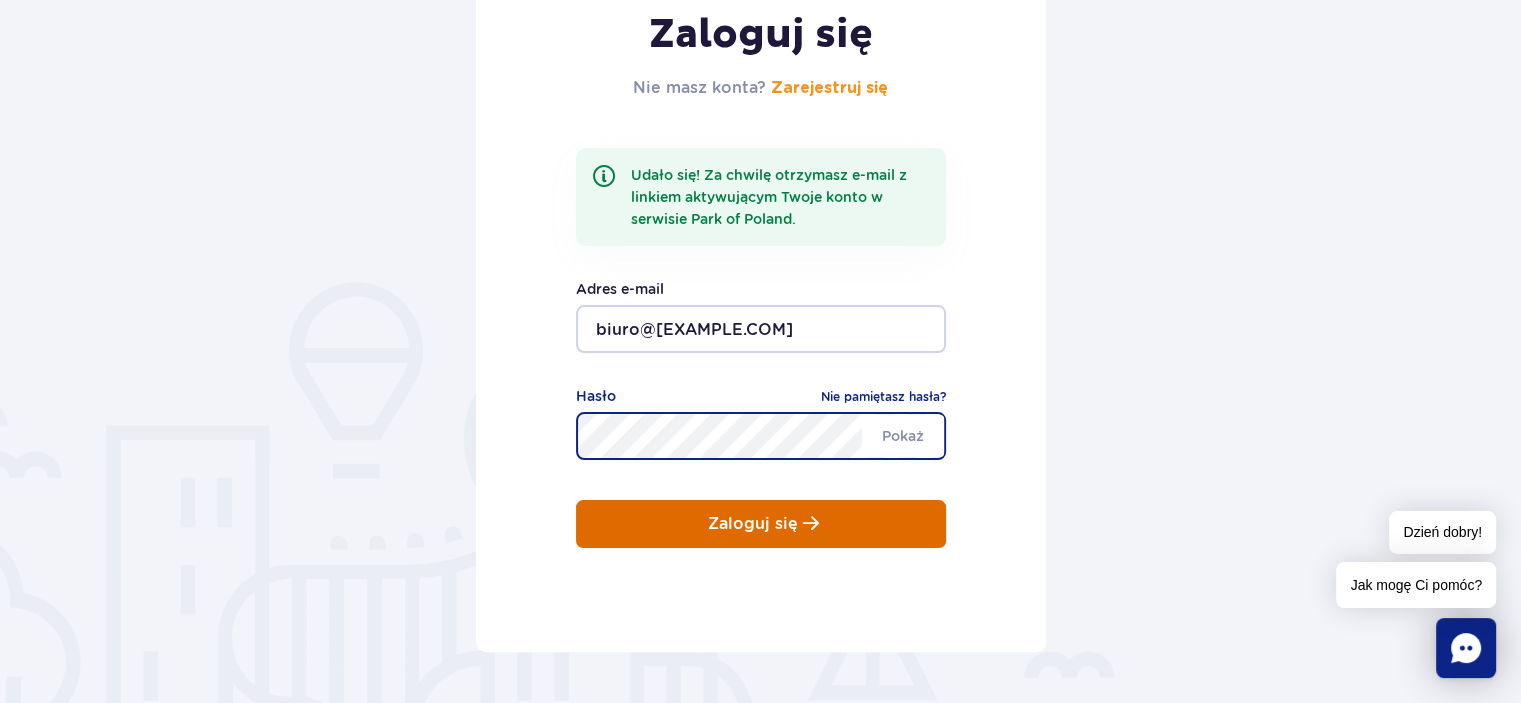 click on "Zaloguj się" at bounding box center (753, 524) 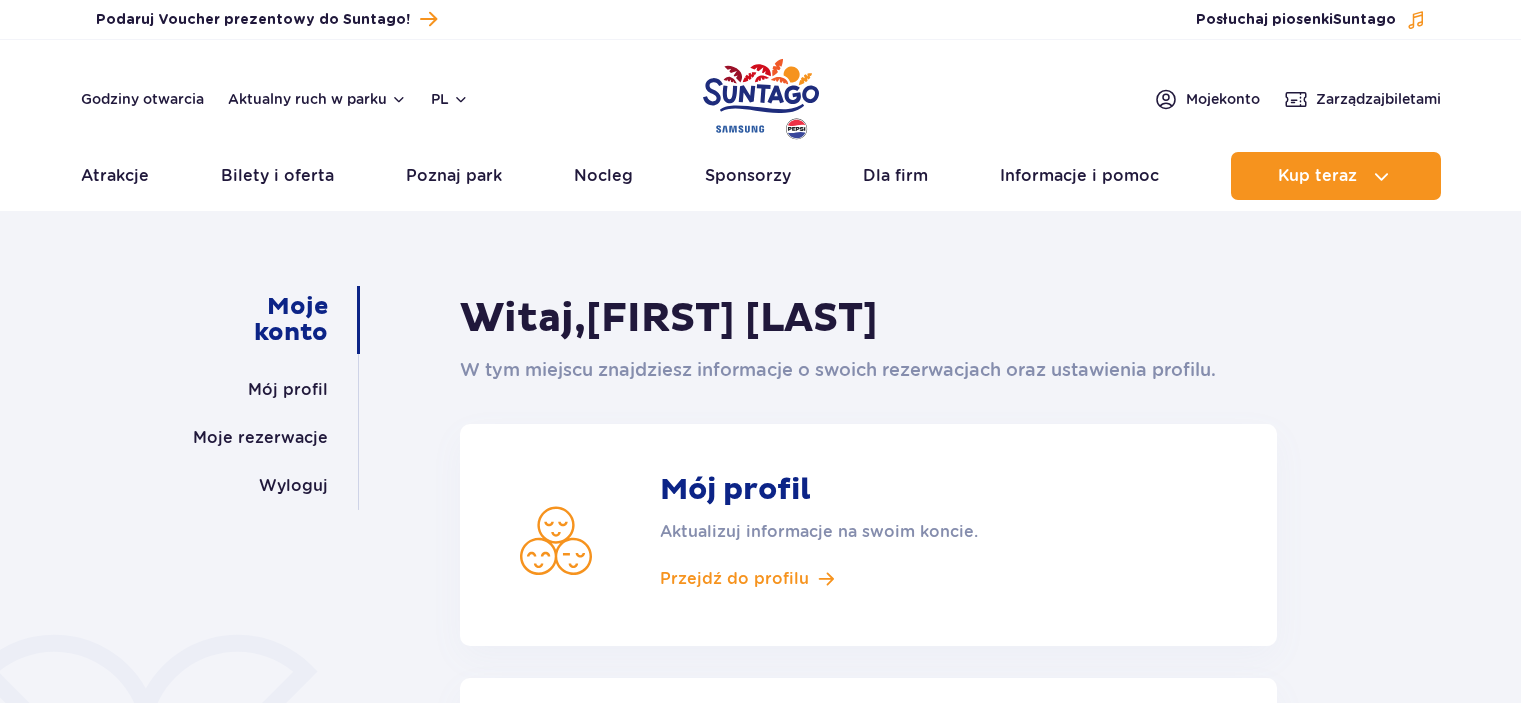 scroll, scrollTop: 0, scrollLeft: 0, axis: both 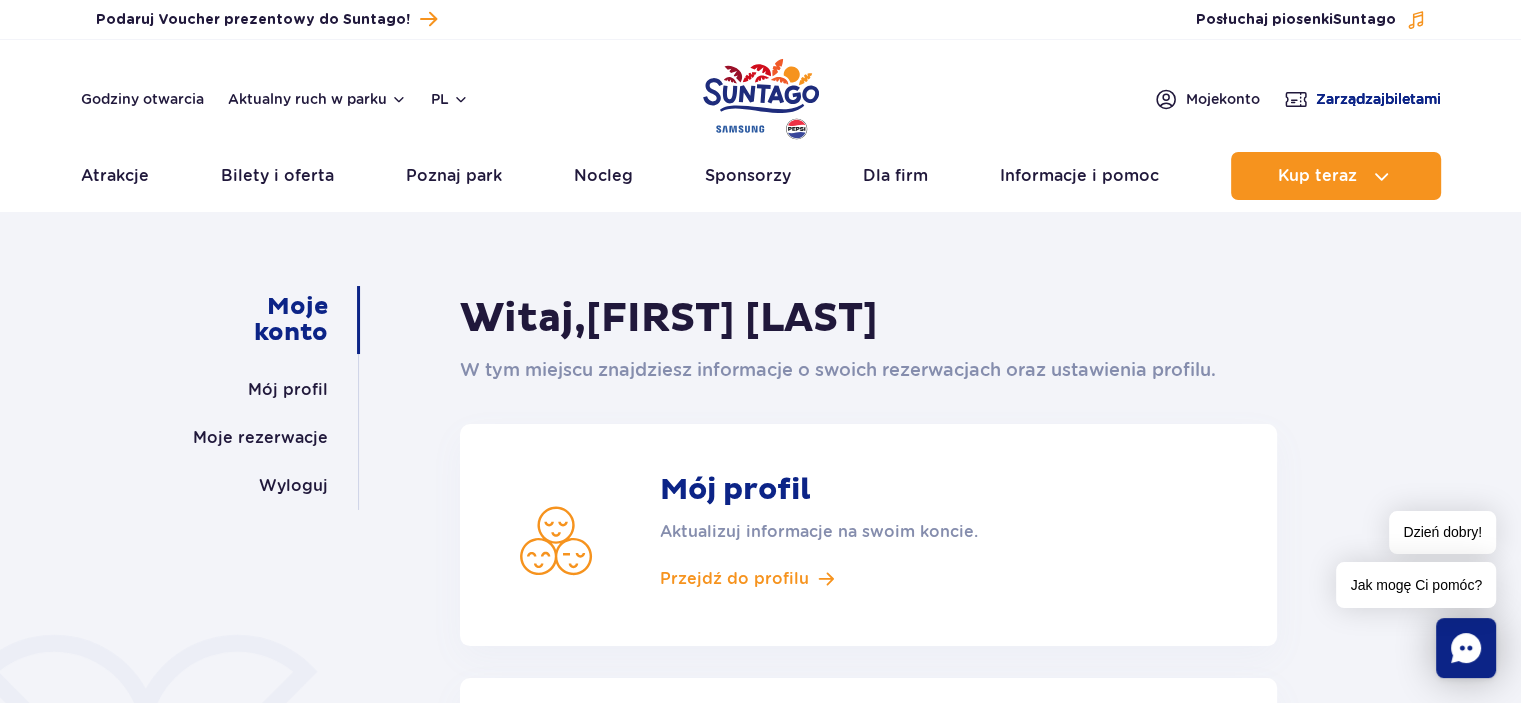 click on "Zarządzaj  biletami" at bounding box center [1378, 99] 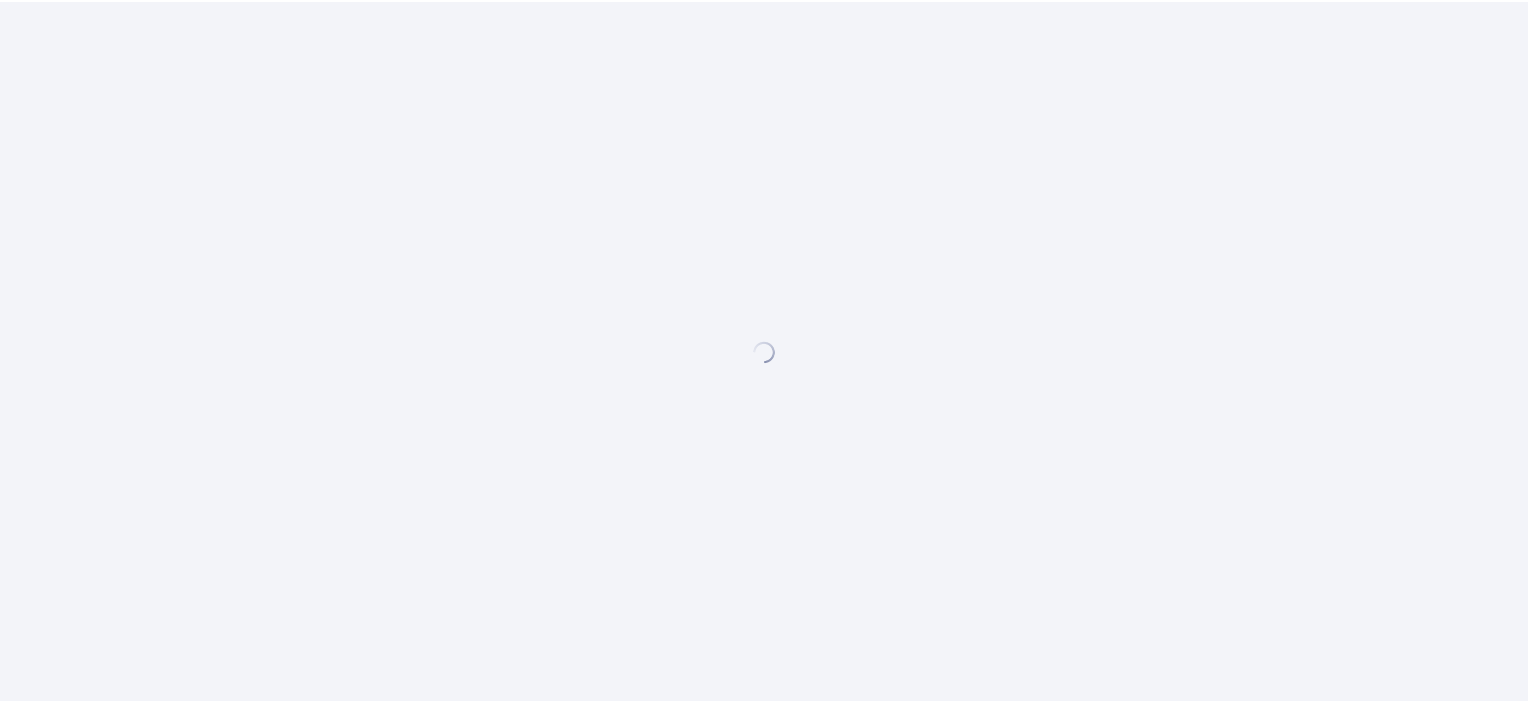 scroll, scrollTop: 0, scrollLeft: 0, axis: both 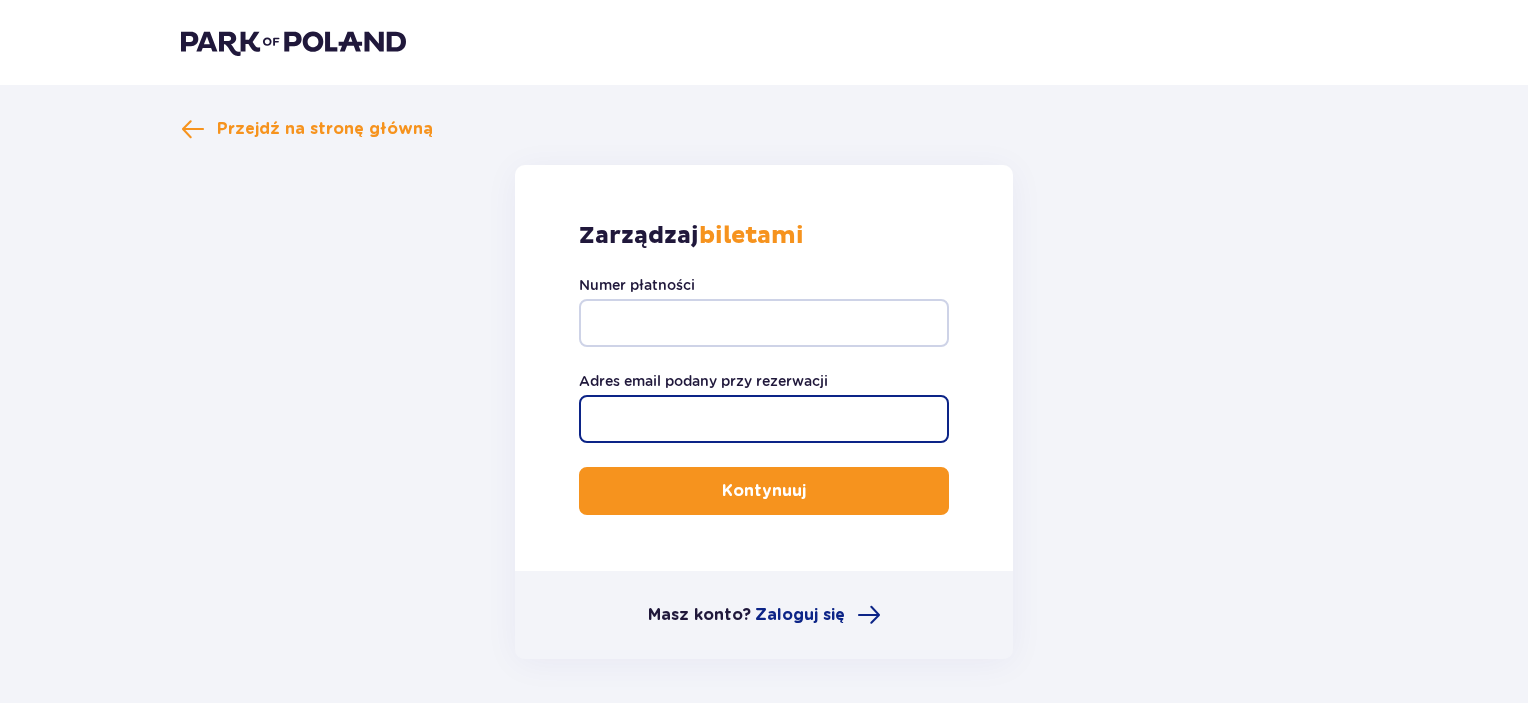 click on "Adres email podany przy rezerwacji" at bounding box center (764, 419) 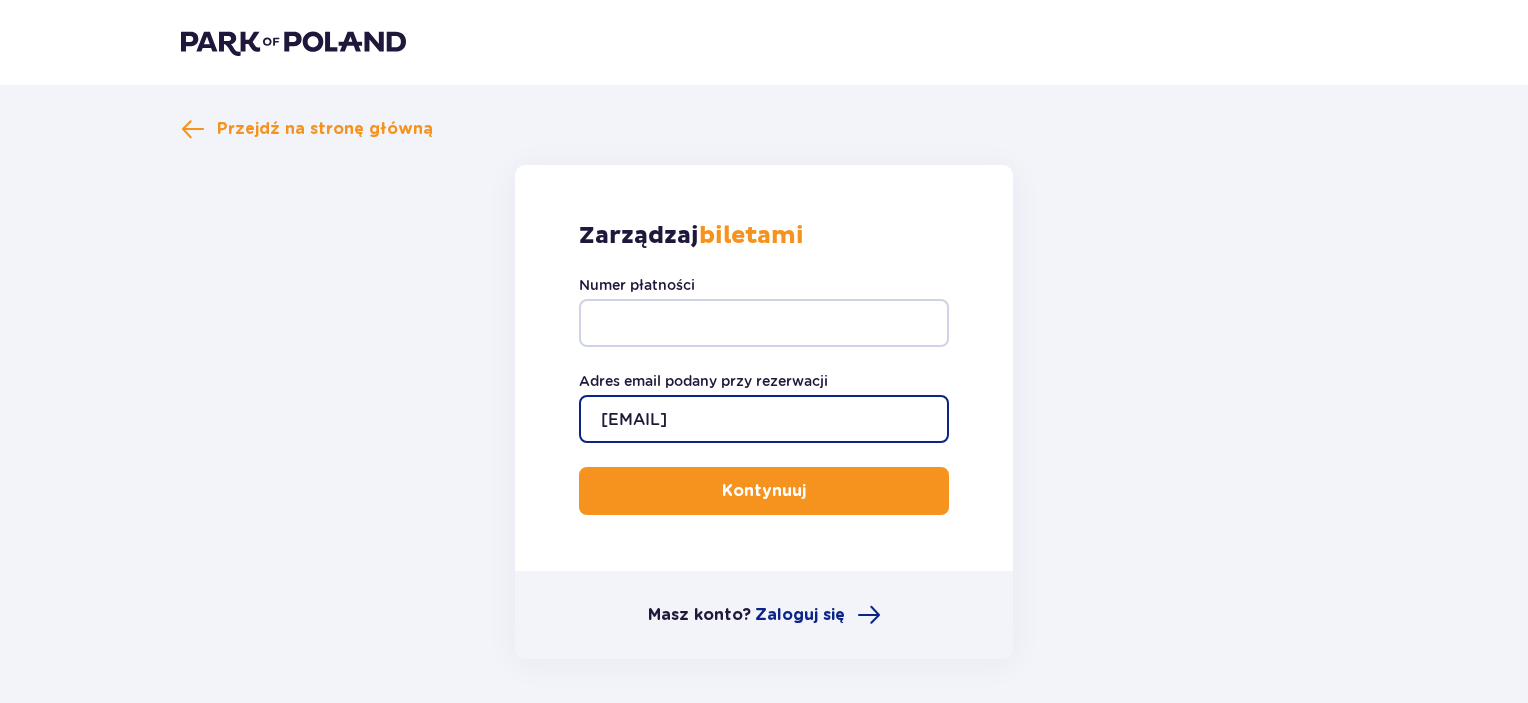 type on "biuro@stpsc.pl" 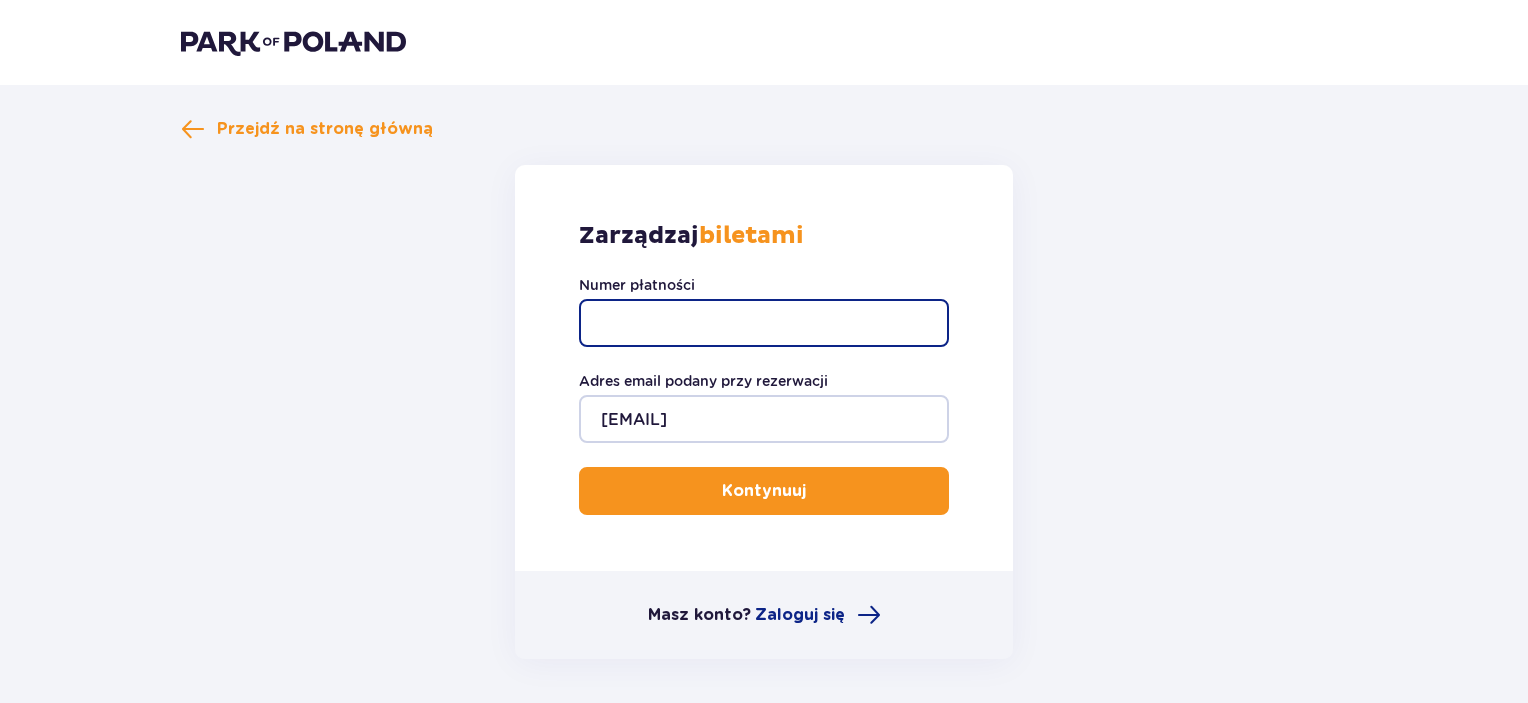 click on "Numer płatności" at bounding box center (764, 323) 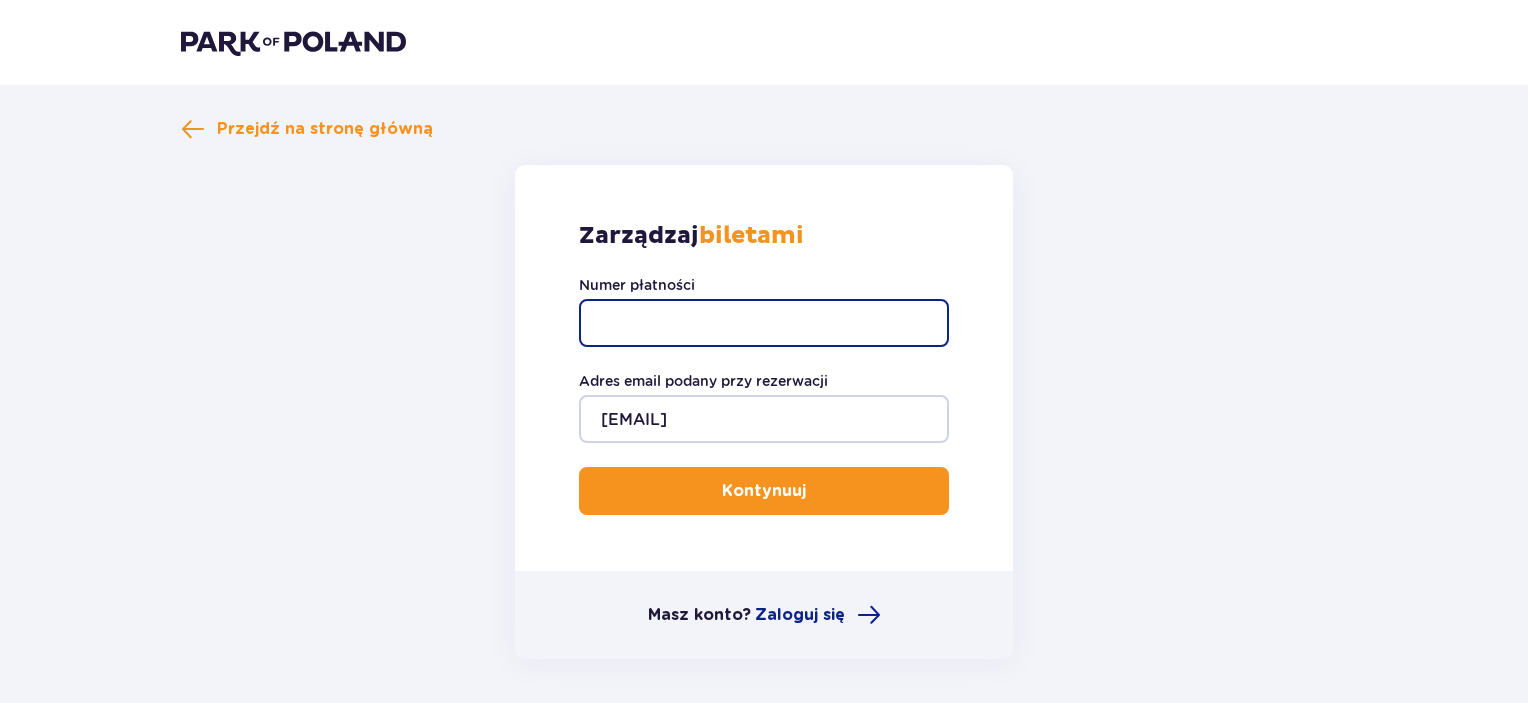 paste on "TR-VRC-HL88VEX" 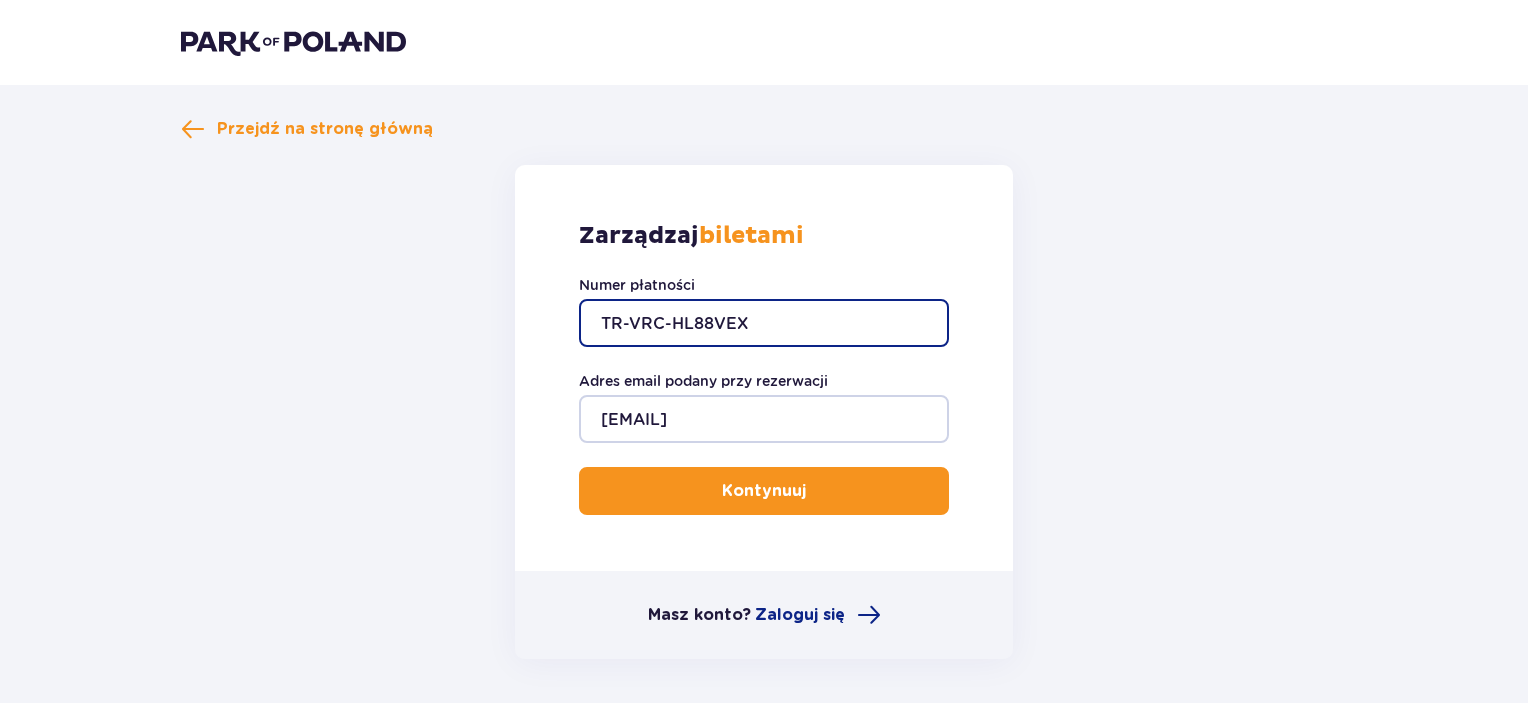 type on "TR-VRC-HL88VEX" 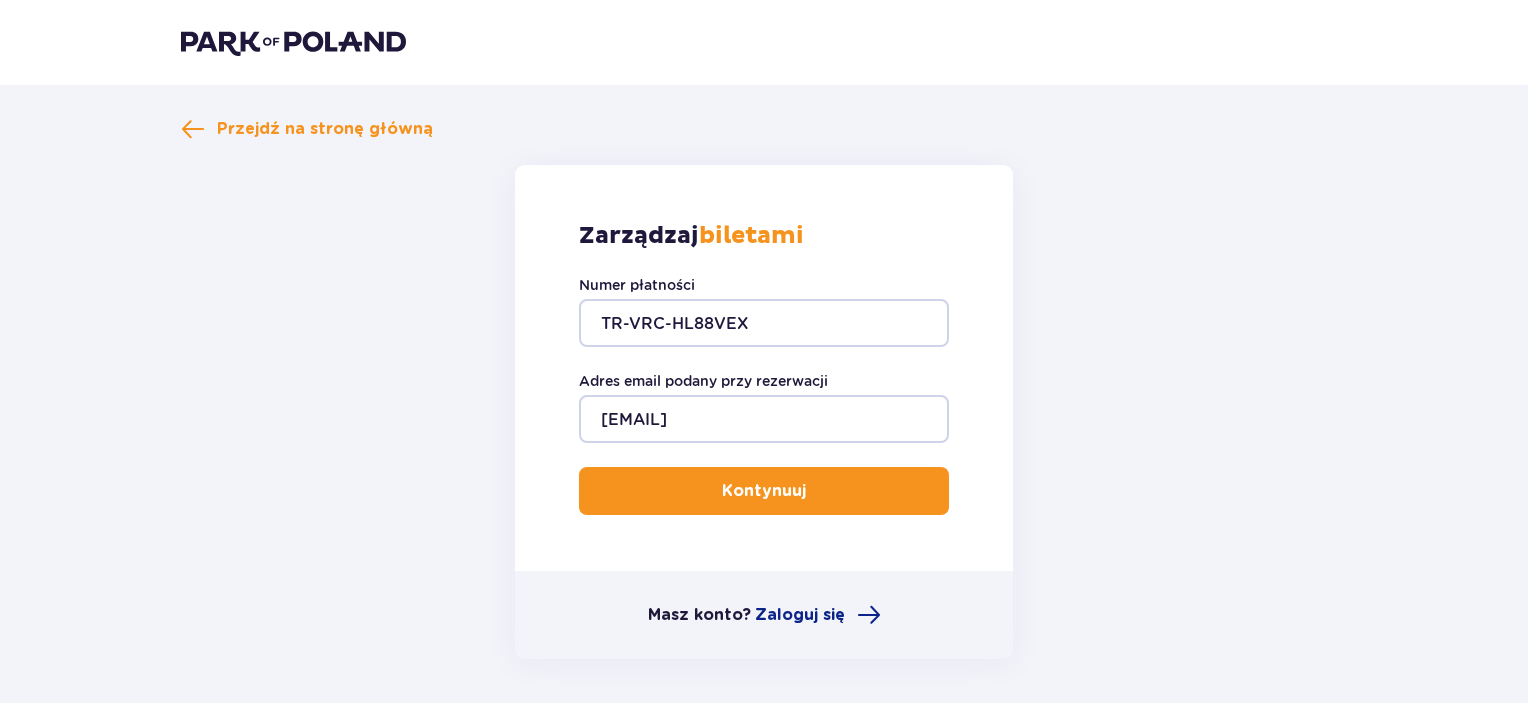 click on "Kontynuuj" at bounding box center (764, 491) 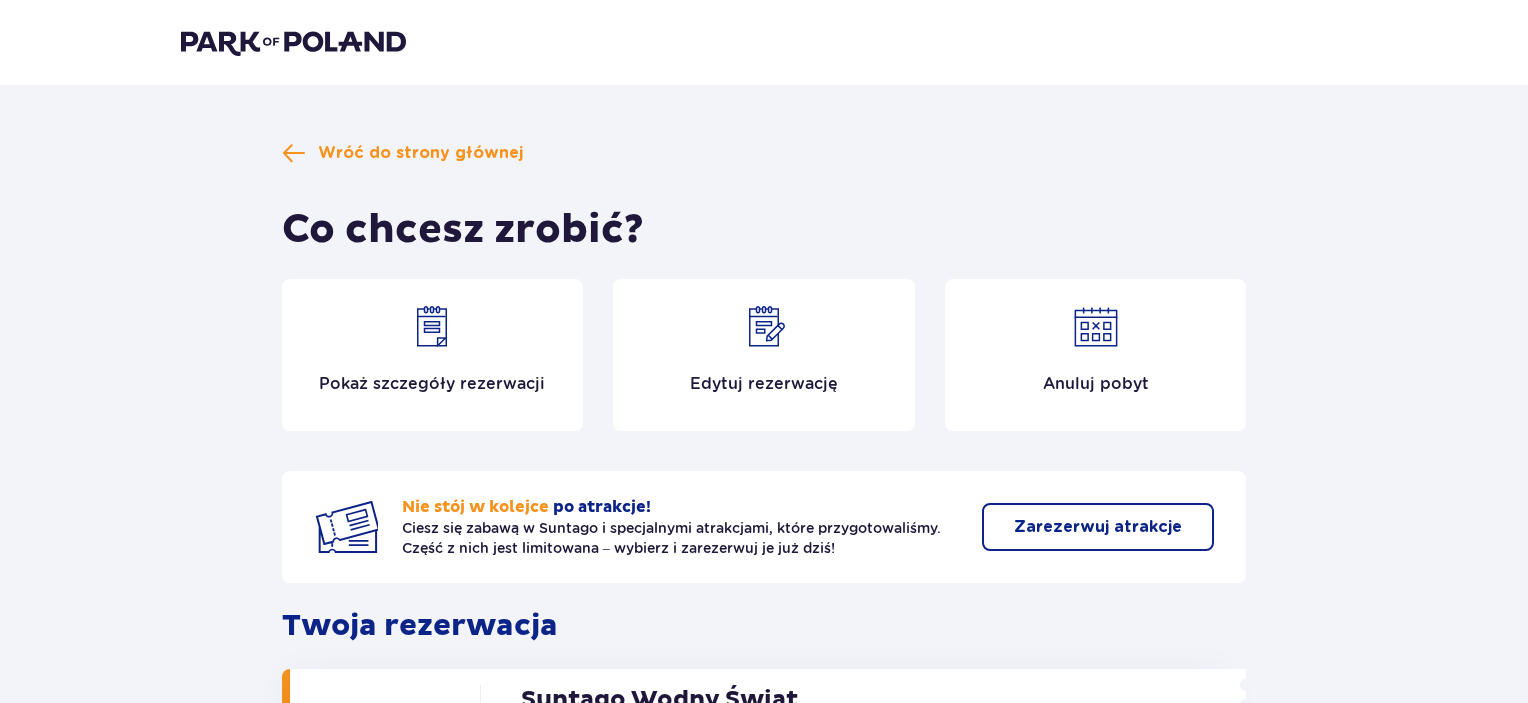 click at bounding box center (432, 327) 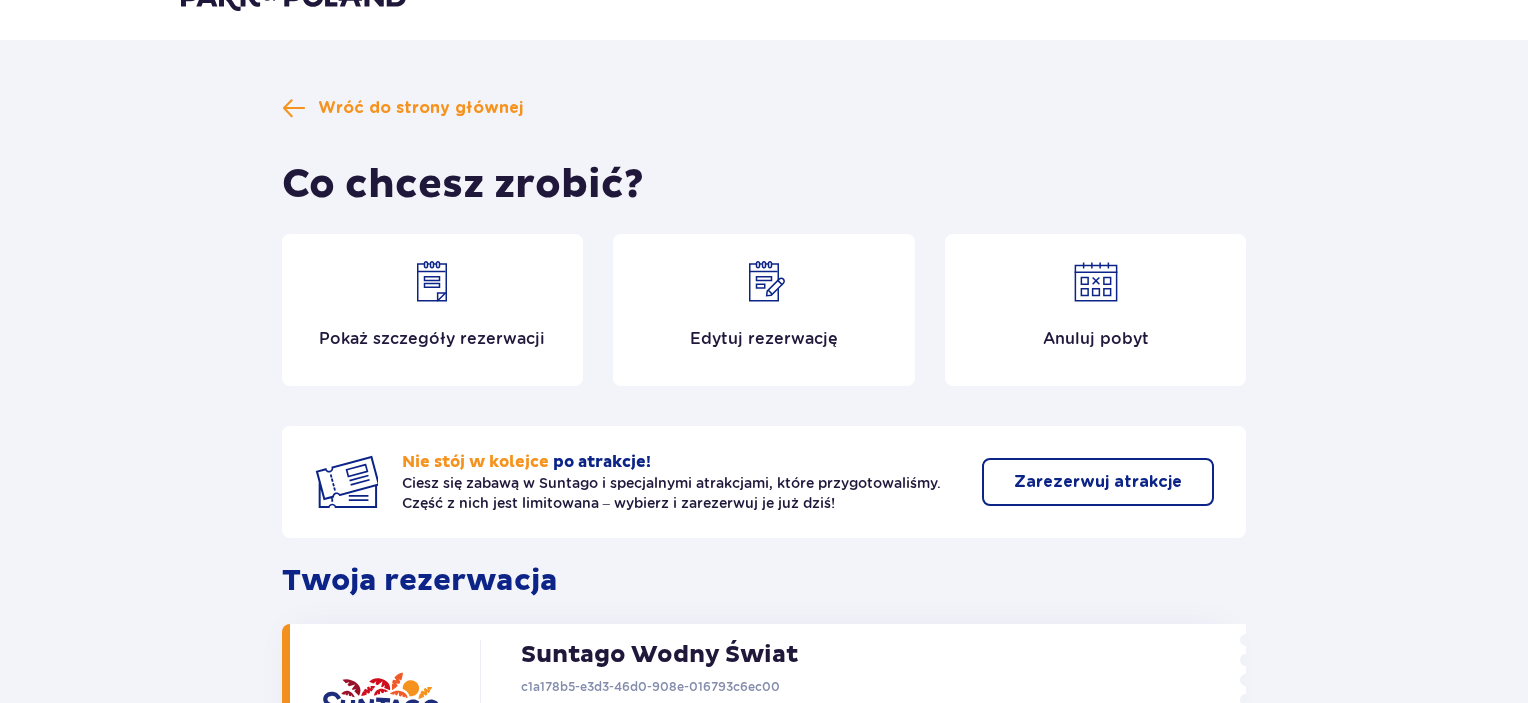 scroll, scrollTop: 0, scrollLeft: 0, axis: both 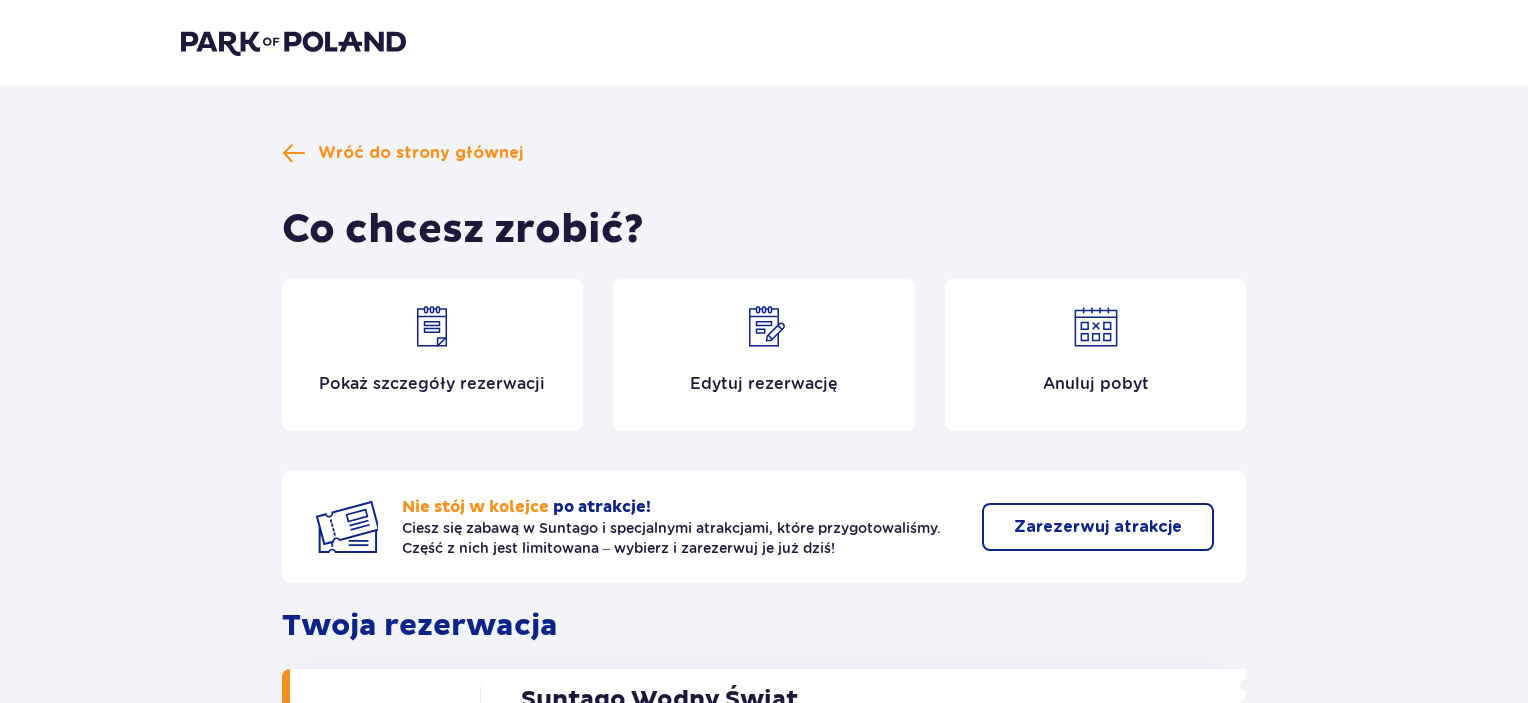 click at bounding box center [293, 42] 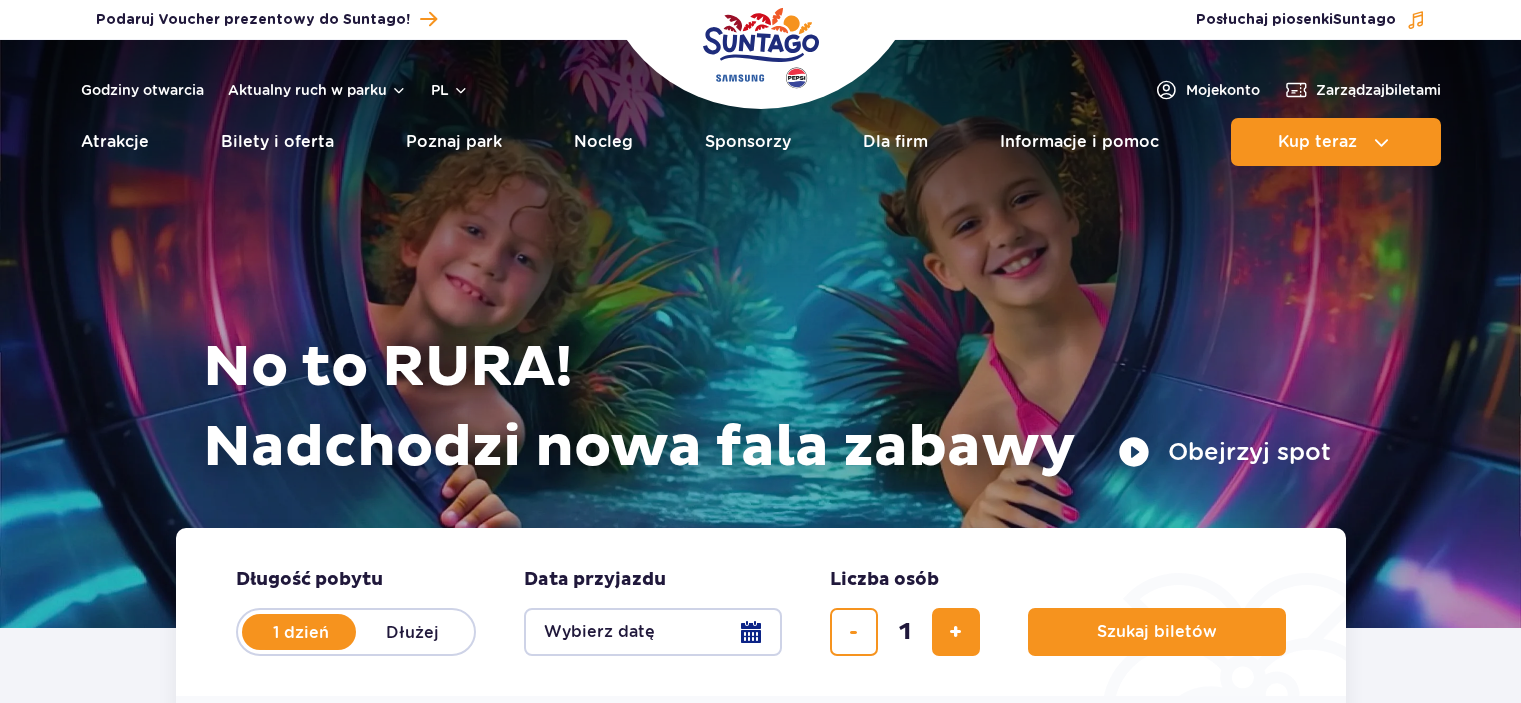scroll, scrollTop: 0, scrollLeft: 0, axis: both 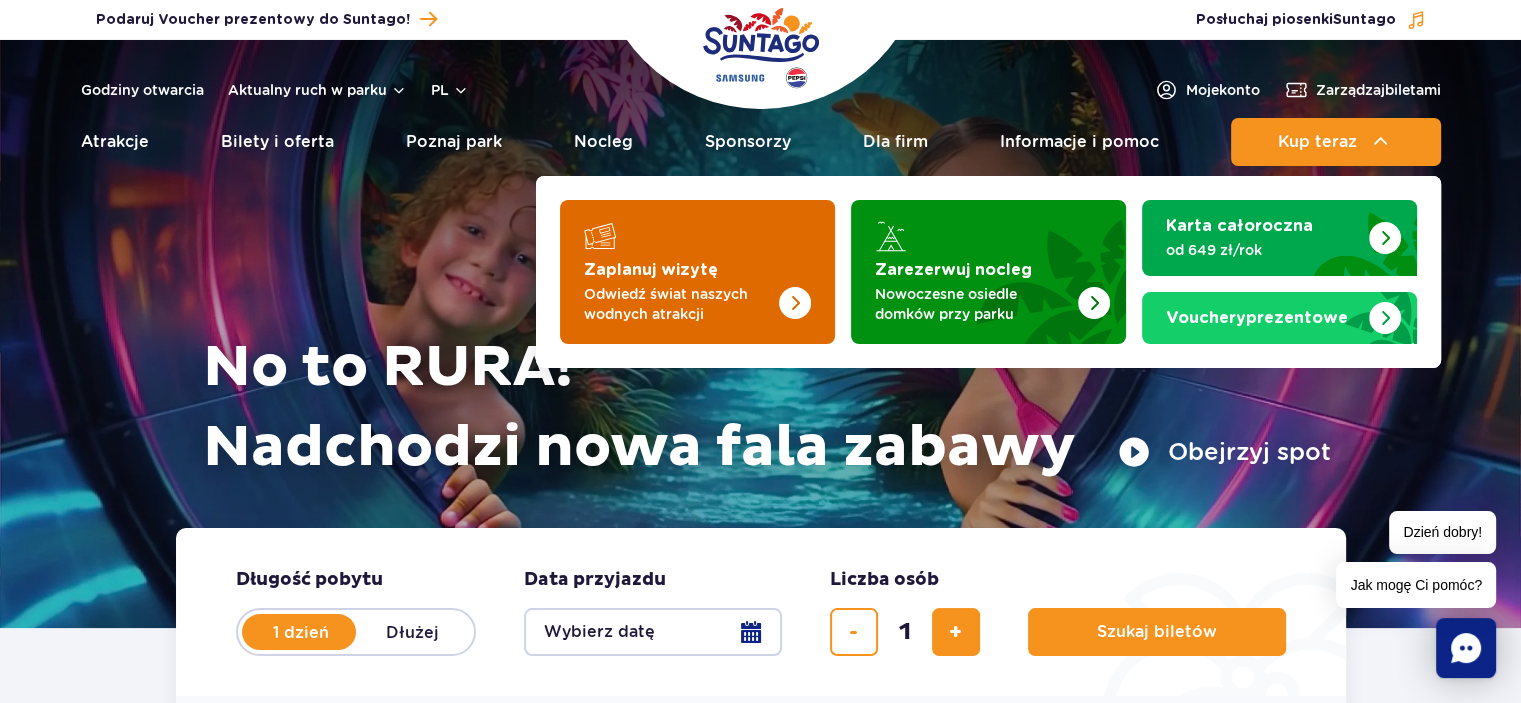 click on "Odwiedź świat naszych wodnych atrakcji" at bounding box center (681, 304) 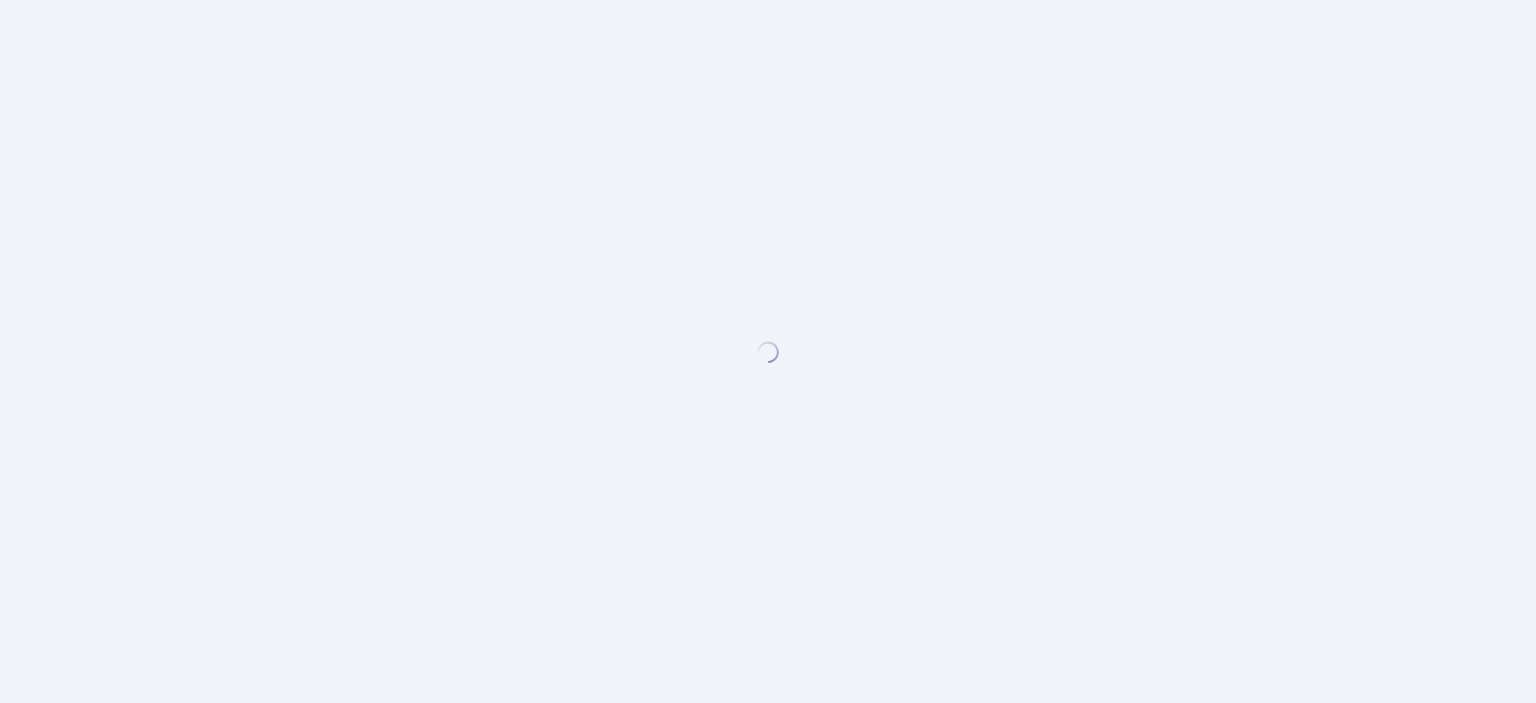 scroll, scrollTop: 0, scrollLeft: 0, axis: both 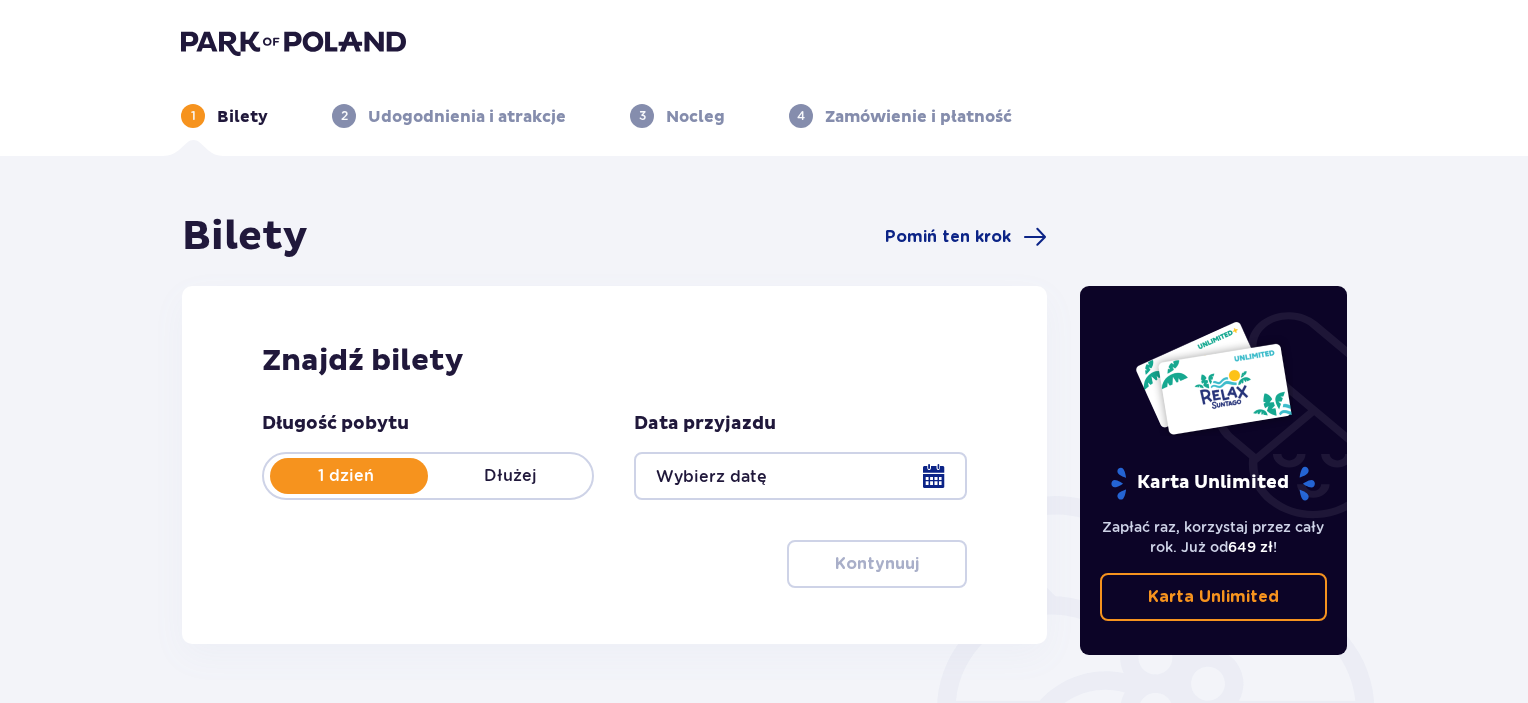 click at bounding box center [800, 476] 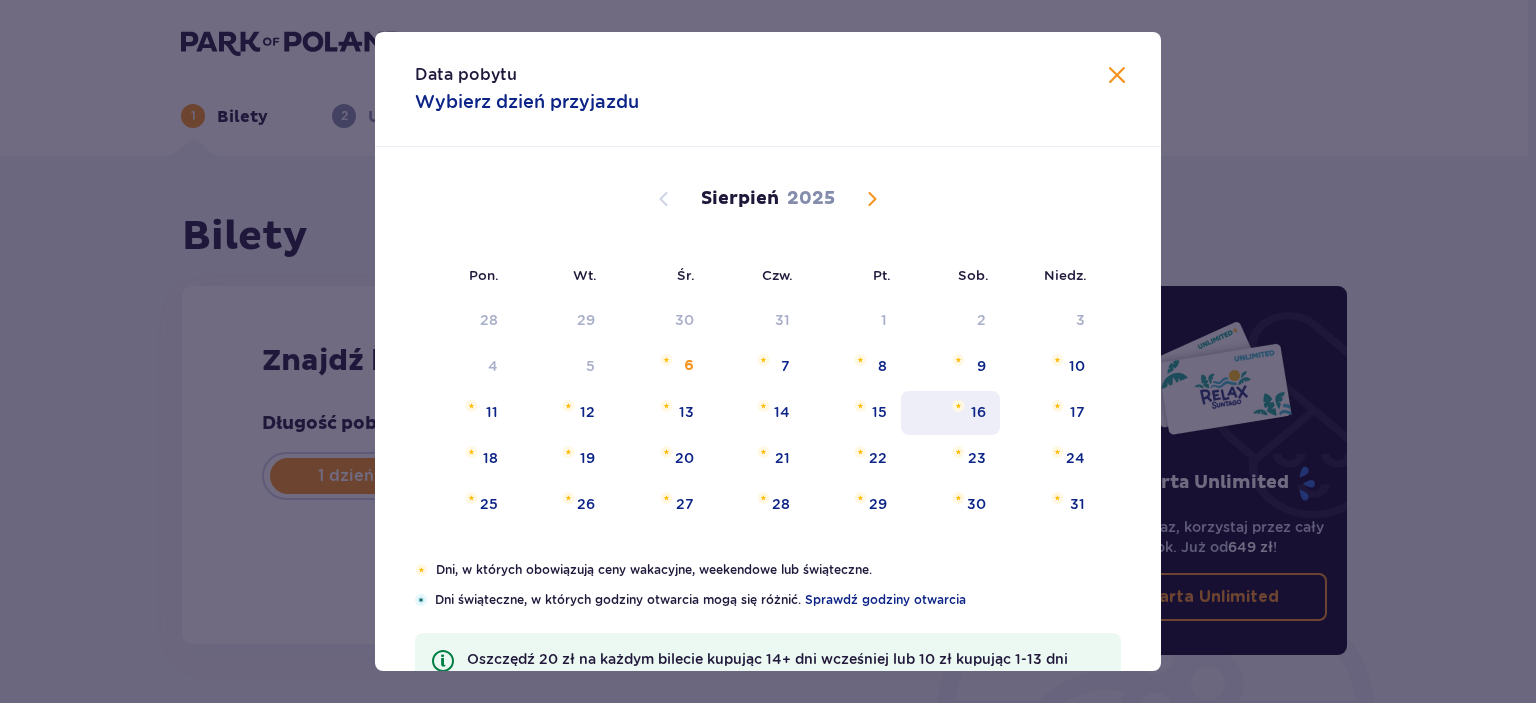 click on "16" at bounding box center [950, 413] 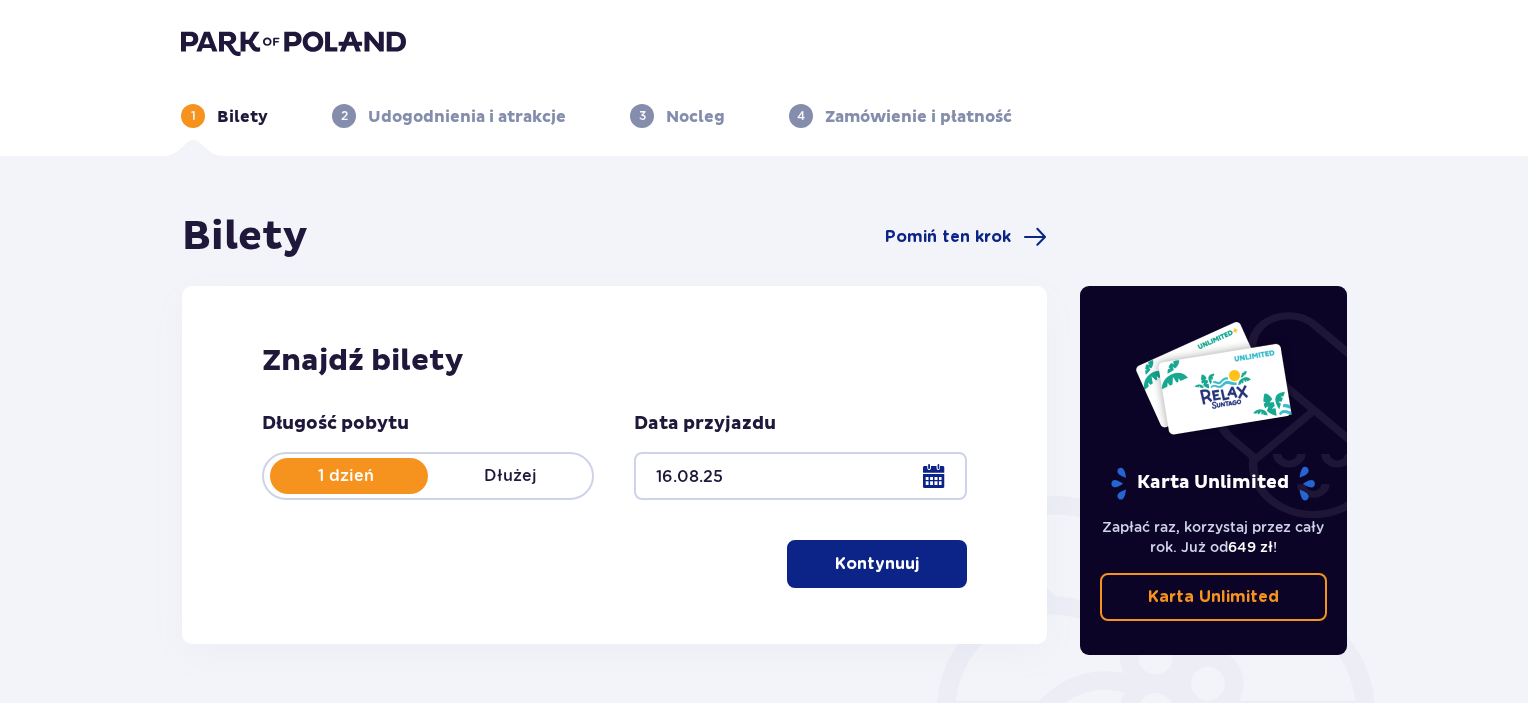 click on "Kontynuuj" at bounding box center (877, 564) 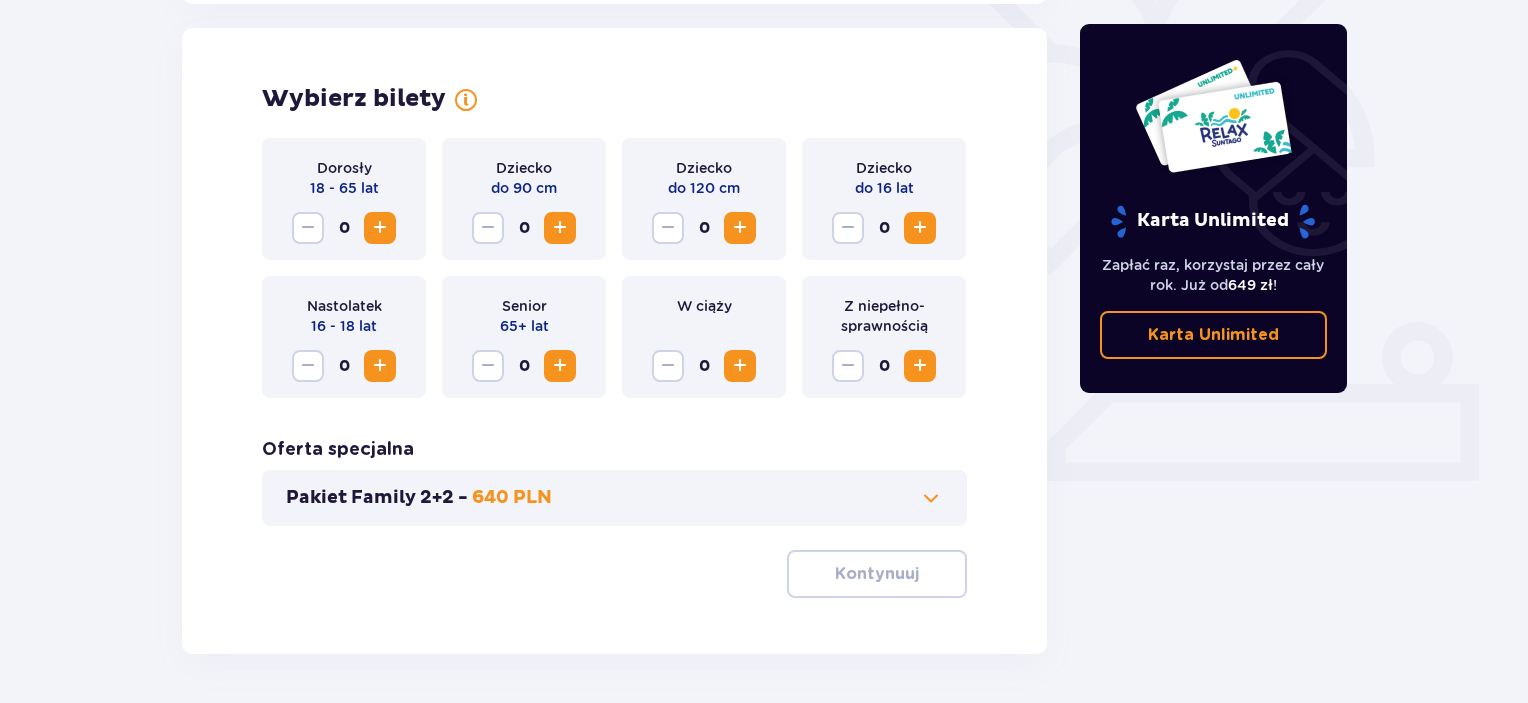 scroll, scrollTop: 556, scrollLeft: 0, axis: vertical 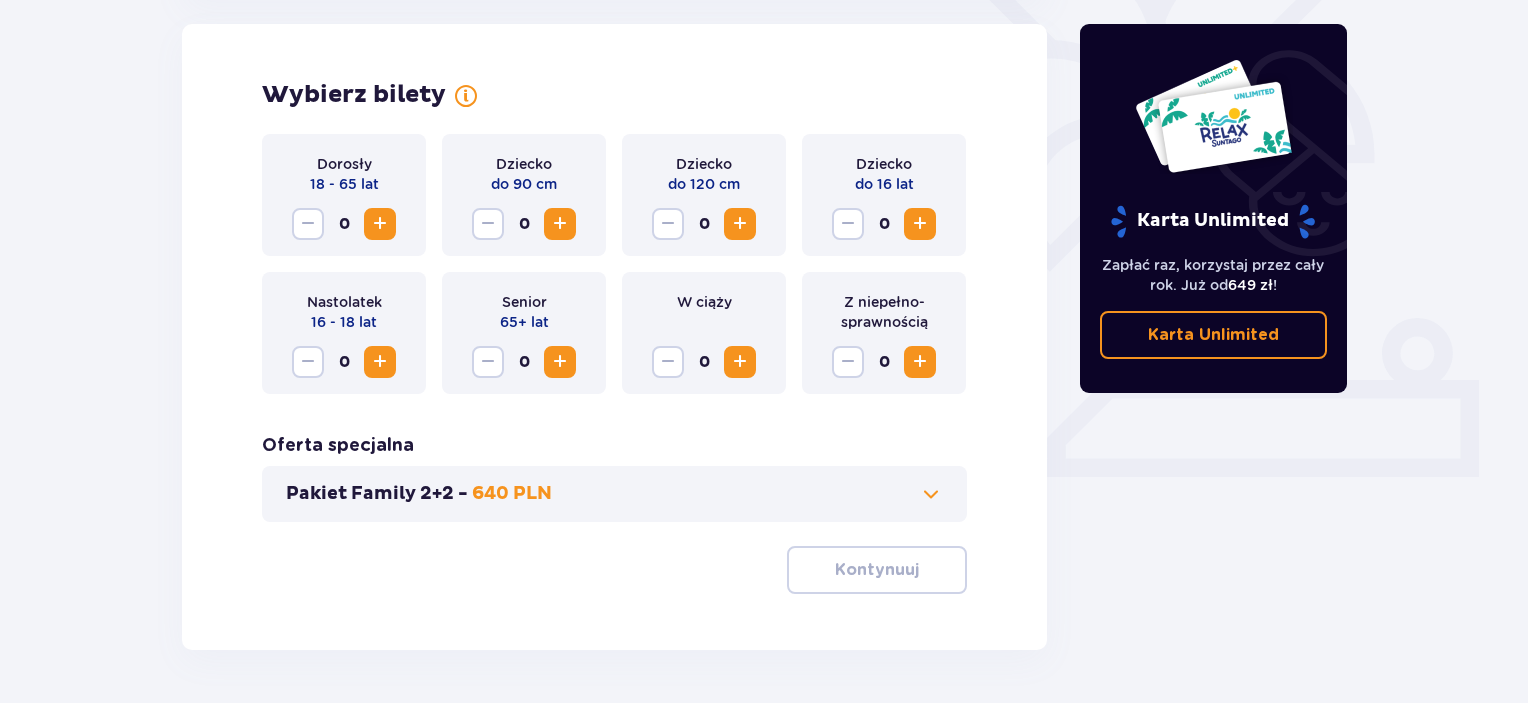 click on "640 PLN" at bounding box center (512, 494) 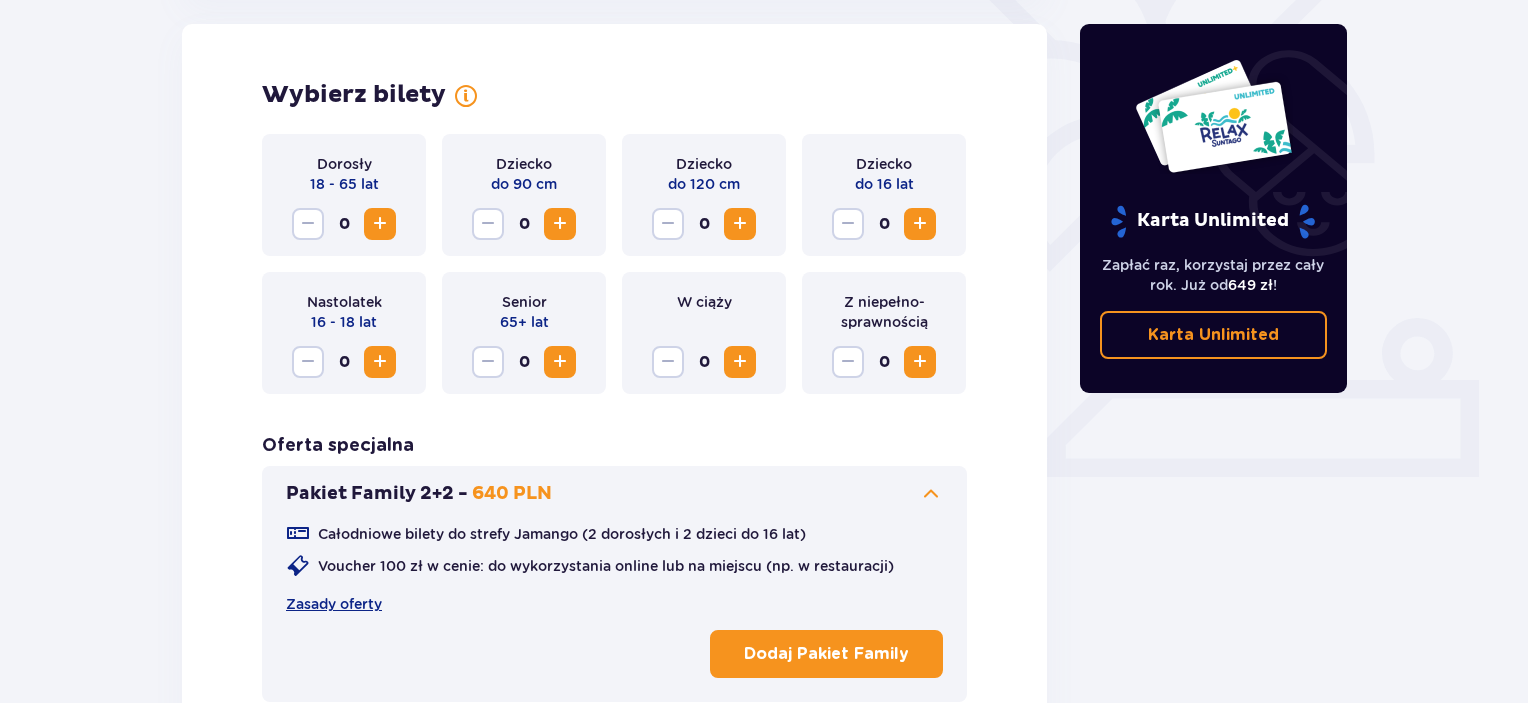 click on "Dodaj Pakiet Family" at bounding box center [826, 654] 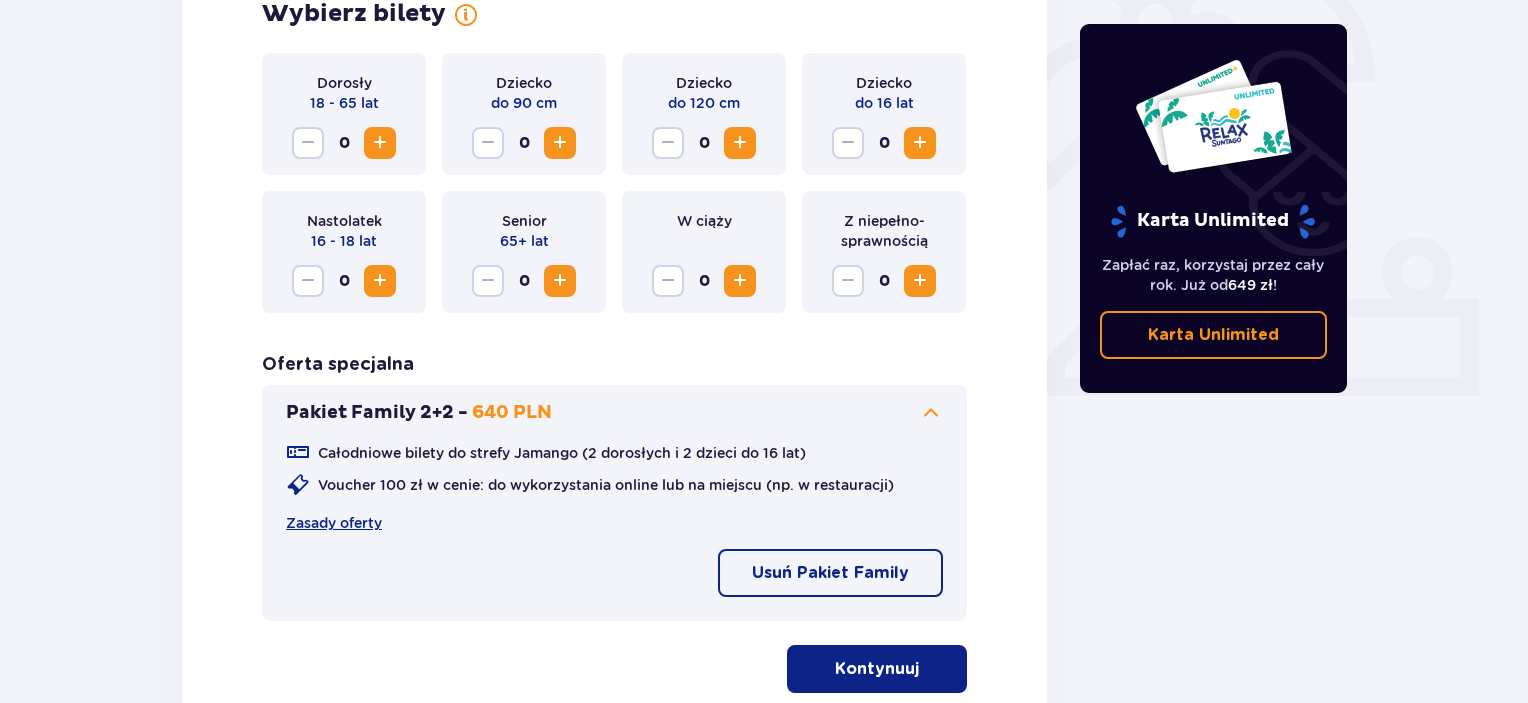 scroll, scrollTop: 803, scrollLeft: 0, axis: vertical 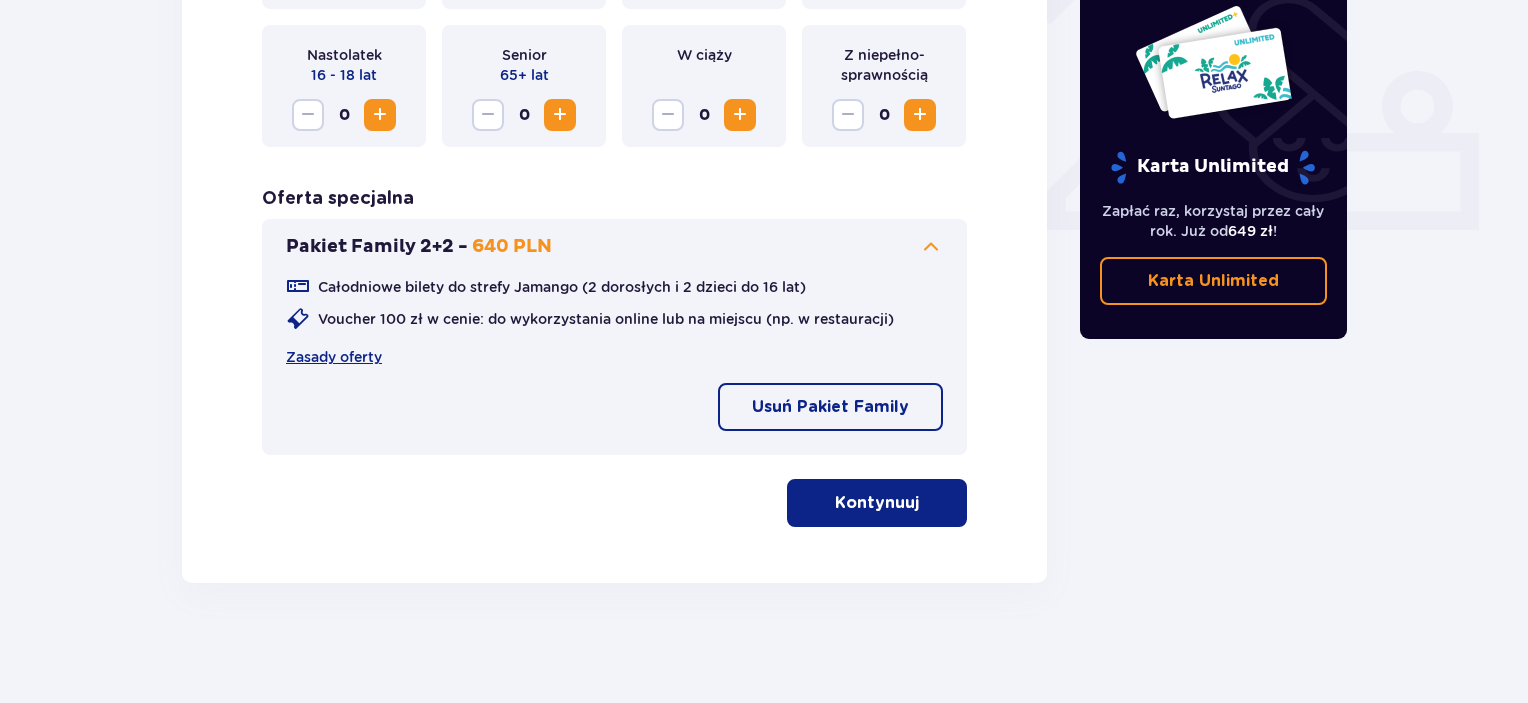 click on "Kontynuuj" at bounding box center [877, 503] 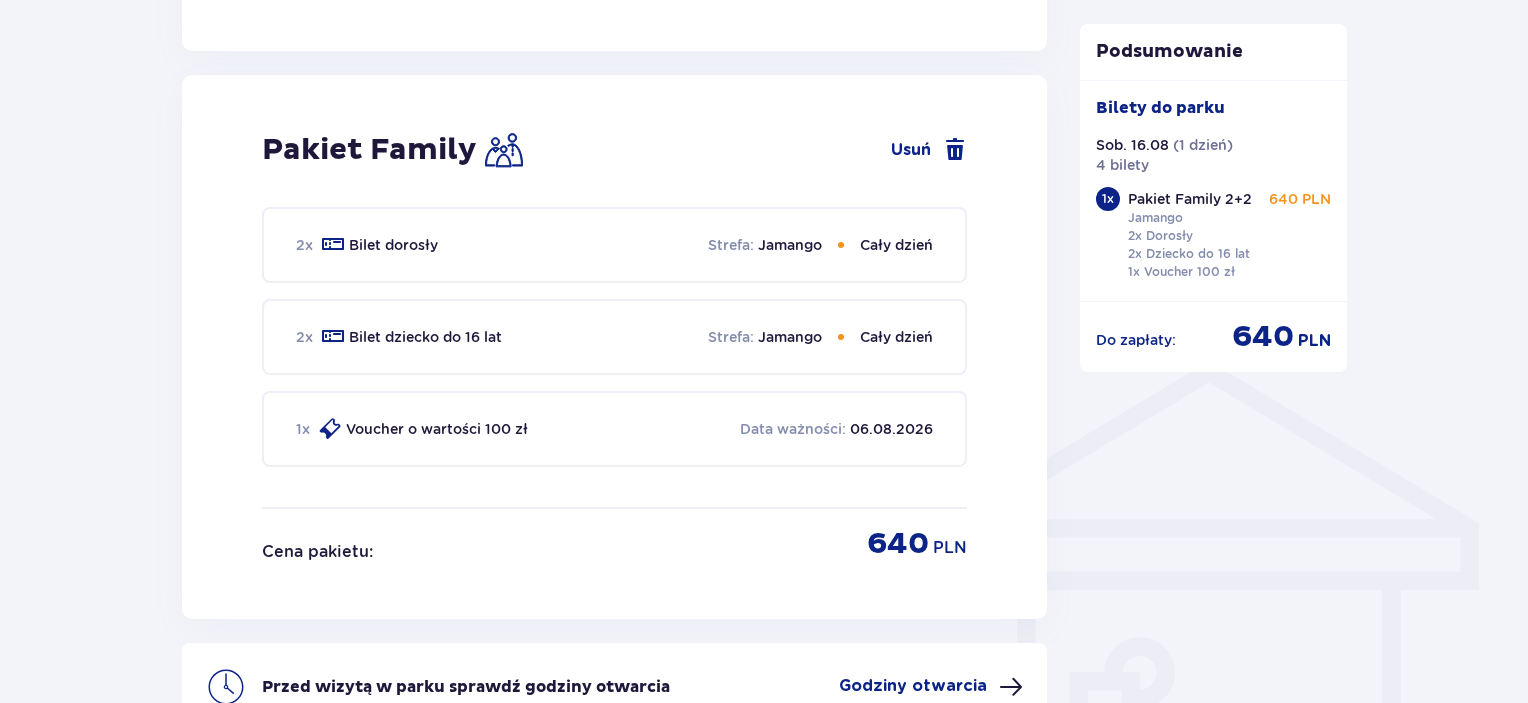 scroll, scrollTop: 1480, scrollLeft: 0, axis: vertical 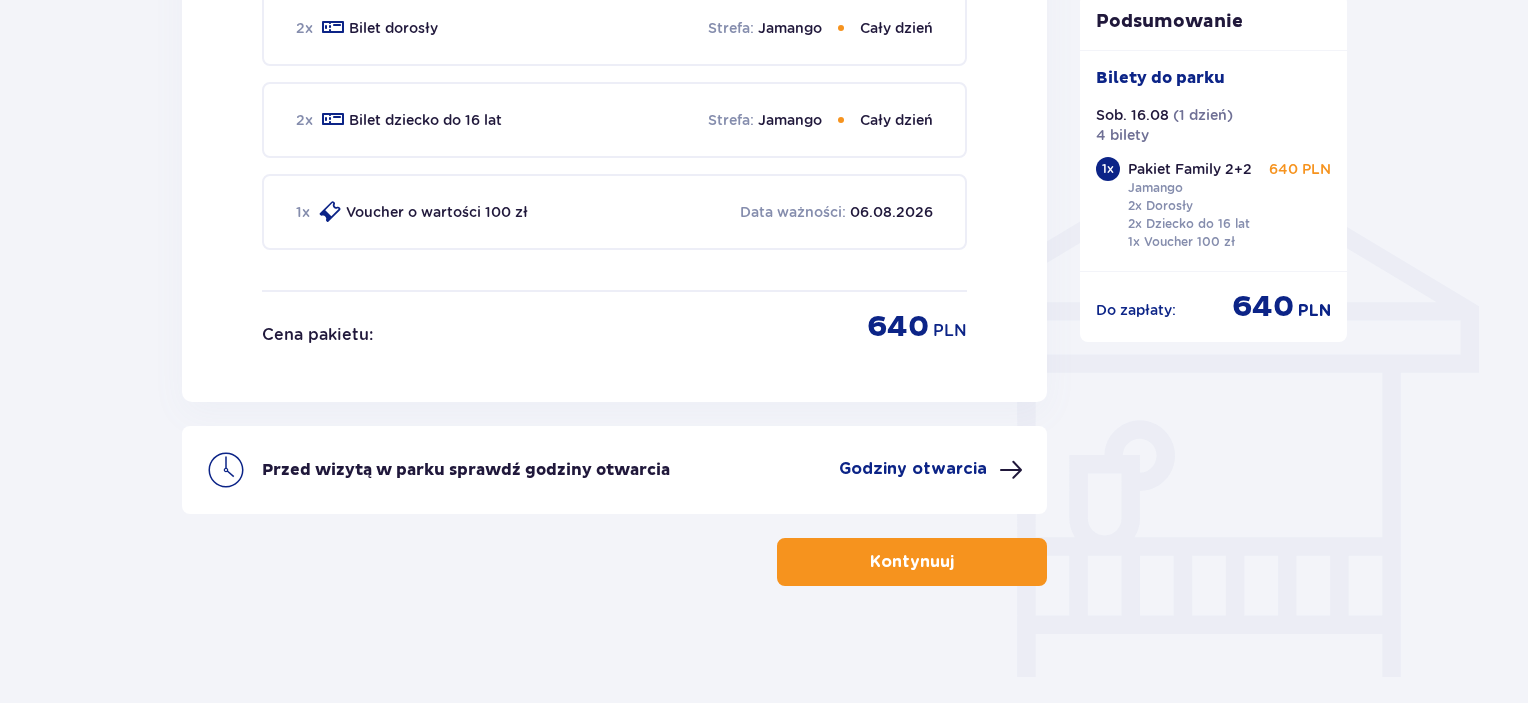 click on "Kontynuuj" at bounding box center [912, 562] 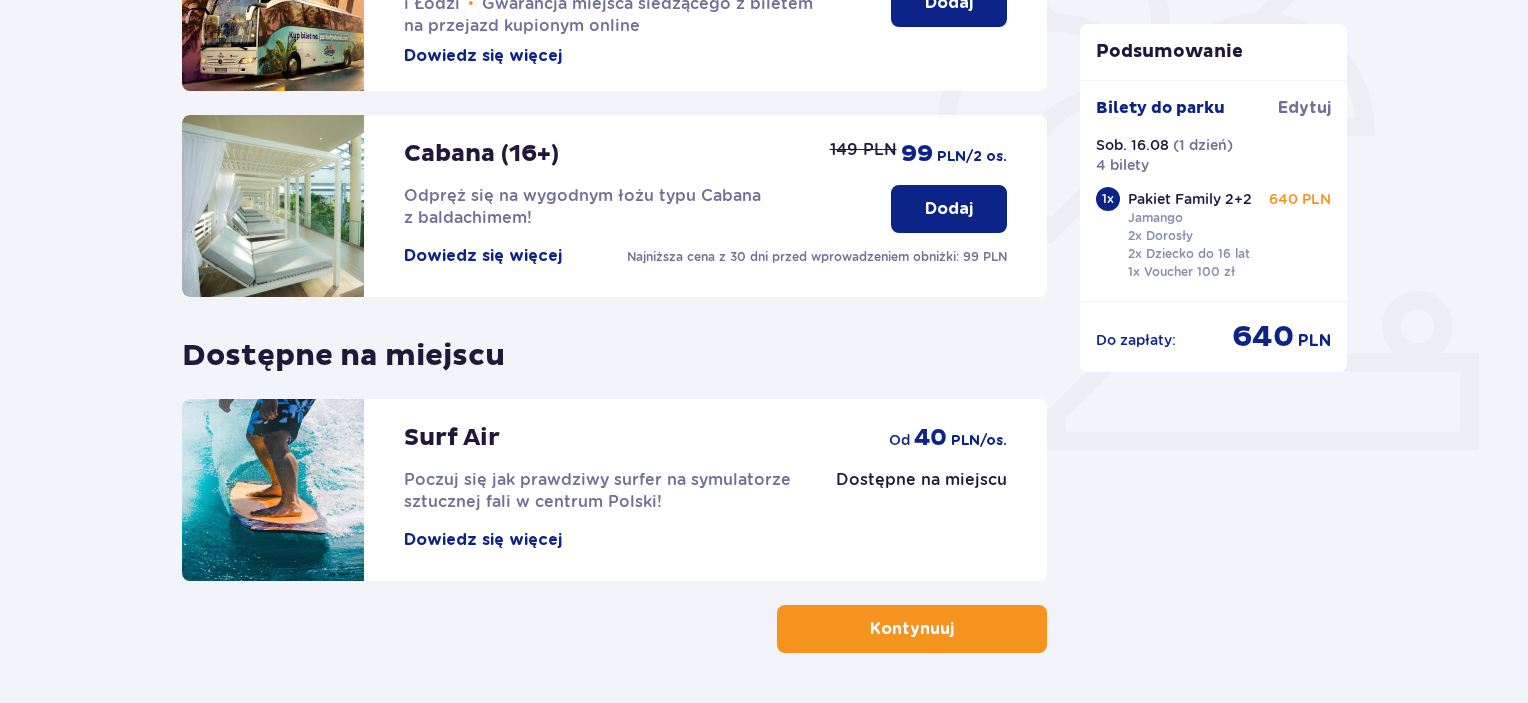 scroll, scrollTop: 652, scrollLeft: 0, axis: vertical 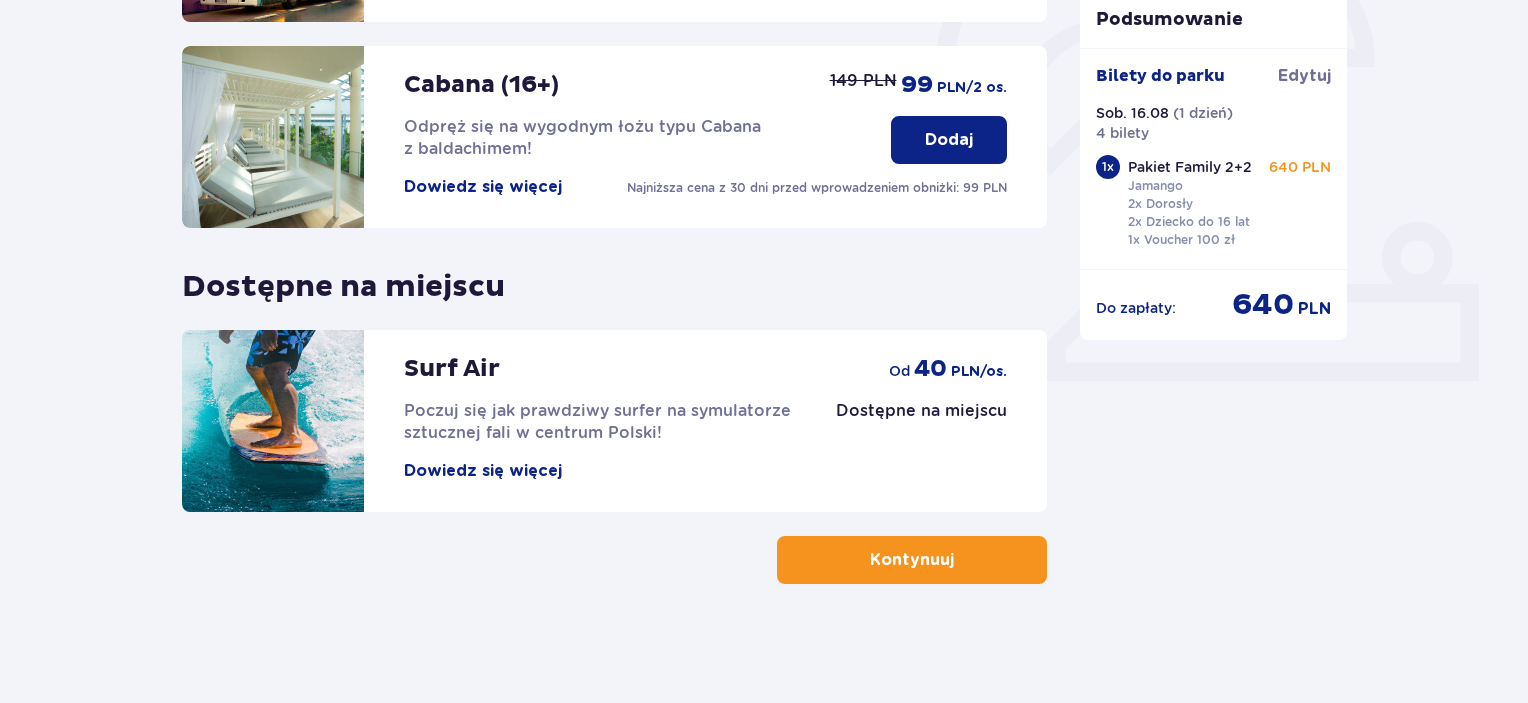 click on "Kontynuuj" at bounding box center [912, 560] 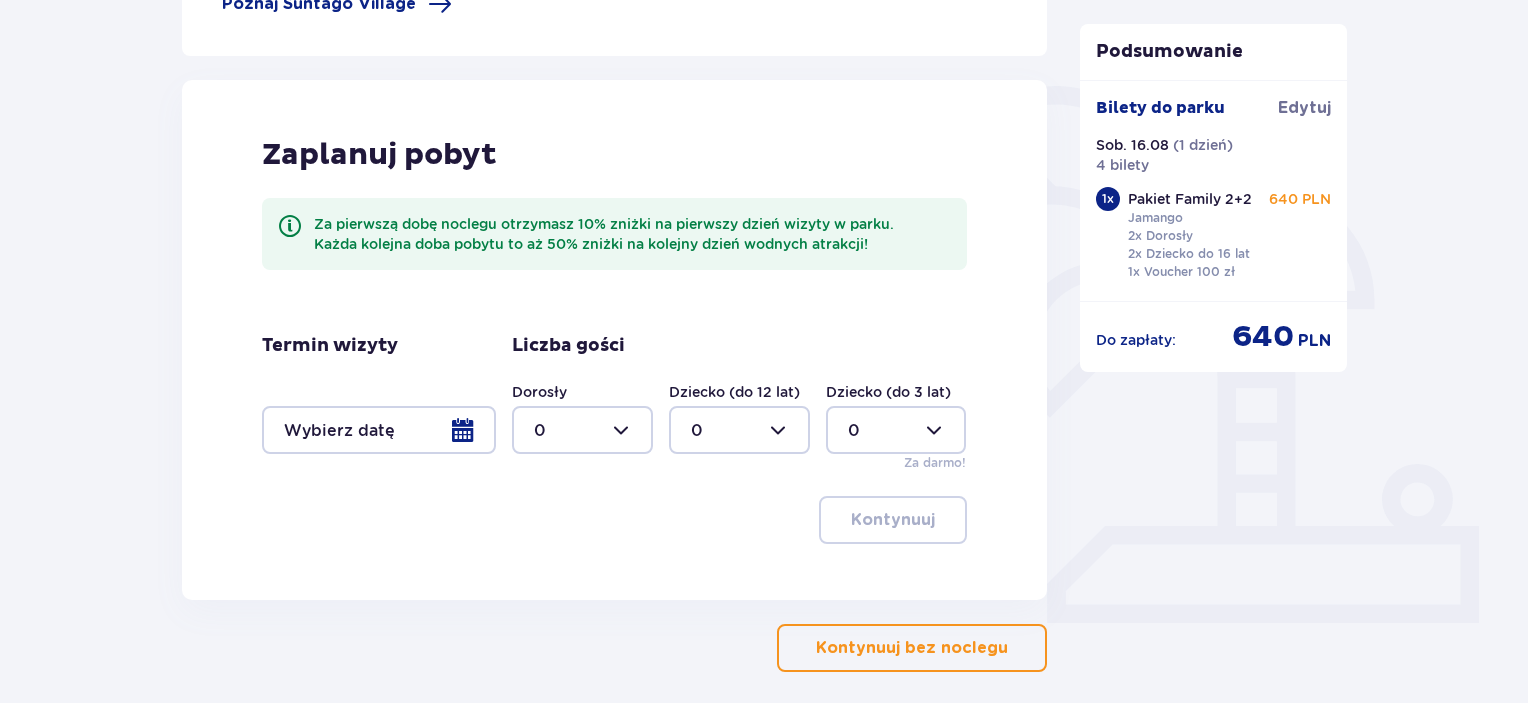 scroll, scrollTop: 499, scrollLeft: 0, axis: vertical 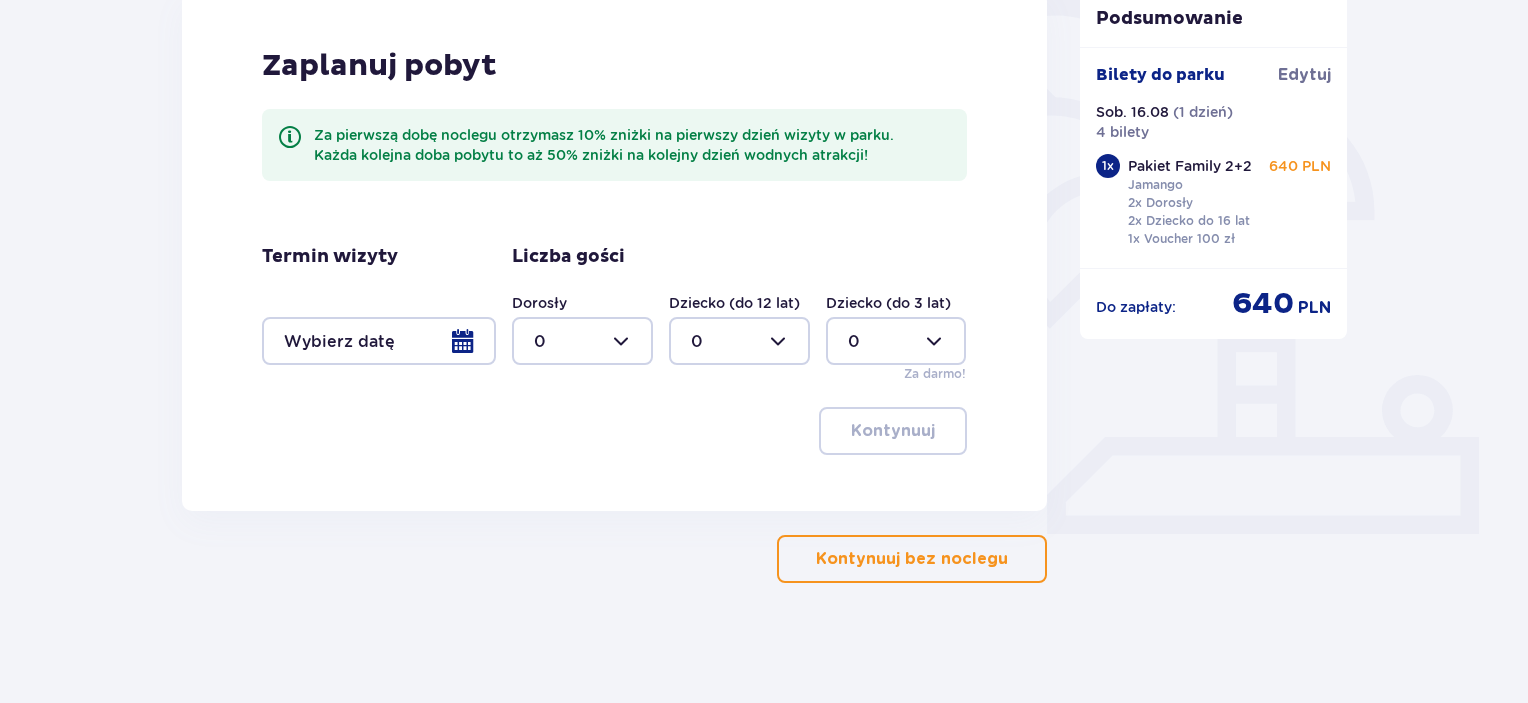 click on "Kontynuuj bez noclegu" at bounding box center [912, 559] 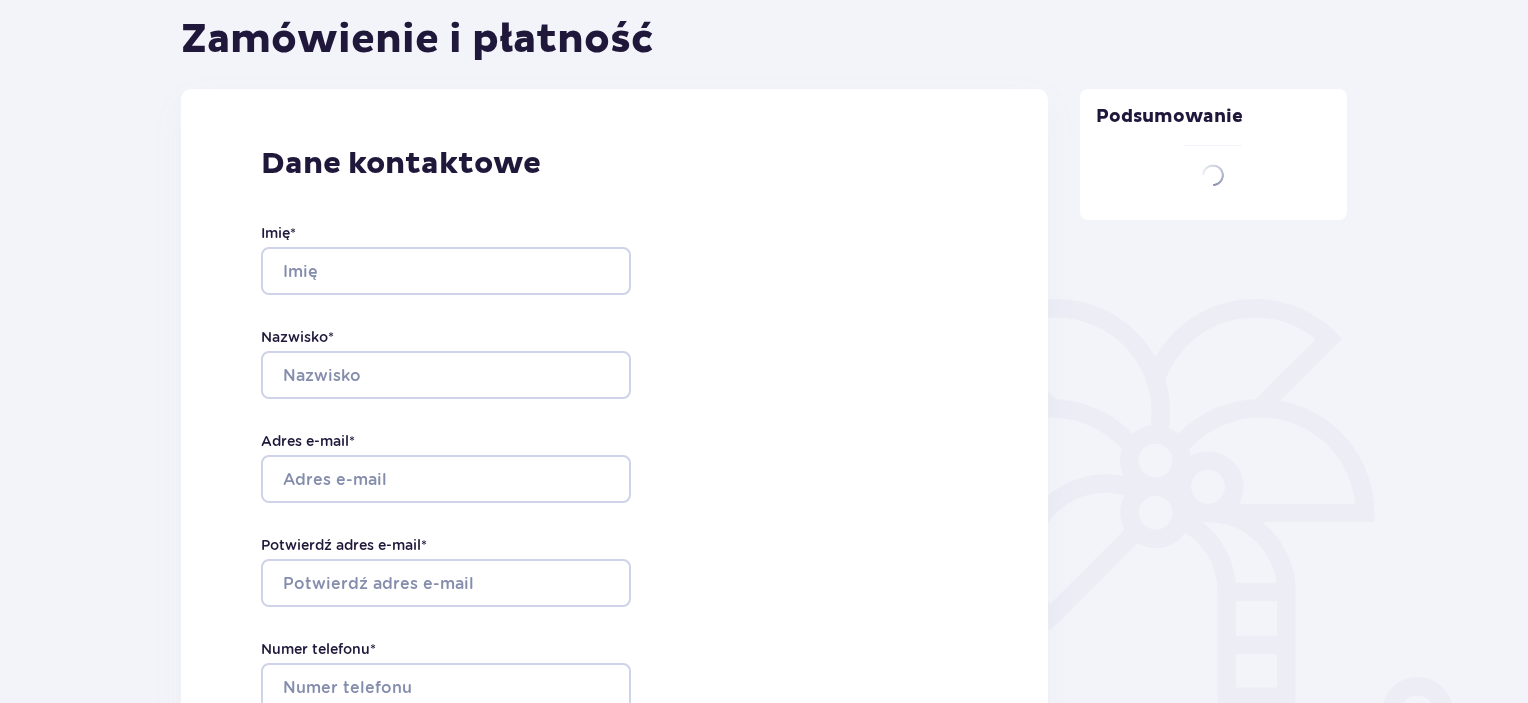 type on "Agnieszka" 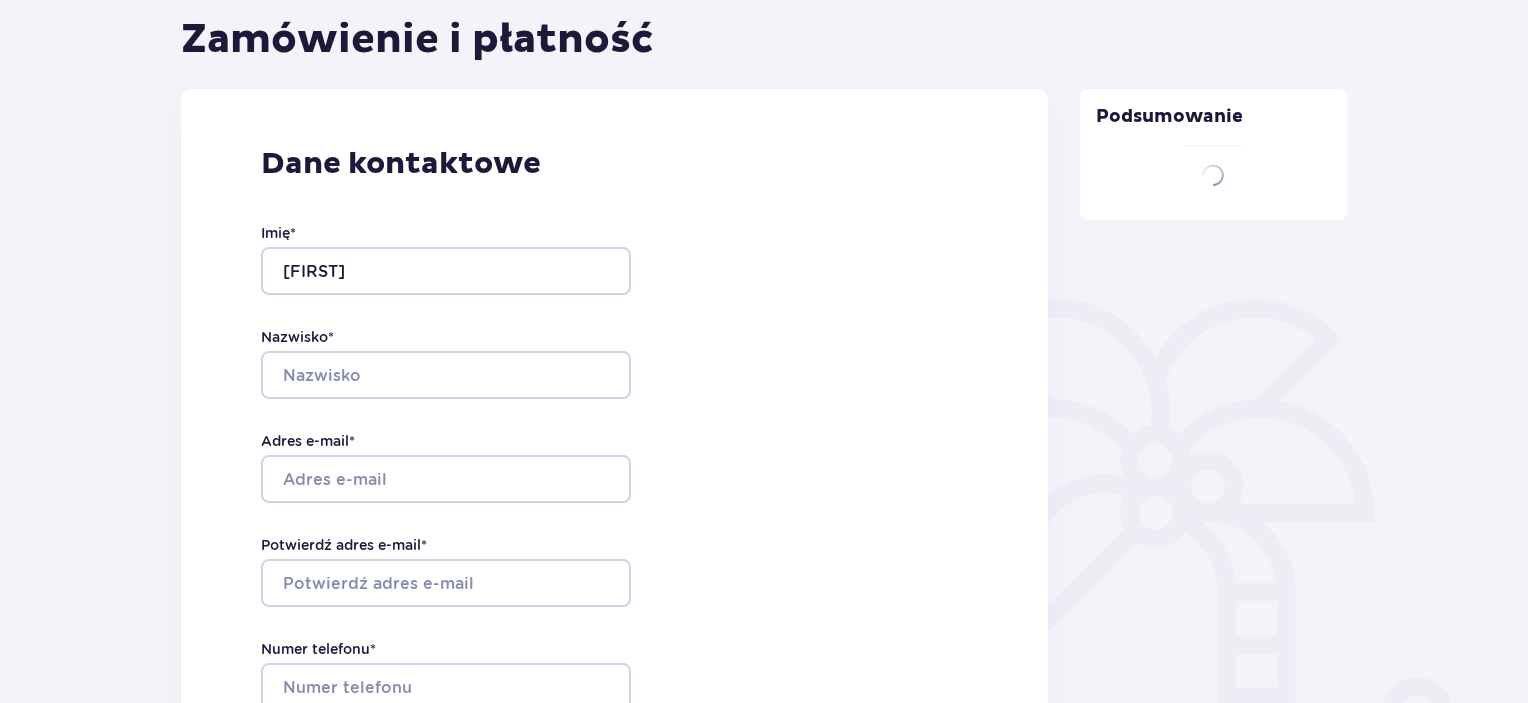 type on "Sa" 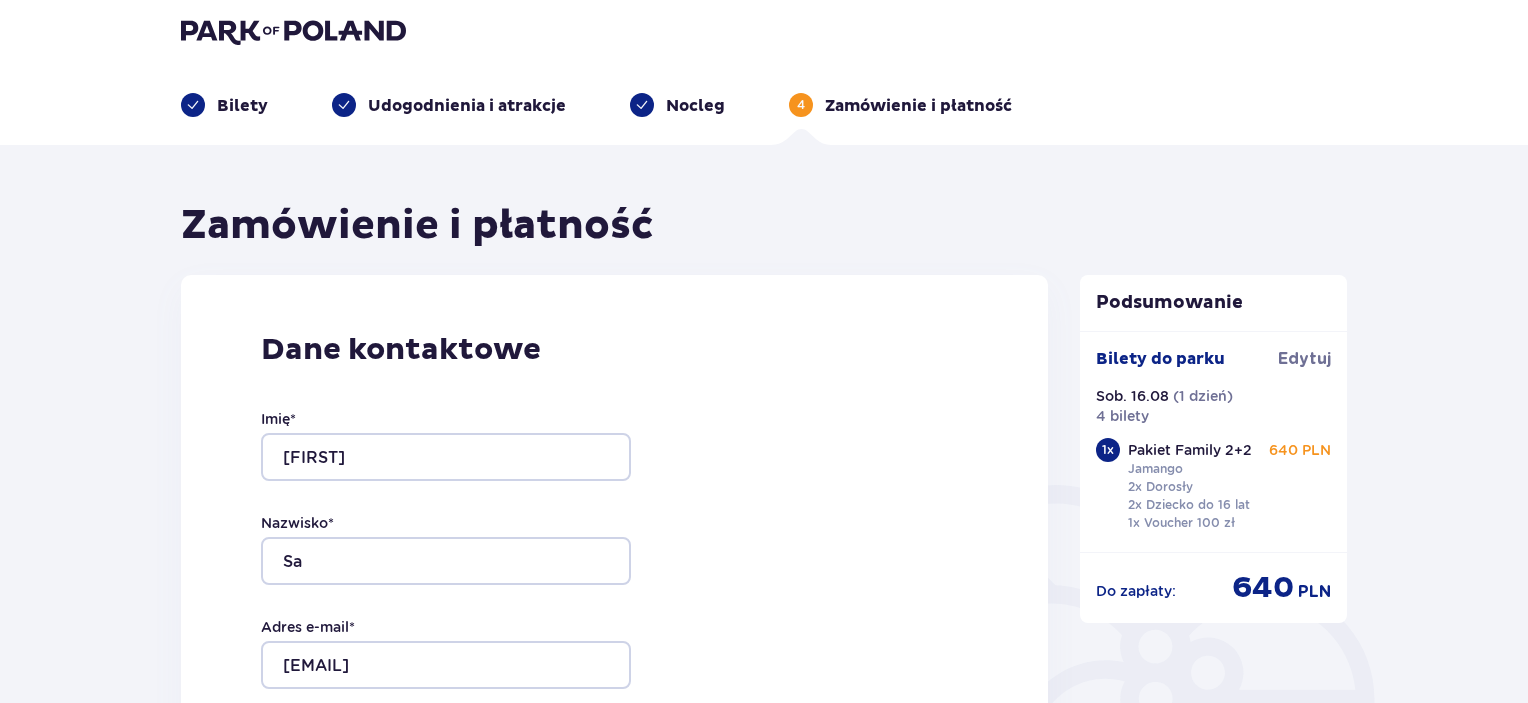 scroll, scrollTop: 0, scrollLeft: 0, axis: both 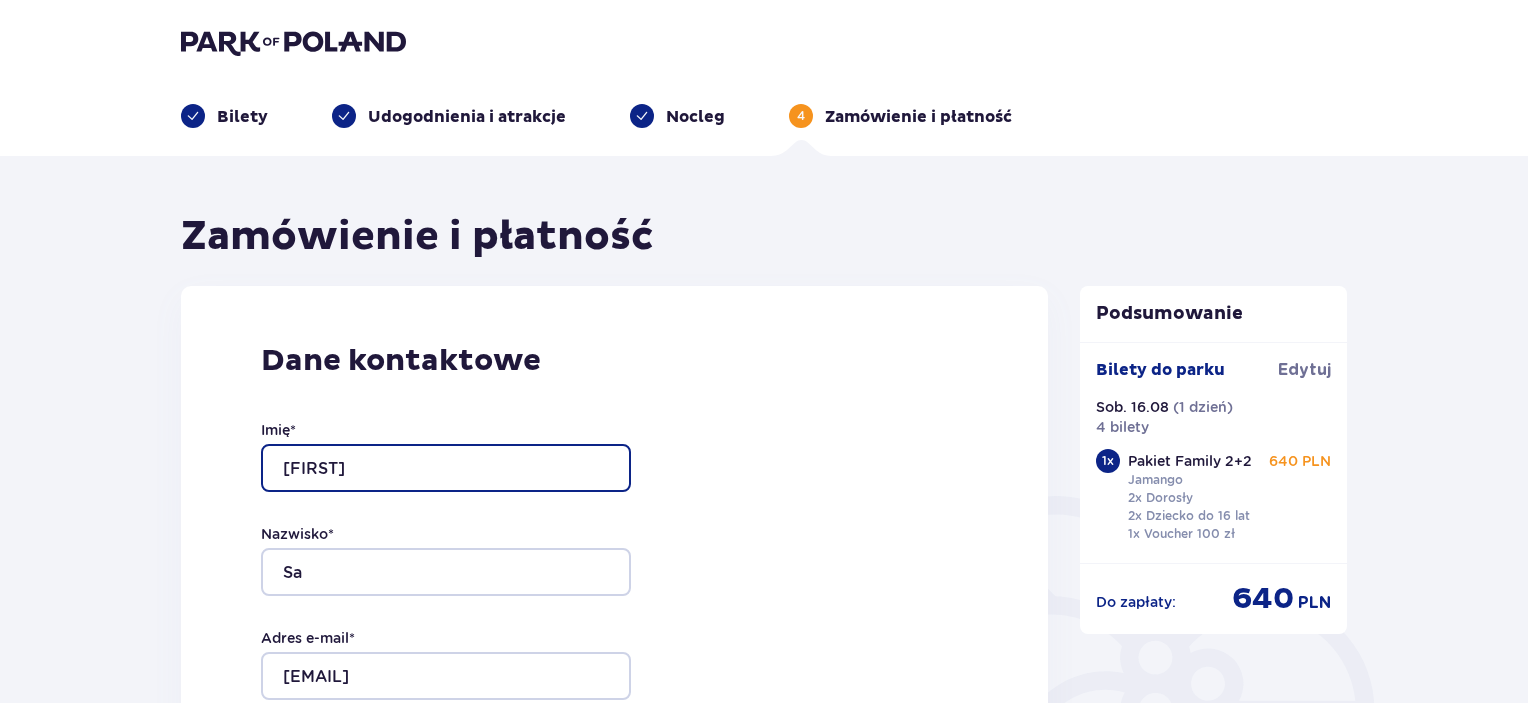 drag, startPoint x: 497, startPoint y: 467, endPoint x: 256, endPoint y: 460, distance: 241.10164 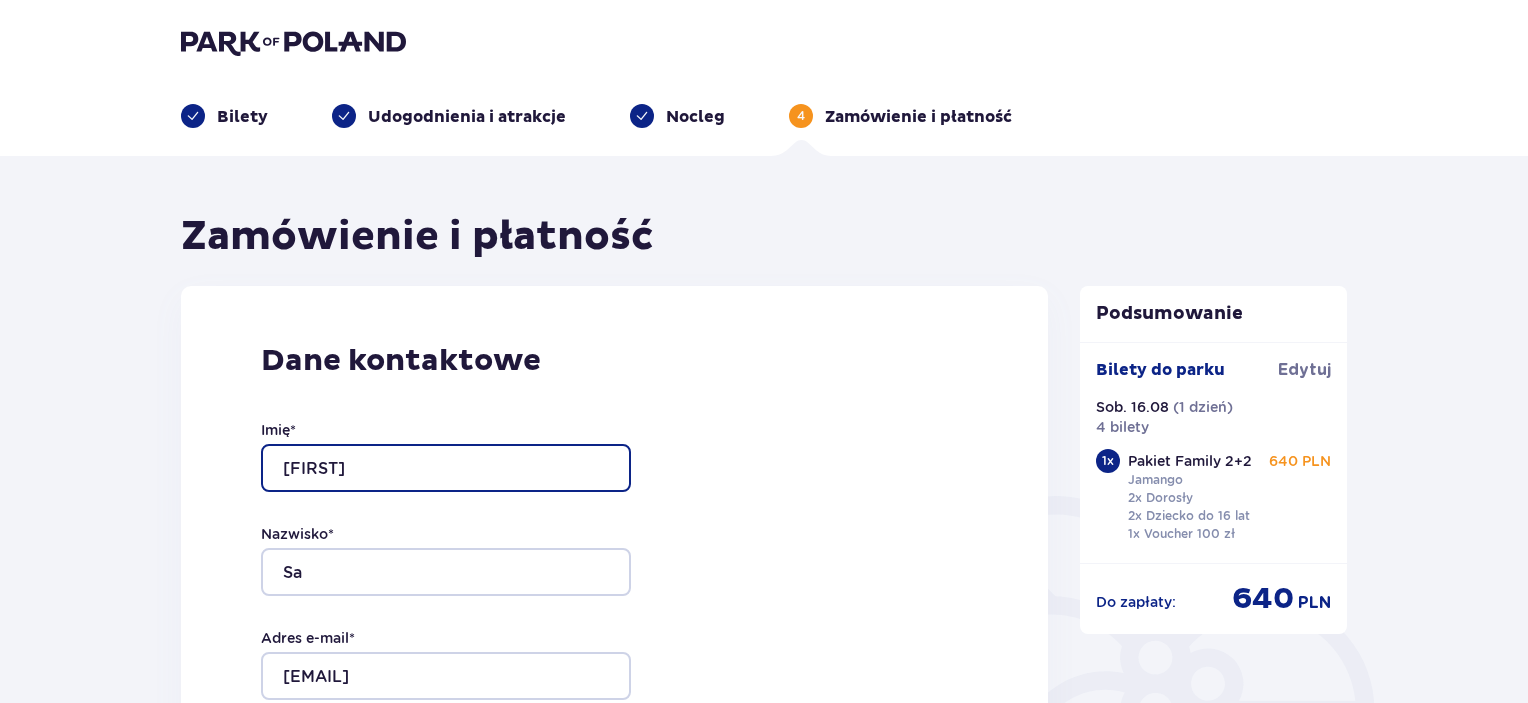 type on "Justyna" 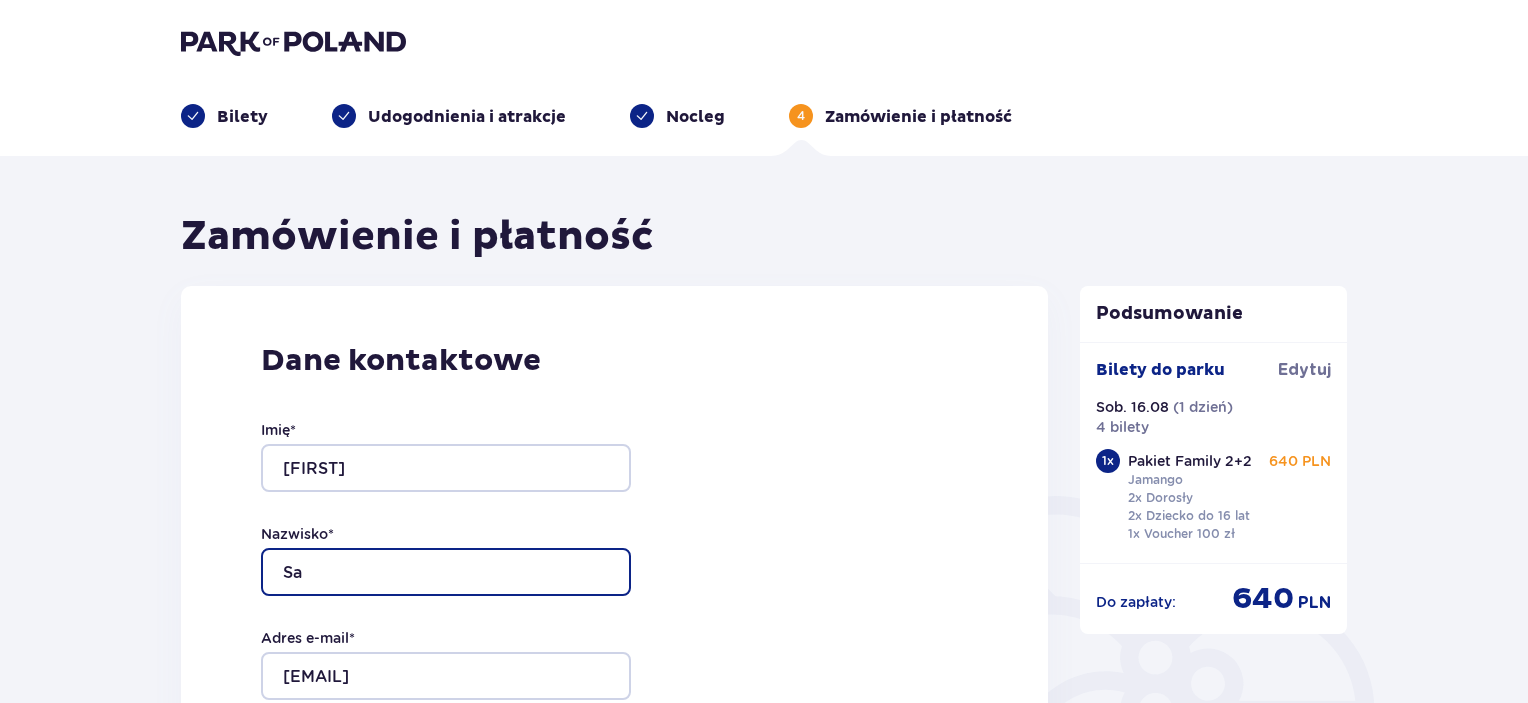 drag, startPoint x: 367, startPoint y: 563, endPoint x: 254, endPoint y: 587, distance: 115.52056 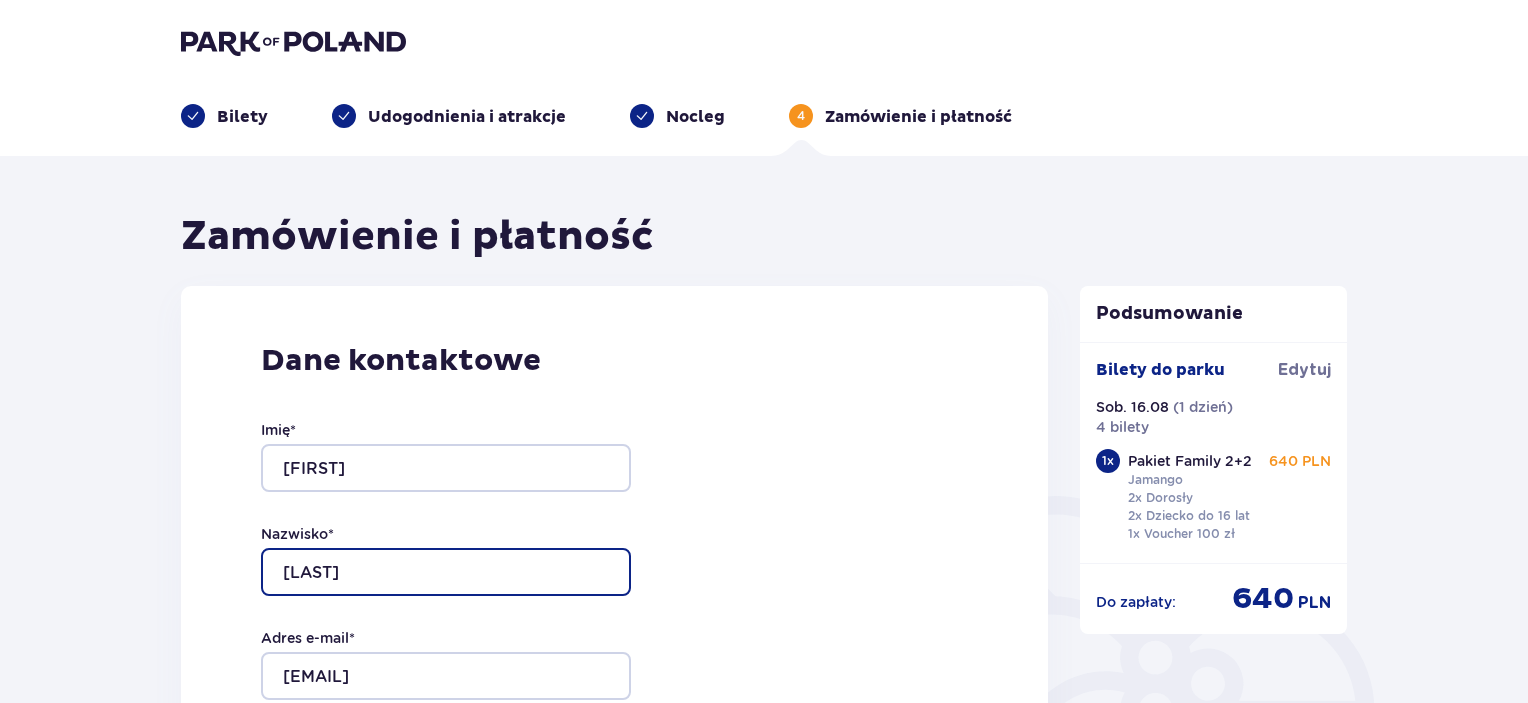 type on "Gidaszewska" 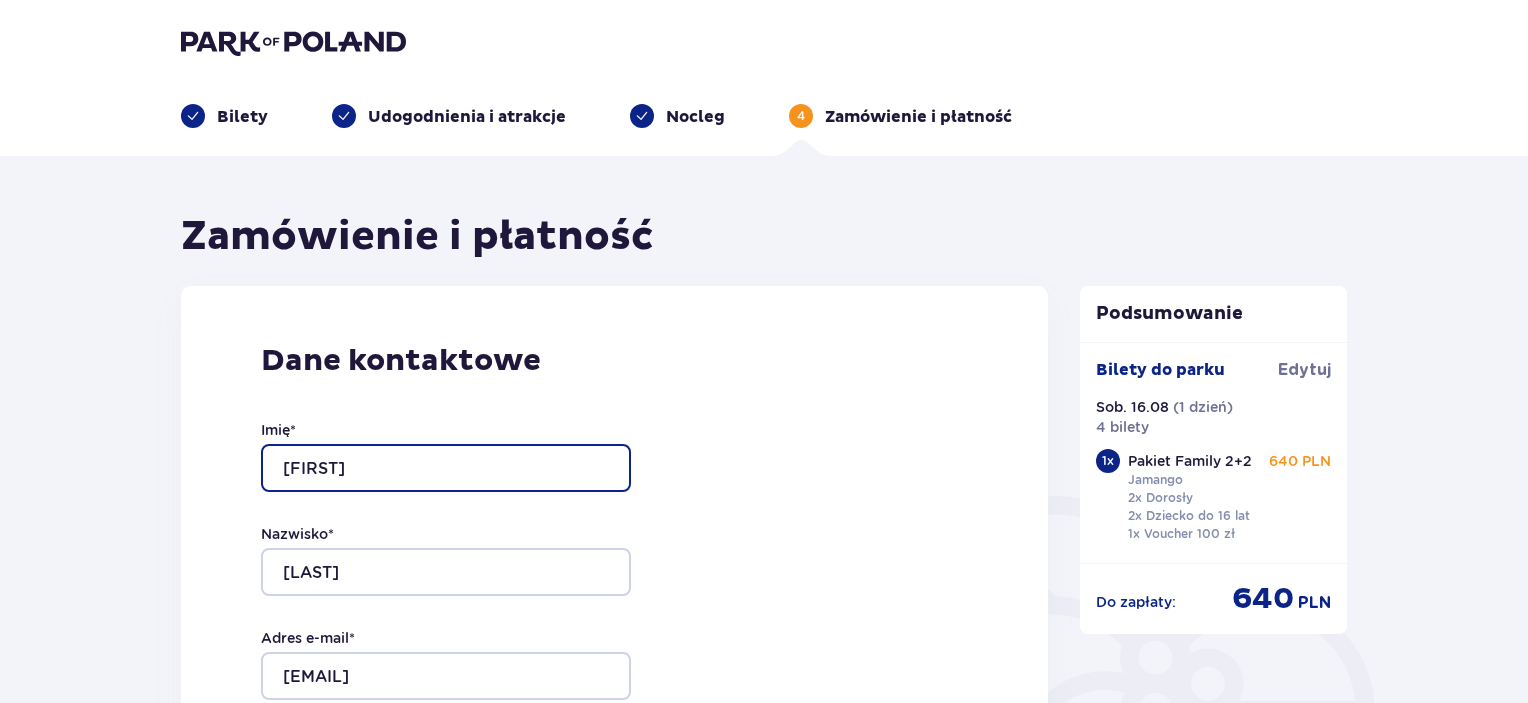 drag, startPoint x: 460, startPoint y: 472, endPoint x: 263, endPoint y: 505, distance: 199.74484 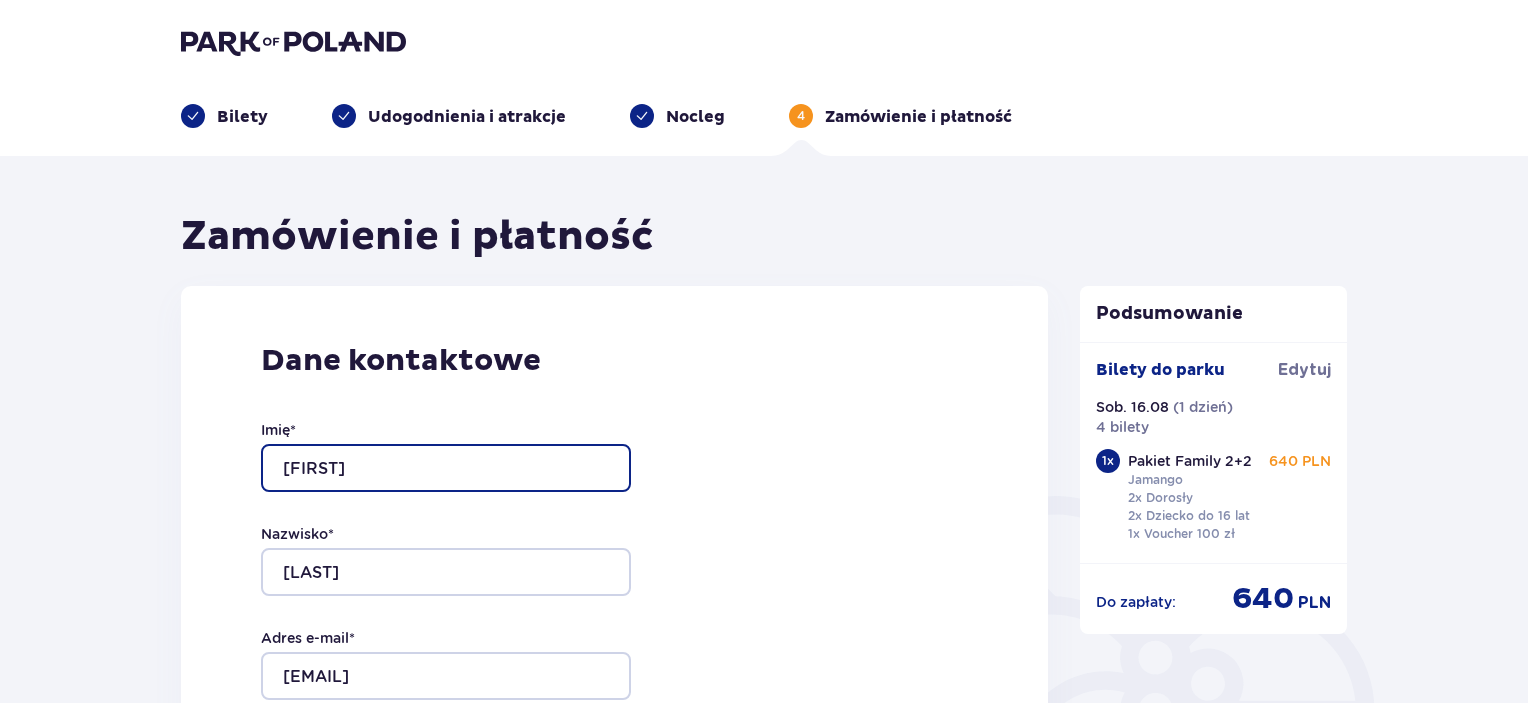 type on "Sylwia" 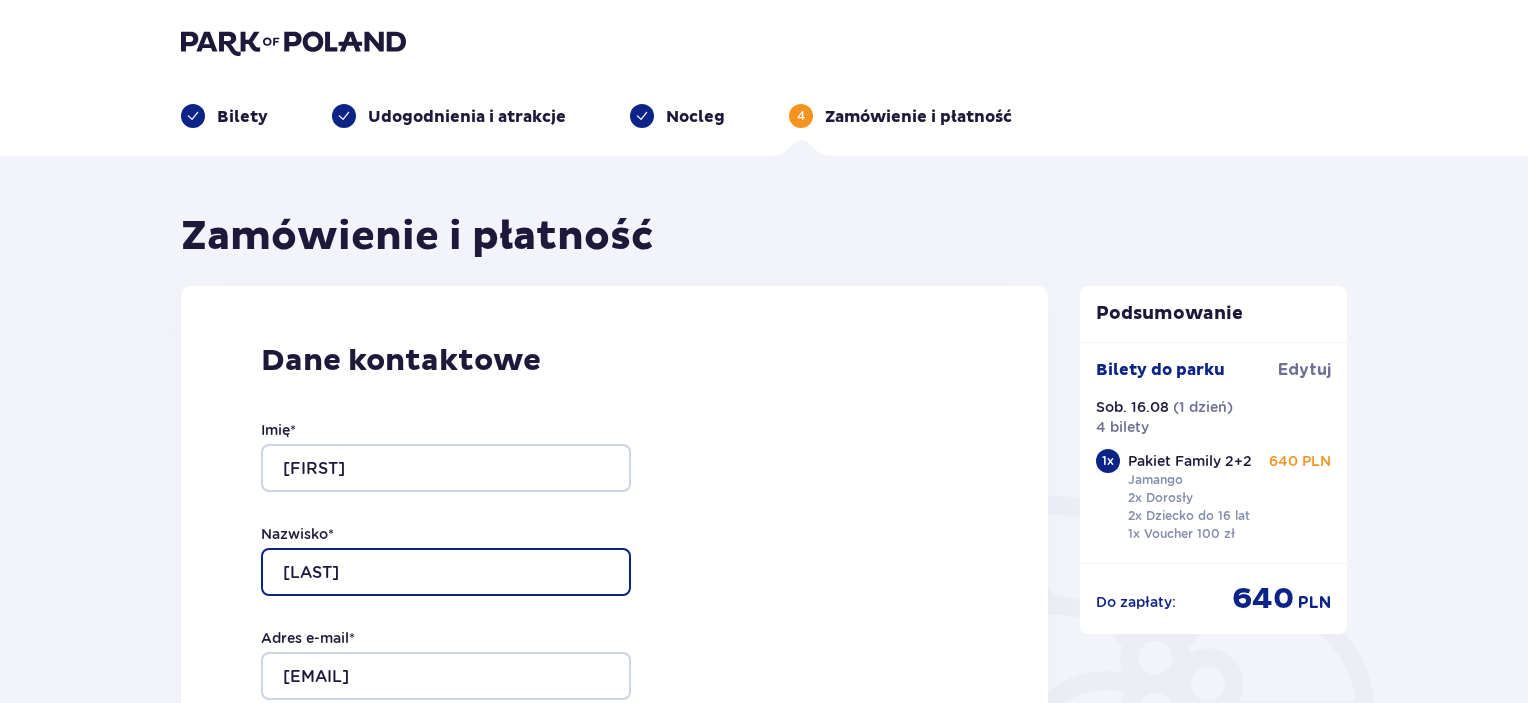drag, startPoint x: 473, startPoint y: 581, endPoint x: 169, endPoint y: 635, distance: 308.75882 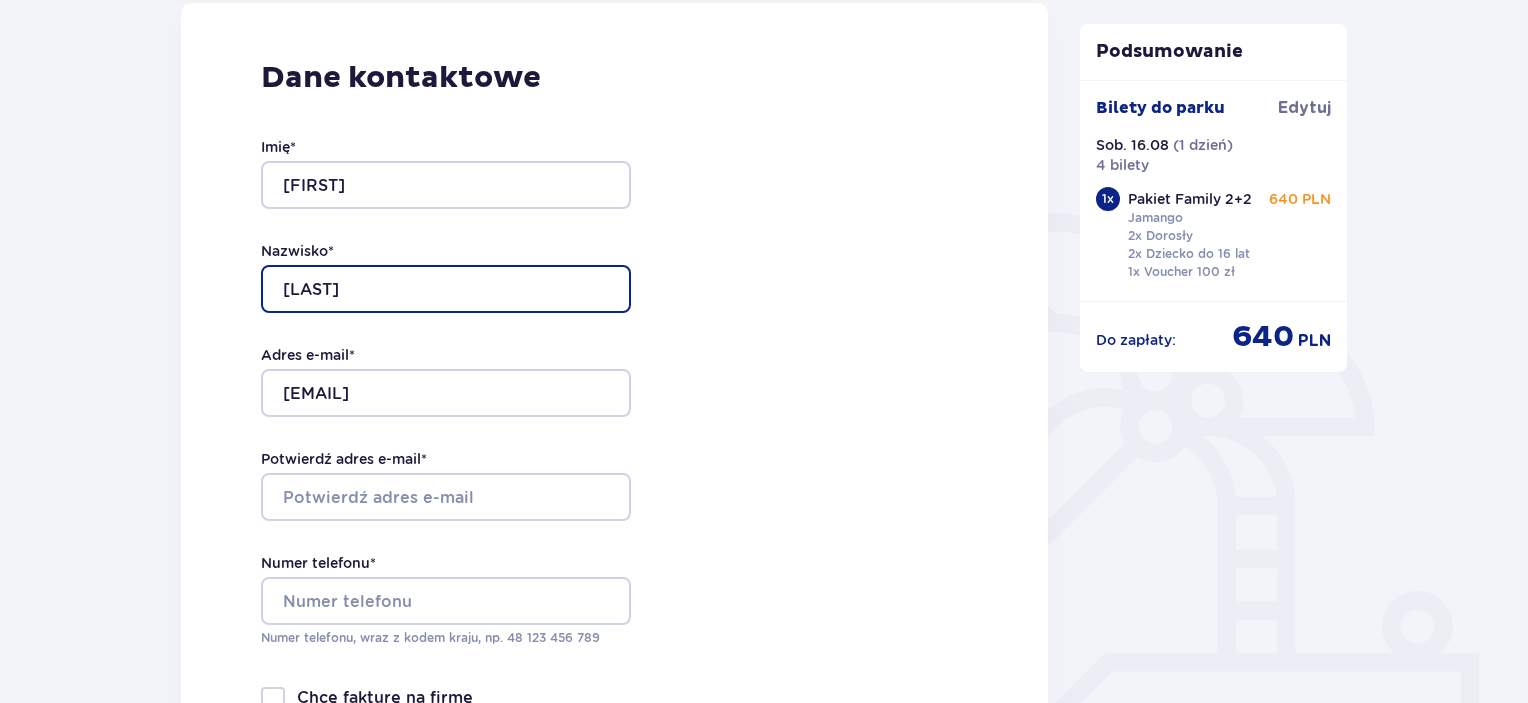scroll, scrollTop: 300, scrollLeft: 0, axis: vertical 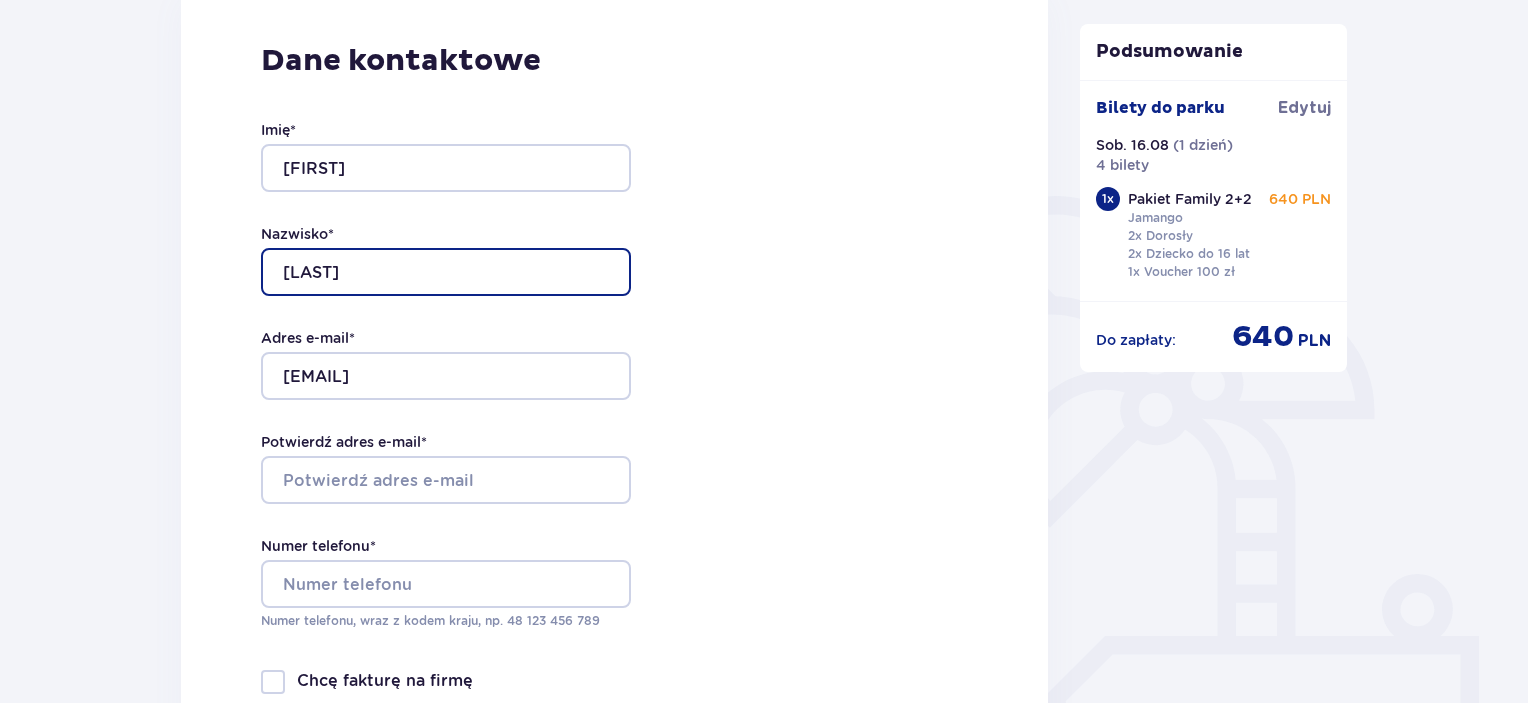 type on "Twierdzińska" 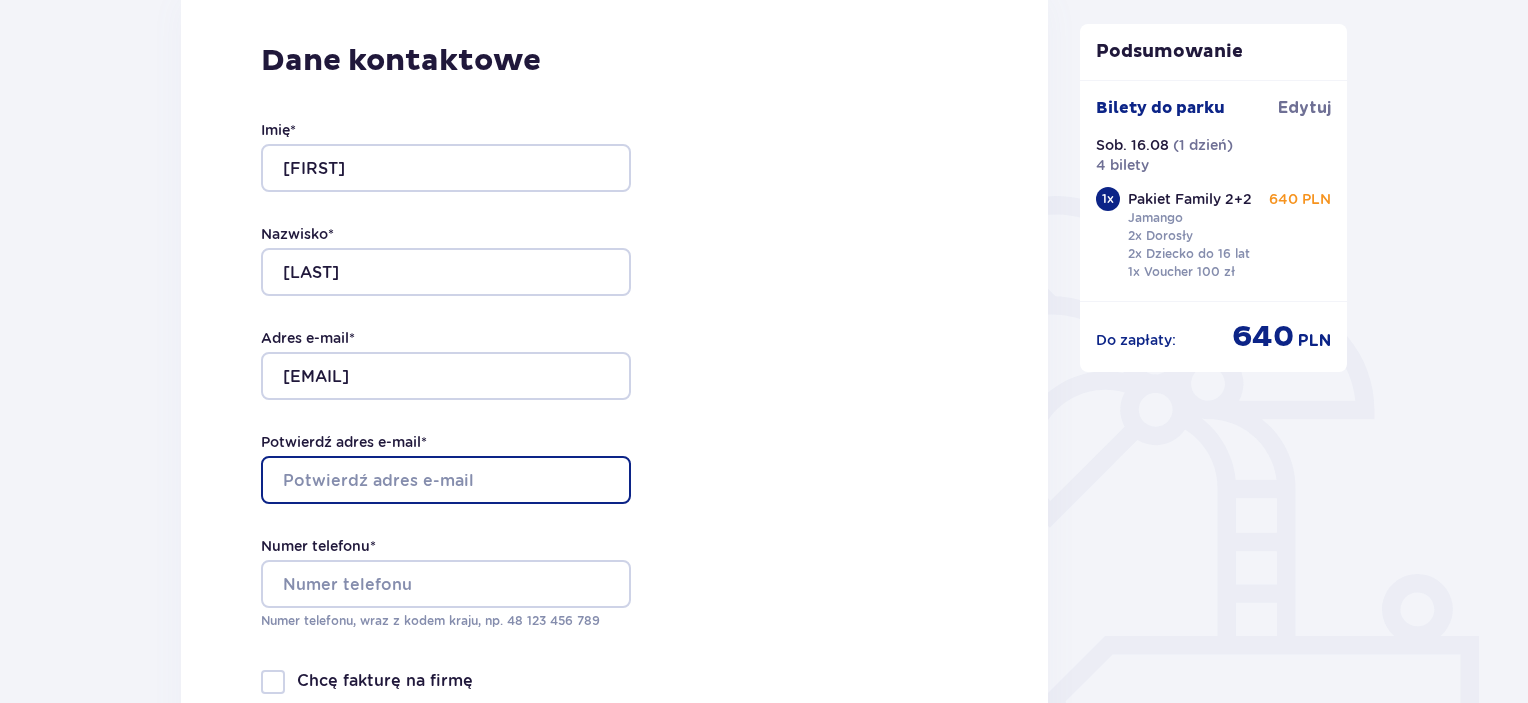 click on "Potwierdź adres e-mail *" at bounding box center [446, 480] 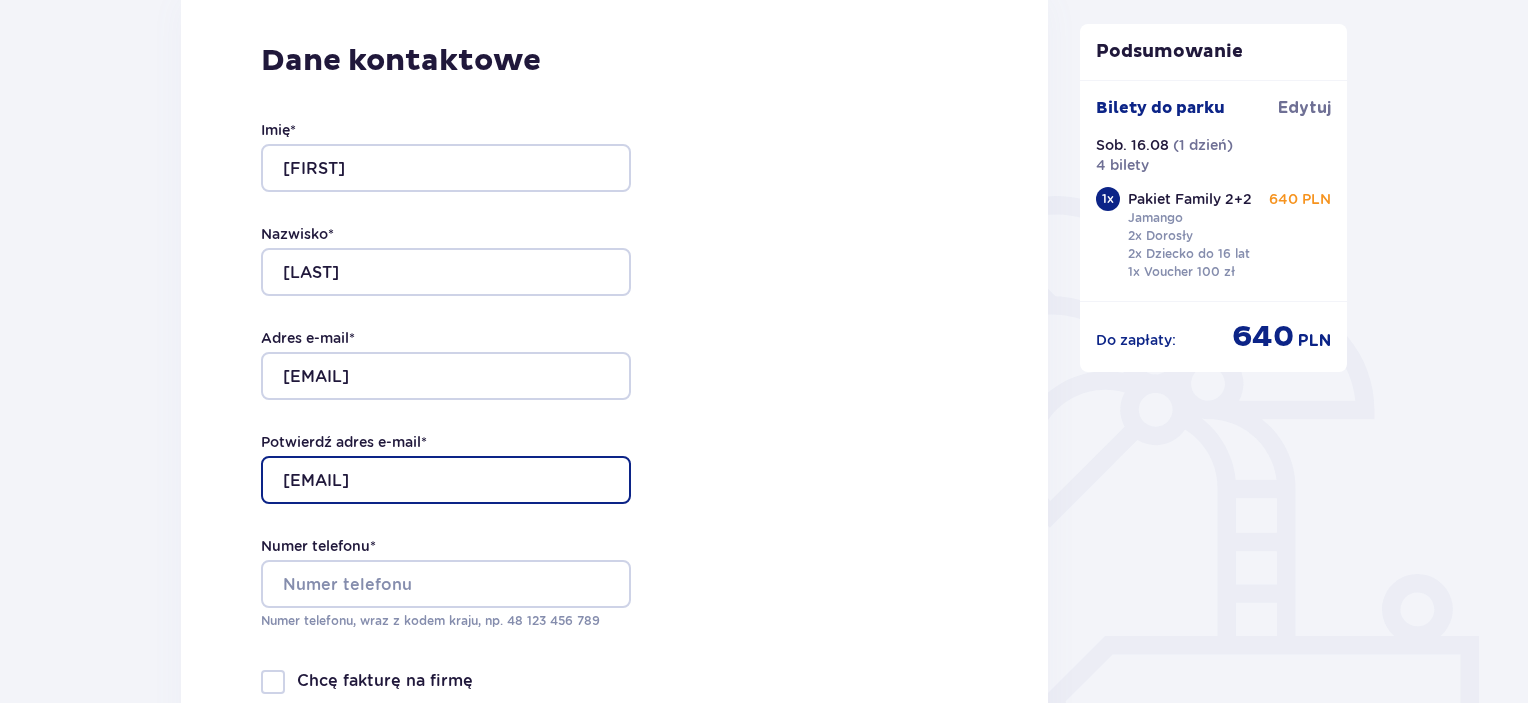 type on "[EMAIL]" 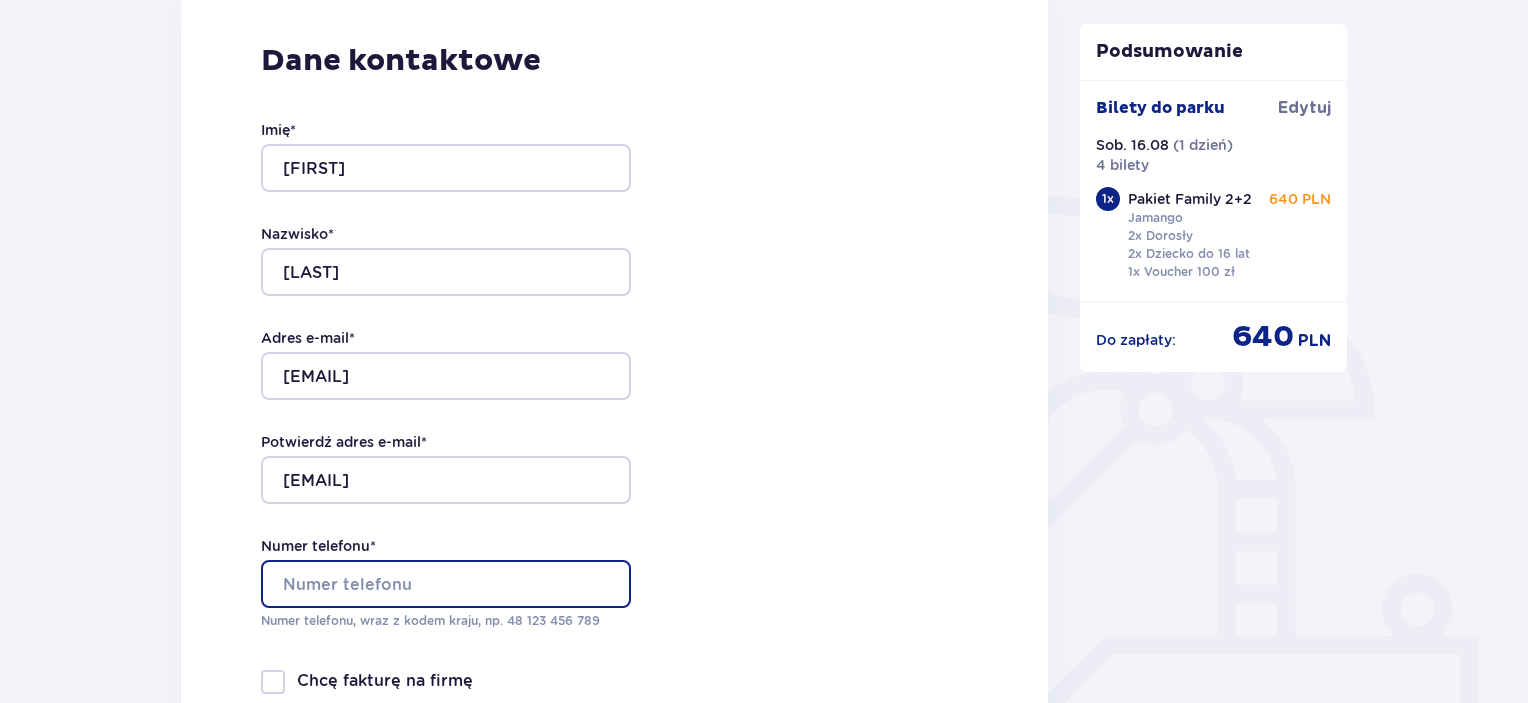 click on "Numer telefonu *" at bounding box center (446, 584) 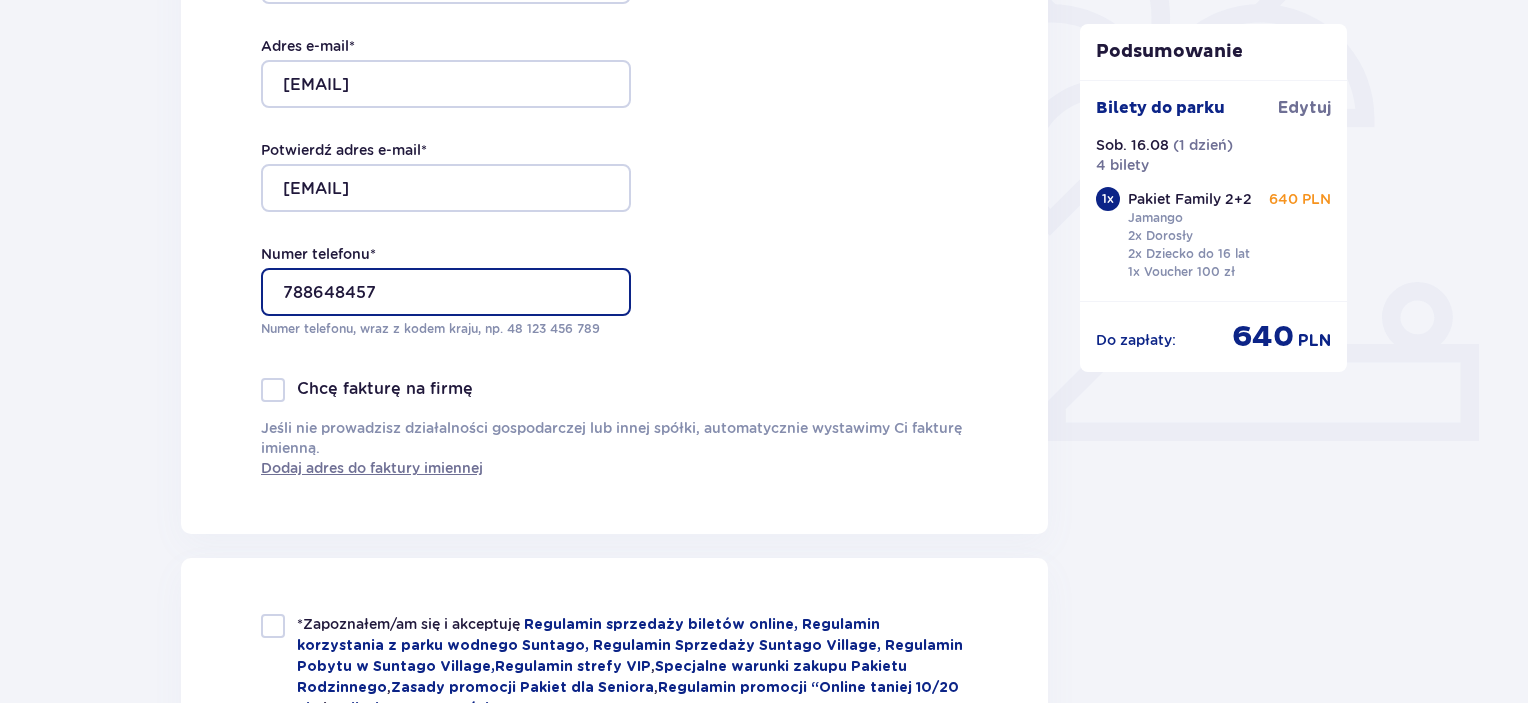 scroll, scrollTop: 600, scrollLeft: 0, axis: vertical 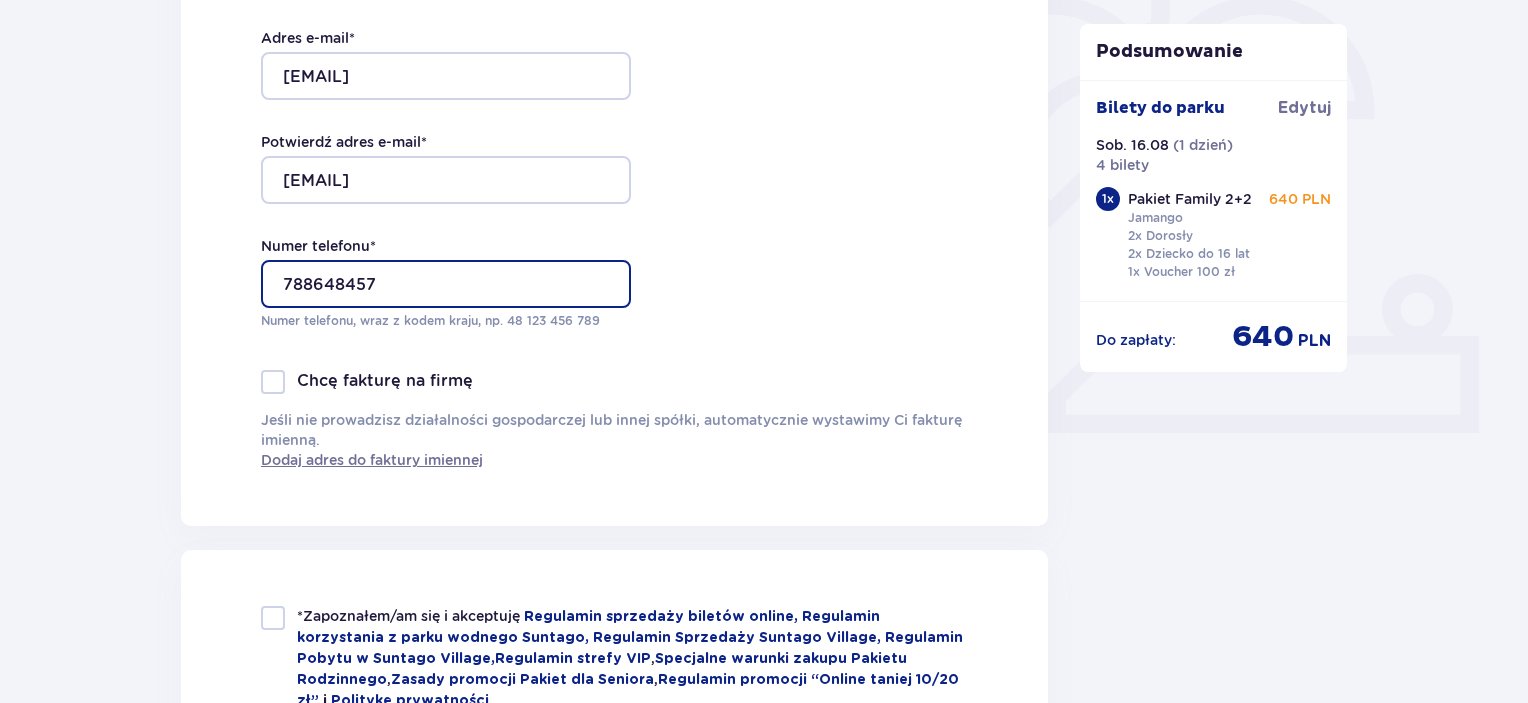 click on "788648457" at bounding box center (446, 284) 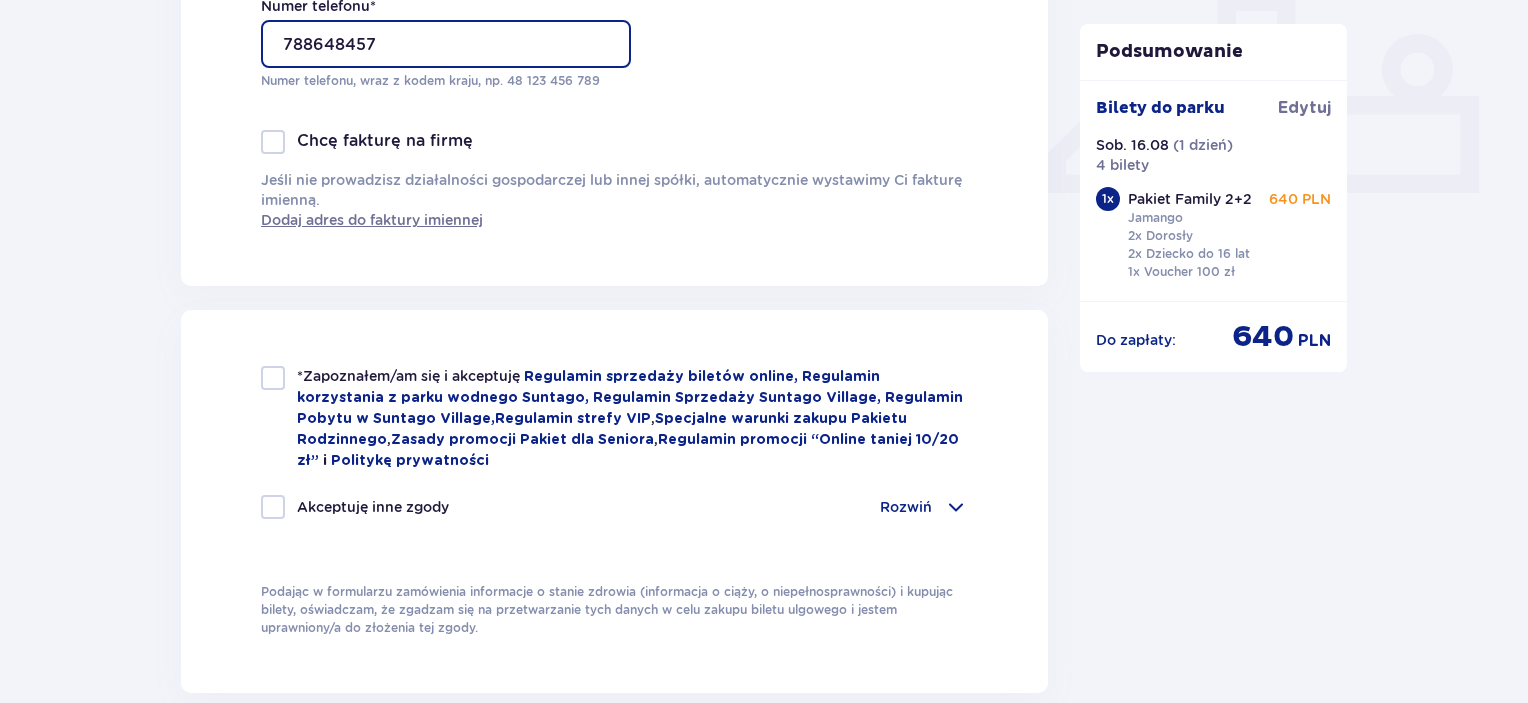 scroll, scrollTop: 1000, scrollLeft: 0, axis: vertical 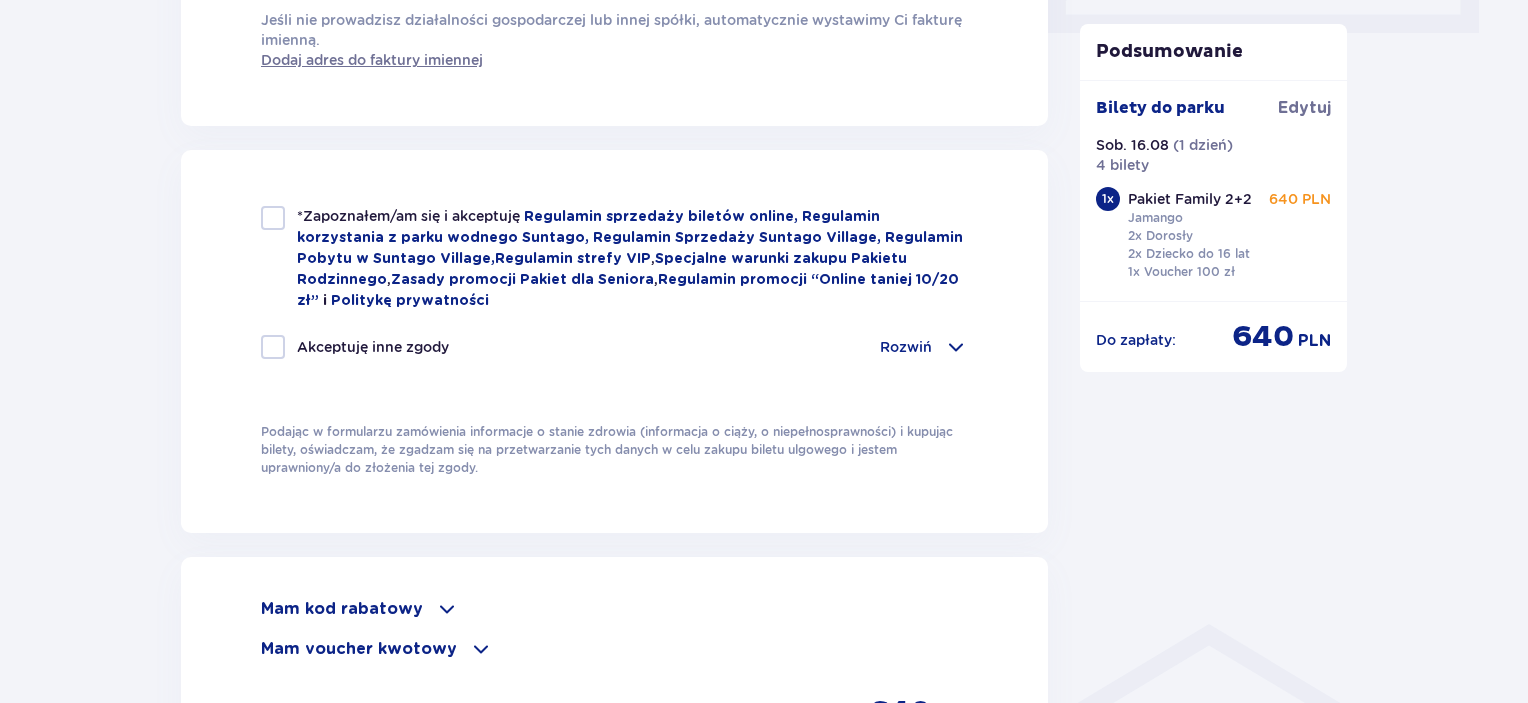 type on "788648457" 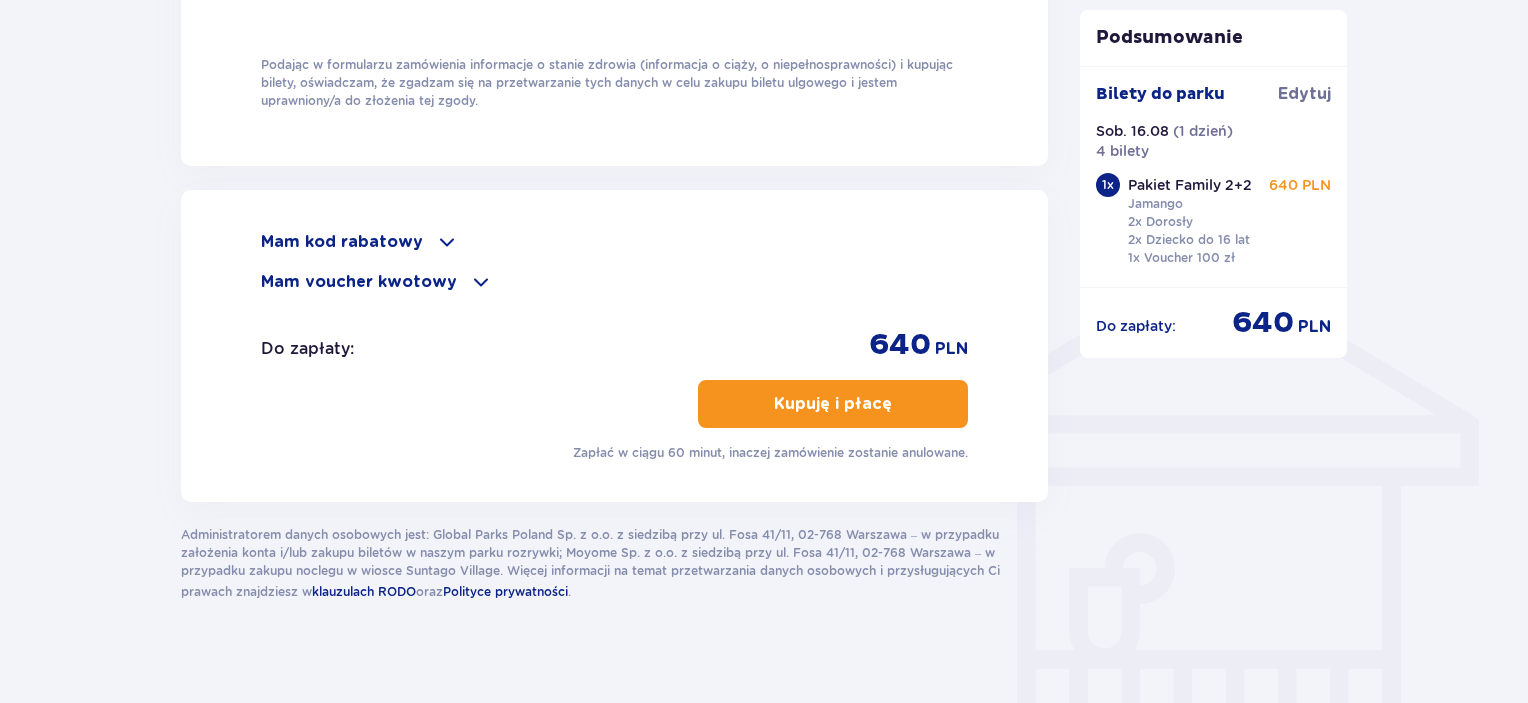 scroll, scrollTop: 1380, scrollLeft: 0, axis: vertical 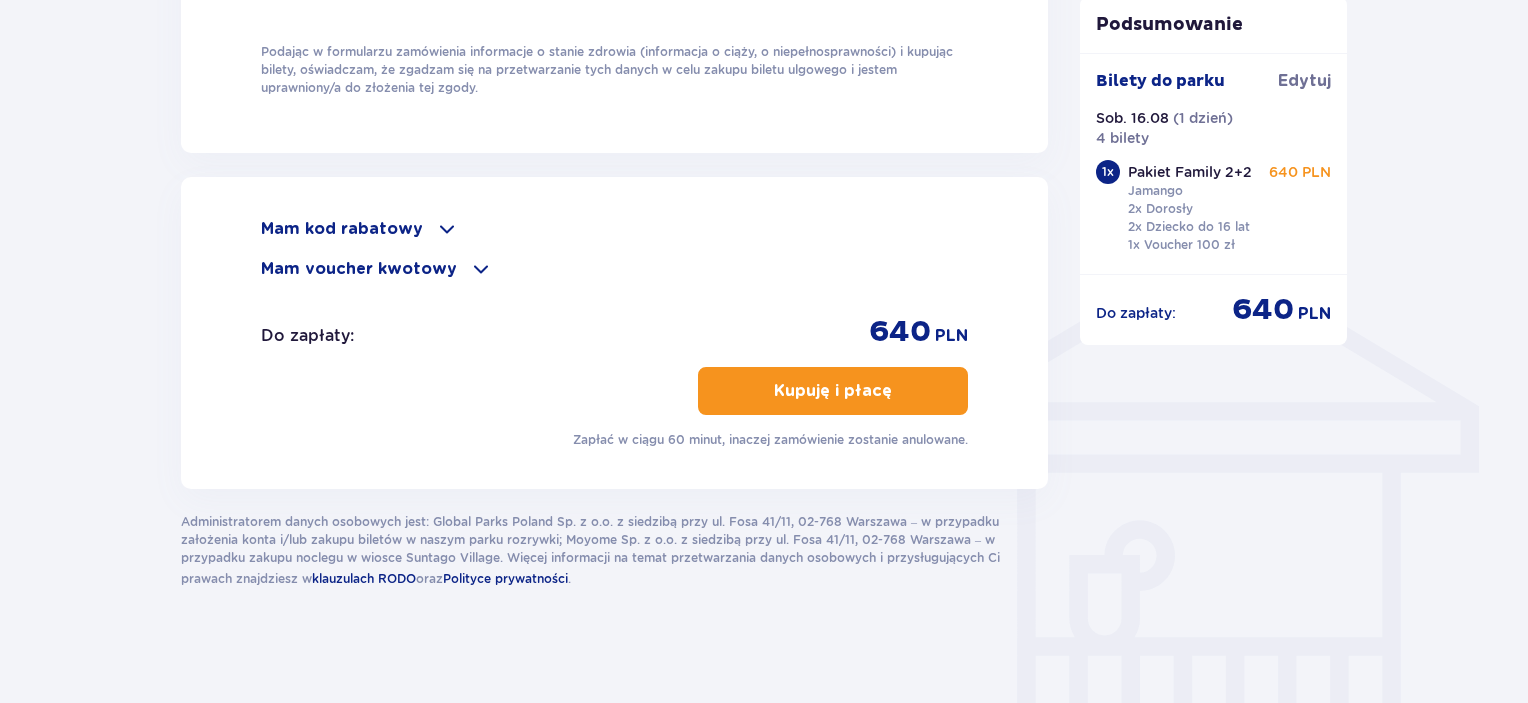 click on "Mam voucher kwotowy" at bounding box center (359, 269) 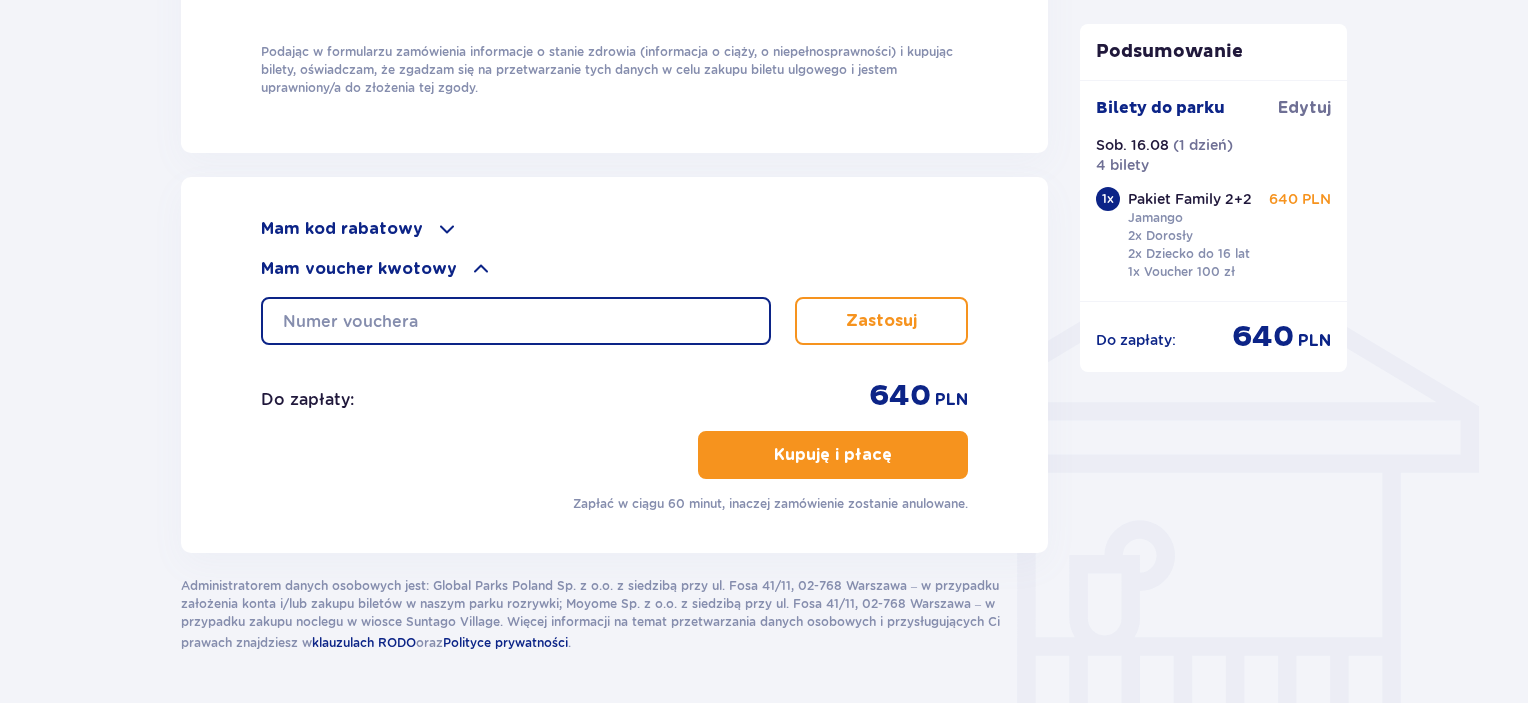 click at bounding box center (516, 321) 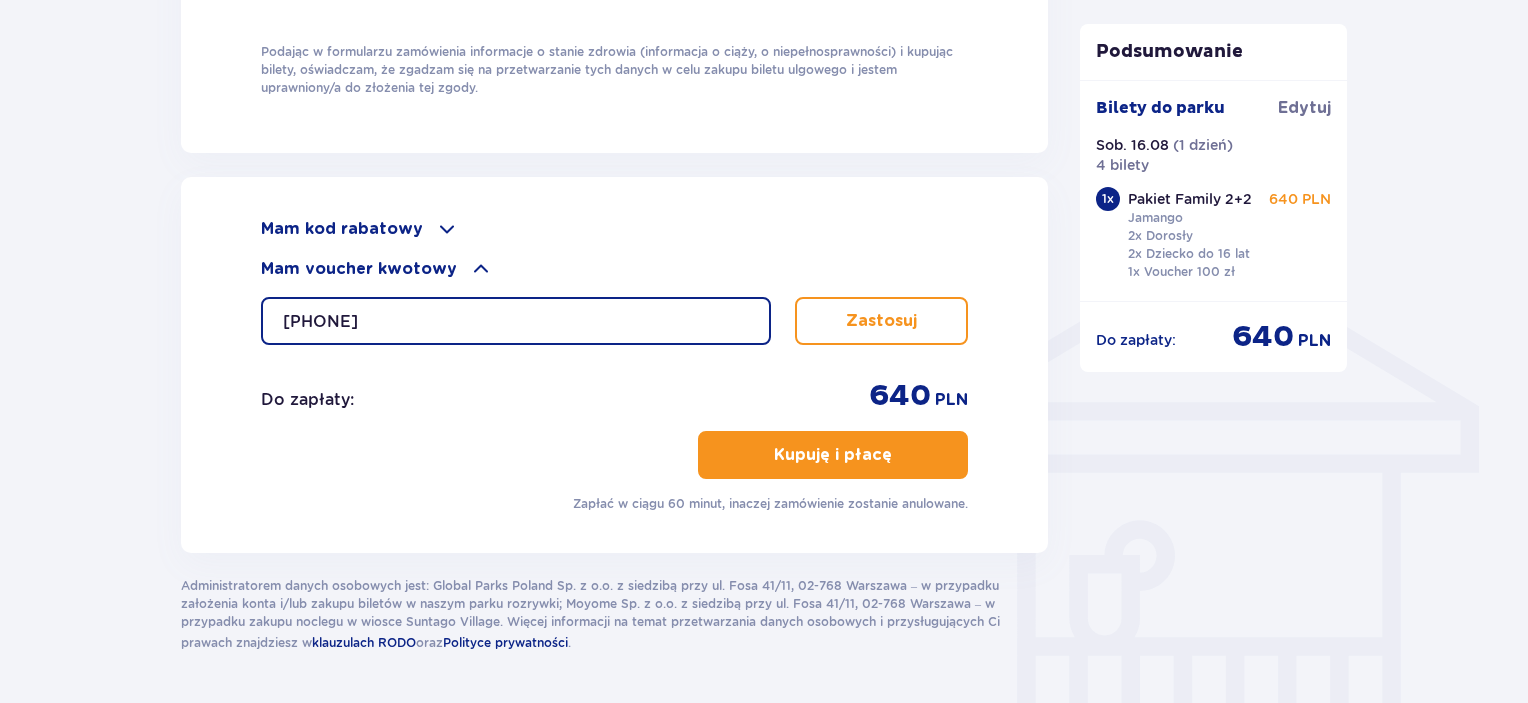 type on "0610000111769616" 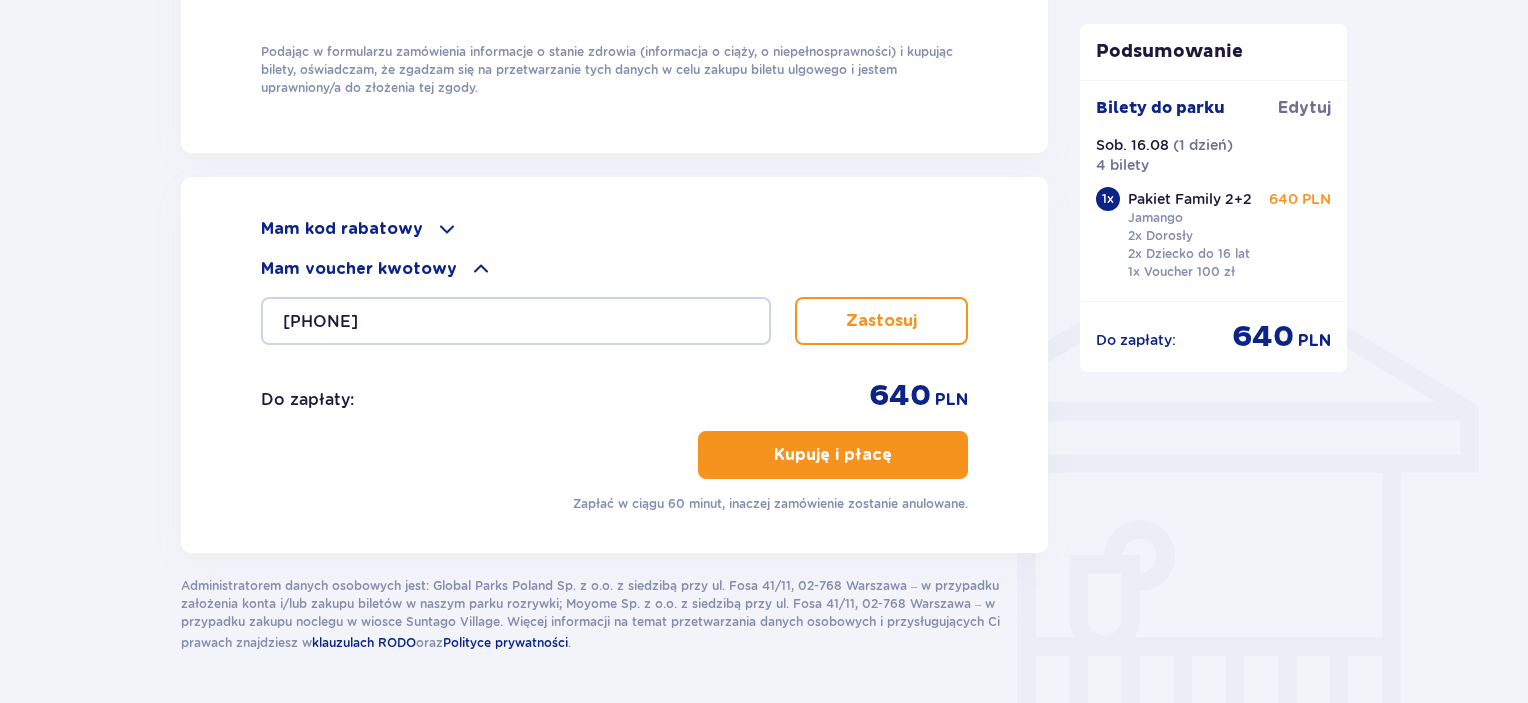 click on "Zastosuj" at bounding box center [881, 321] 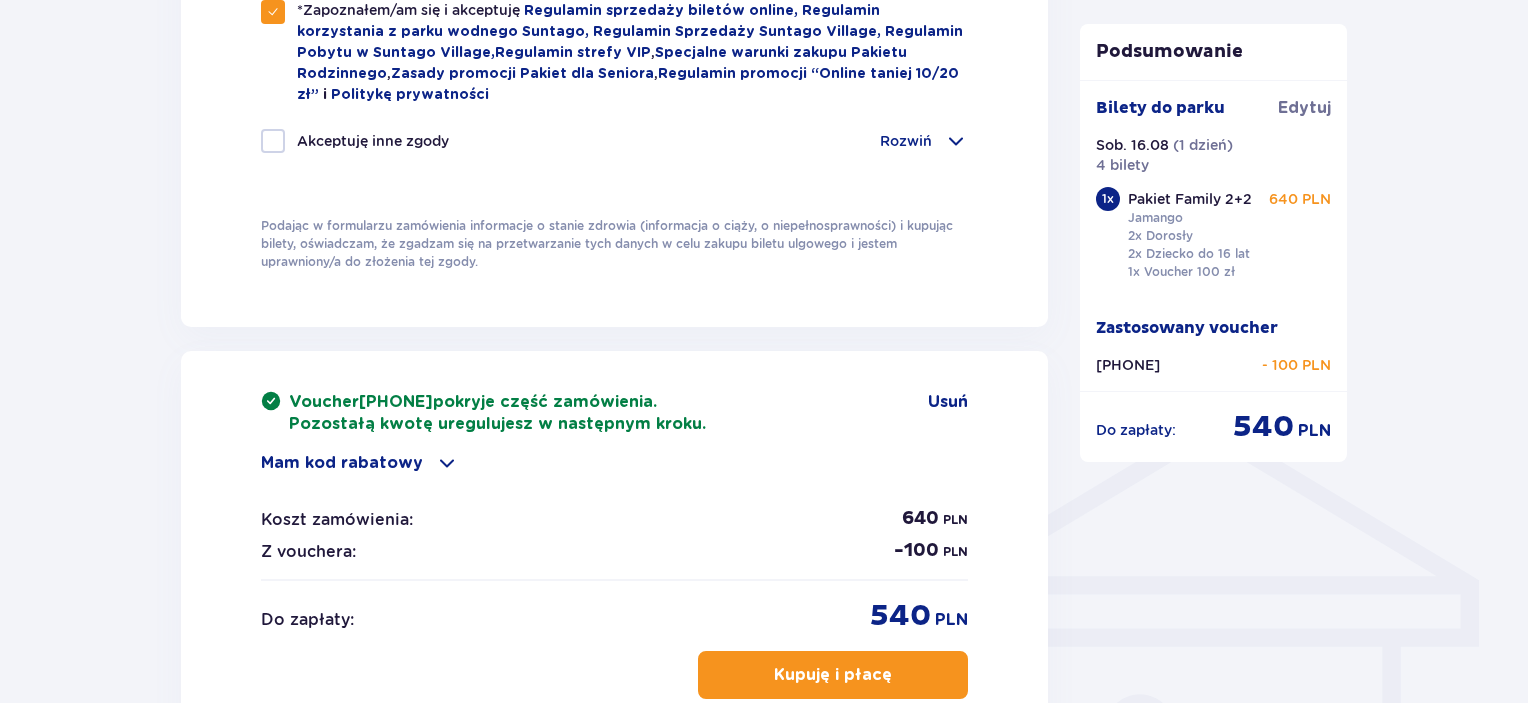 scroll, scrollTop: 1490, scrollLeft: 0, axis: vertical 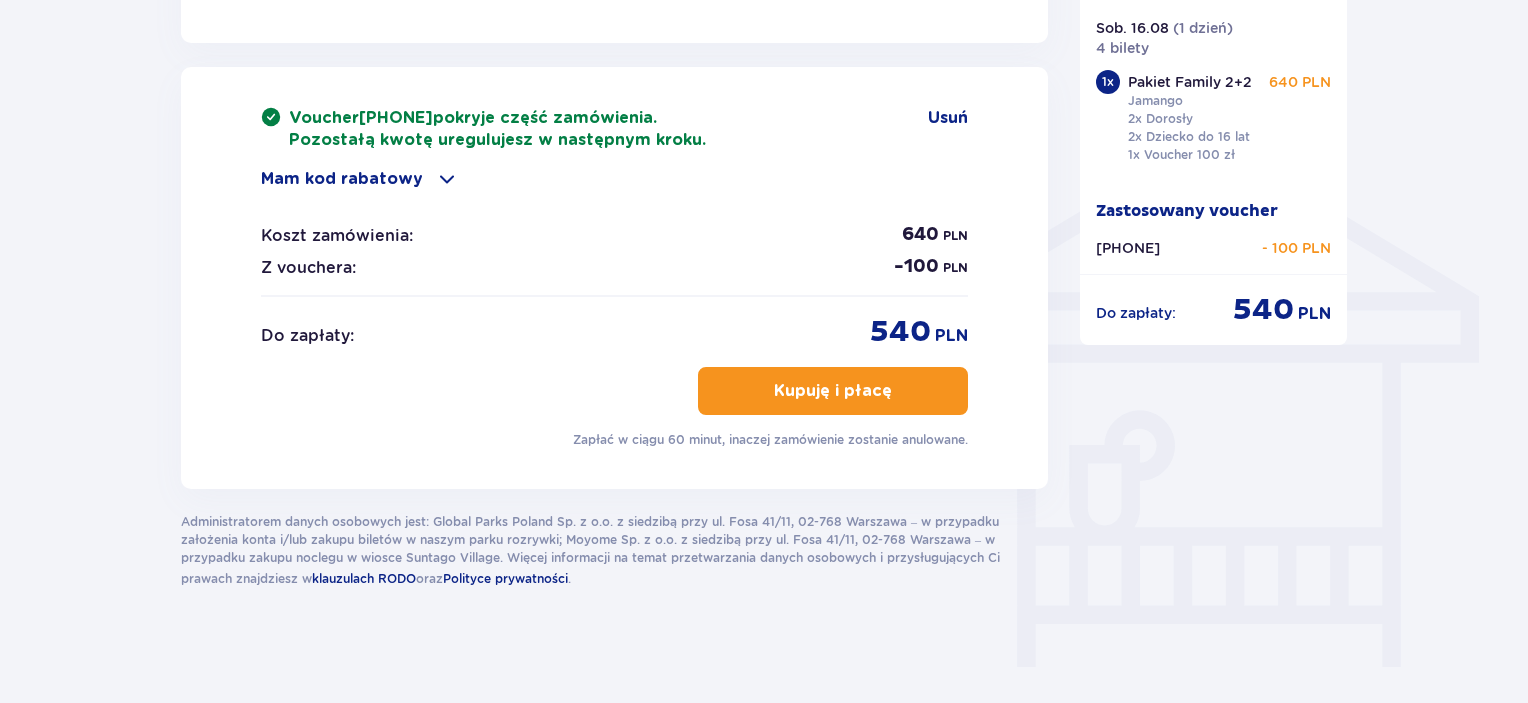 click on "Kupuję i płacę" at bounding box center [833, 391] 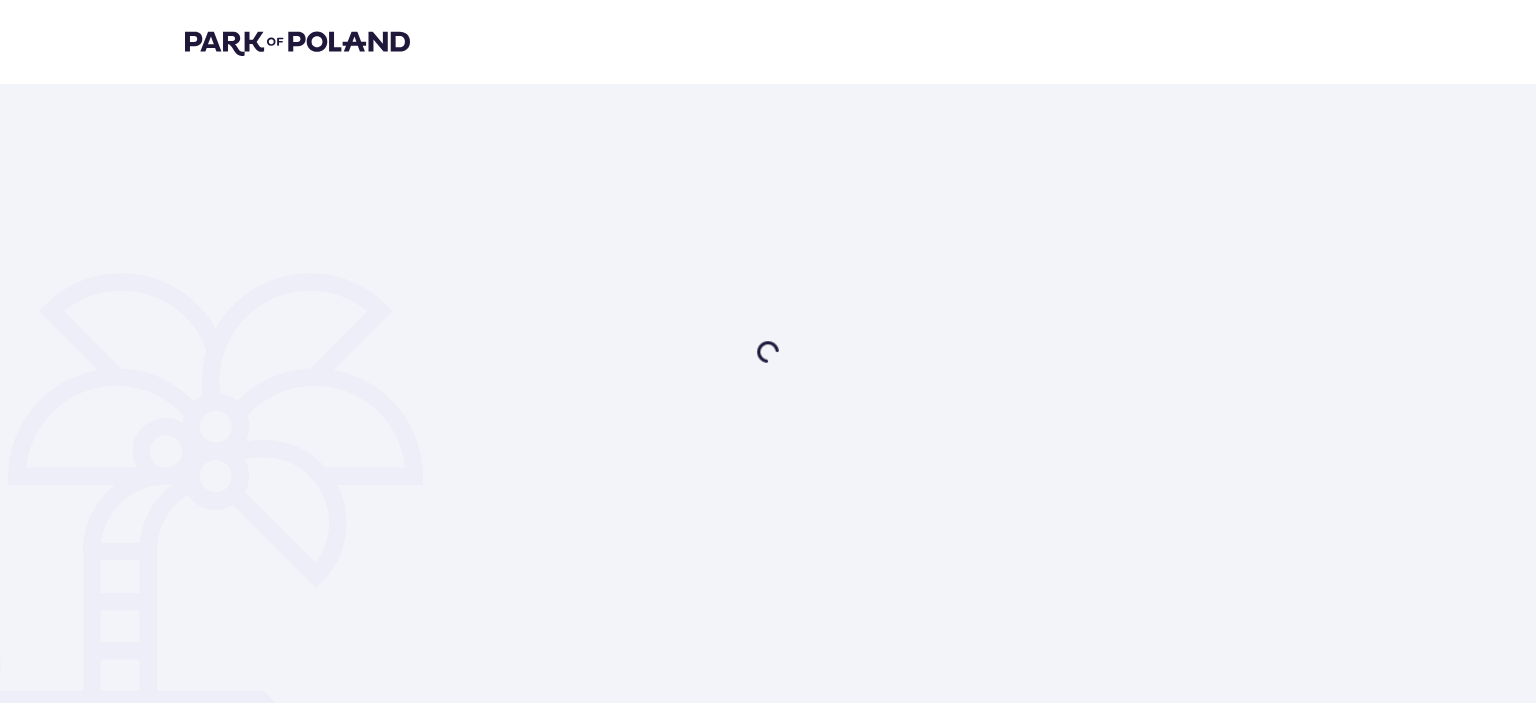 scroll, scrollTop: 0, scrollLeft: 0, axis: both 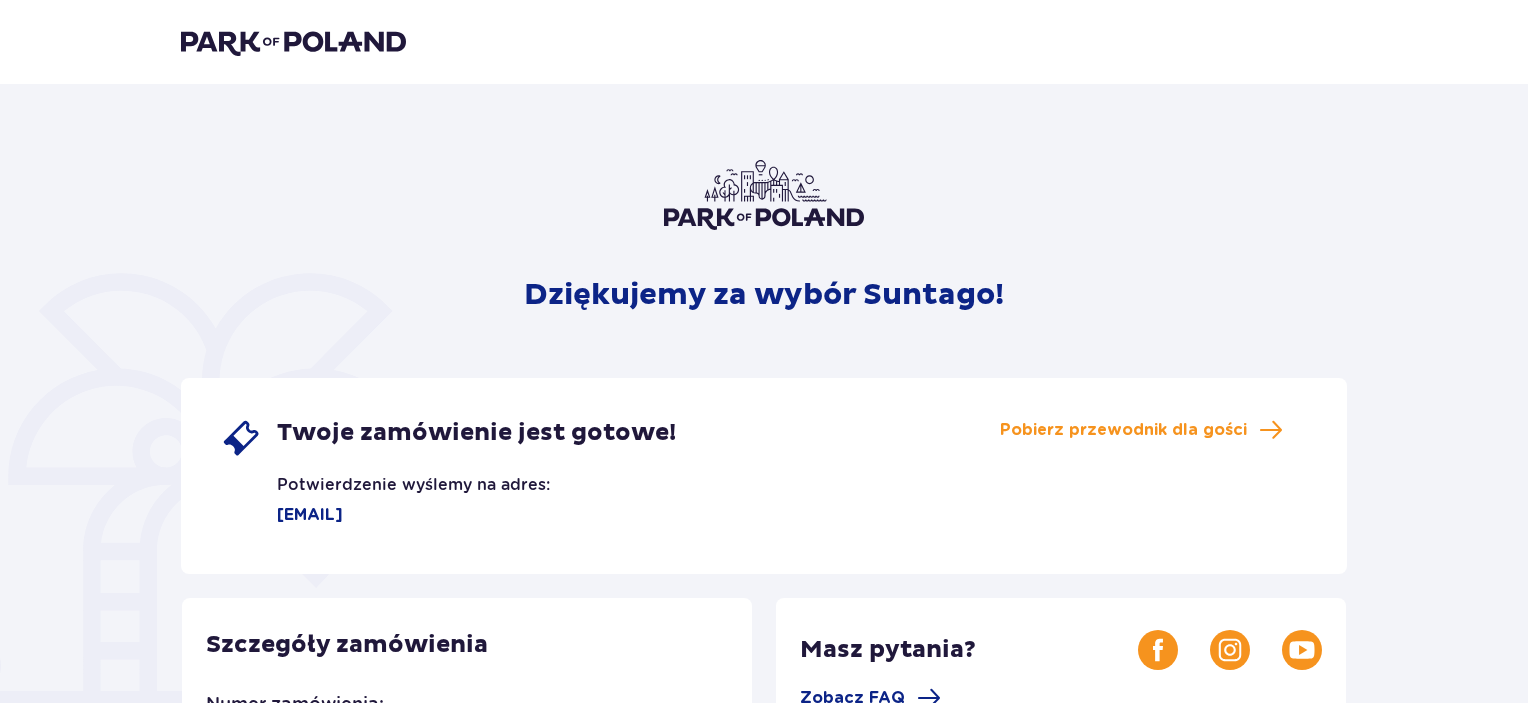 click at bounding box center (293, 42) 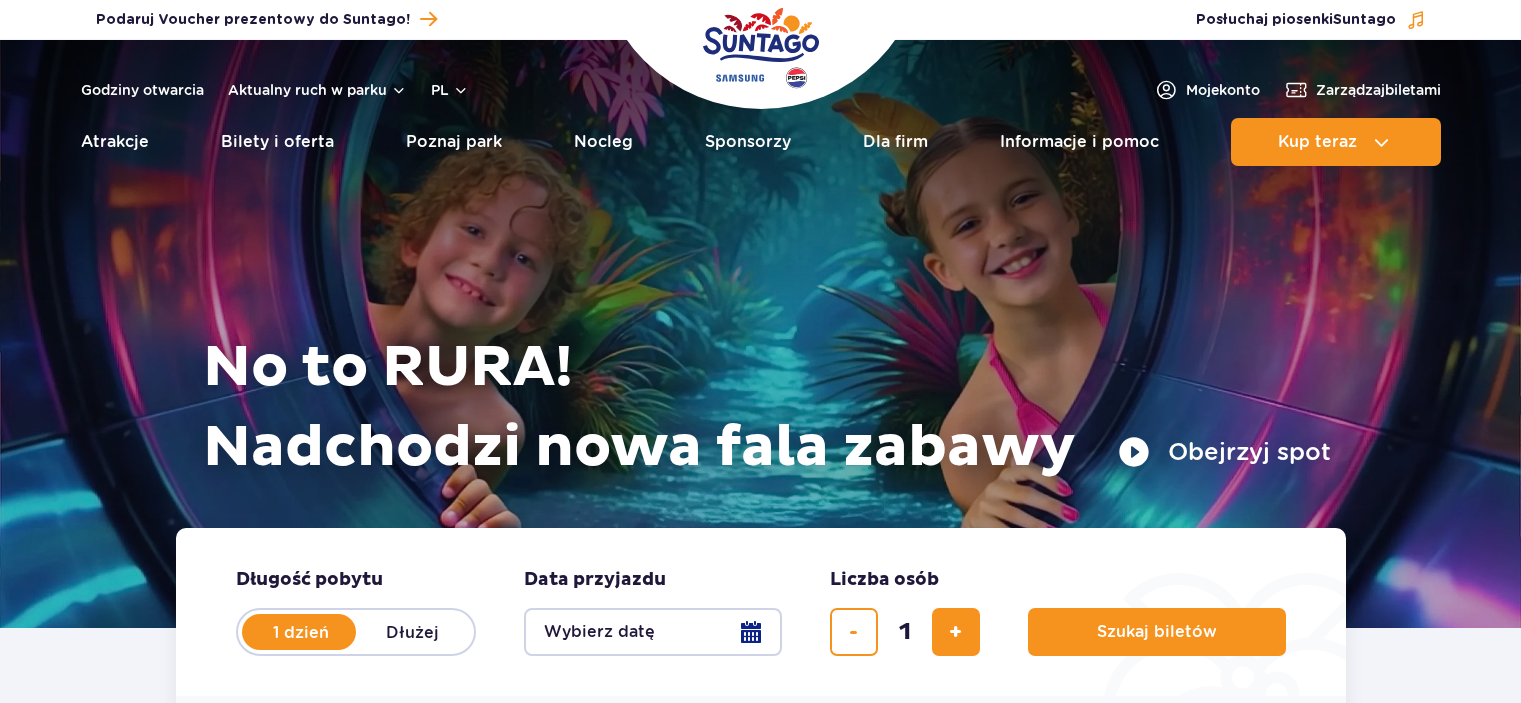 scroll, scrollTop: 0, scrollLeft: 0, axis: both 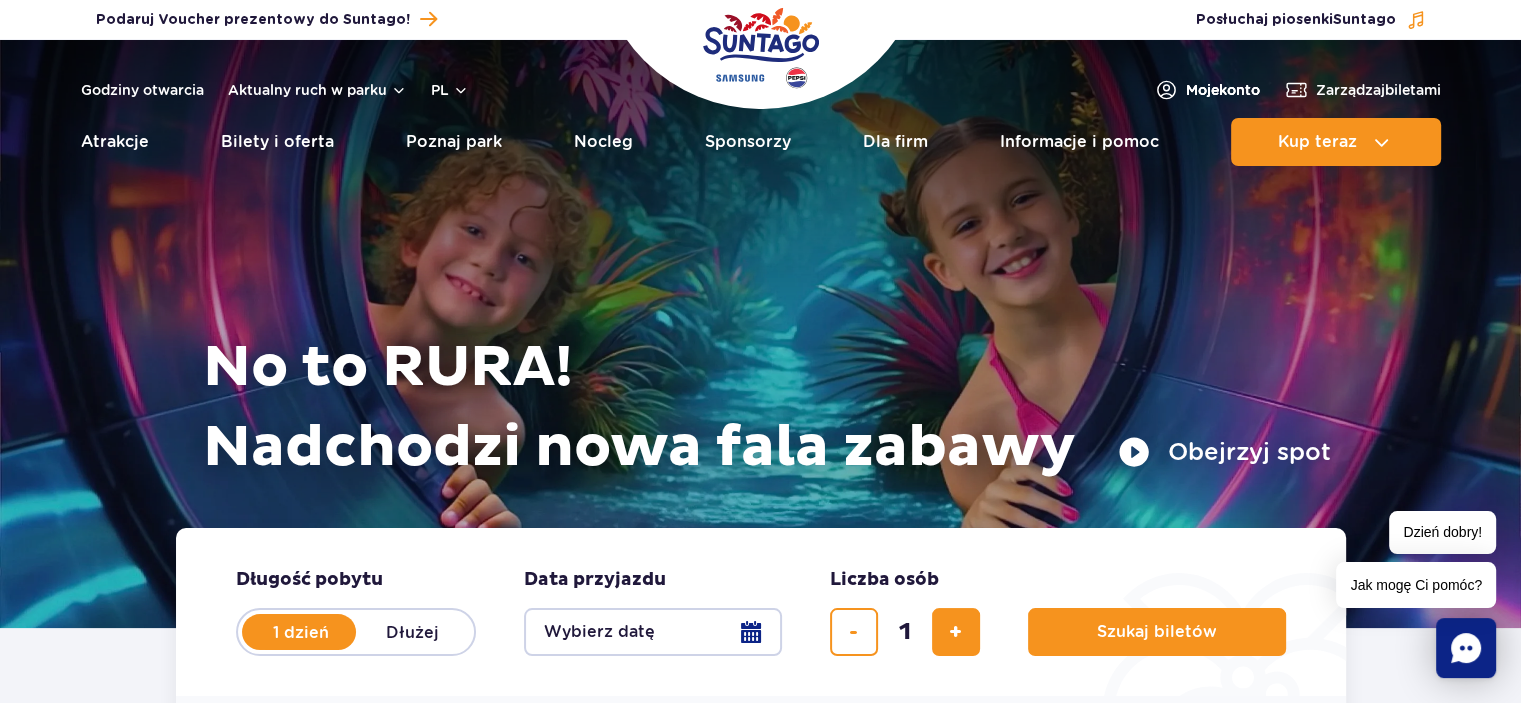 click on "Moje  konto" at bounding box center (1223, 90) 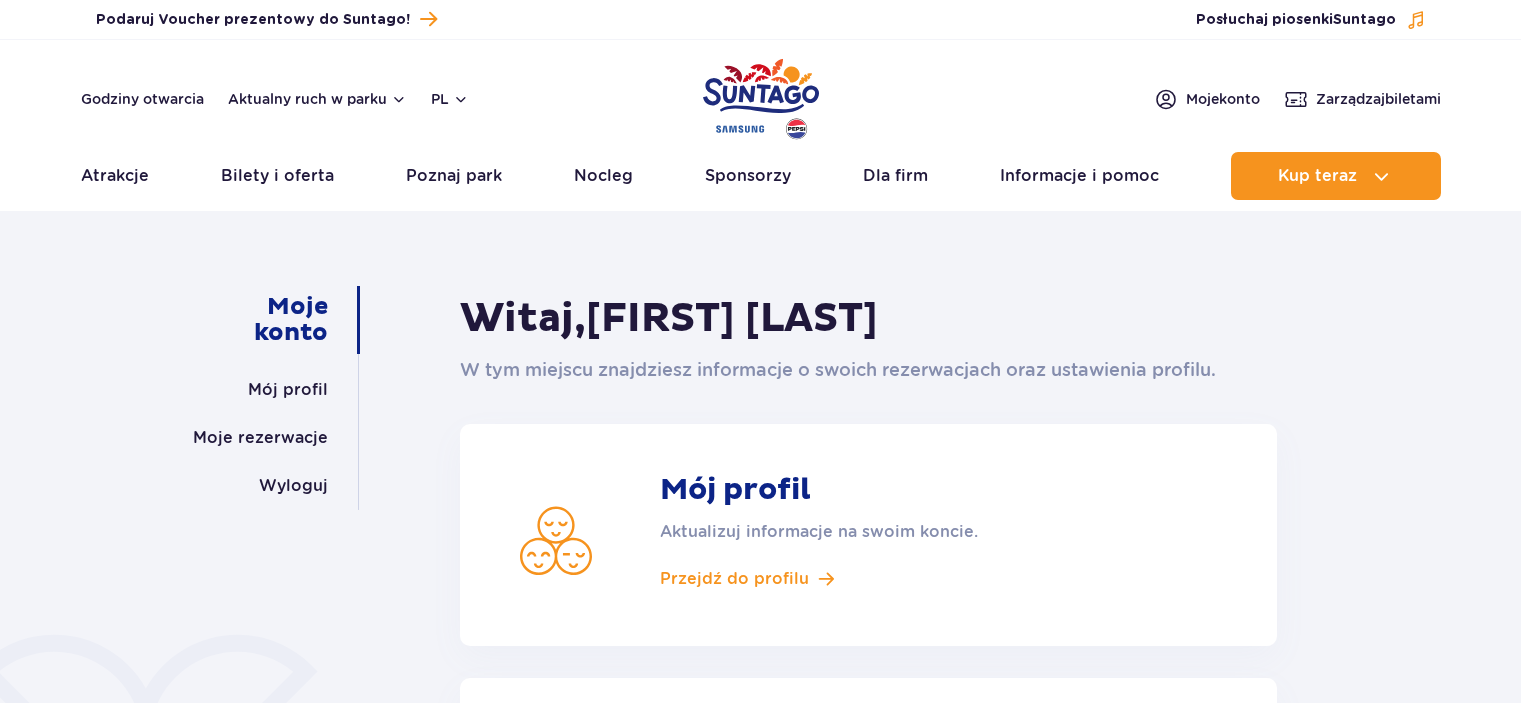 scroll, scrollTop: 0, scrollLeft: 0, axis: both 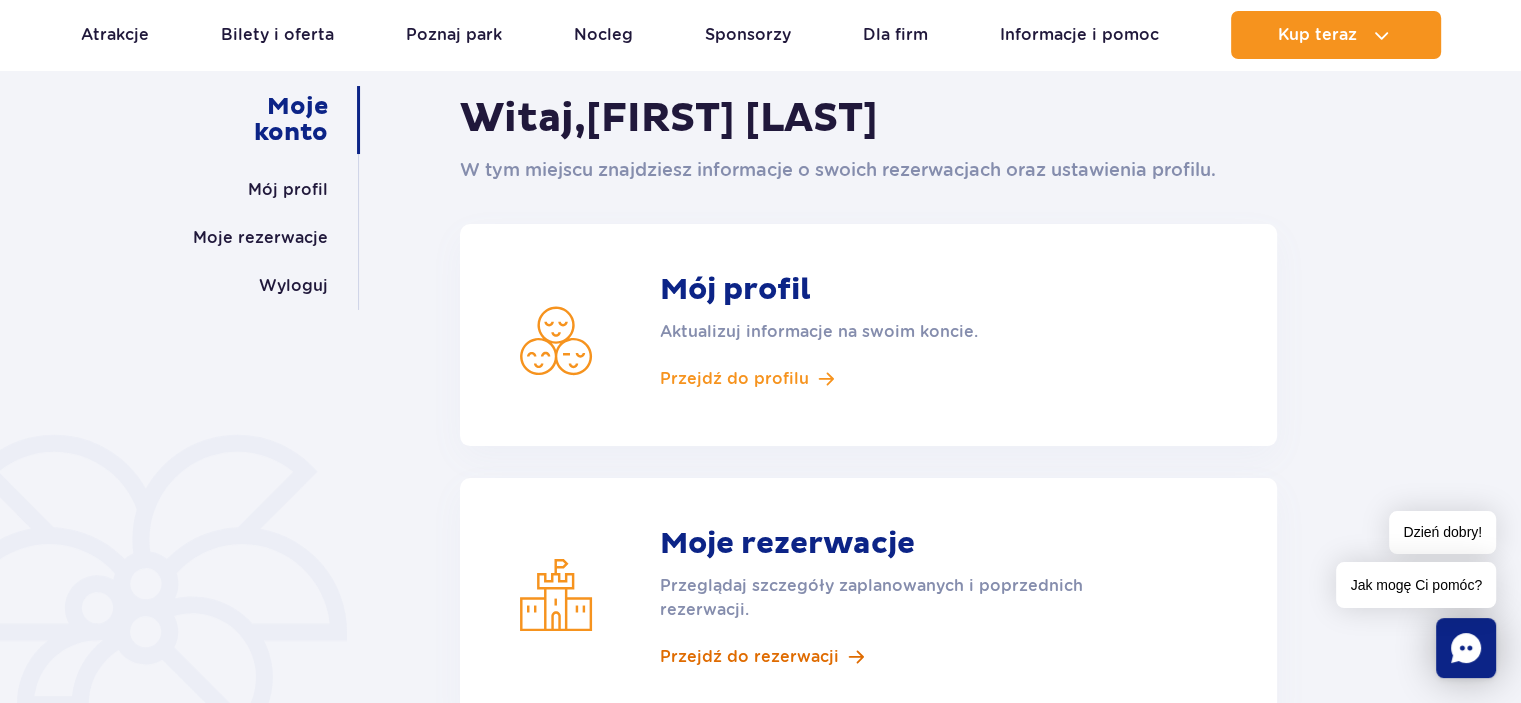 click on "Przejdź do rezerwacji" at bounding box center (749, 657) 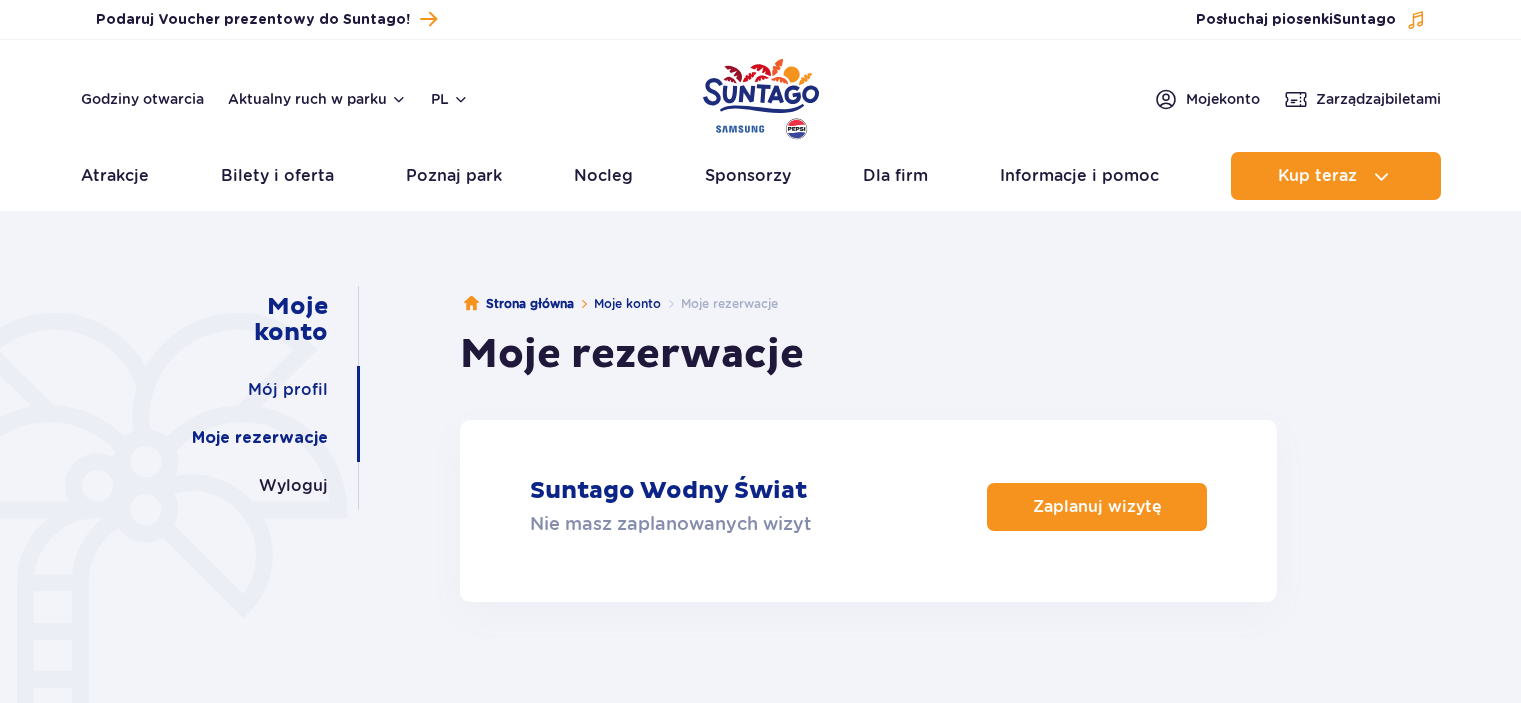 scroll, scrollTop: 0, scrollLeft: 0, axis: both 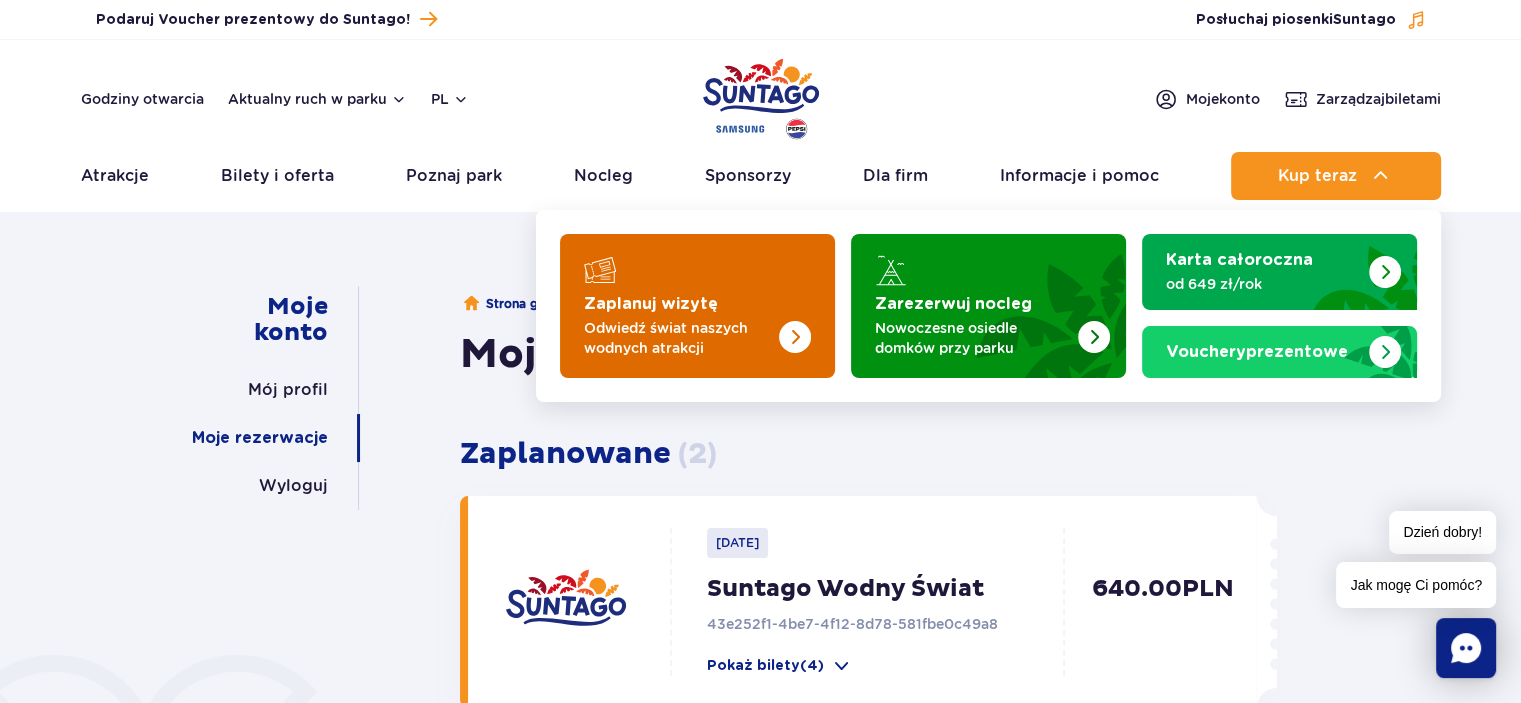 click at bounding box center [755, 300] 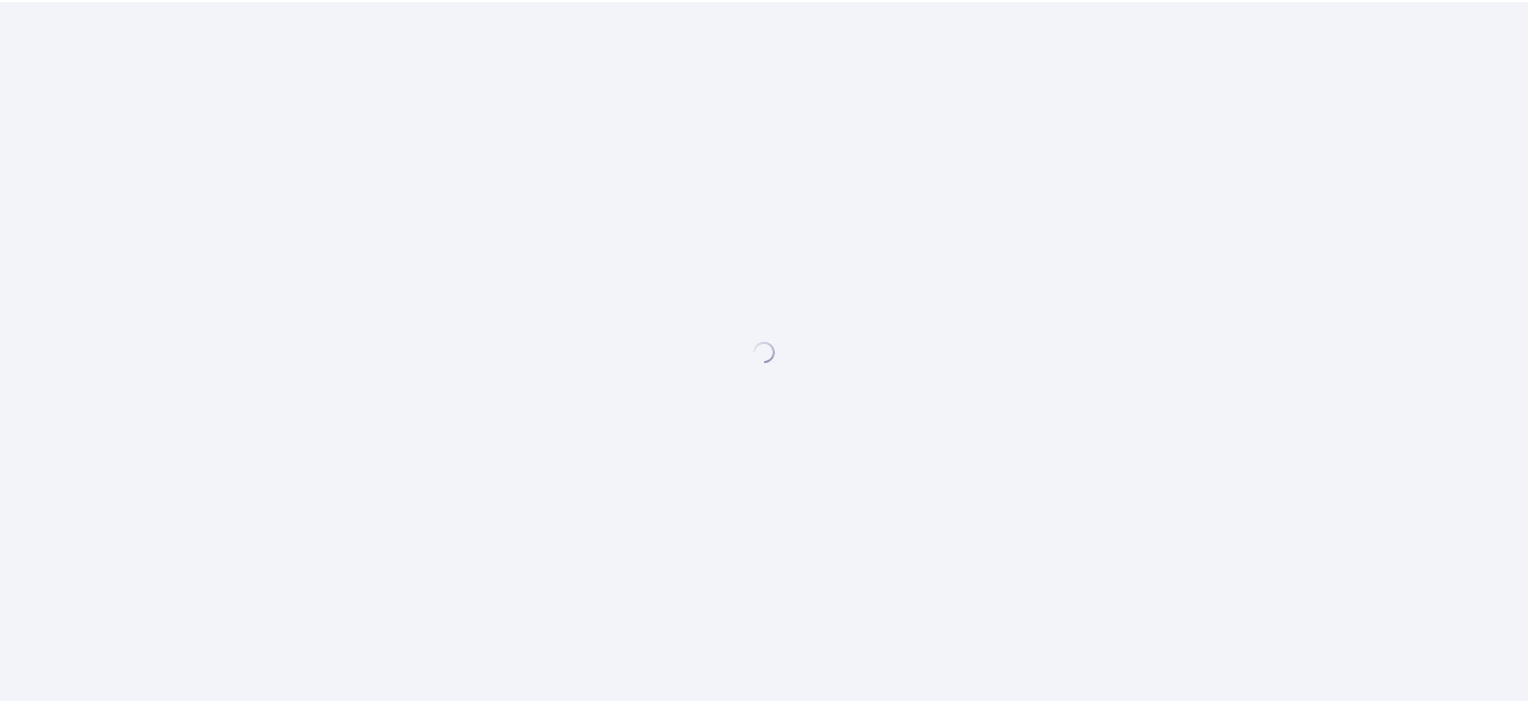 scroll, scrollTop: 0, scrollLeft: 0, axis: both 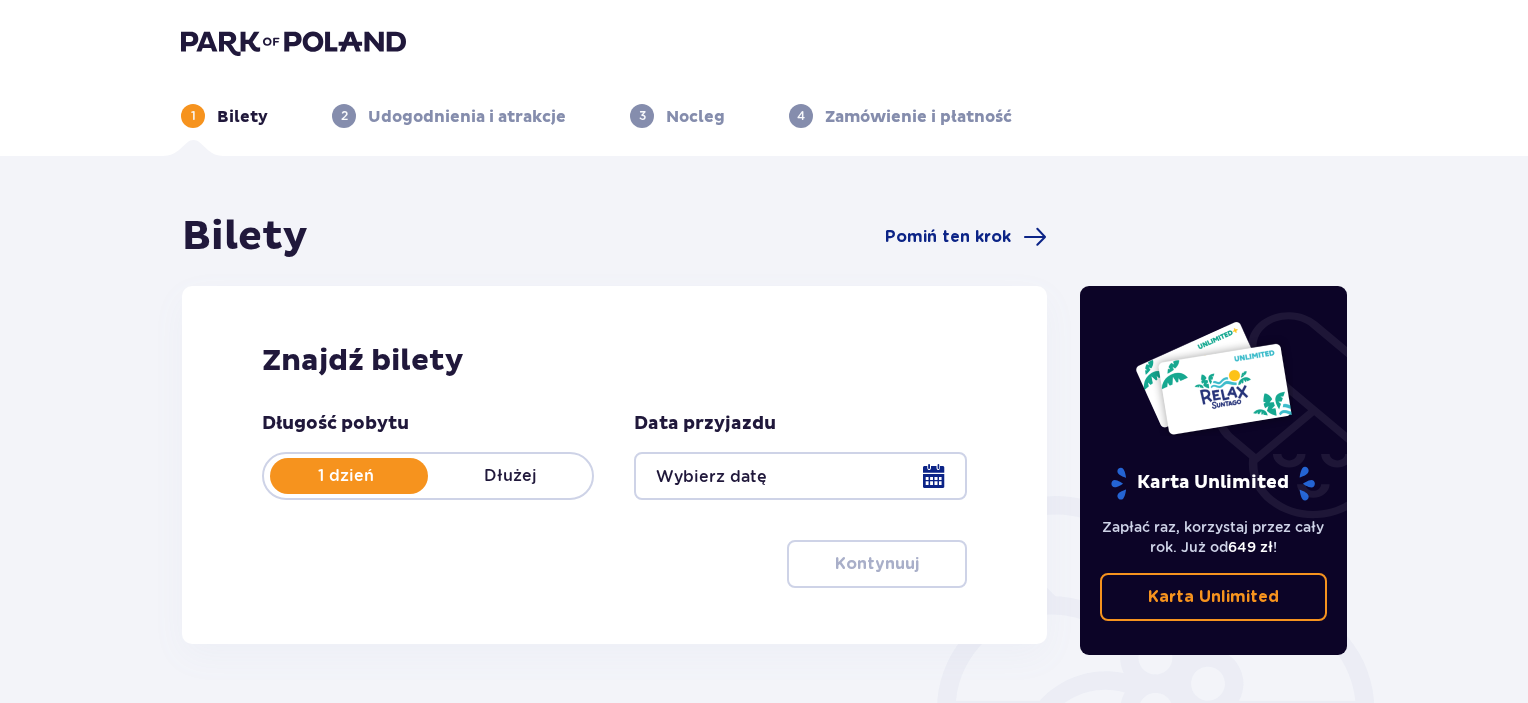 click at bounding box center [800, 476] 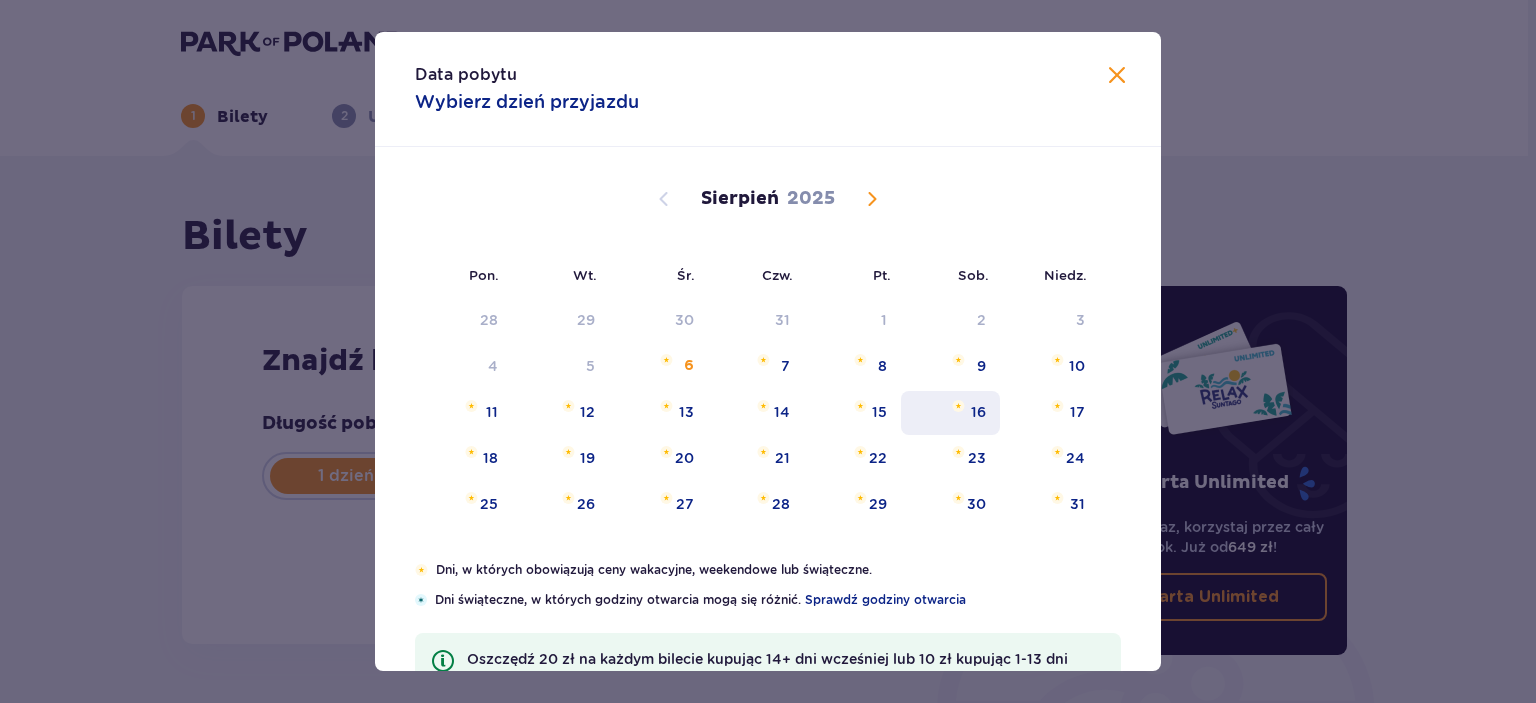 click on "16" at bounding box center (950, 413) 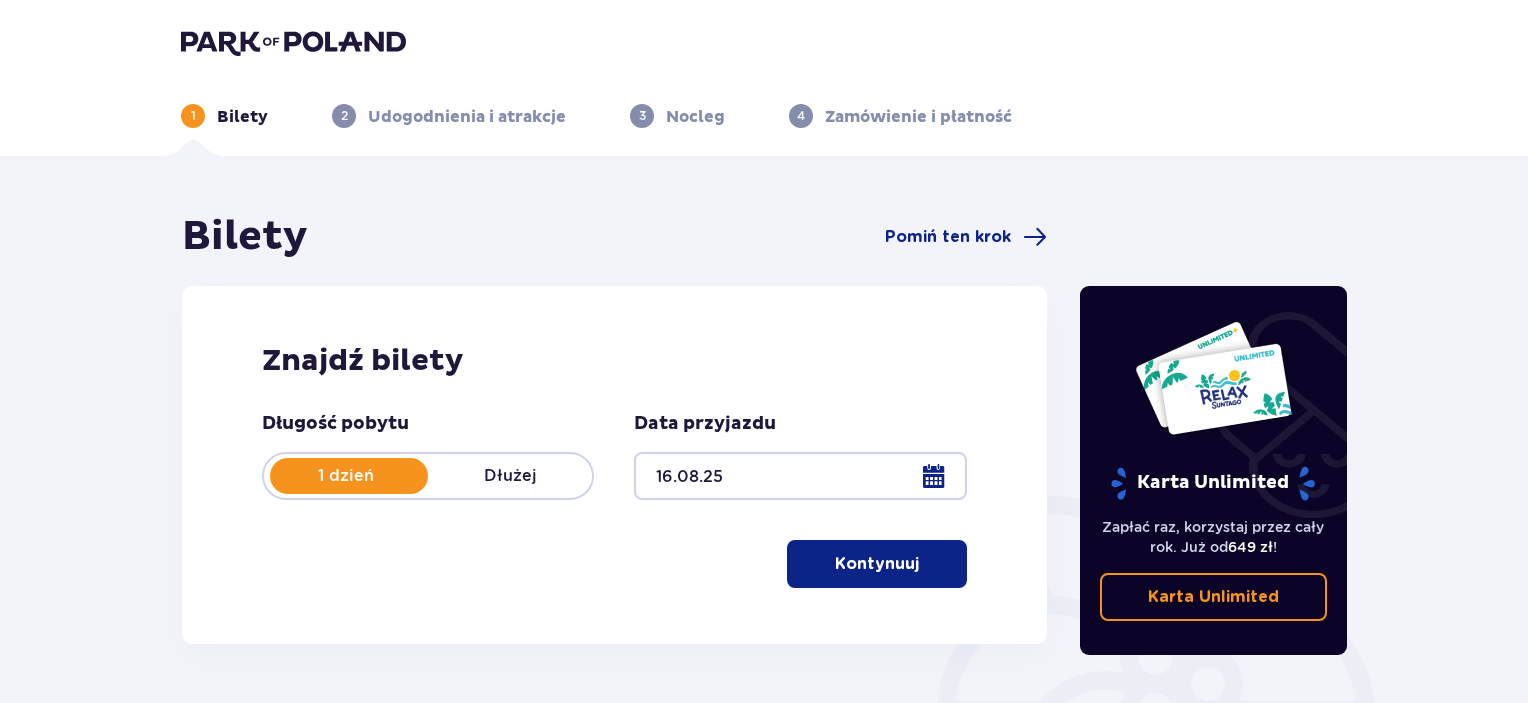 click on "Kontynuuj" at bounding box center [877, 564] 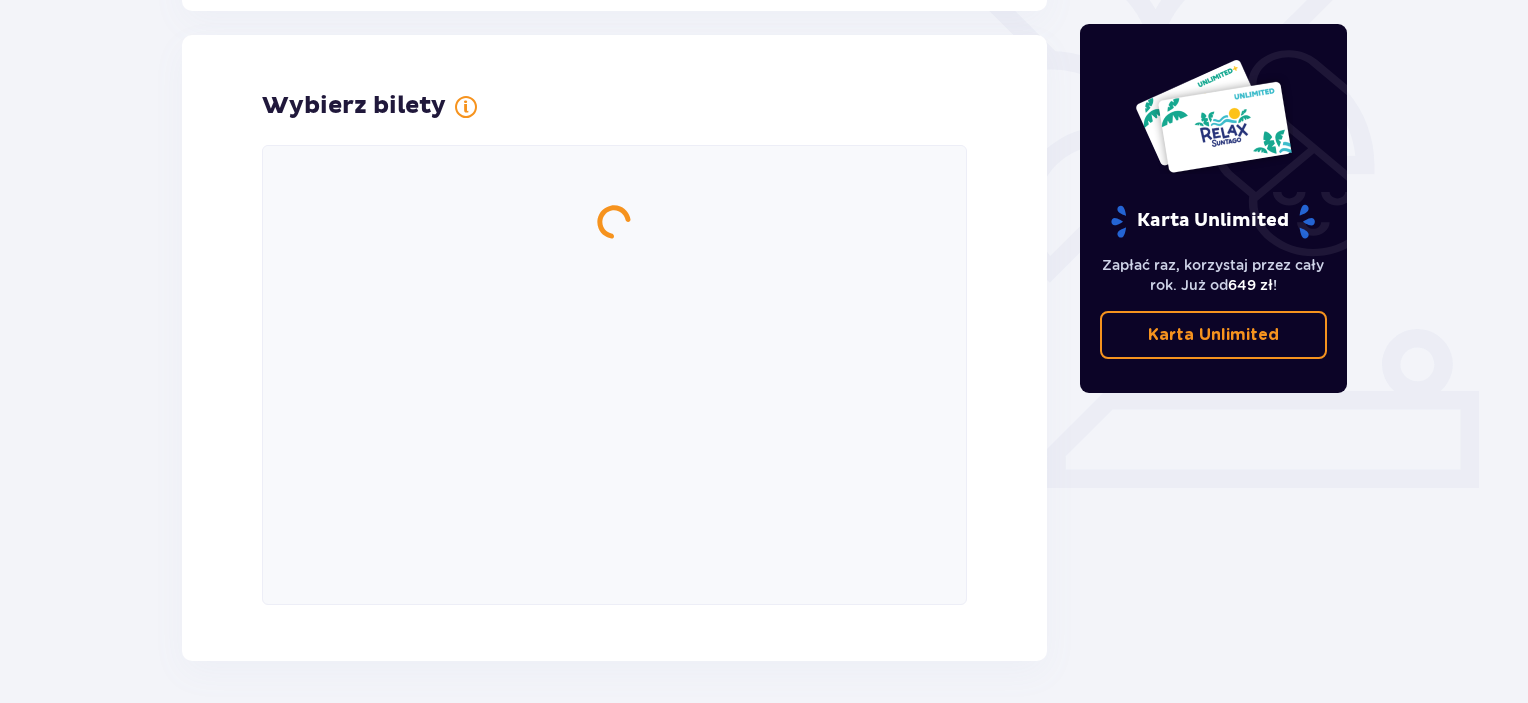 scroll, scrollTop: 556, scrollLeft: 0, axis: vertical 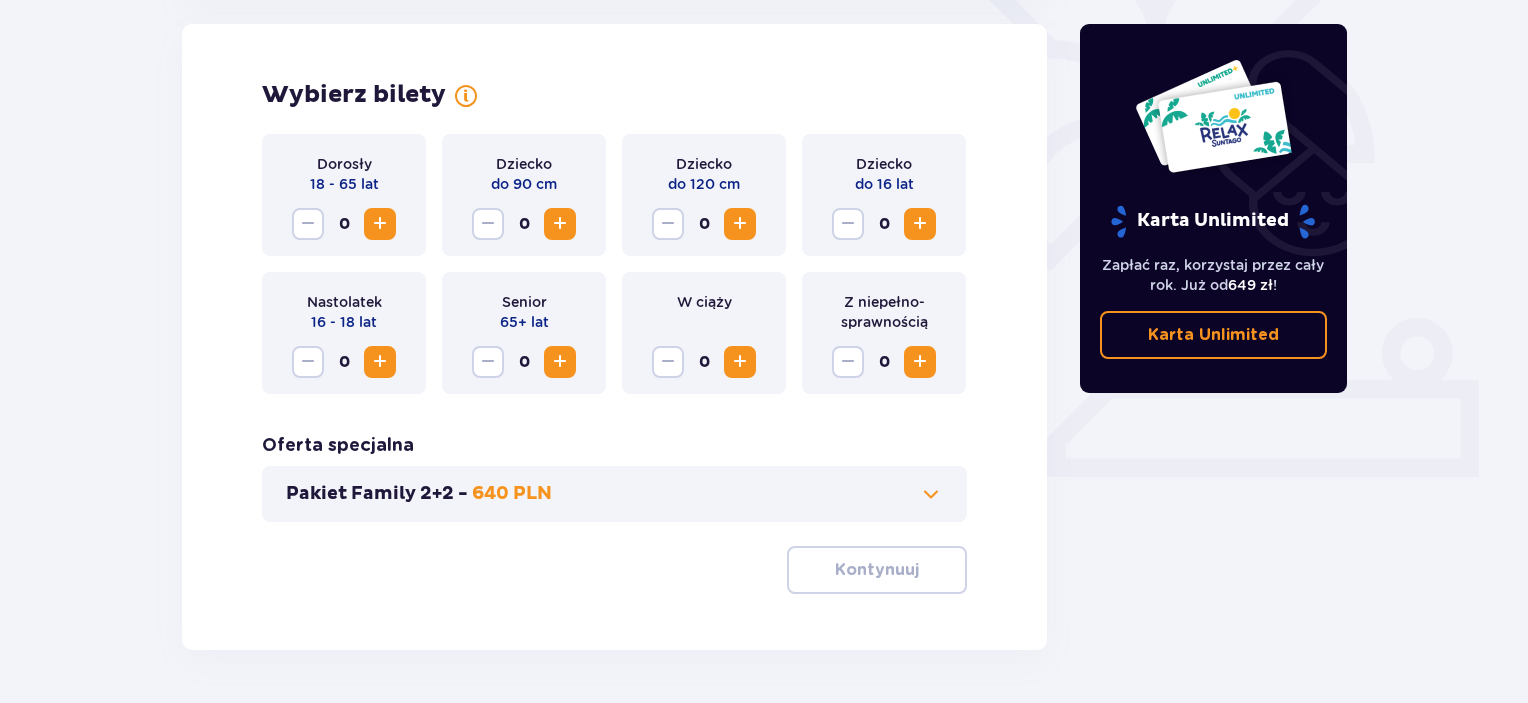 click at bounding box center [920, 224] 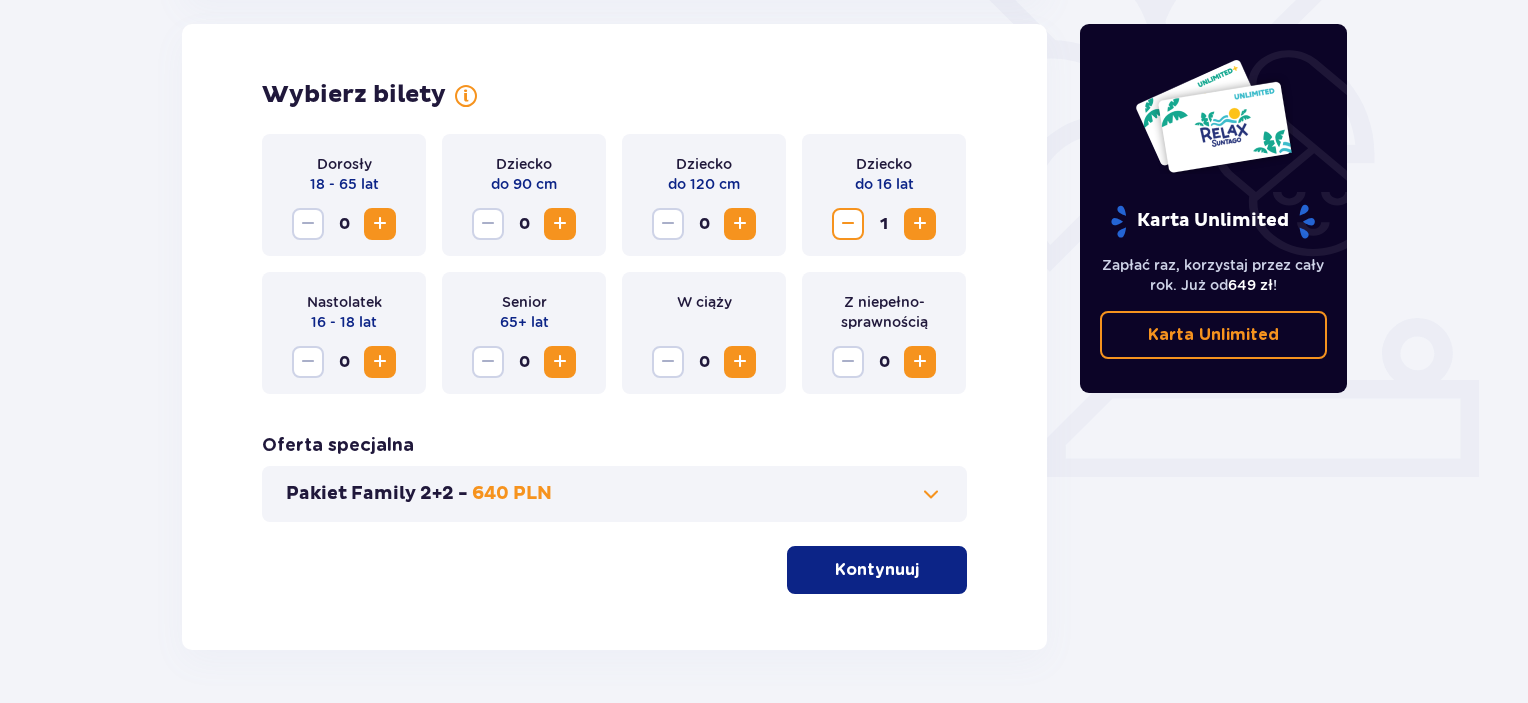 click at bounding box center (920, 224) 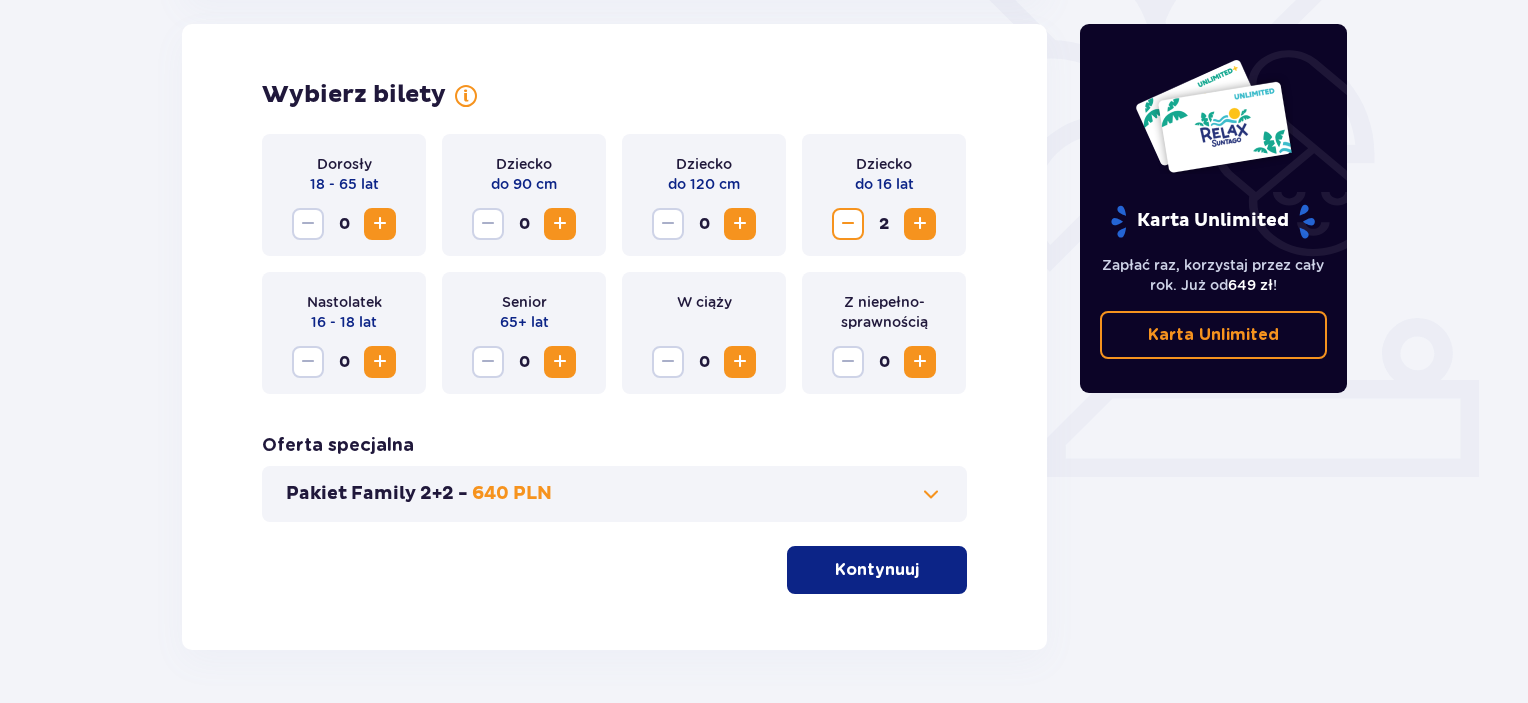 click on "Kontynuuj" at bounding box center (877, 570) 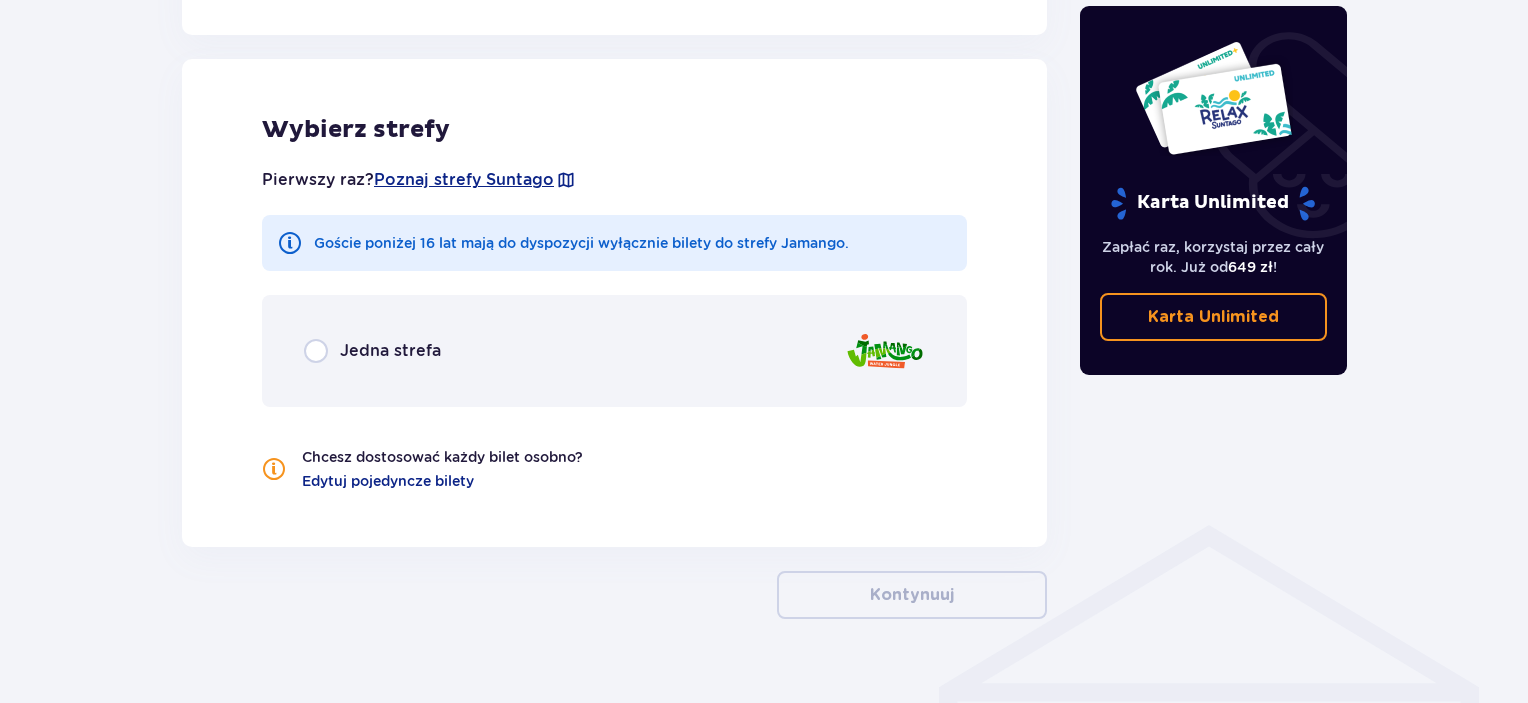 scroll, scrollTop: 1110, scrollLeft: 0, axis: vertical 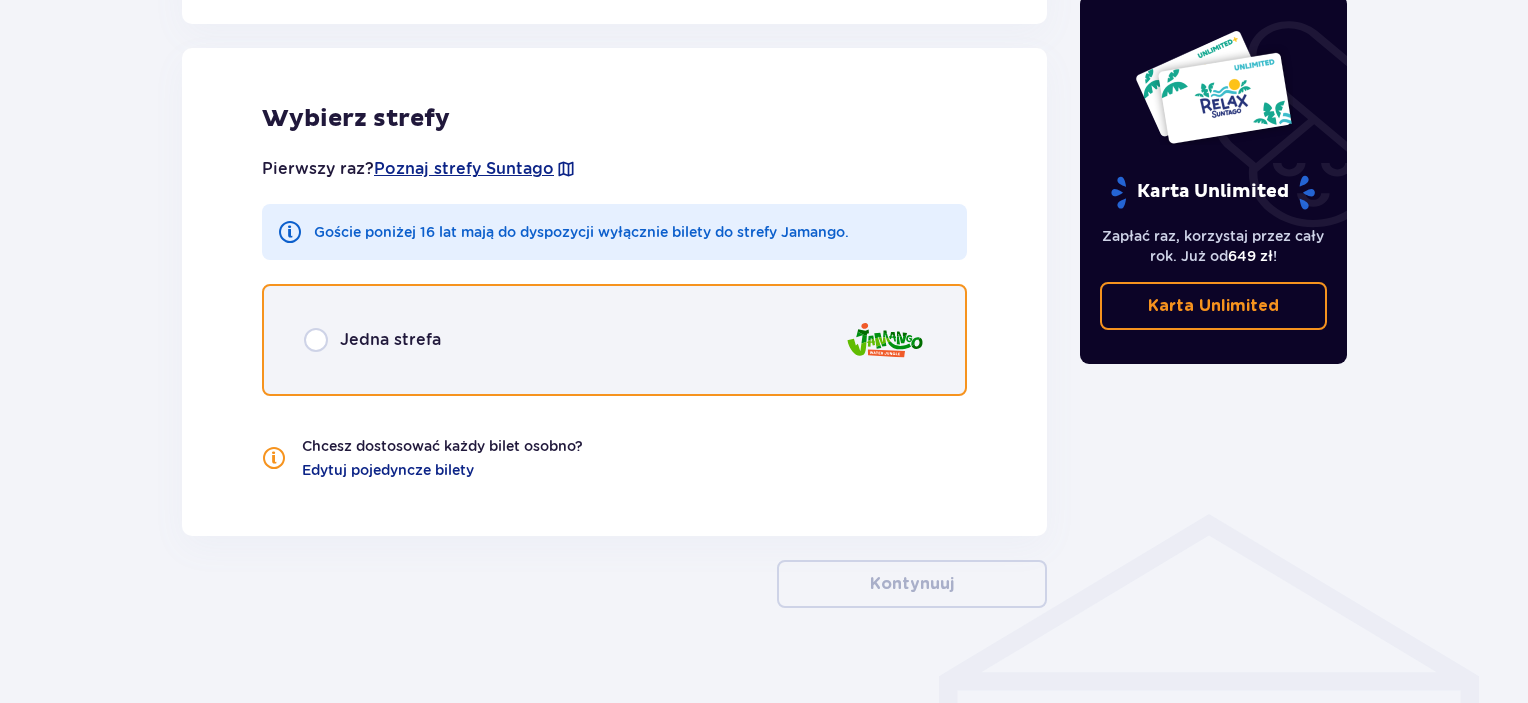click at bounding box center [316, 340] 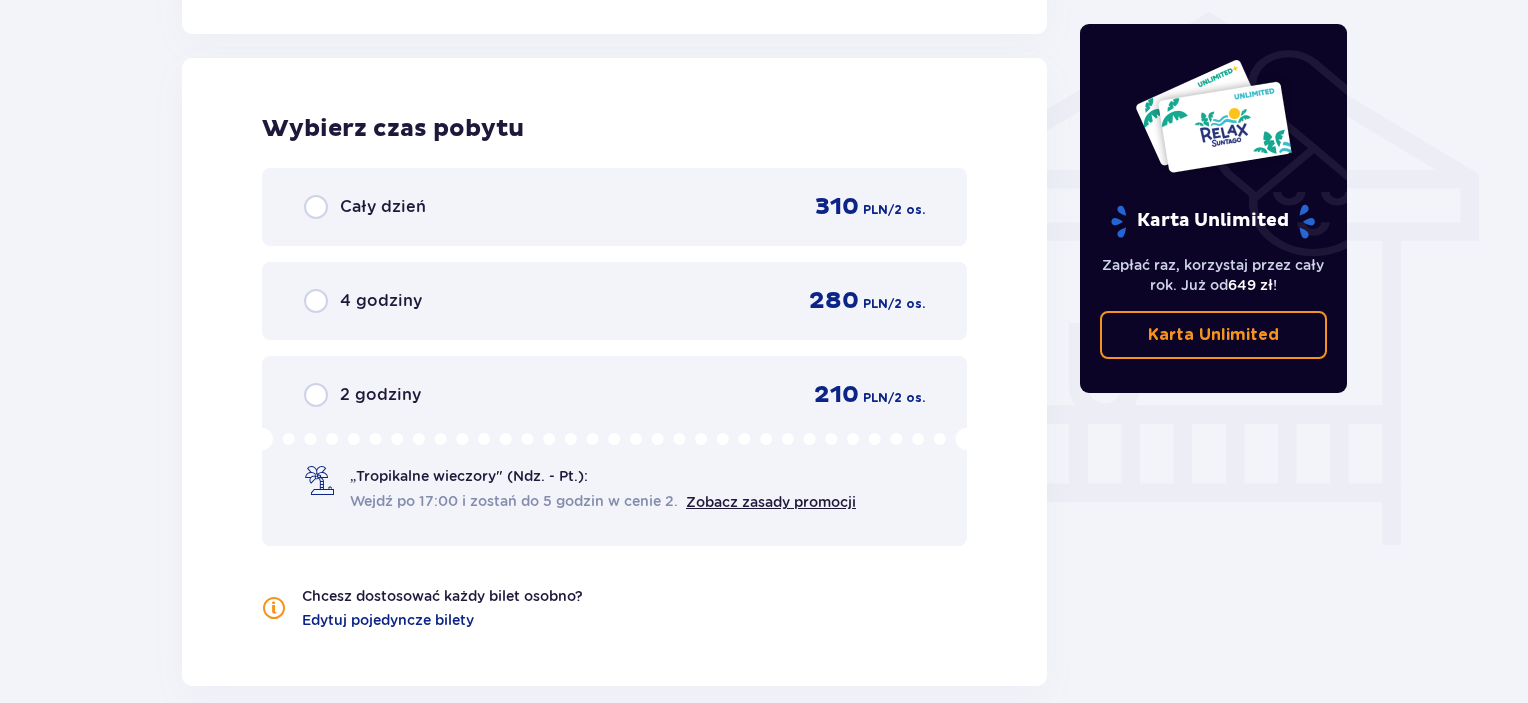 scroll, scrollTop: 1622, scrollLeft: 0, axis: vertical 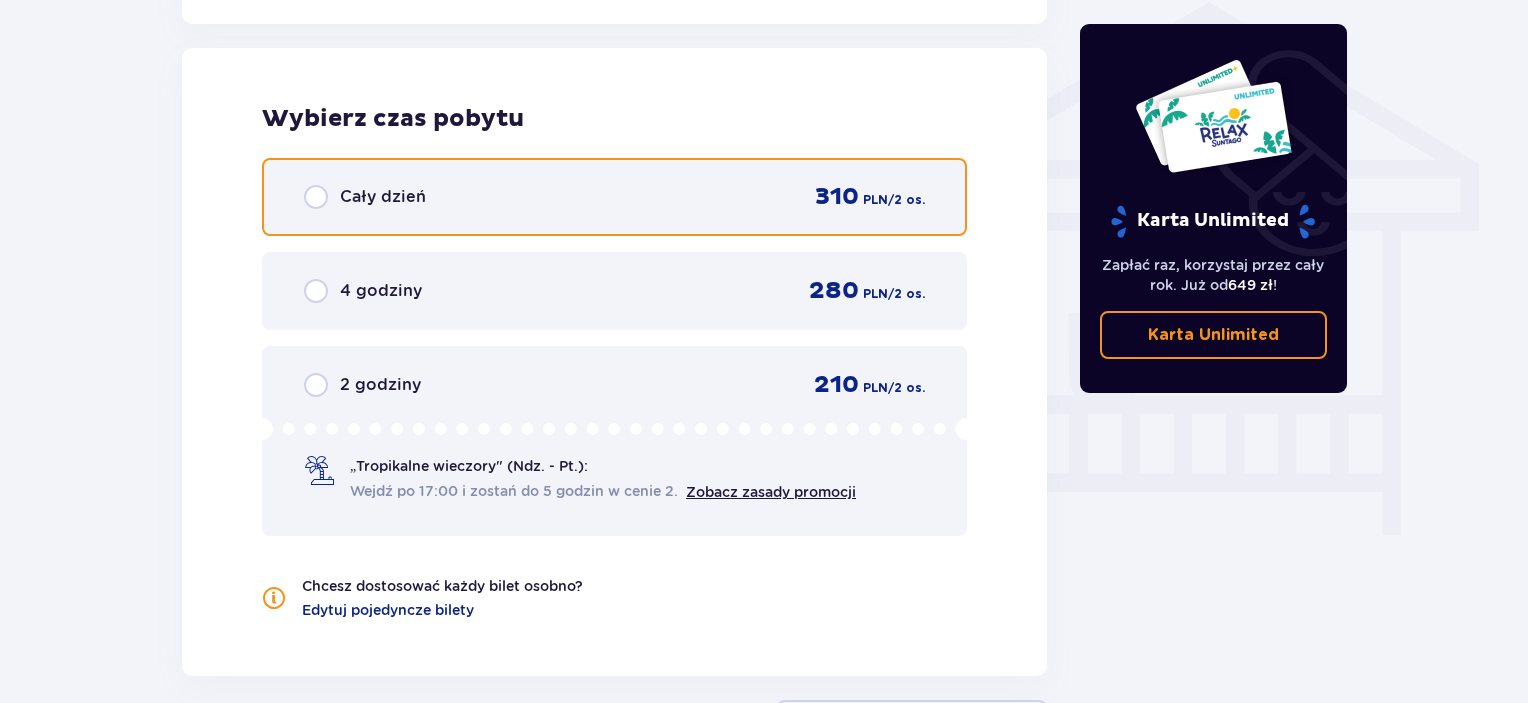 click at bounding box center [316, 197] 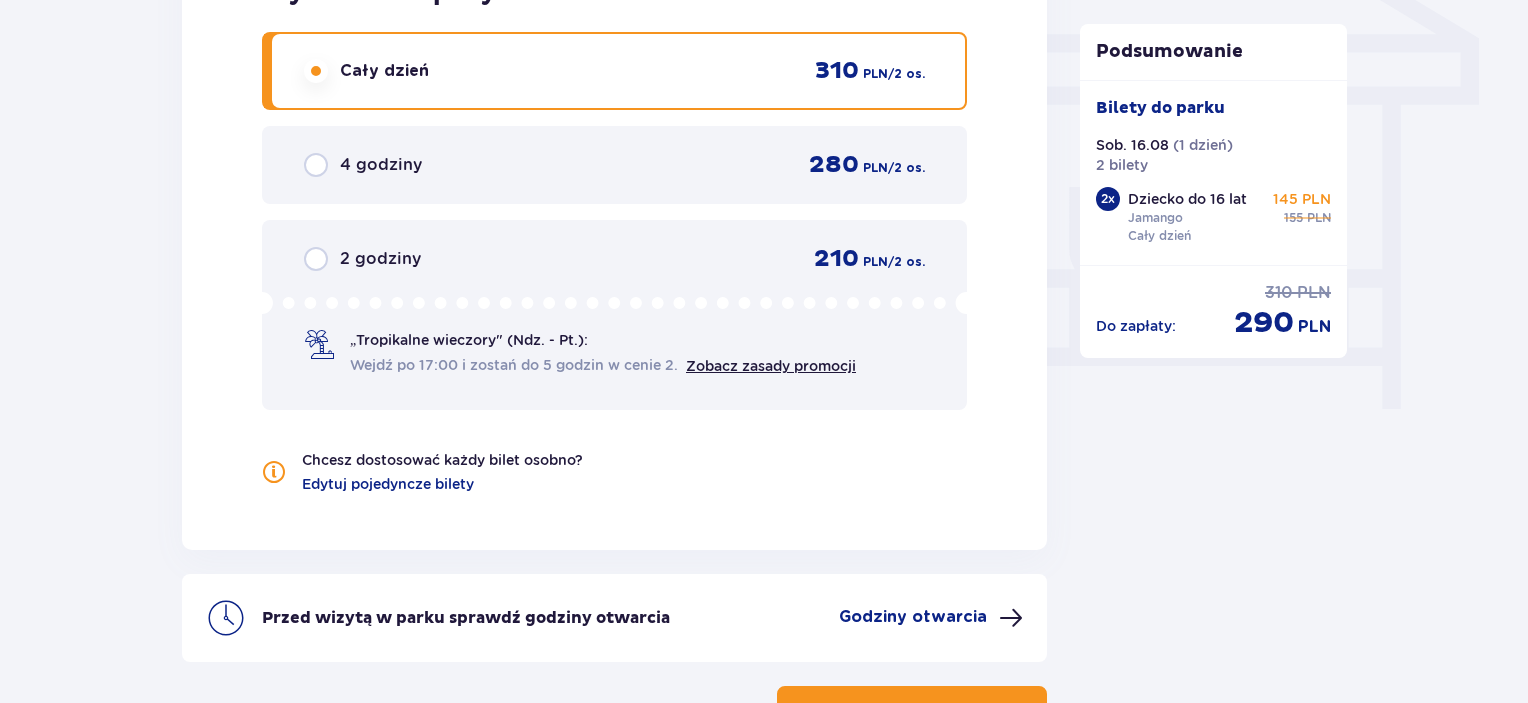 scroll, scrollTop: 1896, scrollLeft: 0, axis: vertical 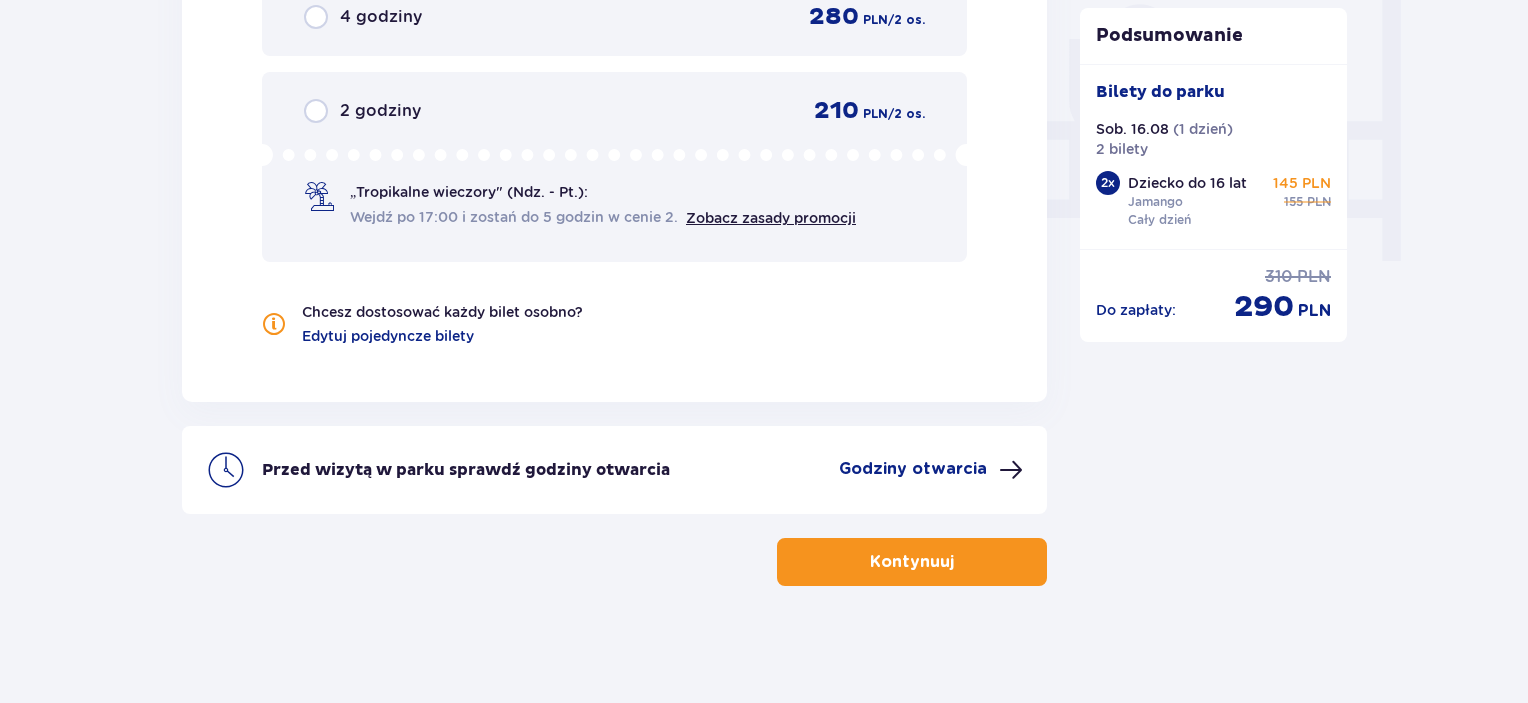 click on "Kontynuuj" at bounding box center [912, 562] 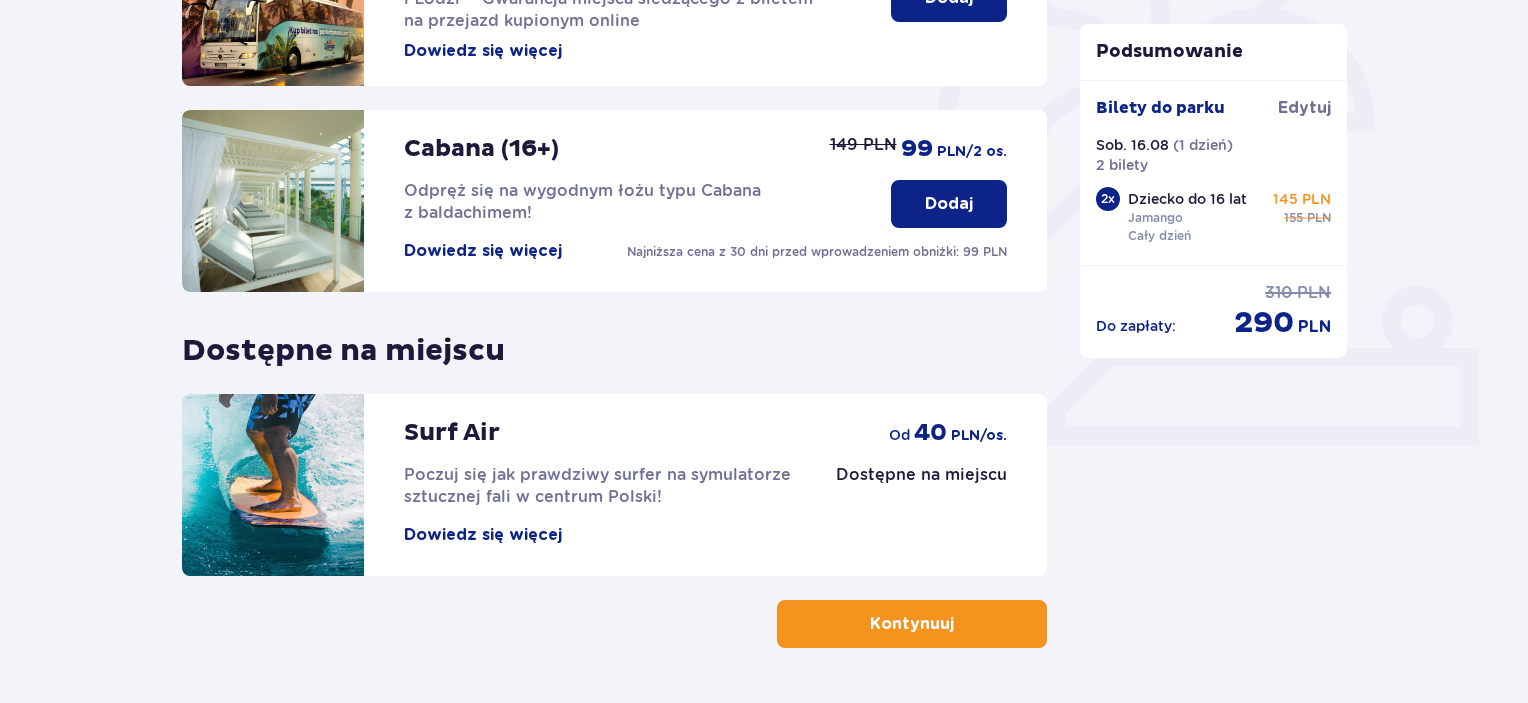 scroll, scrollTop: 652, scrollLeft: 0, axis: vertical 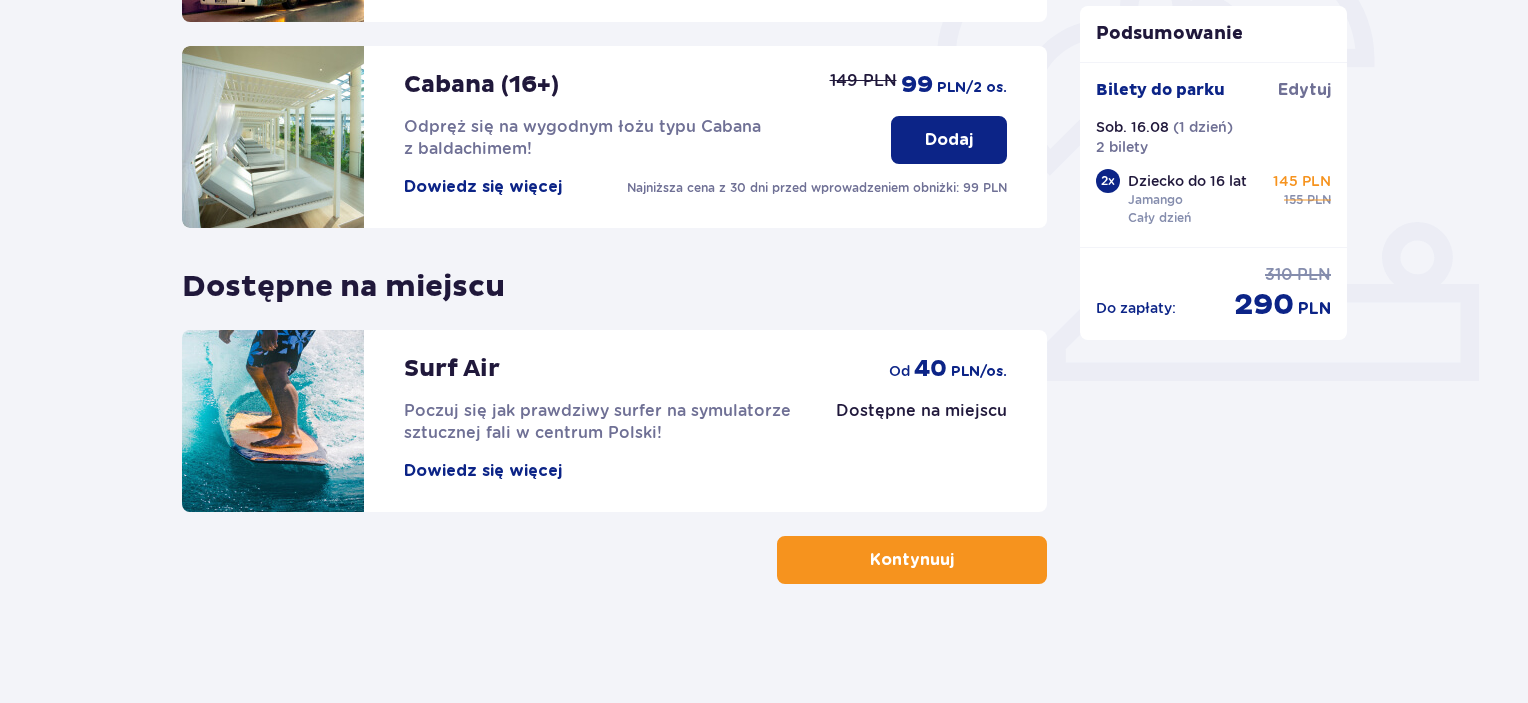 click on "Kontynuuj" at bounding box center (912, 560) 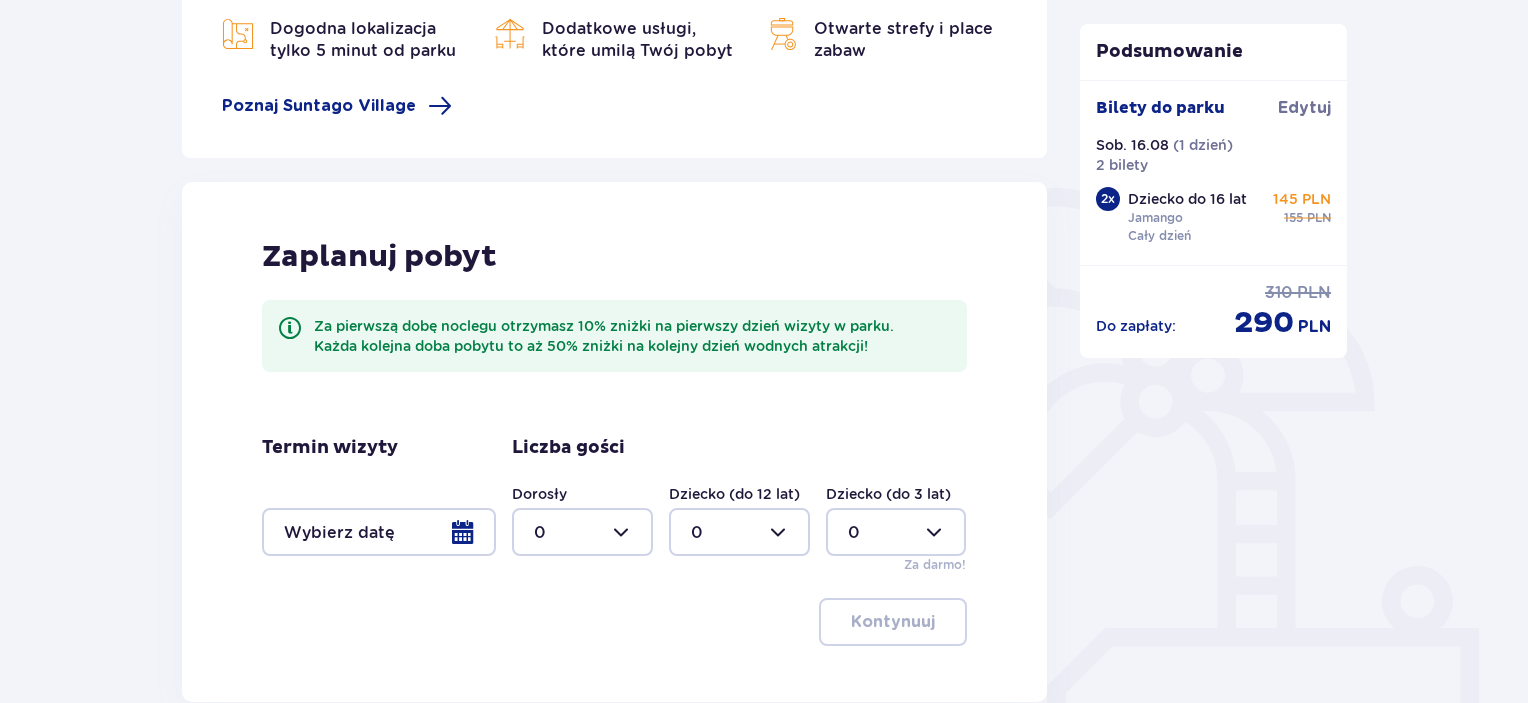 scroll, scrollTop: 400, scrollLeft: 0, axis: vertical 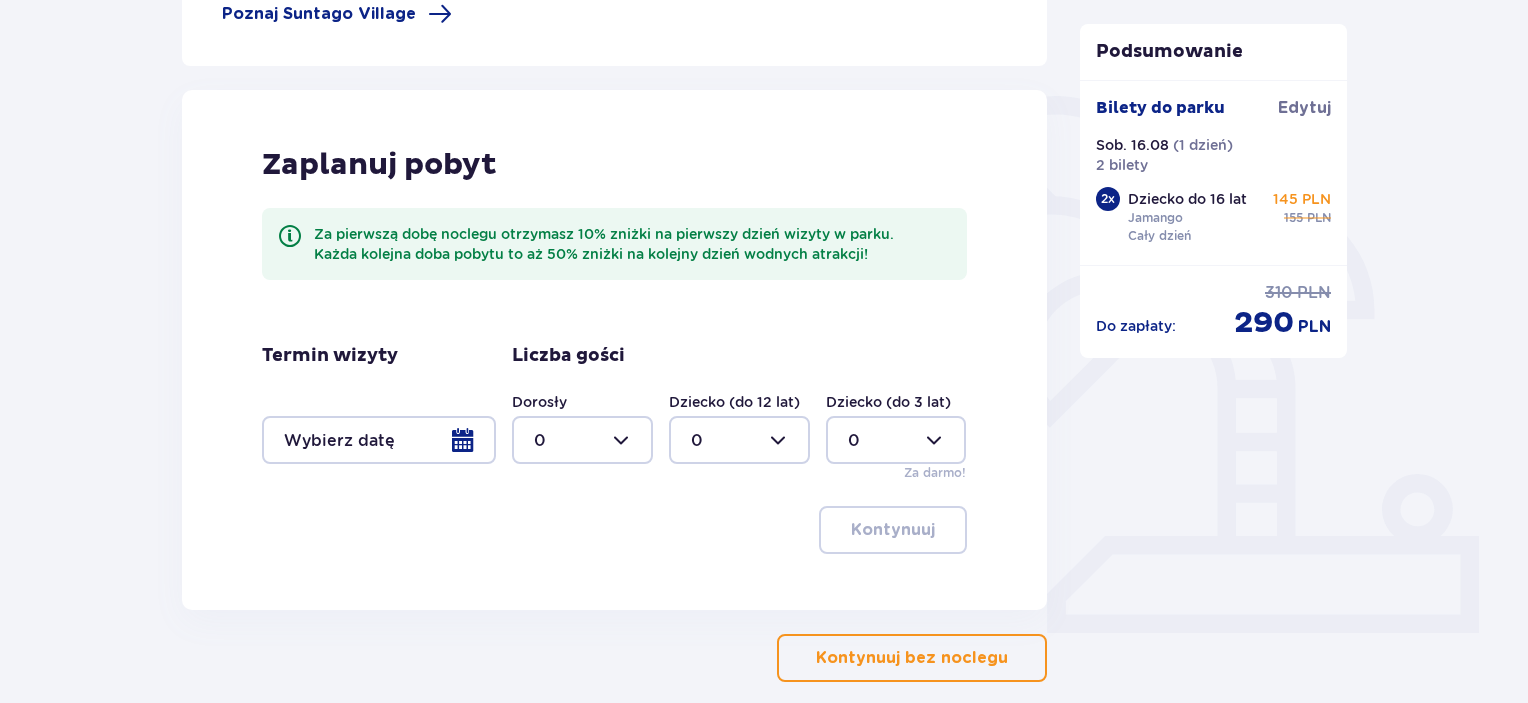 click on "Kontynuuj bez noclegu" at bounding box center [912, 658] 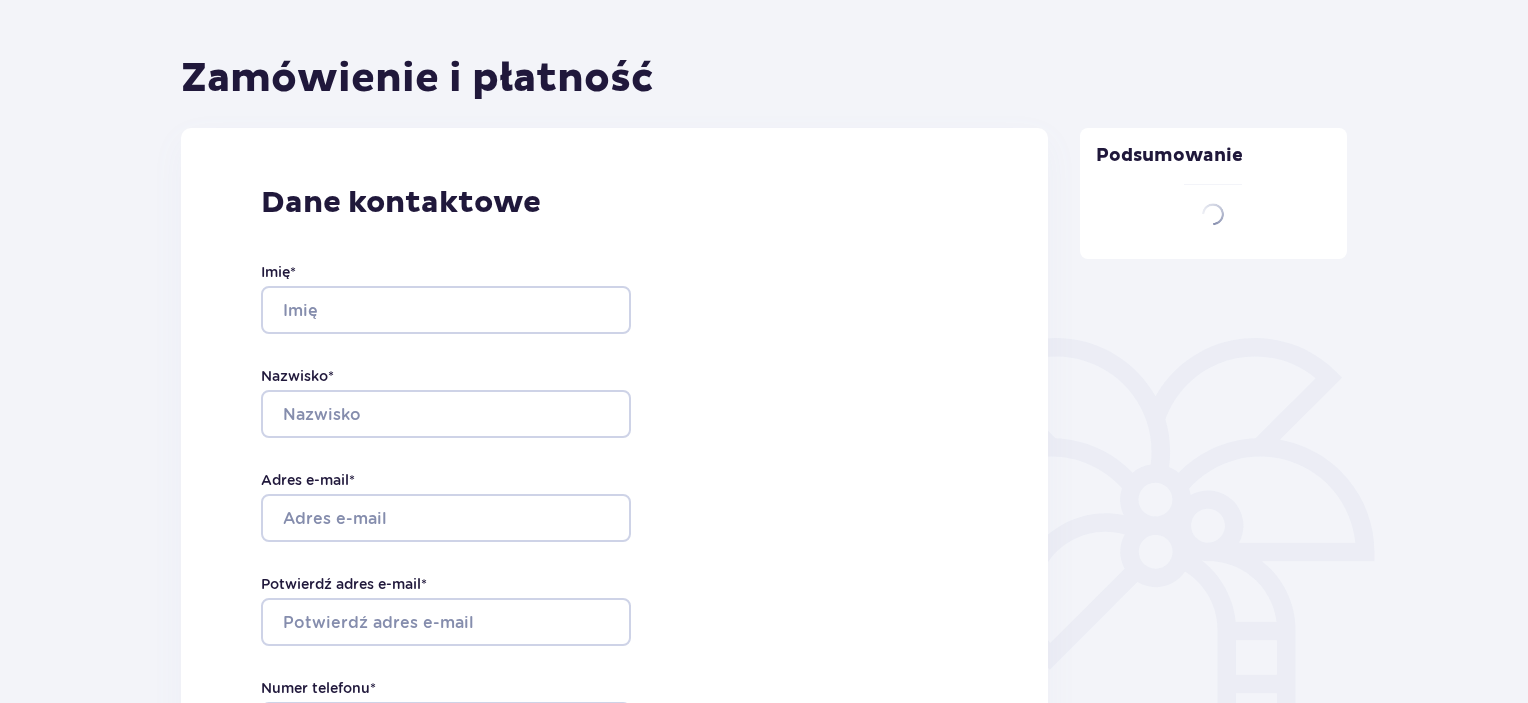 type on "Agnieszka" 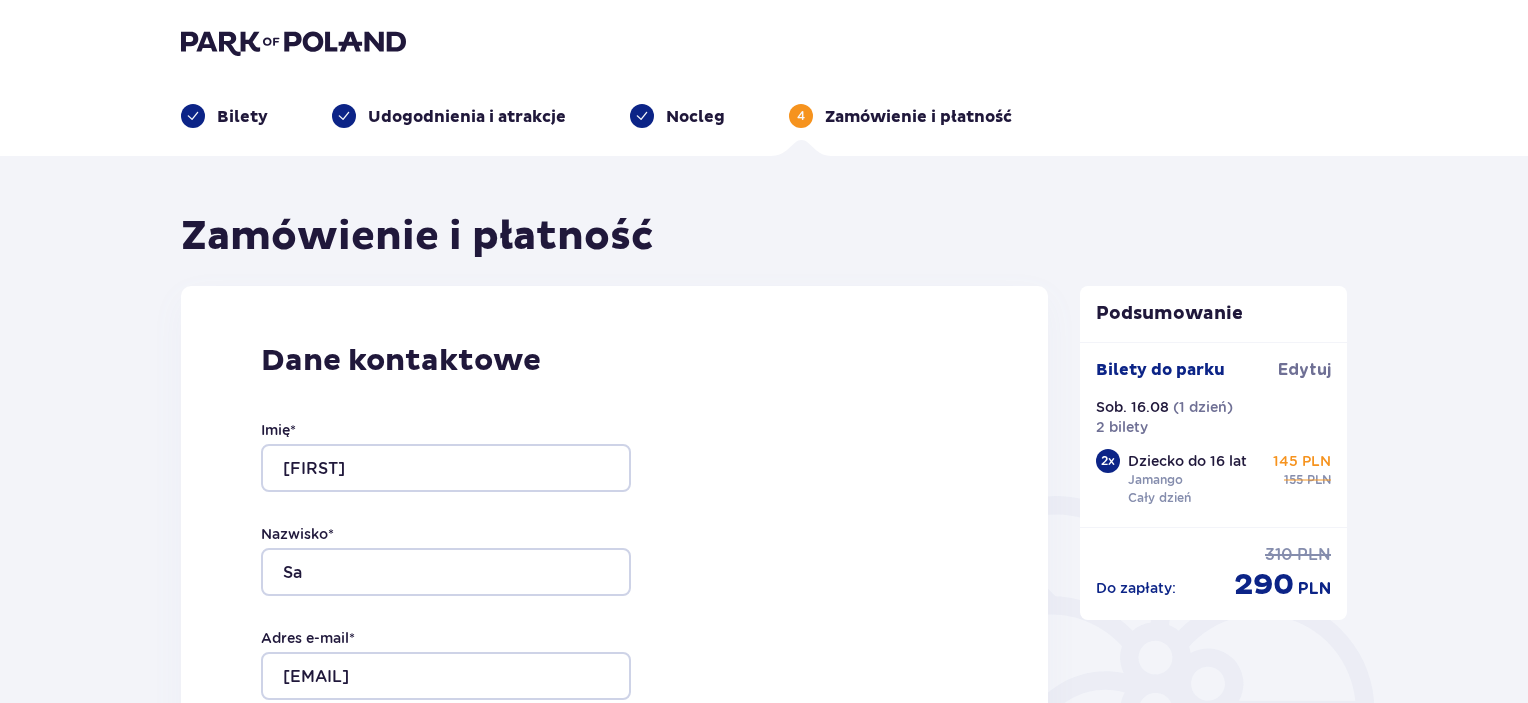 scroll, scrollTop: 0, scrollLeft: 0, axis: both 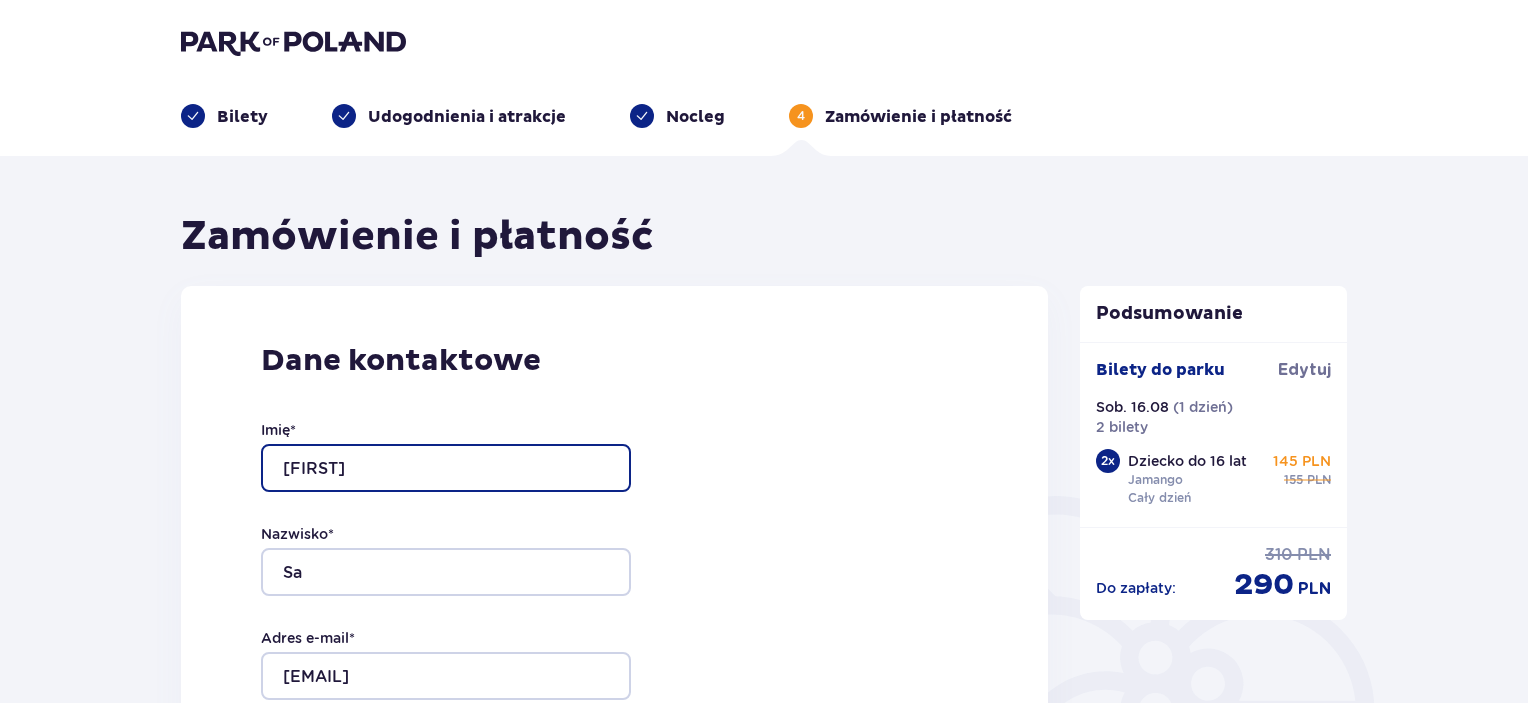 click on "Agnieszka" at bounding box center [446, 468] 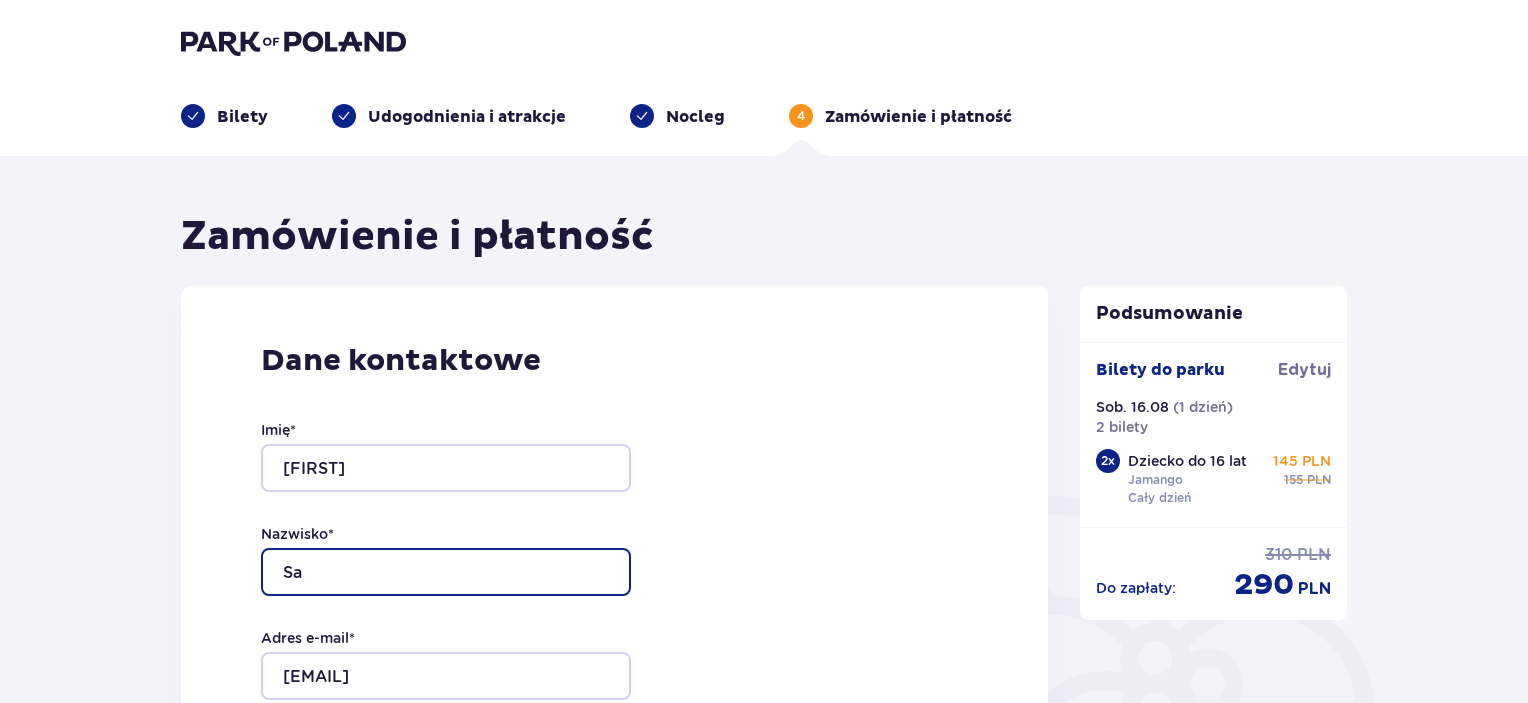 click on "Sa" at bounding box center [446, 572] 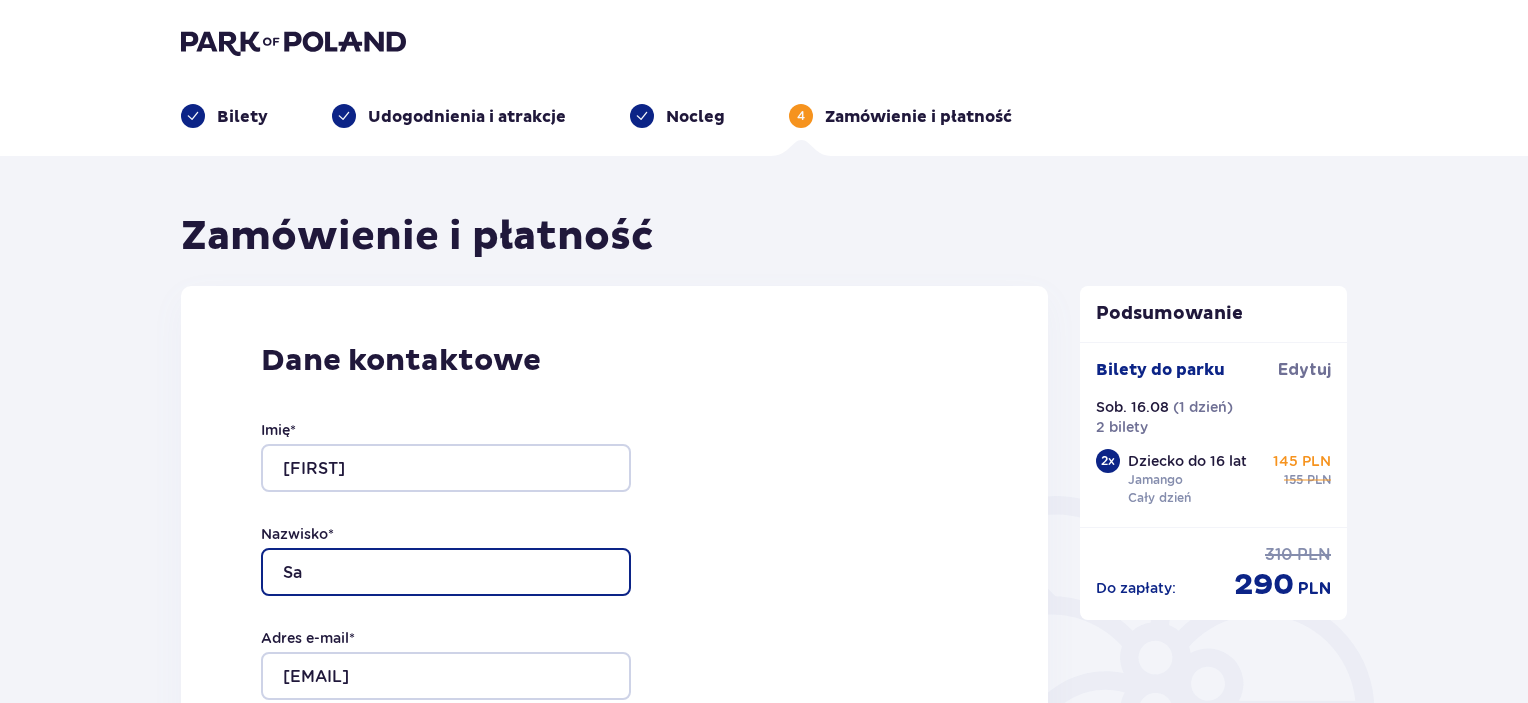 type on "Sawicka" 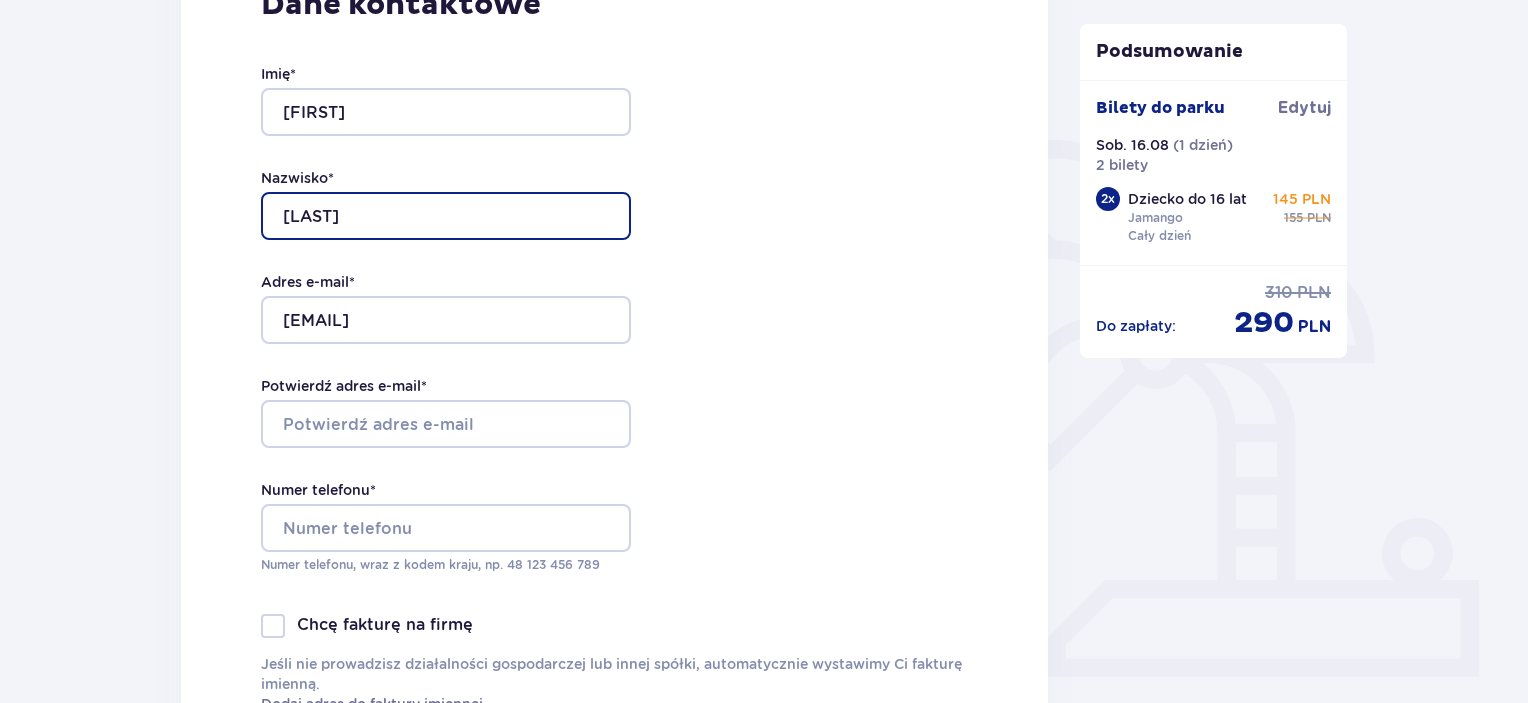 scroll, scrollTop: 400, scrollLeft: 0, axis: vertical 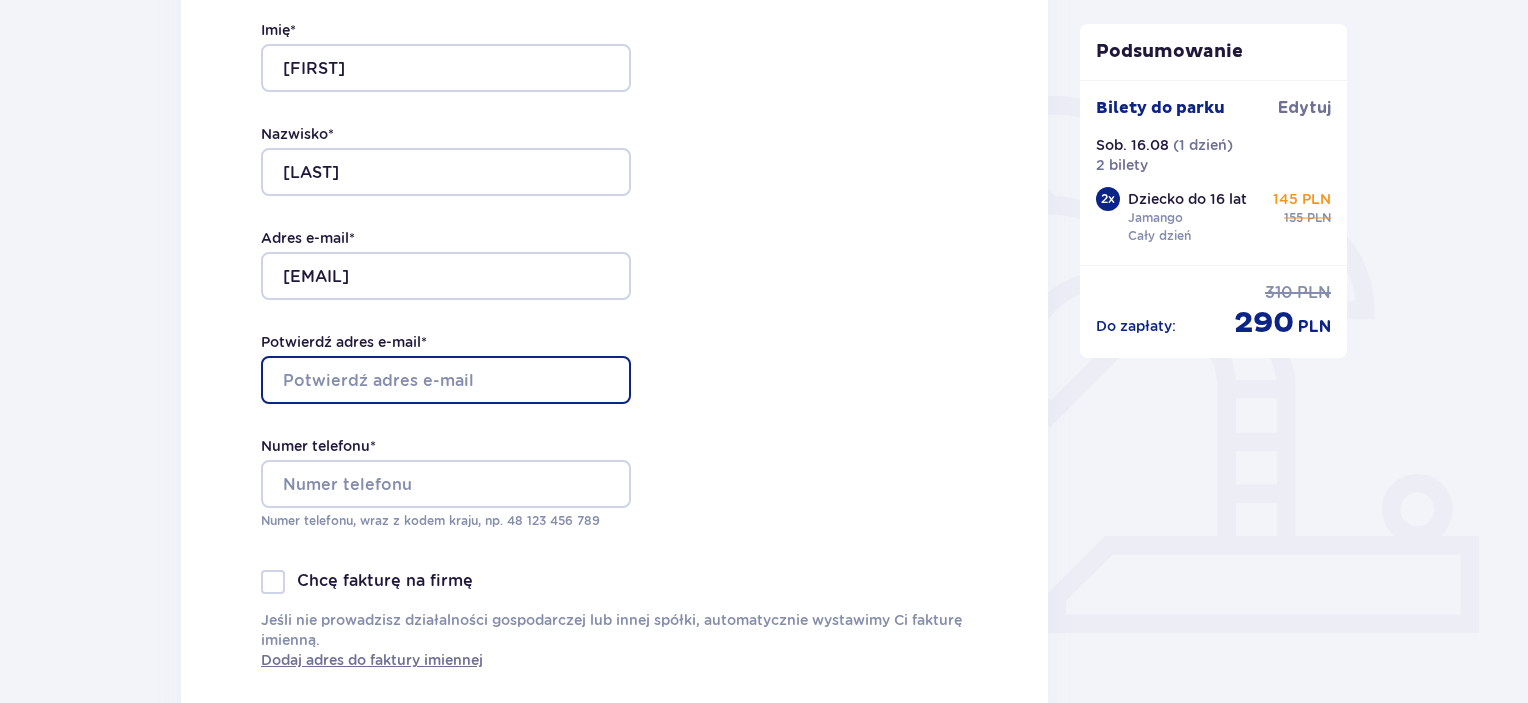 click on "Potwierdź adres e-mail *" at bounding box center [446, 380] 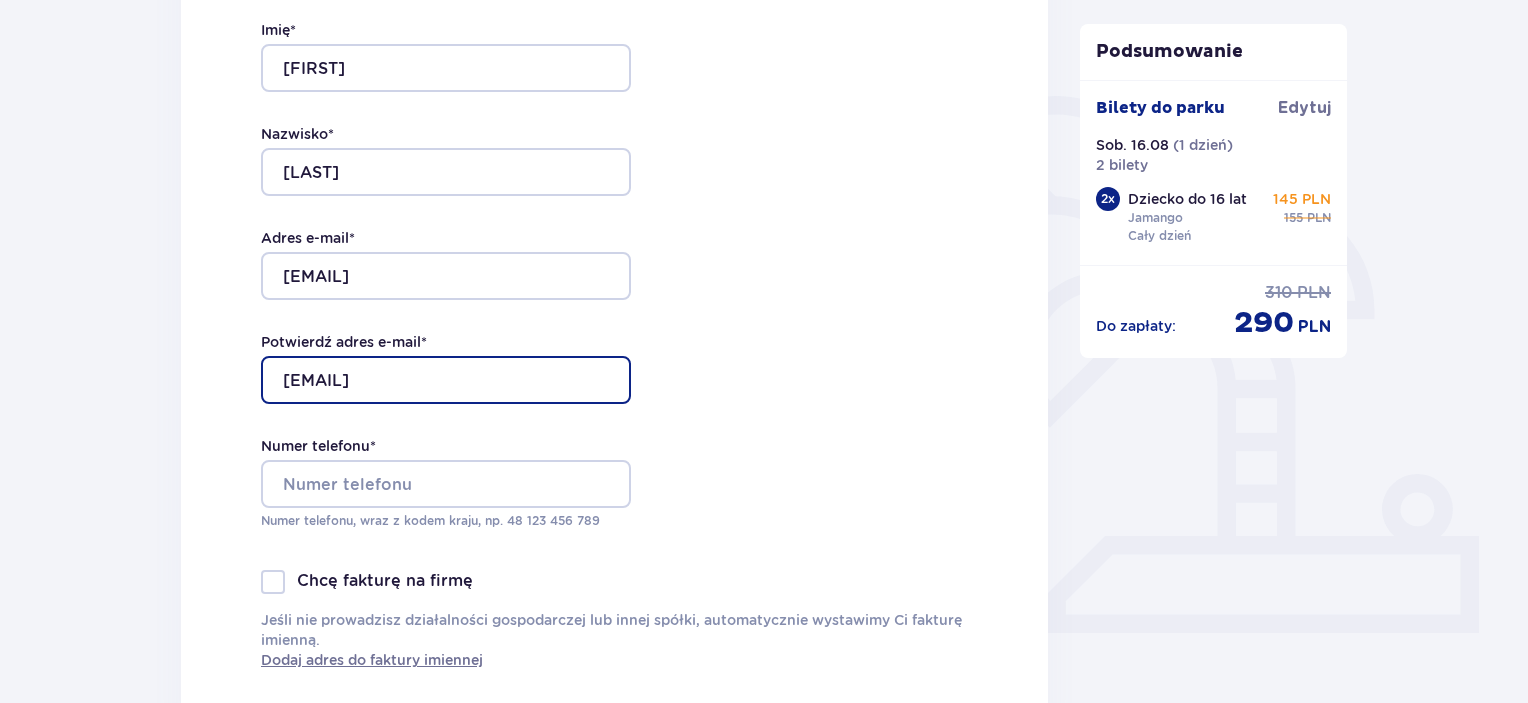 type on "biuro@stpsc.pl" 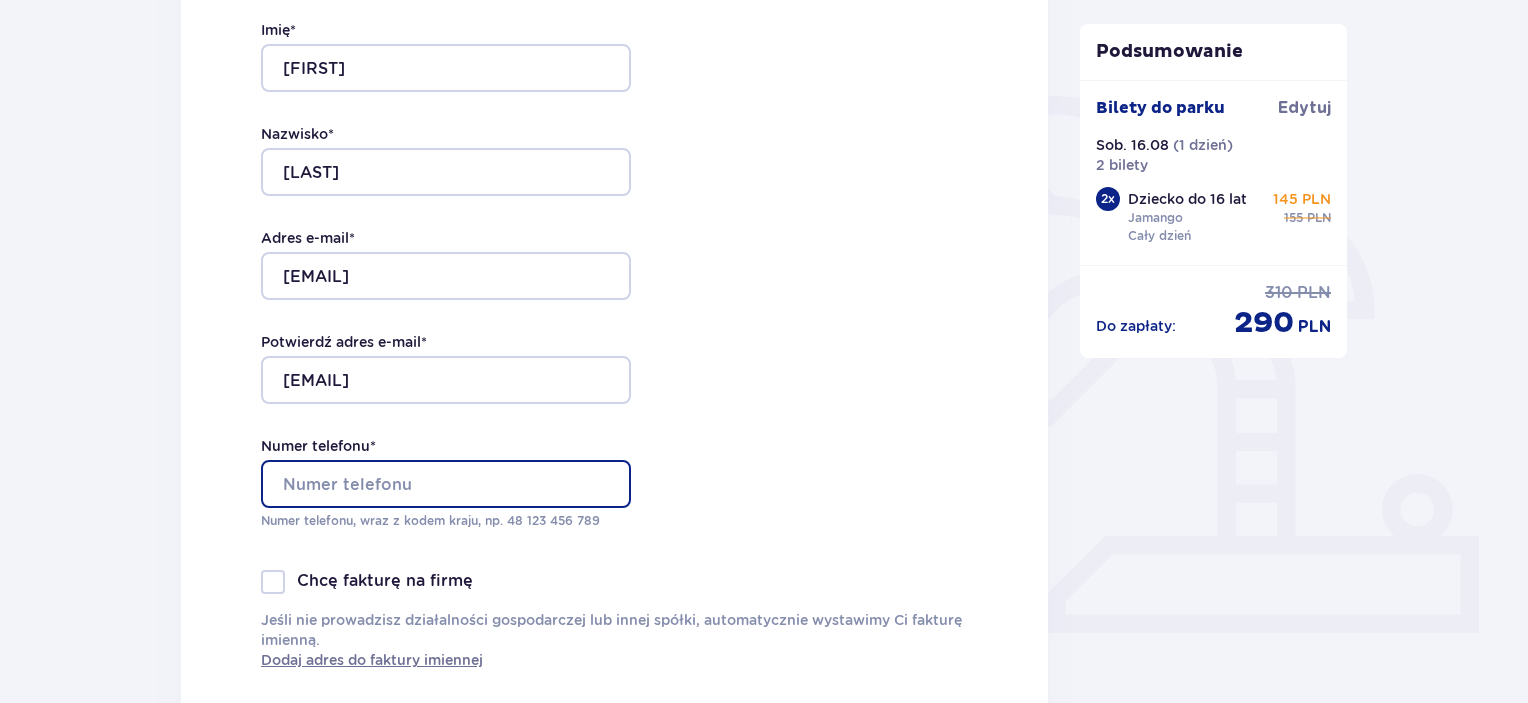 click on "Numer telefonu *" at bounding box center [446, 484] 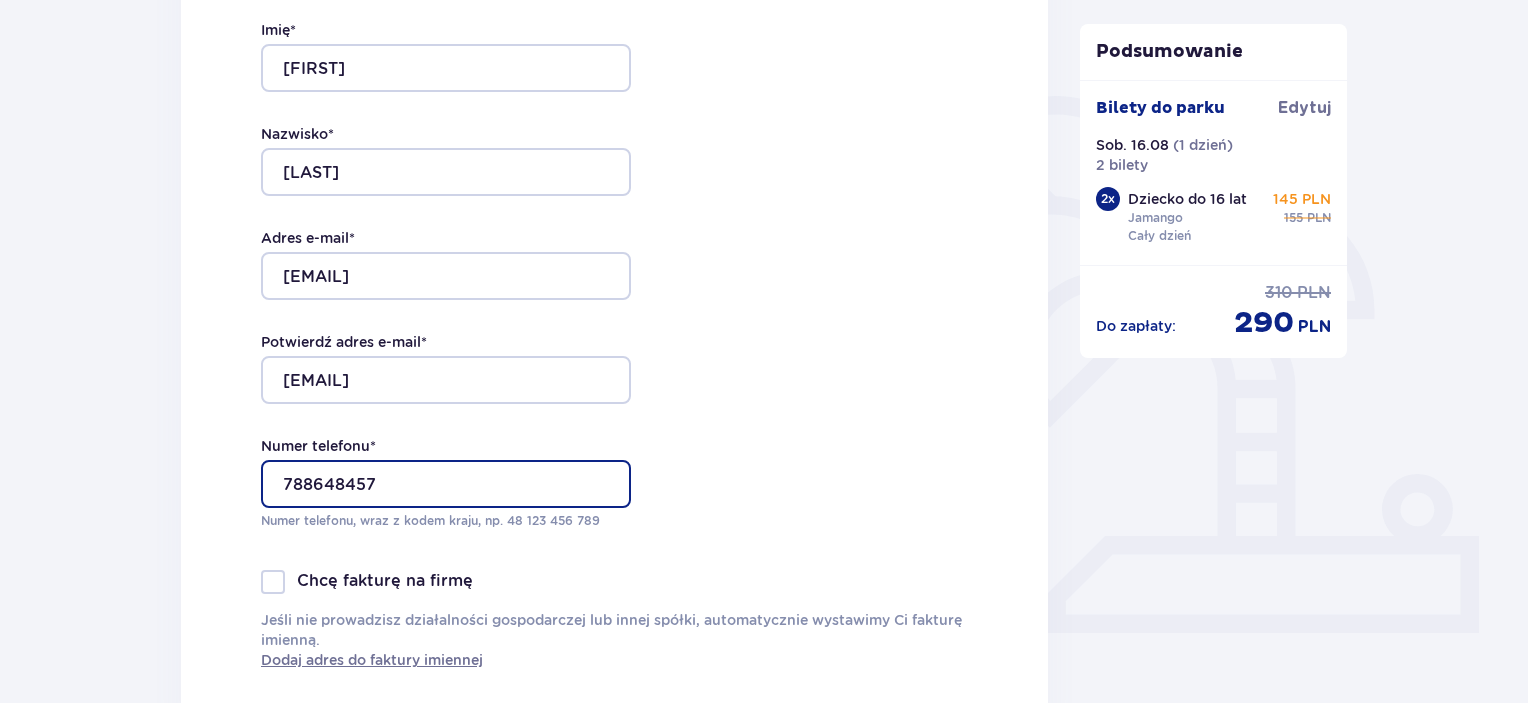 click on "788648457" at bounding box center [446, 484] 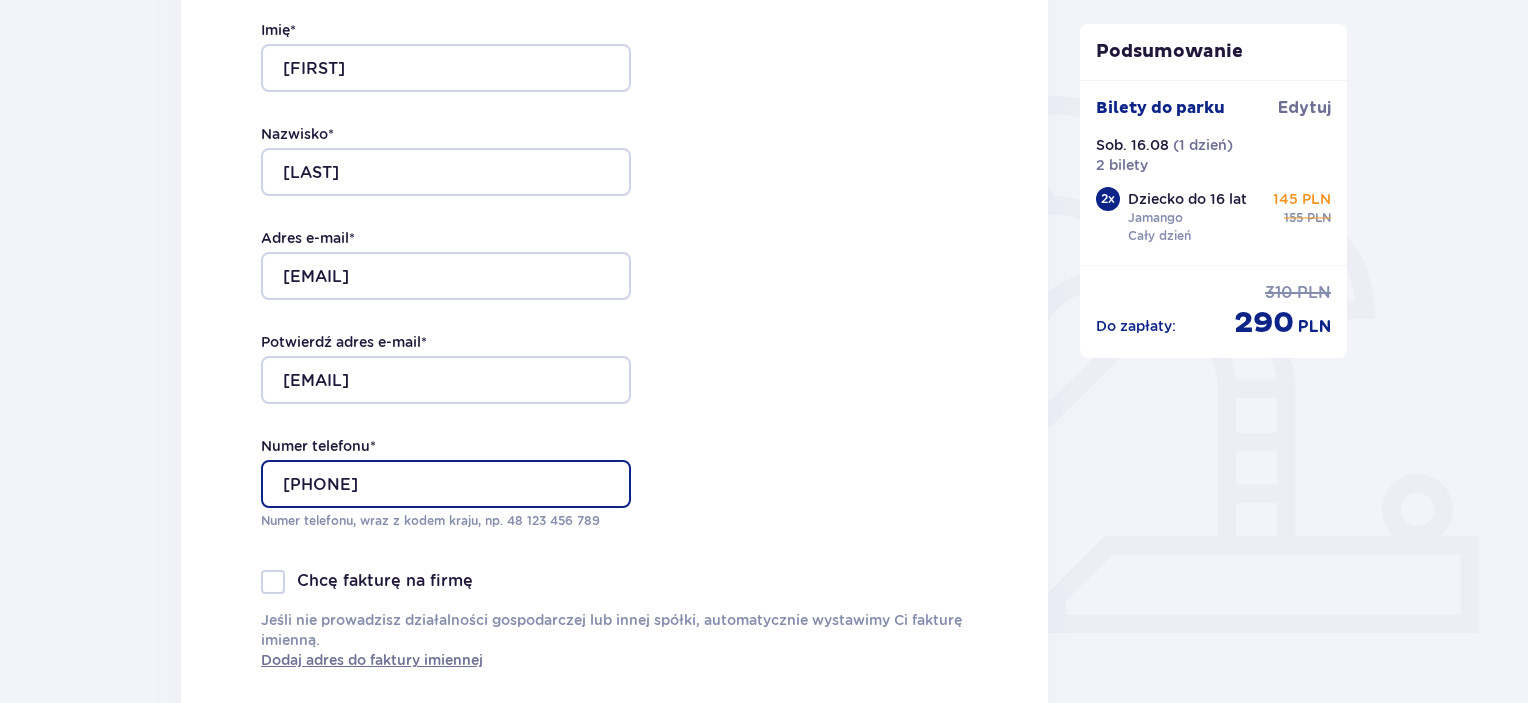 type on "48 788648457" 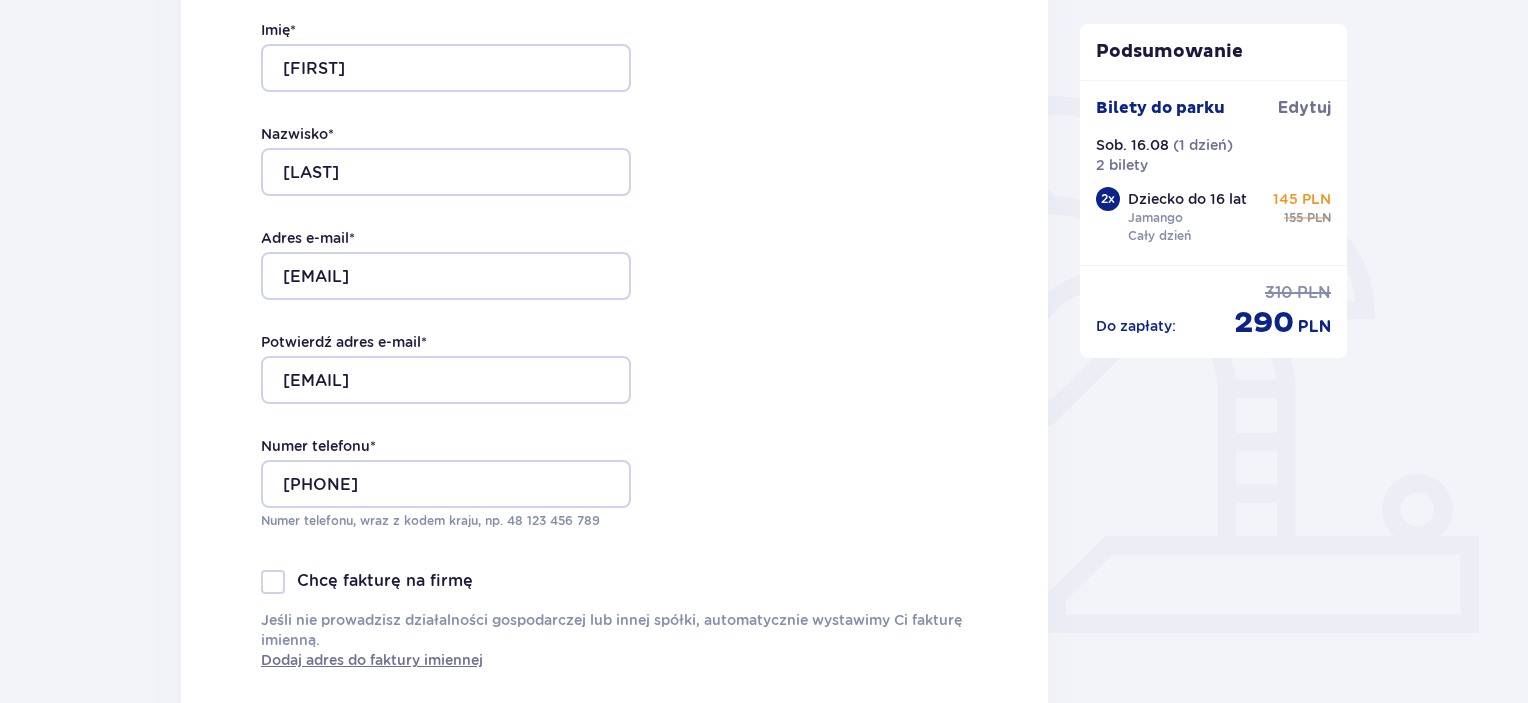 click on "Dane kontaktowe Imię * Agnieszka Nazwisko * Sawicka Adres e-mail * biuro@stpsc.pl Potwierdź adres e-mail * biuro@stpsc.pl Numer telefonu * 48 788648457 Numer telefonu, wraz z kodem kraju, np. 48 ​123 ​456 ​789 Chcę fakturę na firmę Jeśli nie prowadzisz działalności gospodarczej lub innej spółki, automatycznie wystawimy Ci fakturę imienną. Dodaj adres do faktury imiennej" at bounding box center [614, 306] 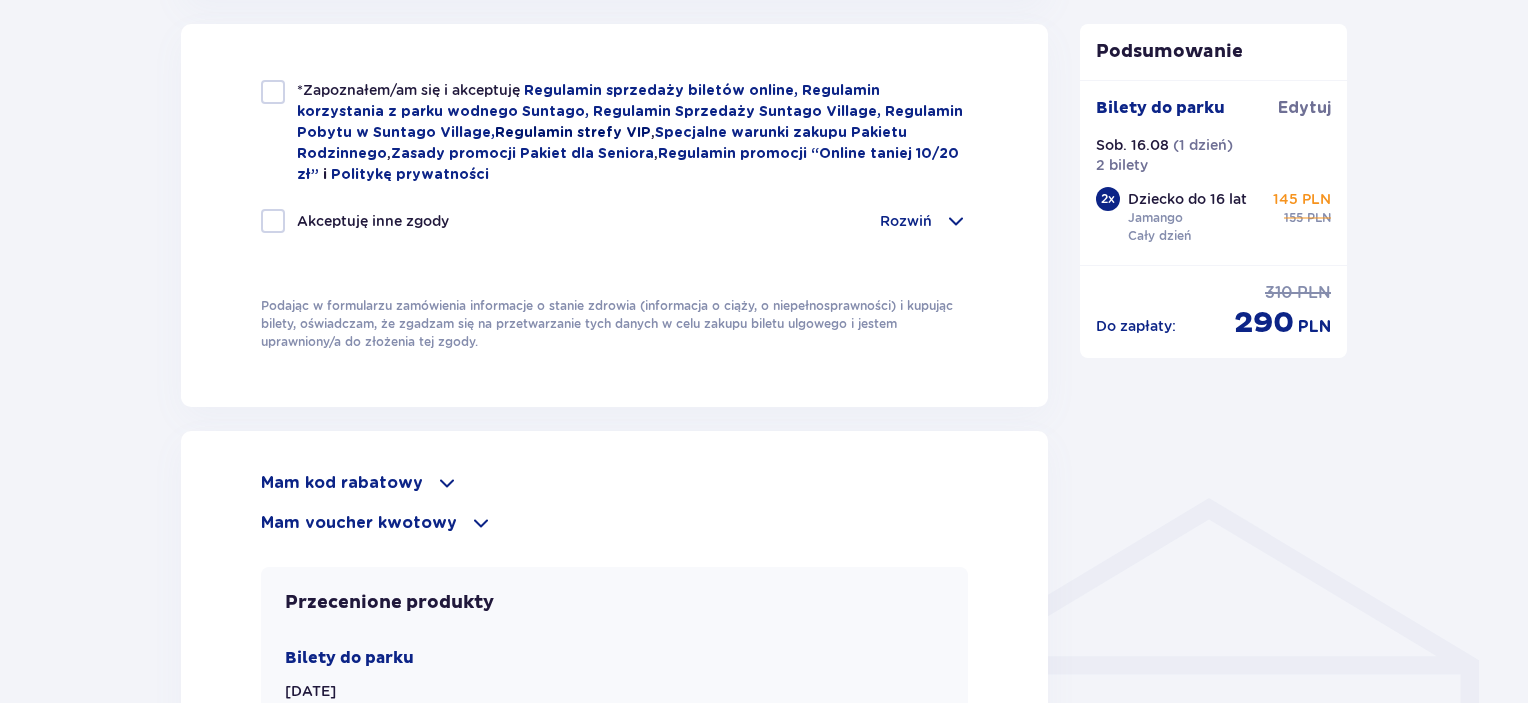 scroll, scrollTop: 1200, scrollLeft: 0, axis: vertical 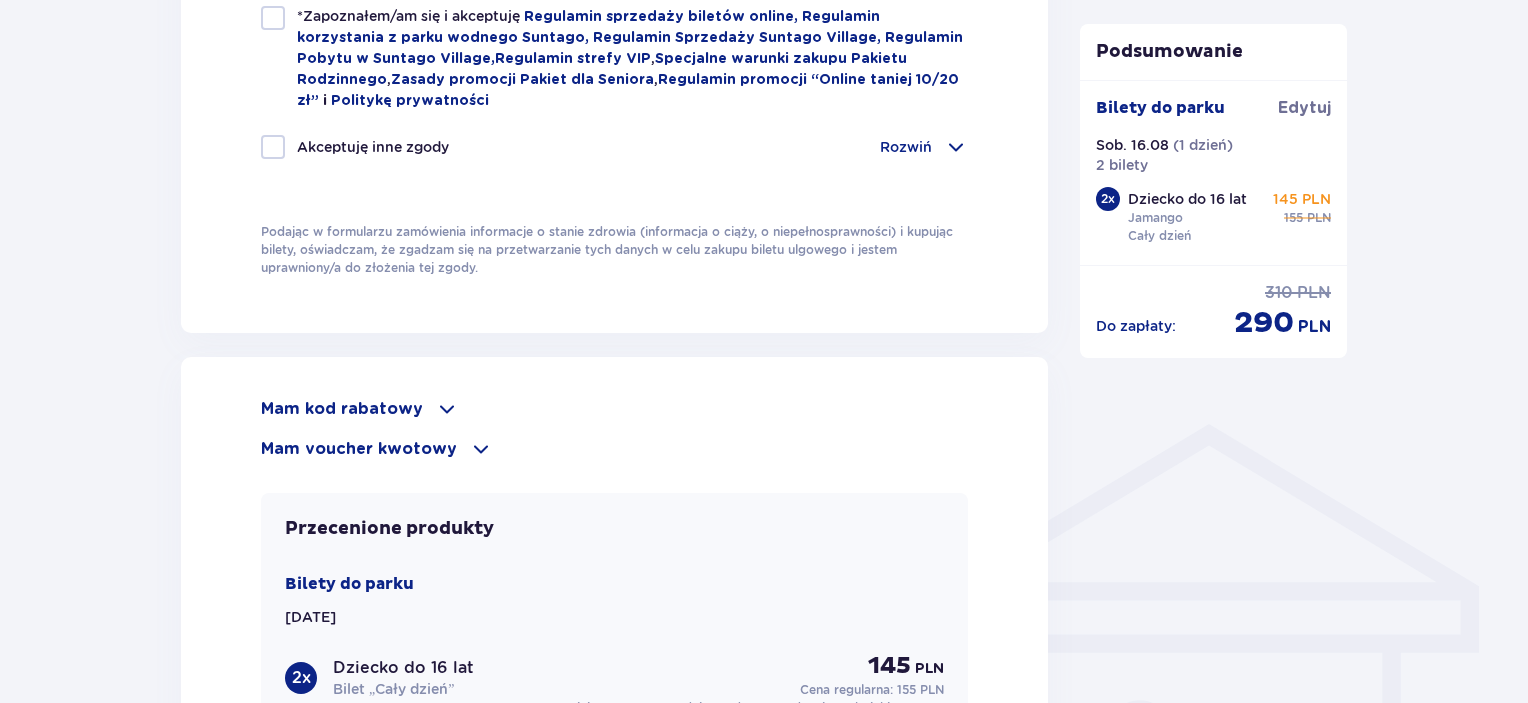 click at bounding box center [273, 18] 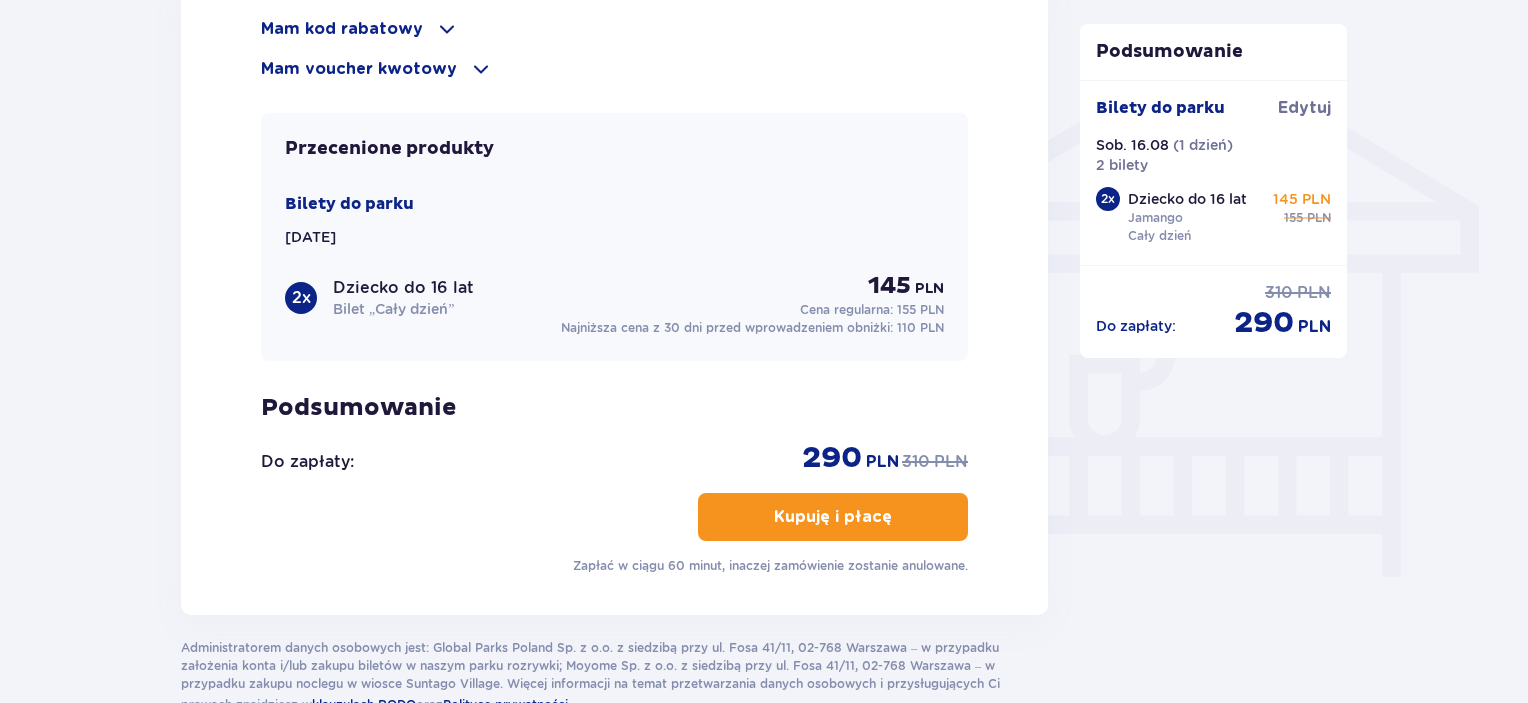 scroll, scrollTop: 1700, scrollLeft: 0, axis: vertical 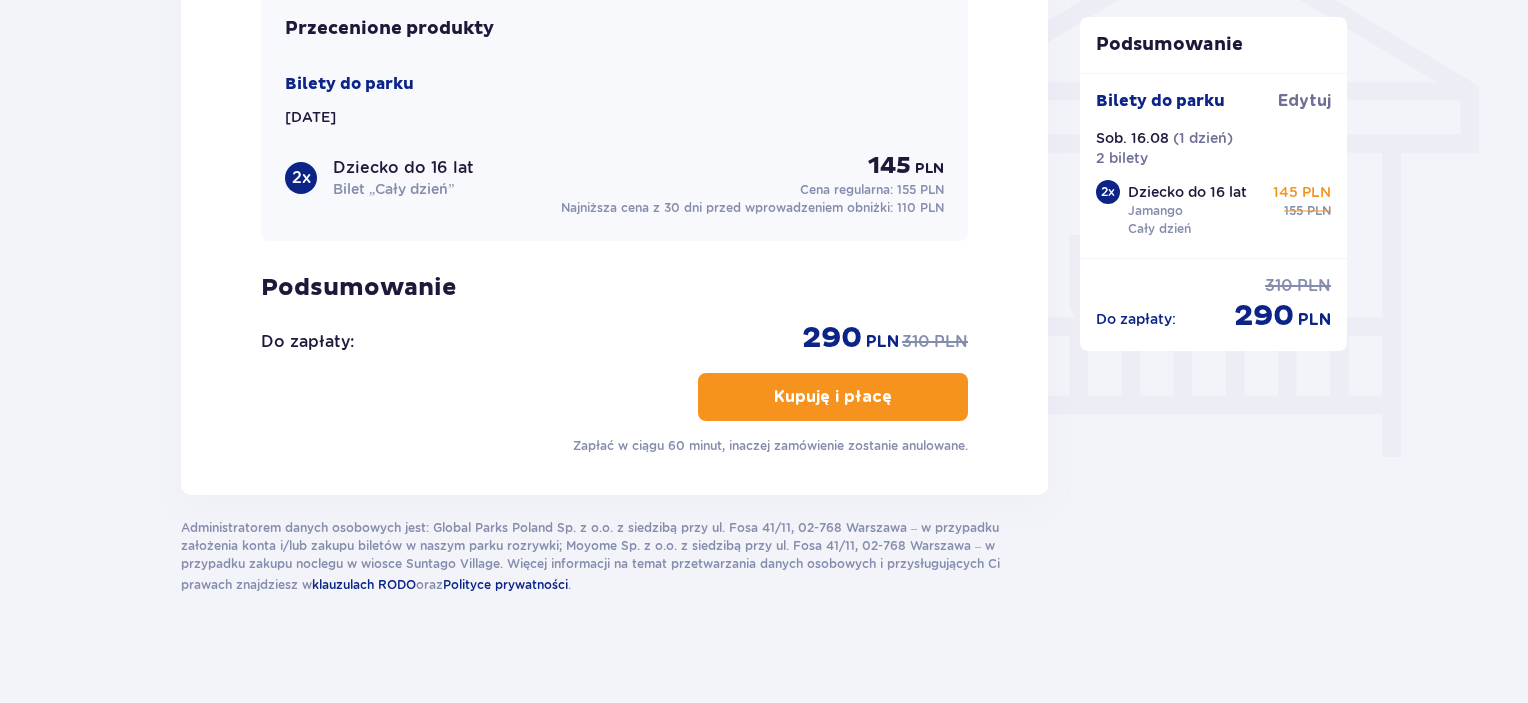 click on "Kupuję i płacę" at bounding box center (833, 397) 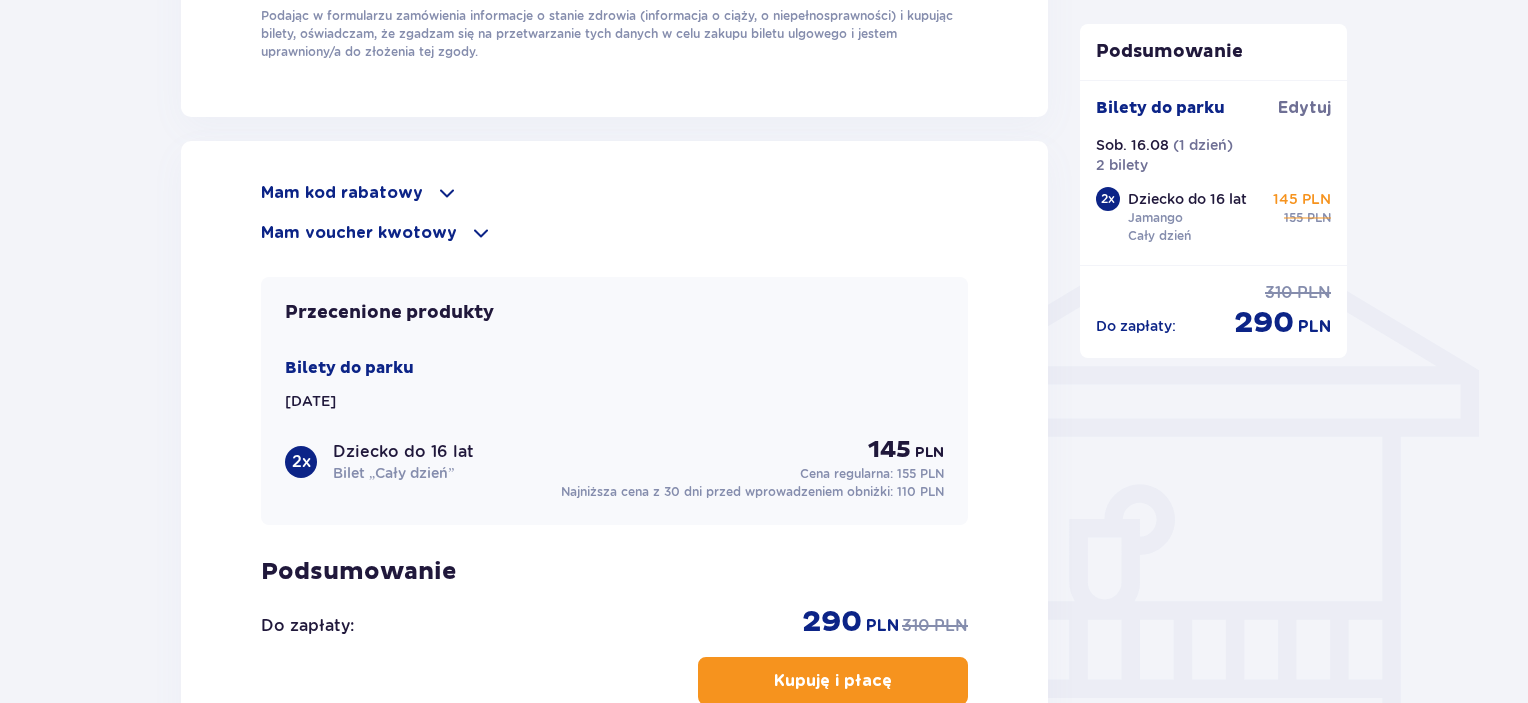 scroll, scrollTop: 1400, scrollLeft: 0, axis: vertical 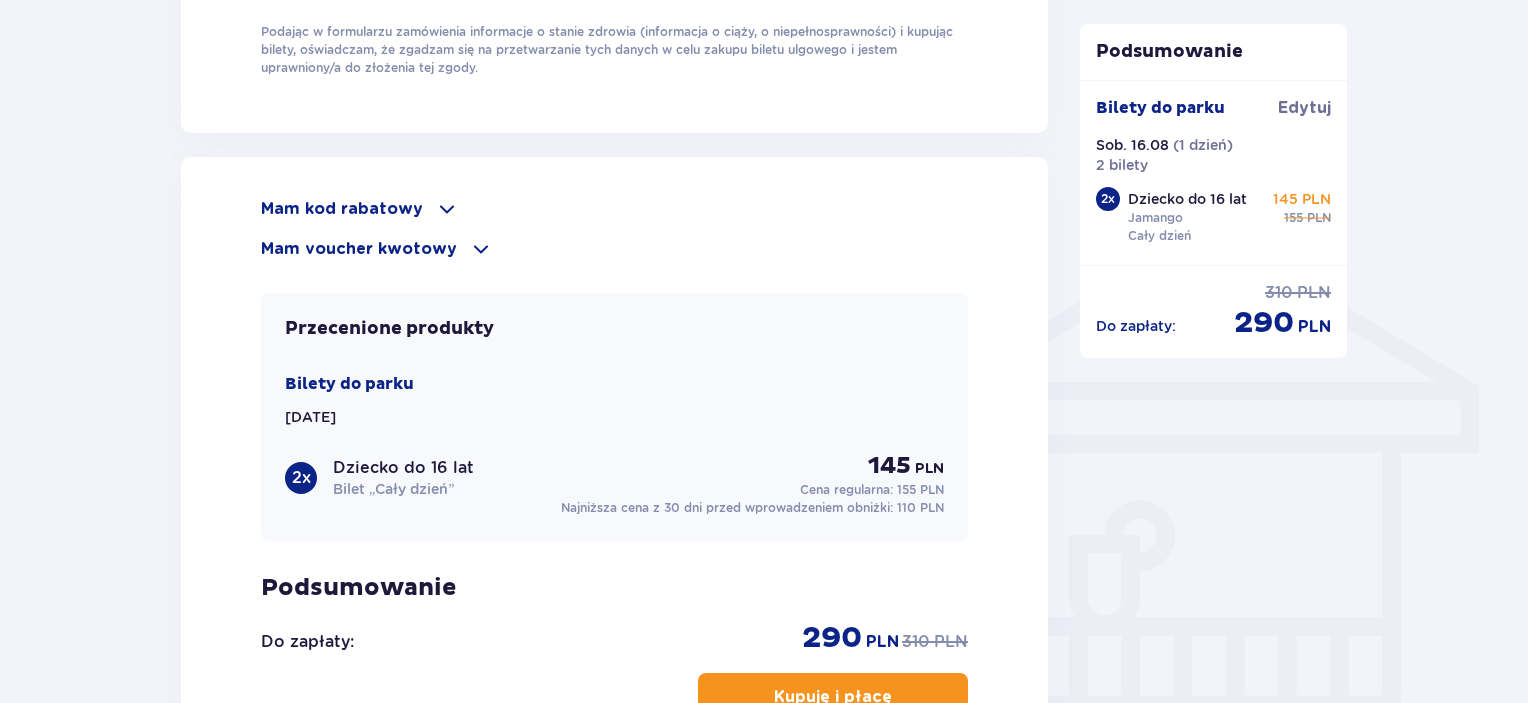 click on "Mam voucher kwotowy" at bounding box center [359, 249] 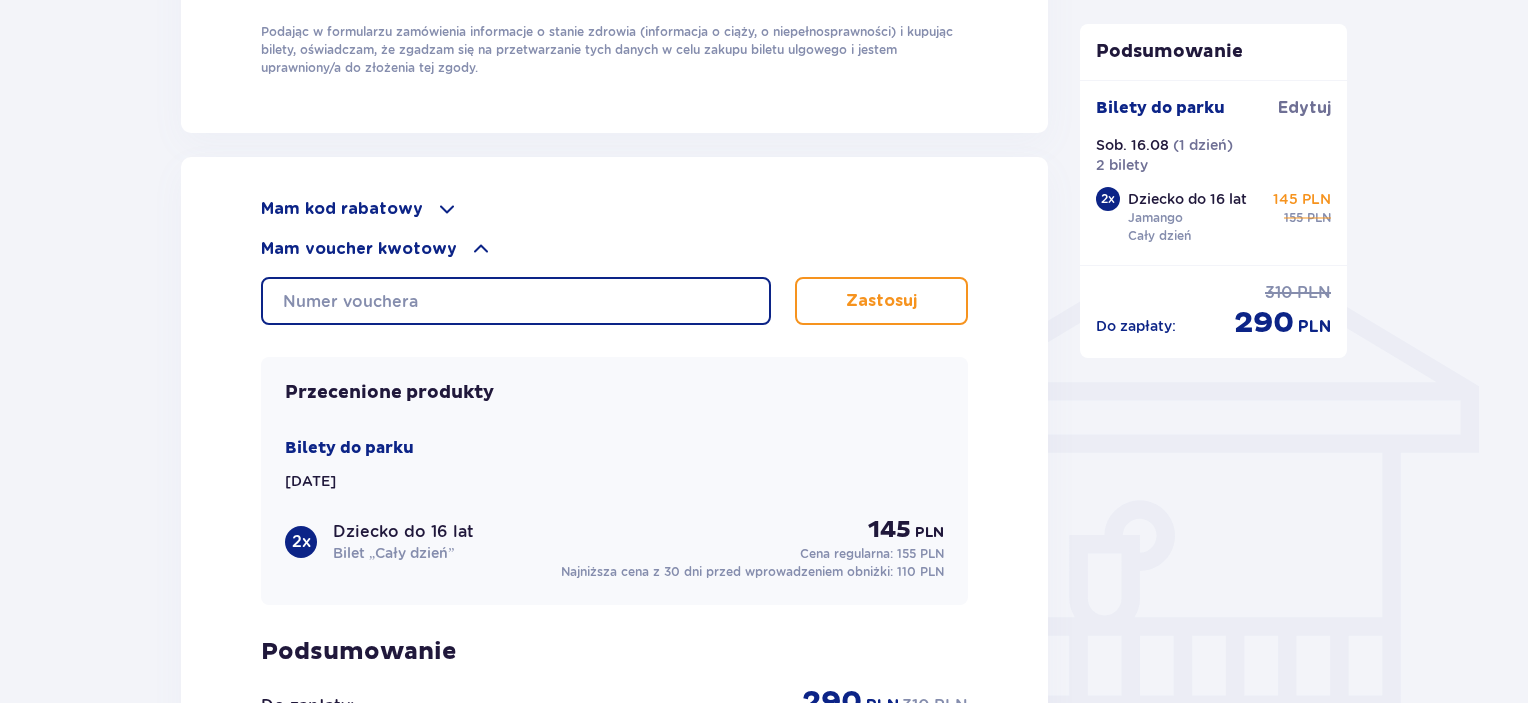 click at bounding box center [516, 301] 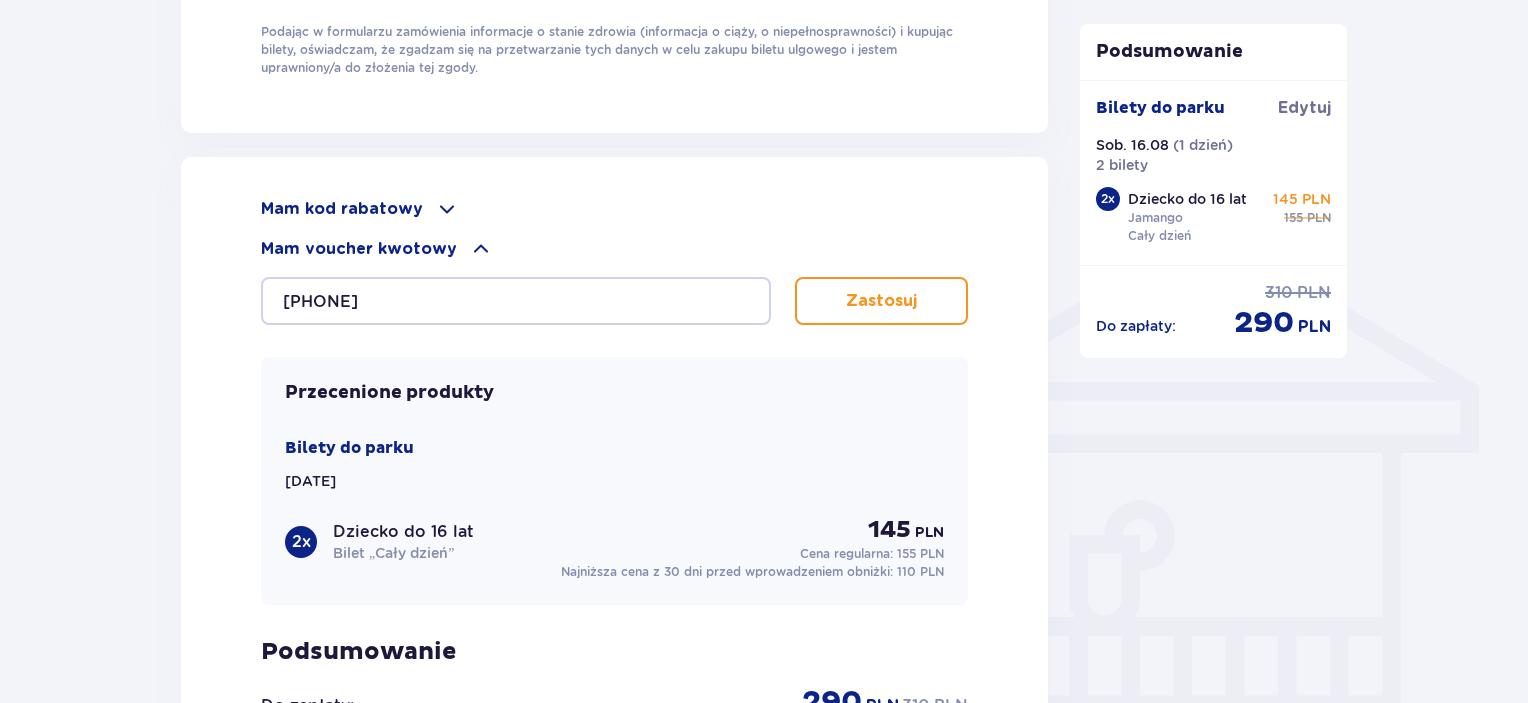 click on "Zastosuj" at bounding box center [881, 301] 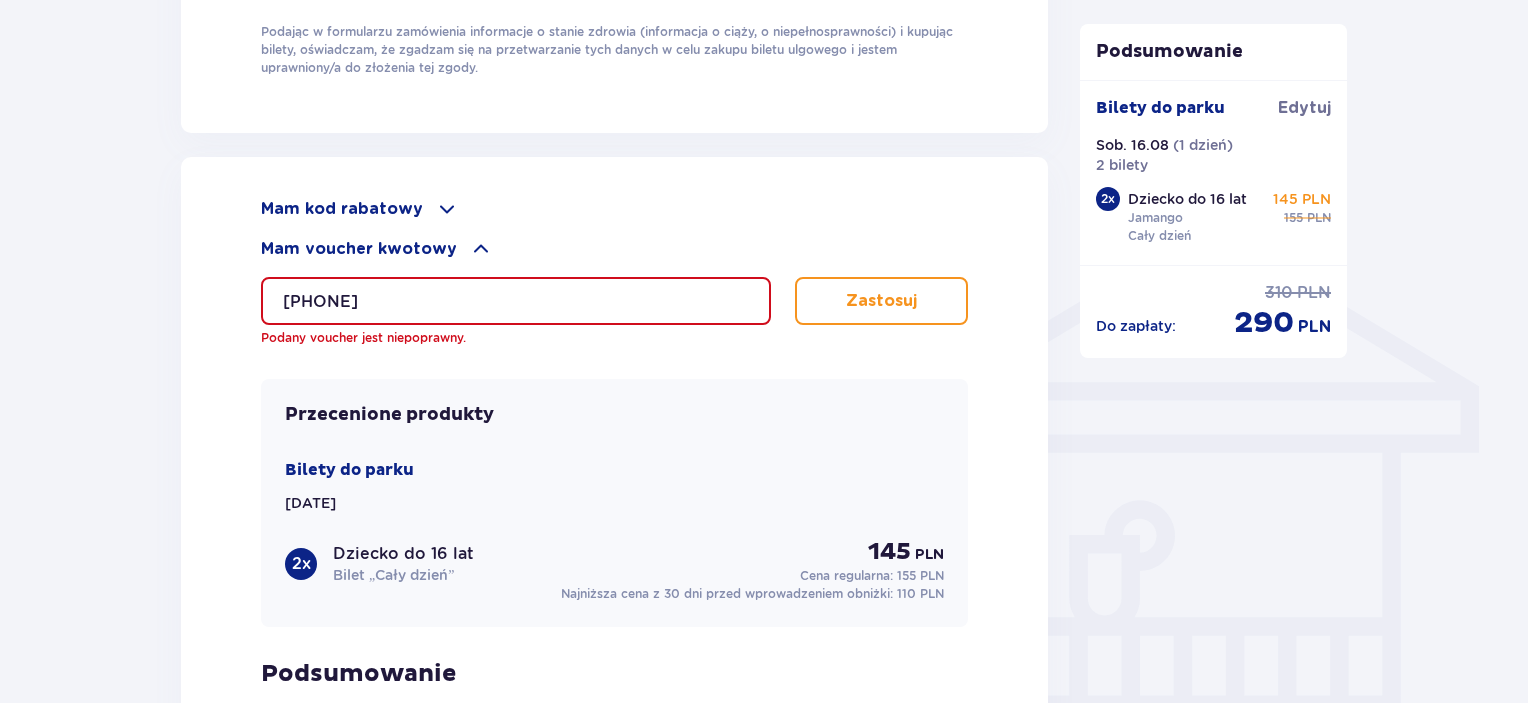 drag, startPoint x: 565, startPoint y: 277, endPoint x: 309, endPoint y: 299, distance: 256.94357 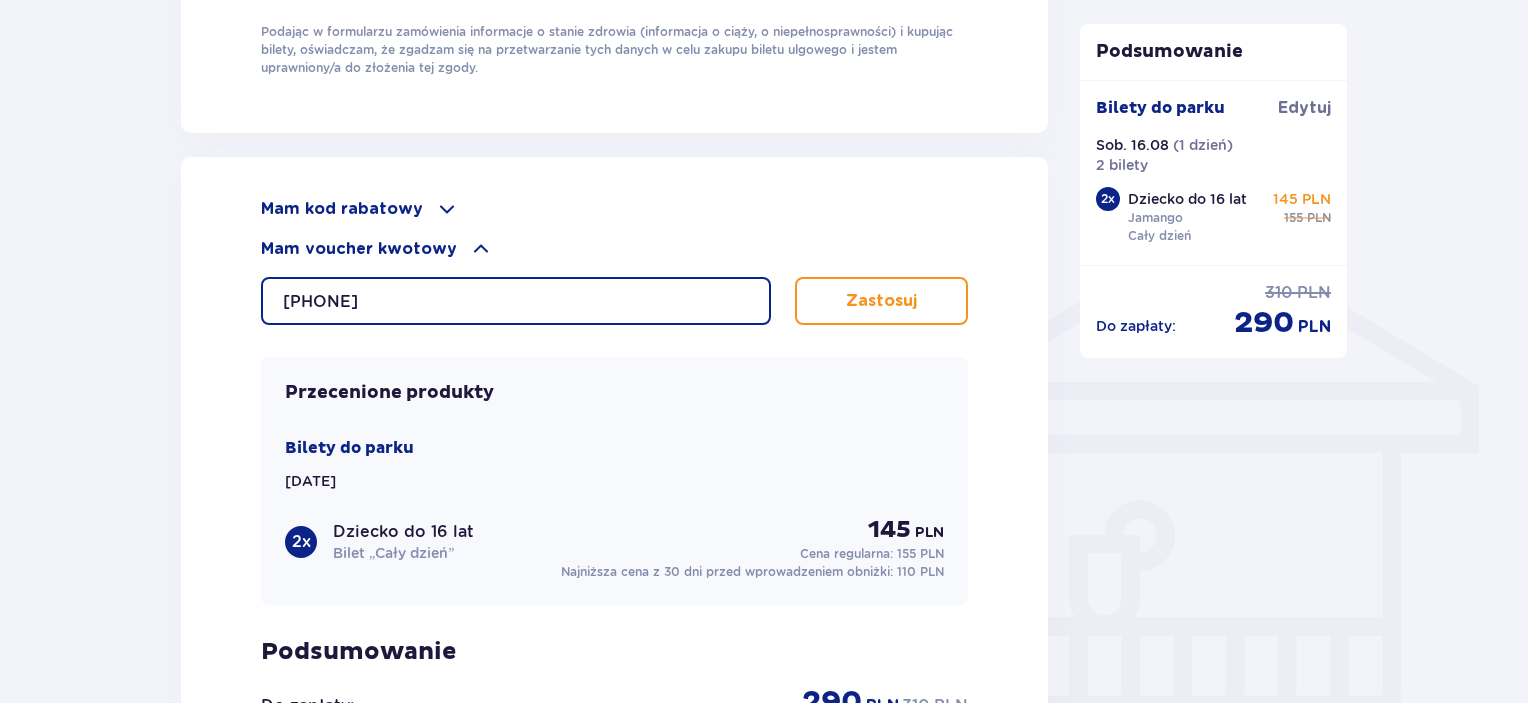 type on "0680005111569543" 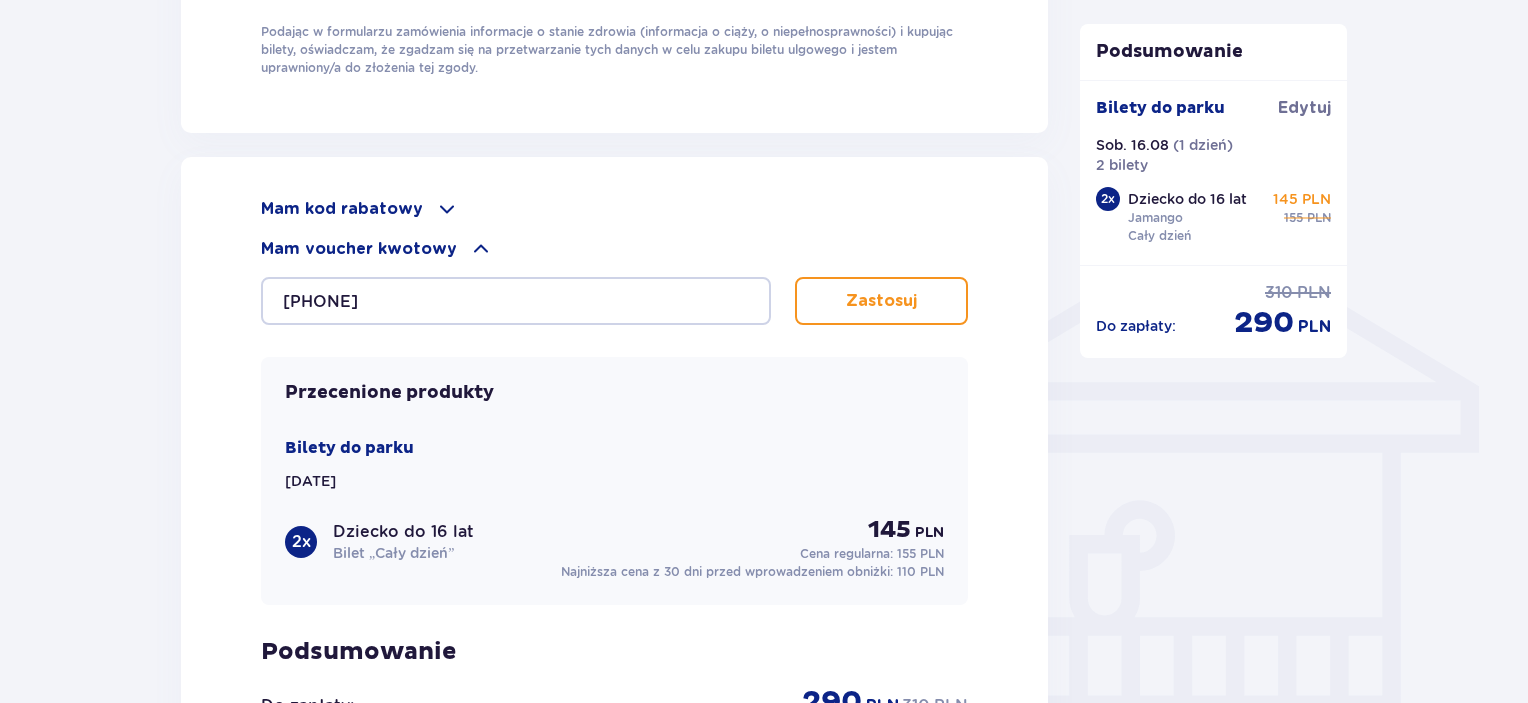 click on "Mam kod rabatowy Zastosuj Mam voucher kwotowy 0680005111569543 Zastosuj Przecenione produkty Bilety do parku Sob. 16.08.25 2 x Dziecko do 16 lat Bilet „Cały dzień” 145 PLN Cena regularna:   155 PLN Najniższa cena z 30 dni przed wprowadzeniem obniżki:   110 PLN Podsumowanie Do zapłaty : 290 PLN 310 PLN Kupuję i płacę Zapłać w ciągu 60 minut, inaczej zamówienie zostanie anulowane." at bounding box center (614, 508) 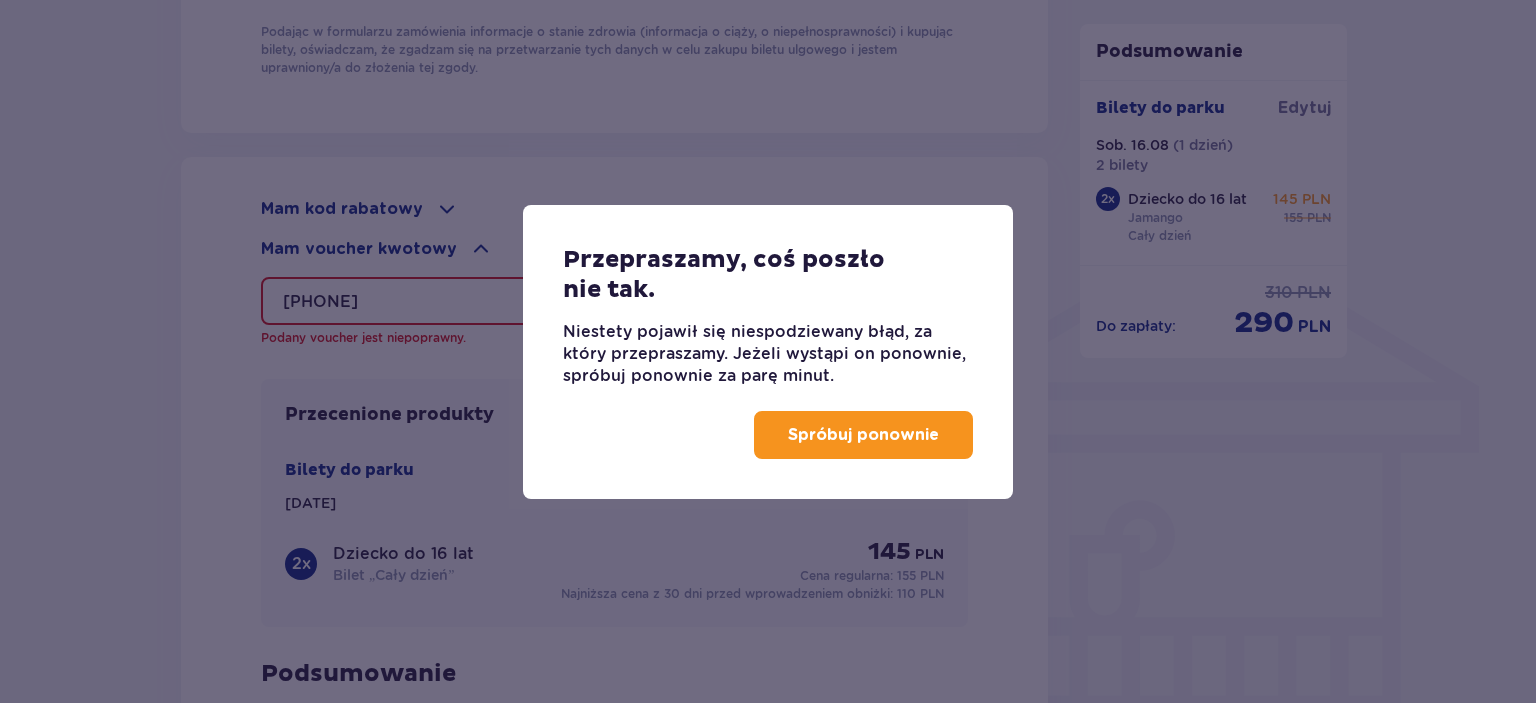 click on "Spróbuj ponownie" at bounding box center [863, 435] 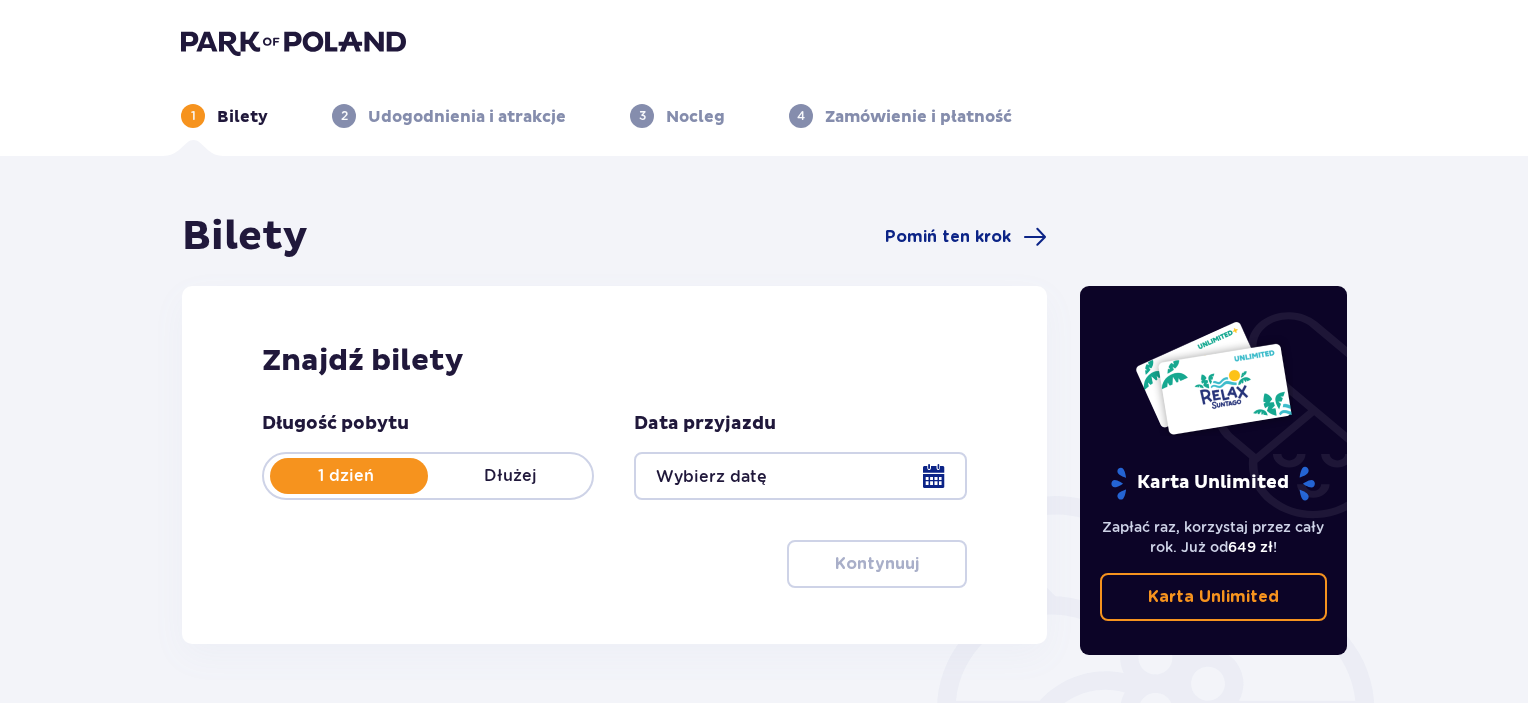 scroll, scrollTop: 0, scrollLeft: 0, axis: both 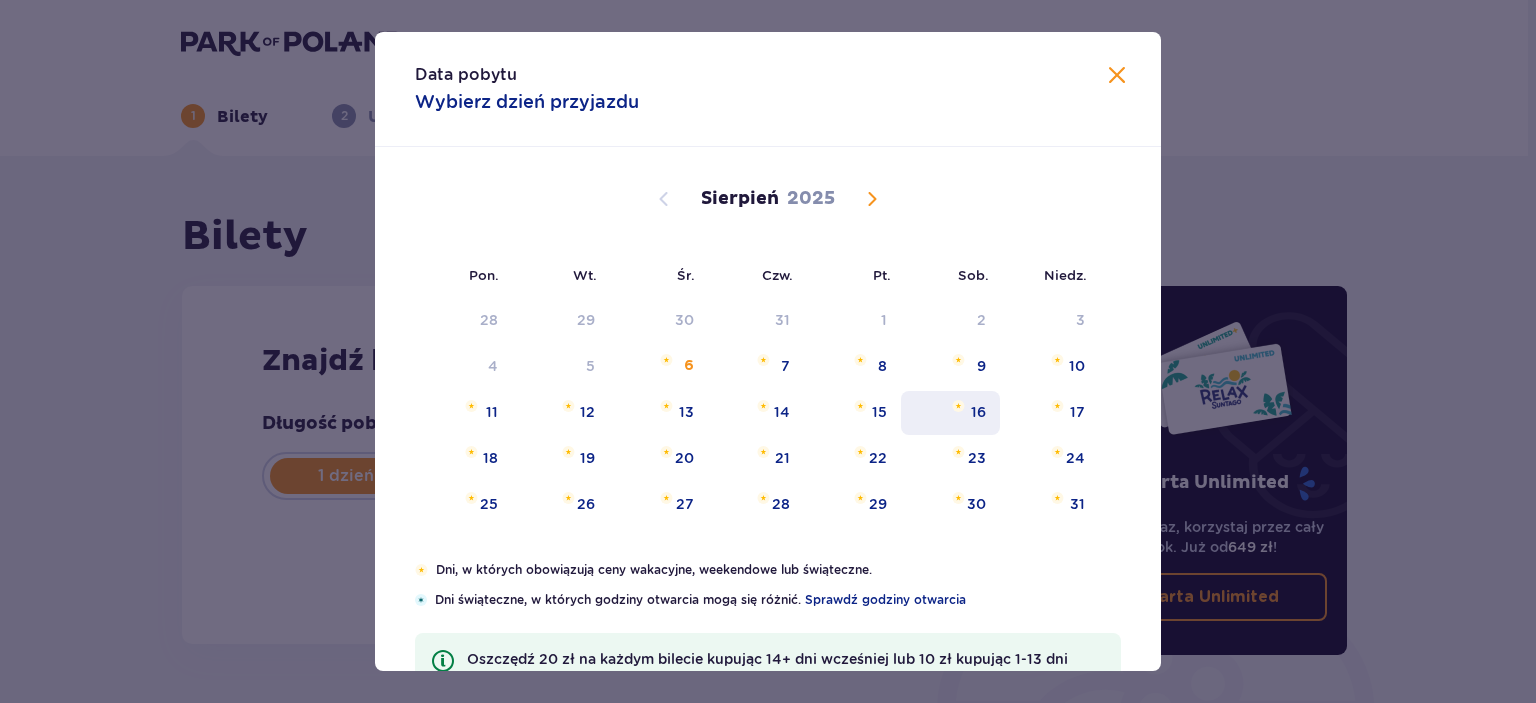 click on "16" at bounding box center [950, 413] 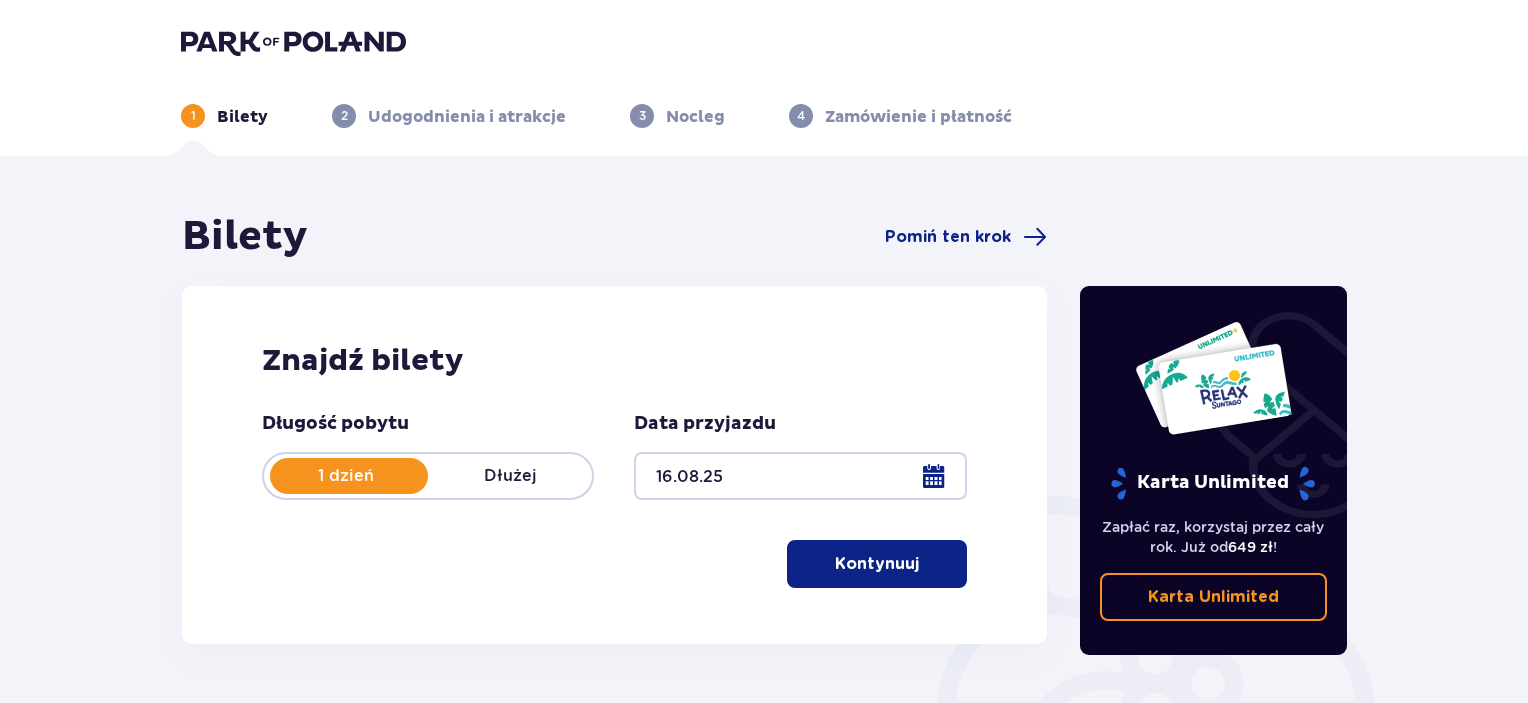 click on "Kontynuuj" at bounding box center [877, 564] 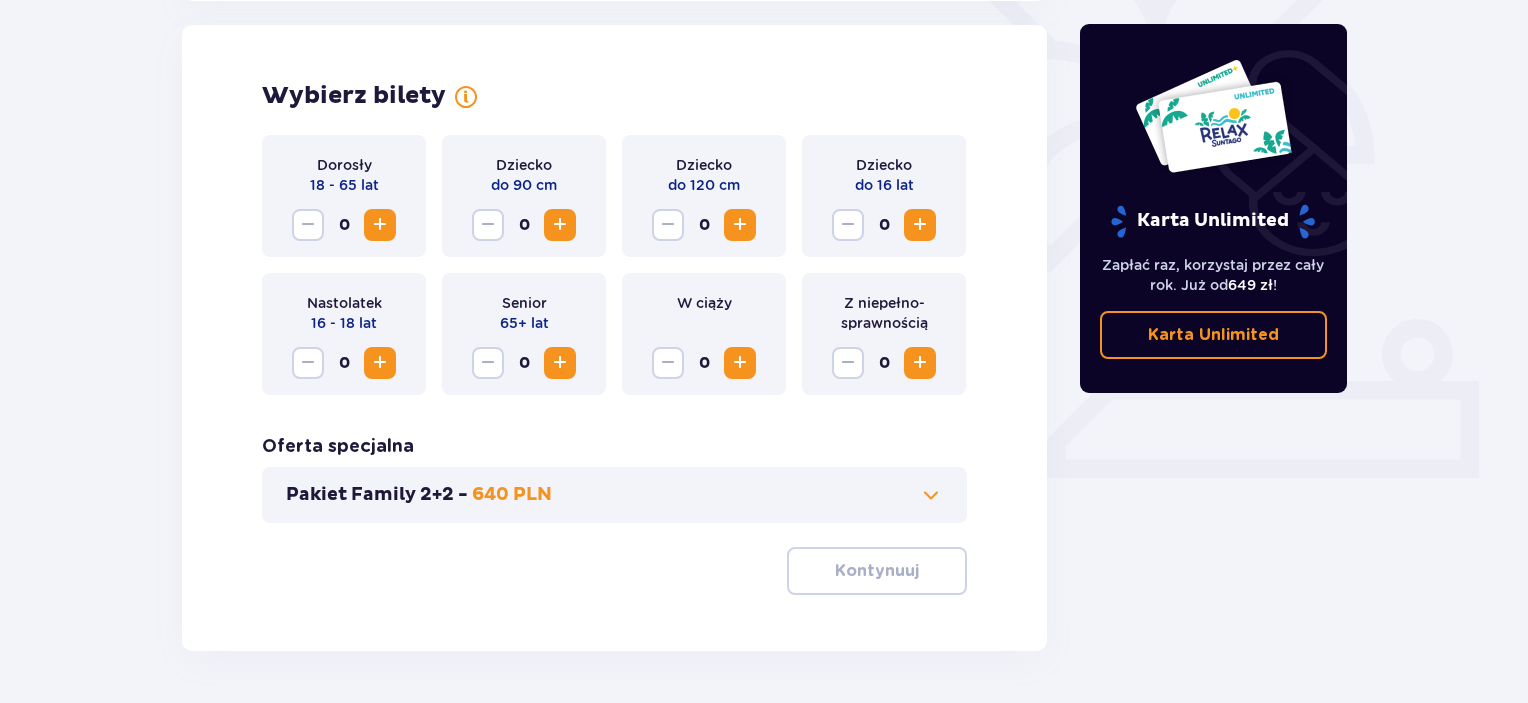 scroll, scrollTop: 556, scrollLeft: 0, axis: vertical 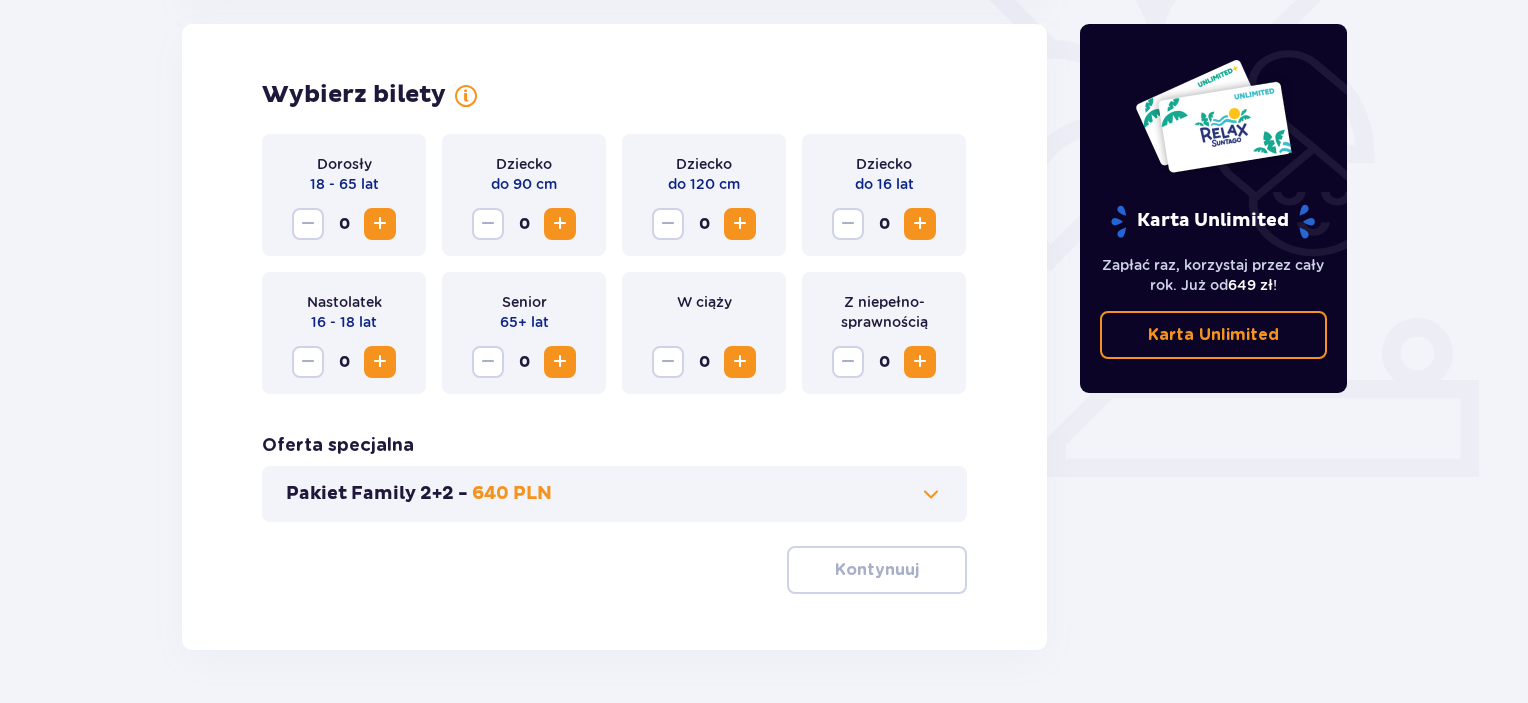 click at bounding box center (920, 224) 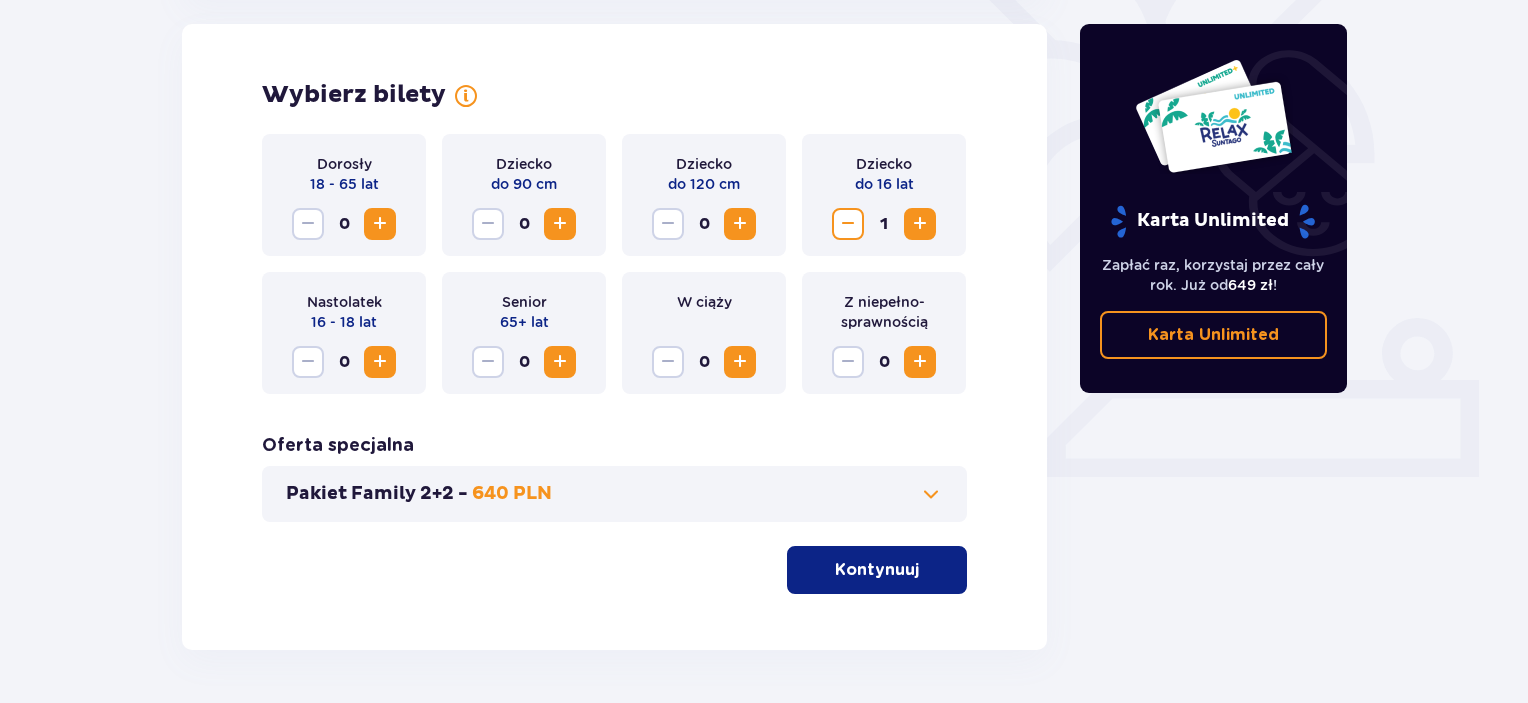 click at bounding box center [920, 224] 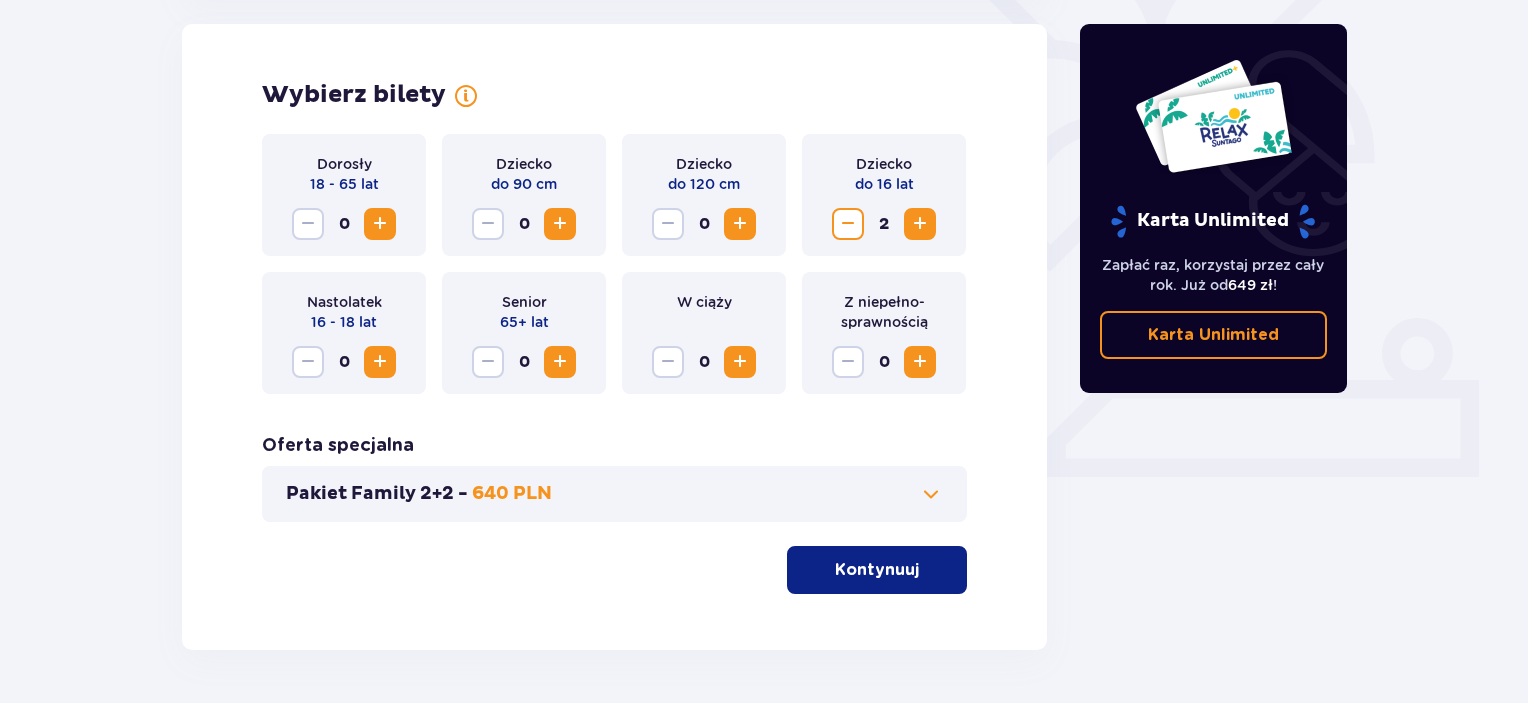 click on "Kontynuuj" at bounding box center [877, 570] 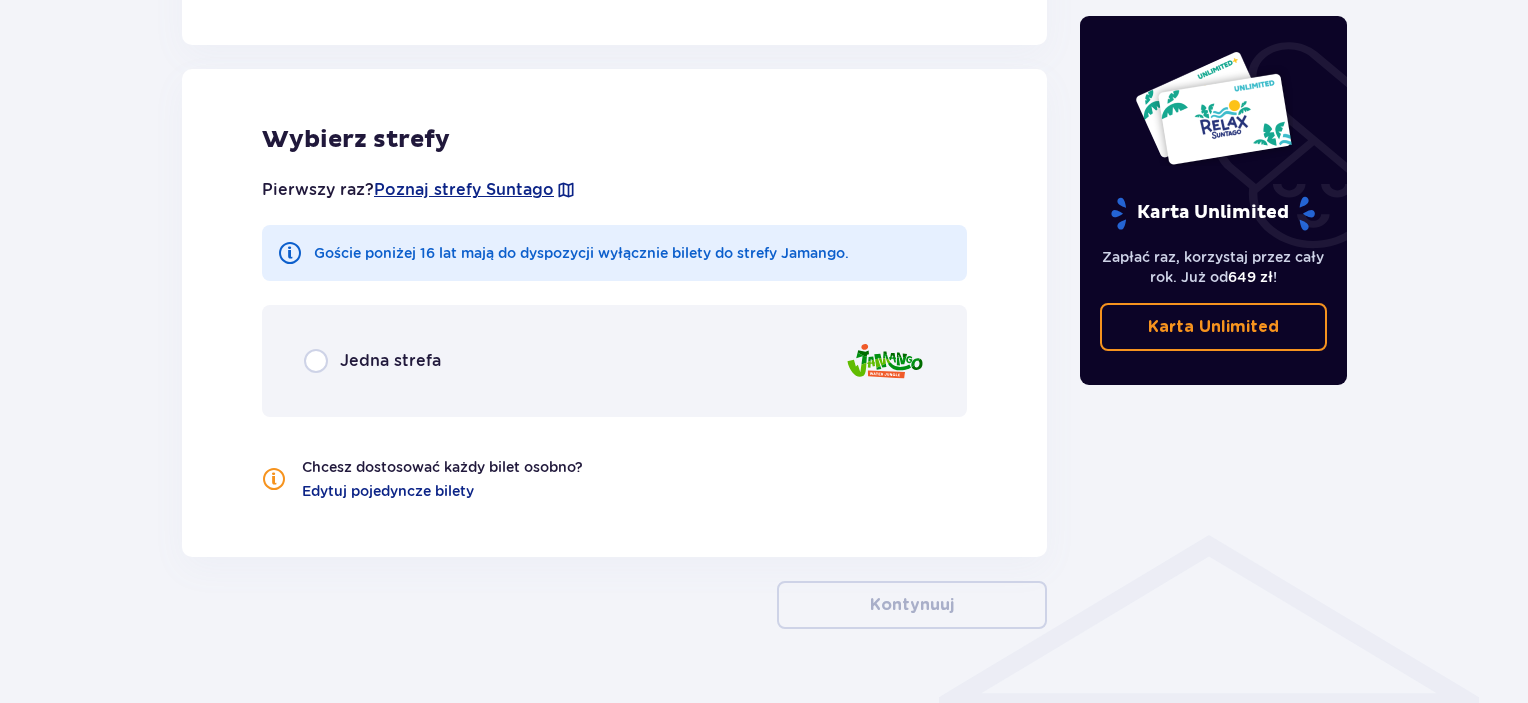 scroll, scrollTop: 1110, scrollLeft: 0, axis: vertical 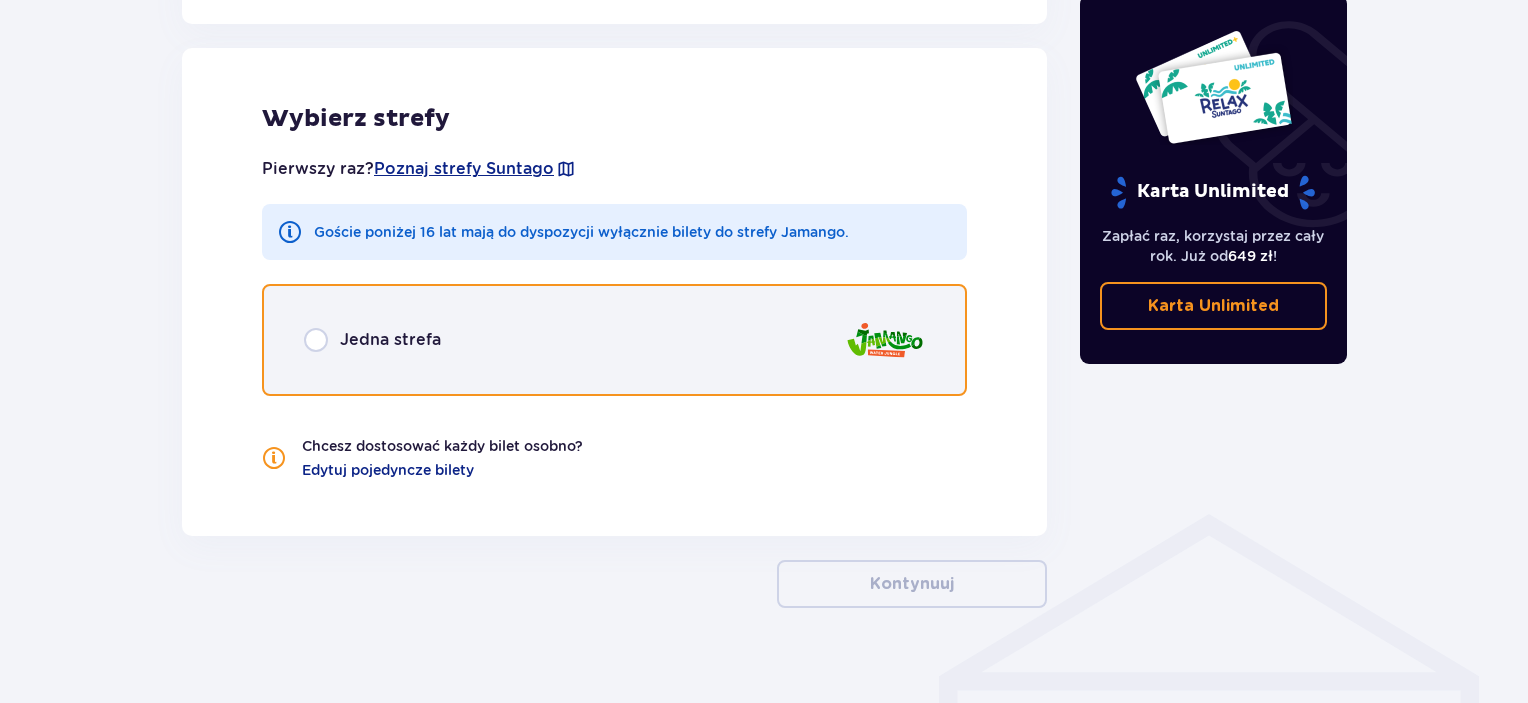 click at bounding box center [316, 340] 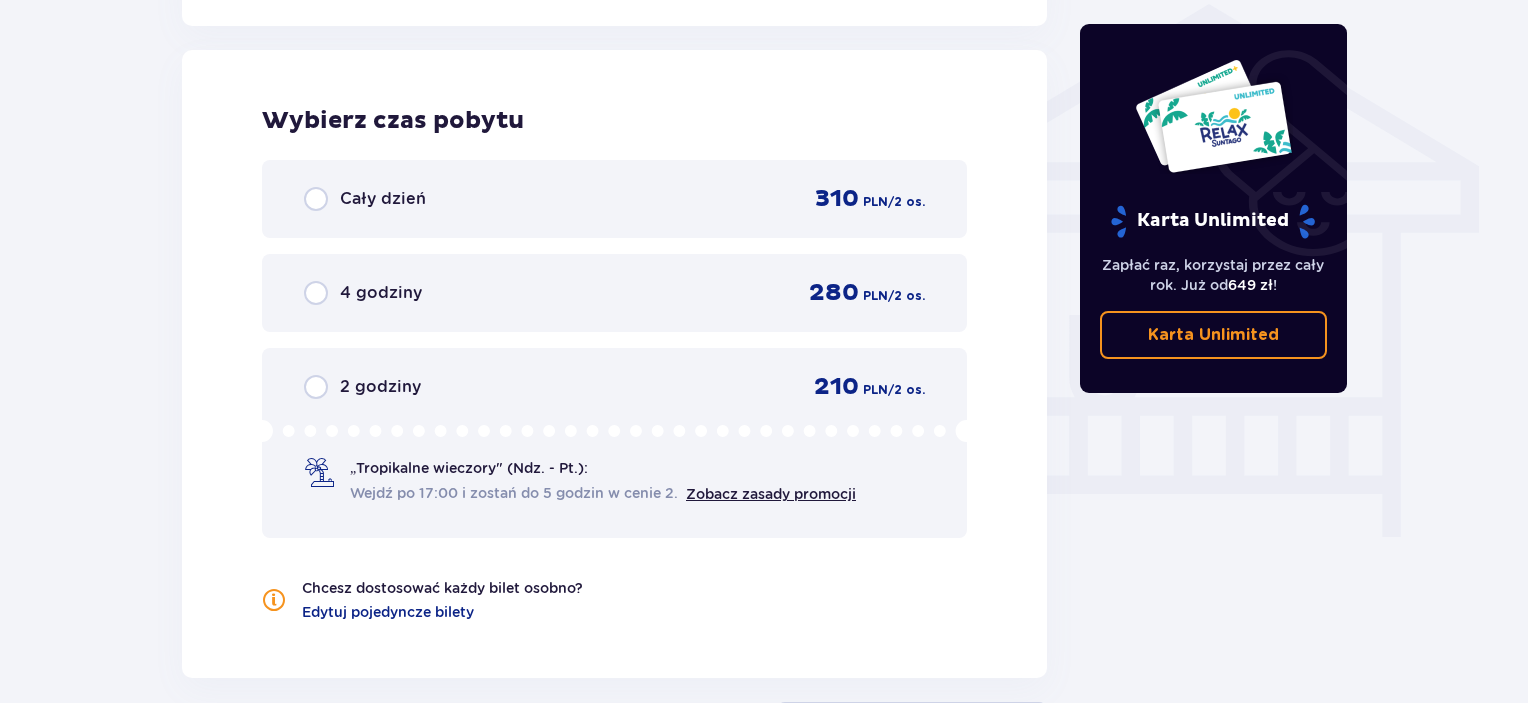 scroll, scrollTop: 1622, scrollLeft: 0, axis: vertical 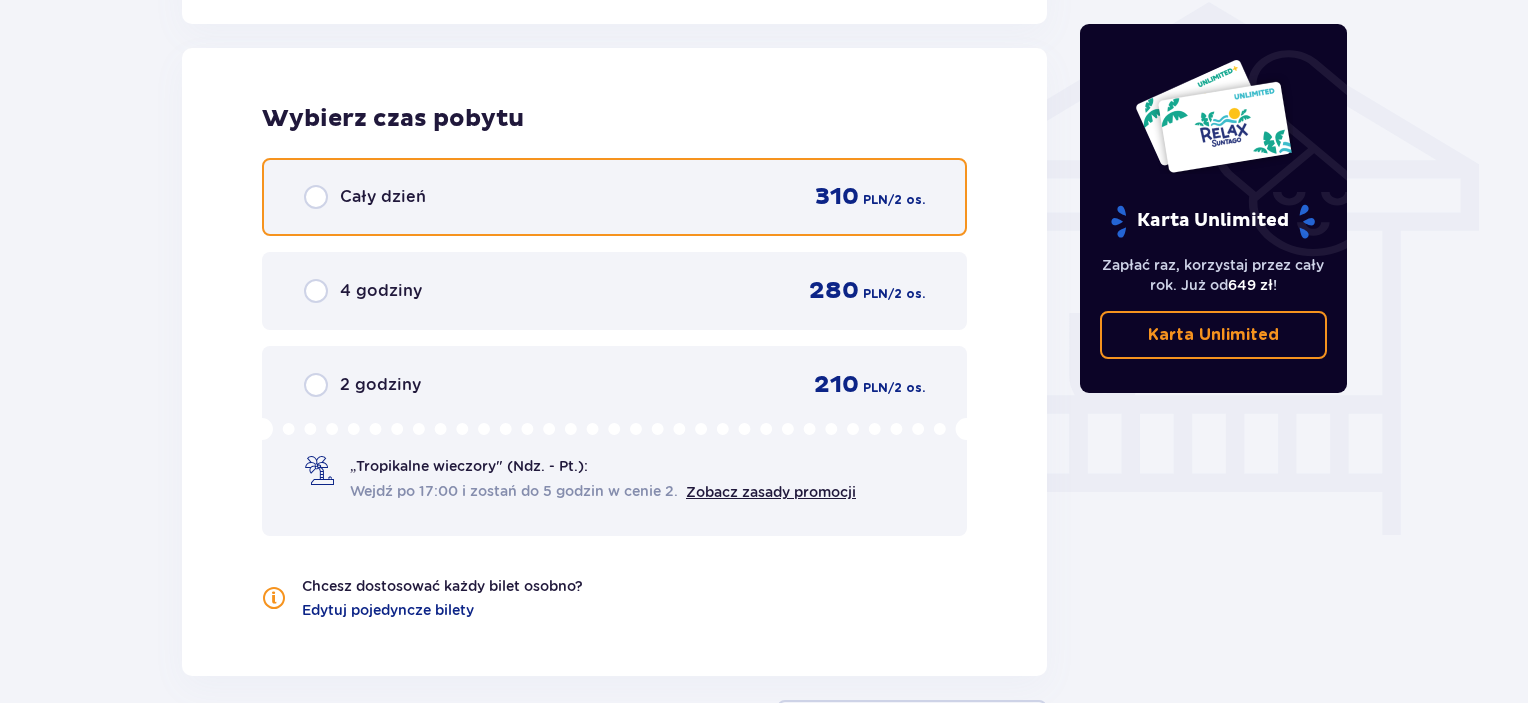 click at bounding box center [316, 197] 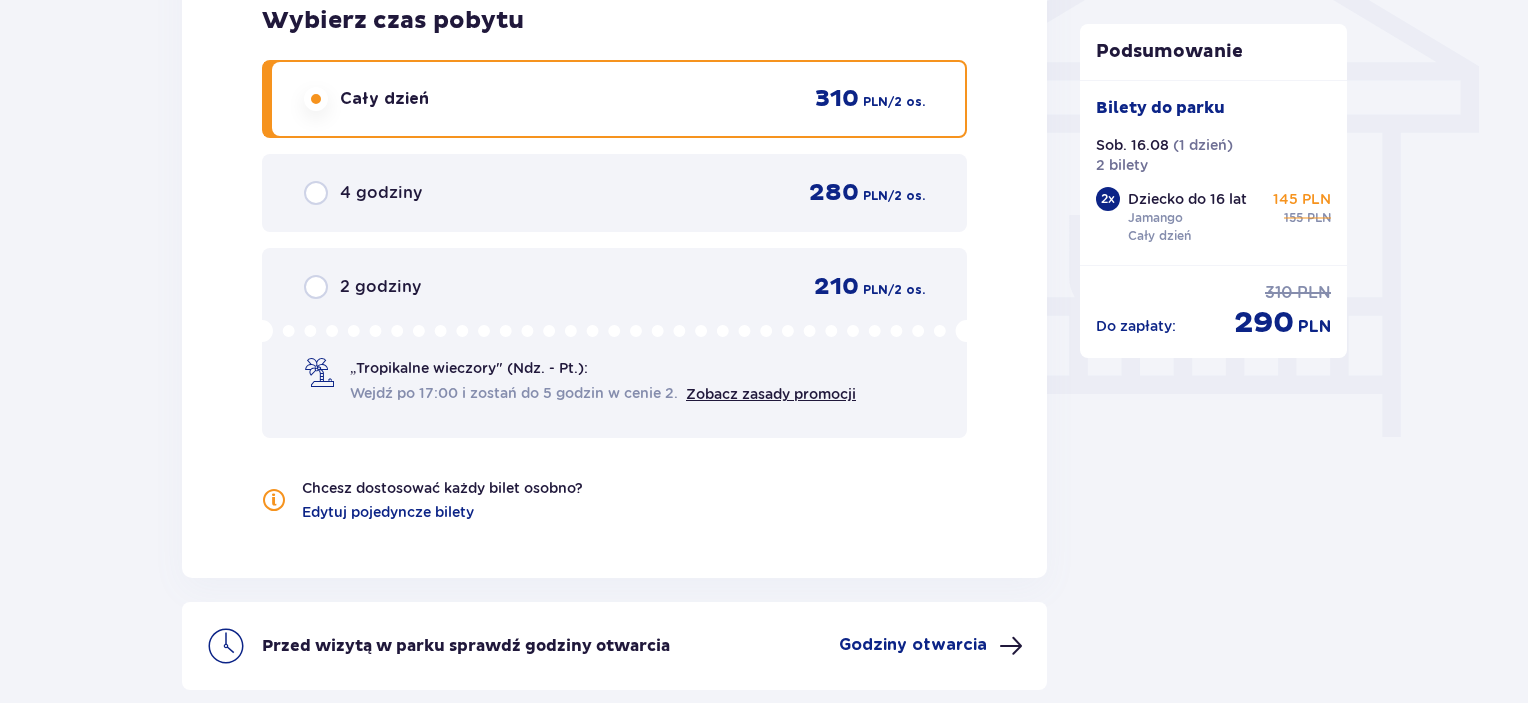 scroll, scrollTop: 1880, scrollLeft: 0, axis: vertical 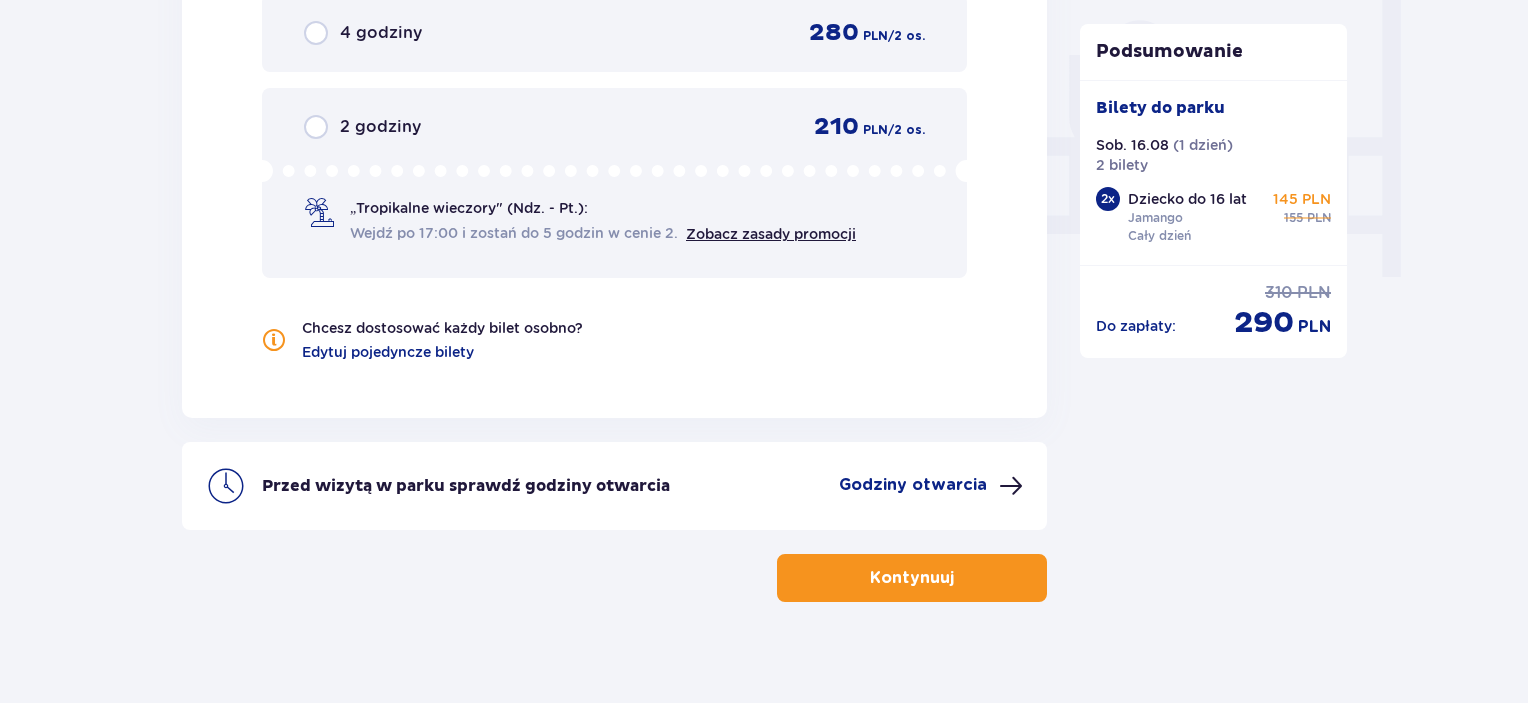 click on "Kontynuuj" at bounding box center [912, 578] 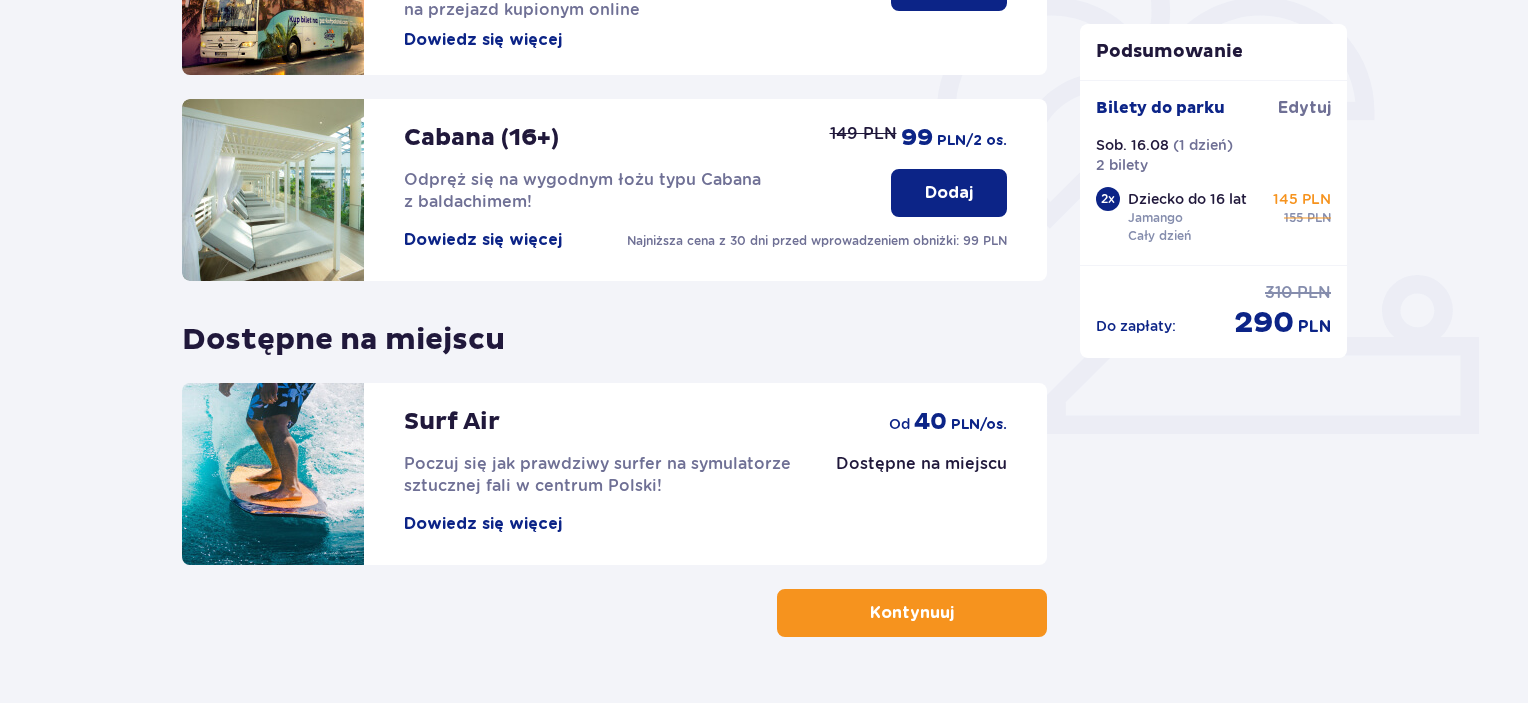 scroll, scrollTop: 600, scrollLeft: 0, axis: vertical 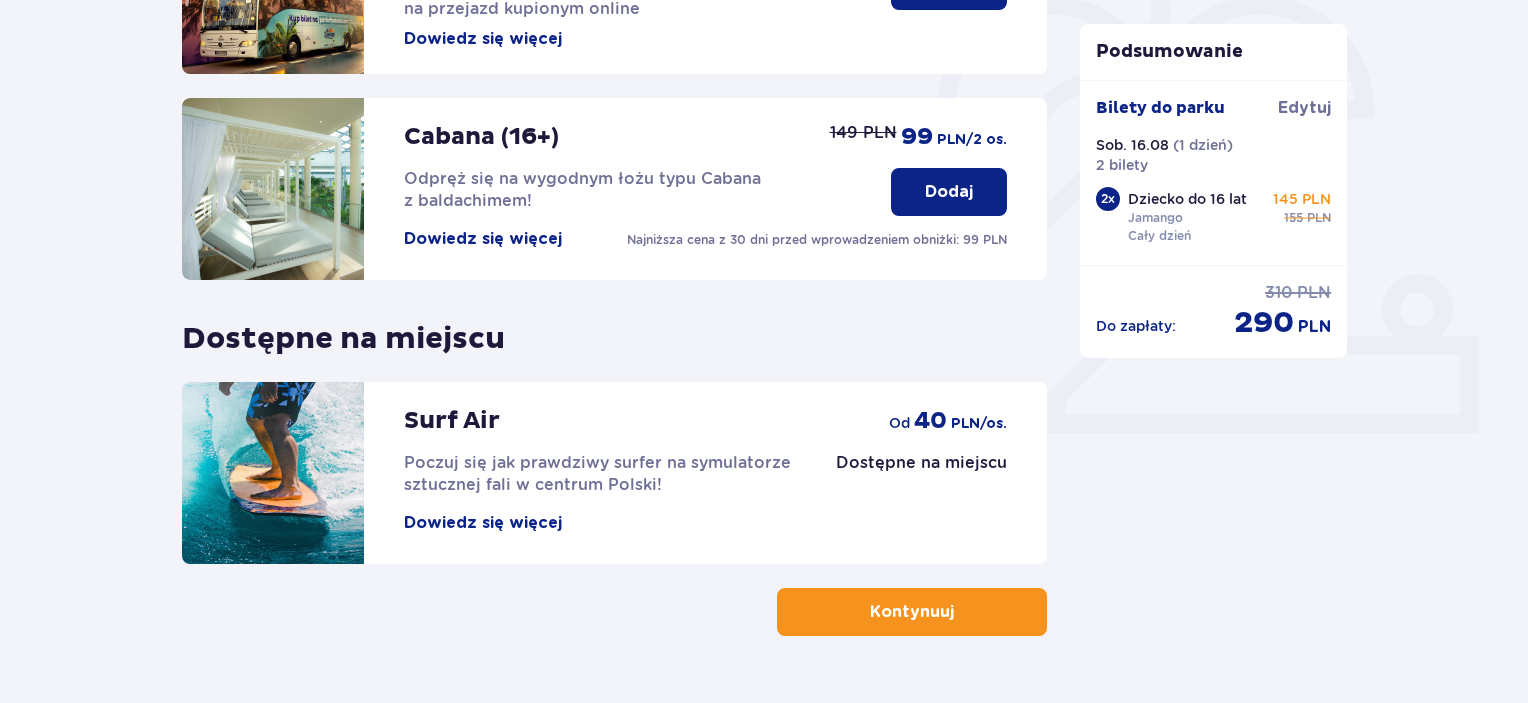 click on "Kontynuuj" at bounding box center (912, 612) 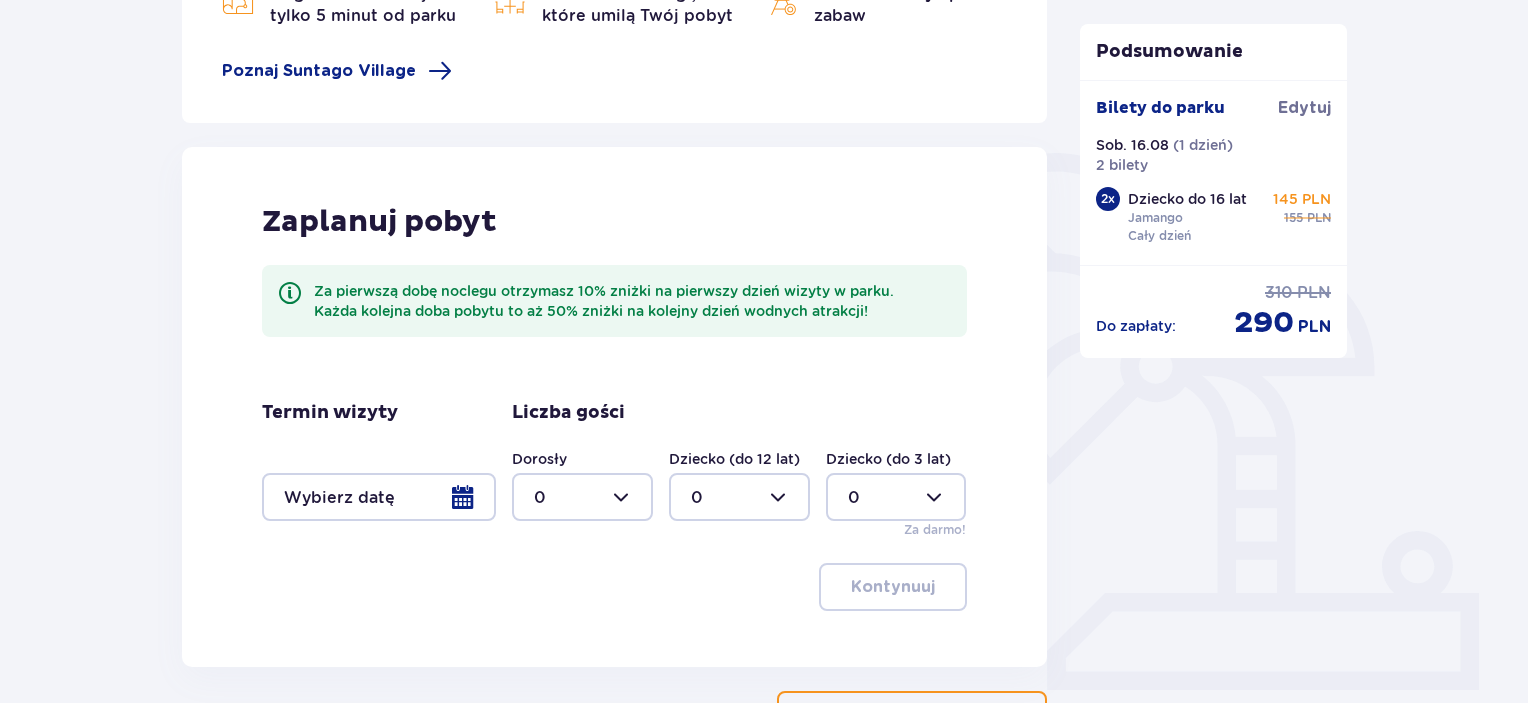 scroll, scrollTop: 400, scrollLeft: 0, axis: vertical 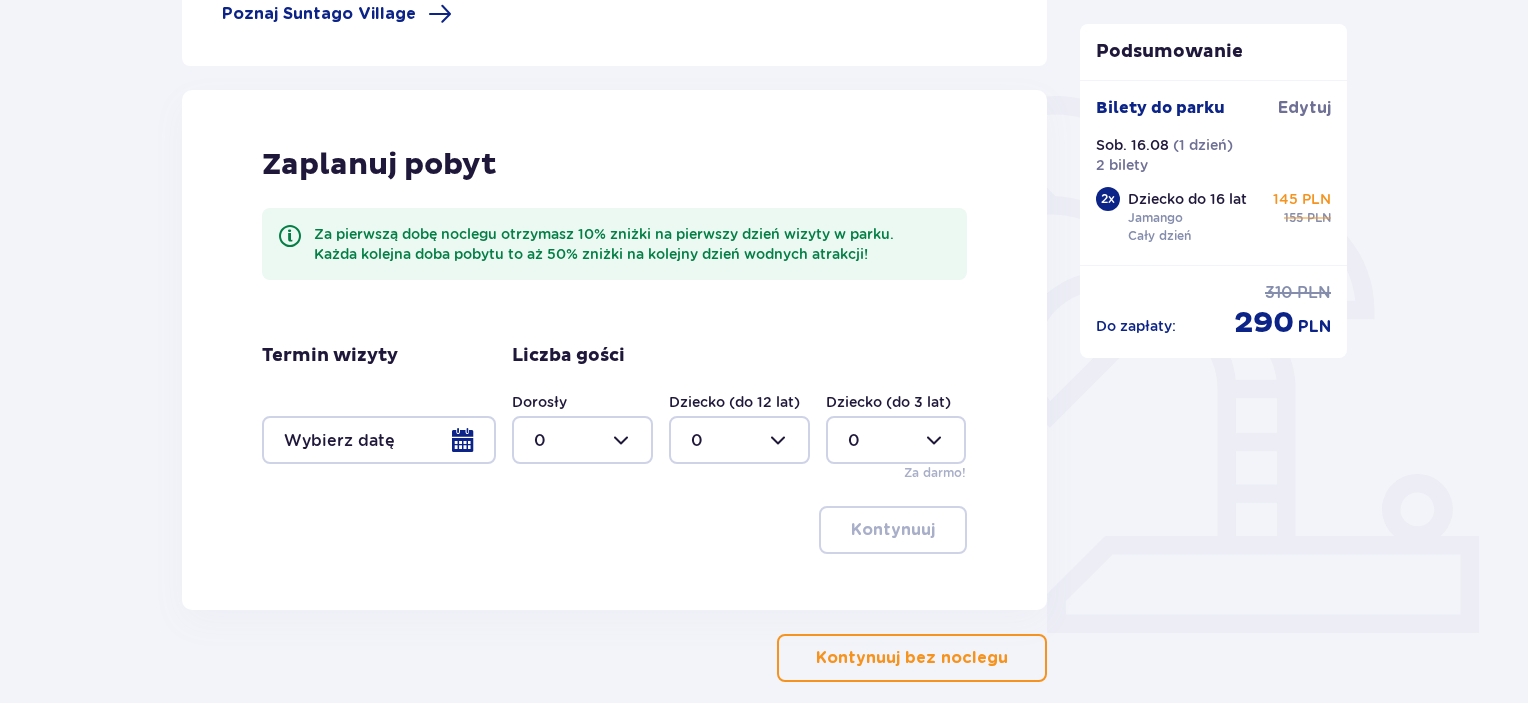 click on "Kontynuuj bez noclegu" at bounding box center (912, 658) 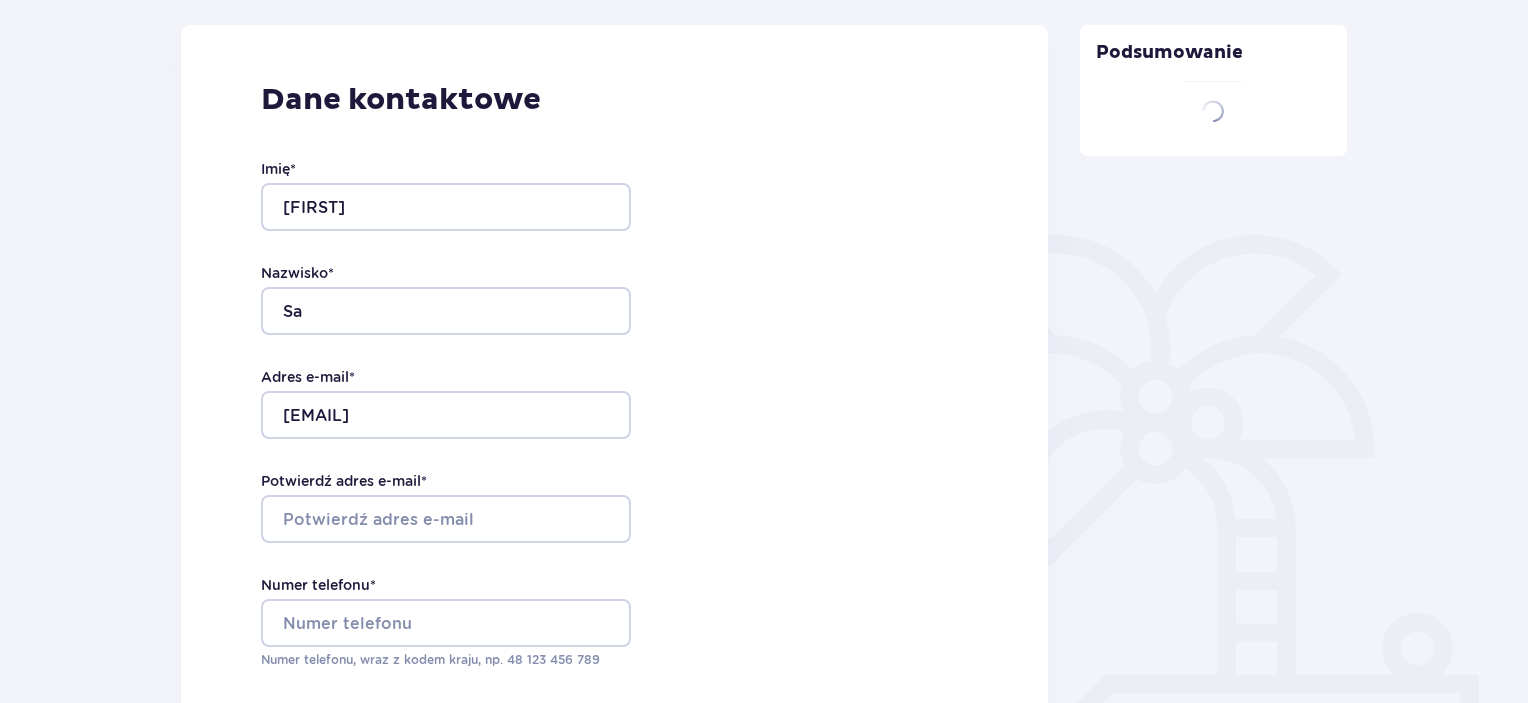 type on "[FIRST]" 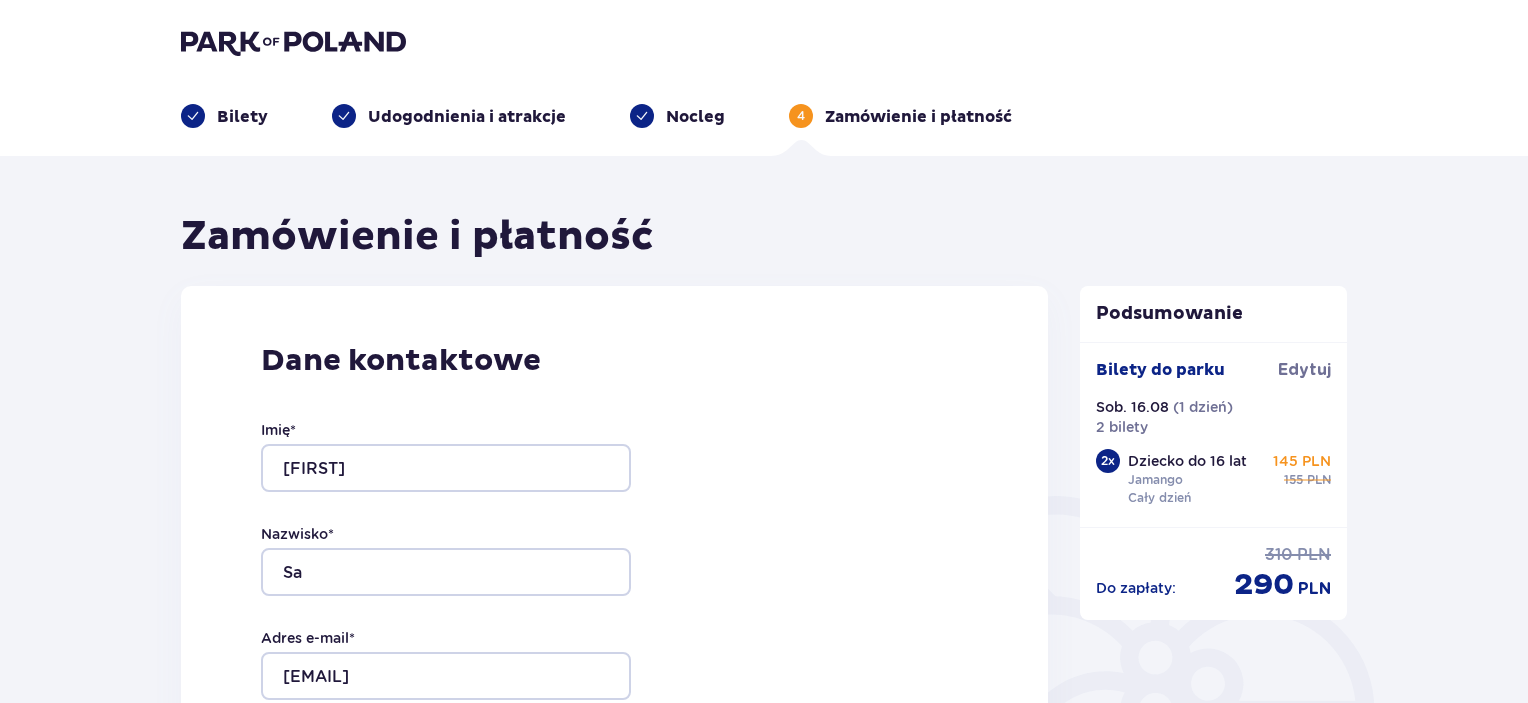 scroll, scrollTop: 0, scrollLeft: 0, axis: both 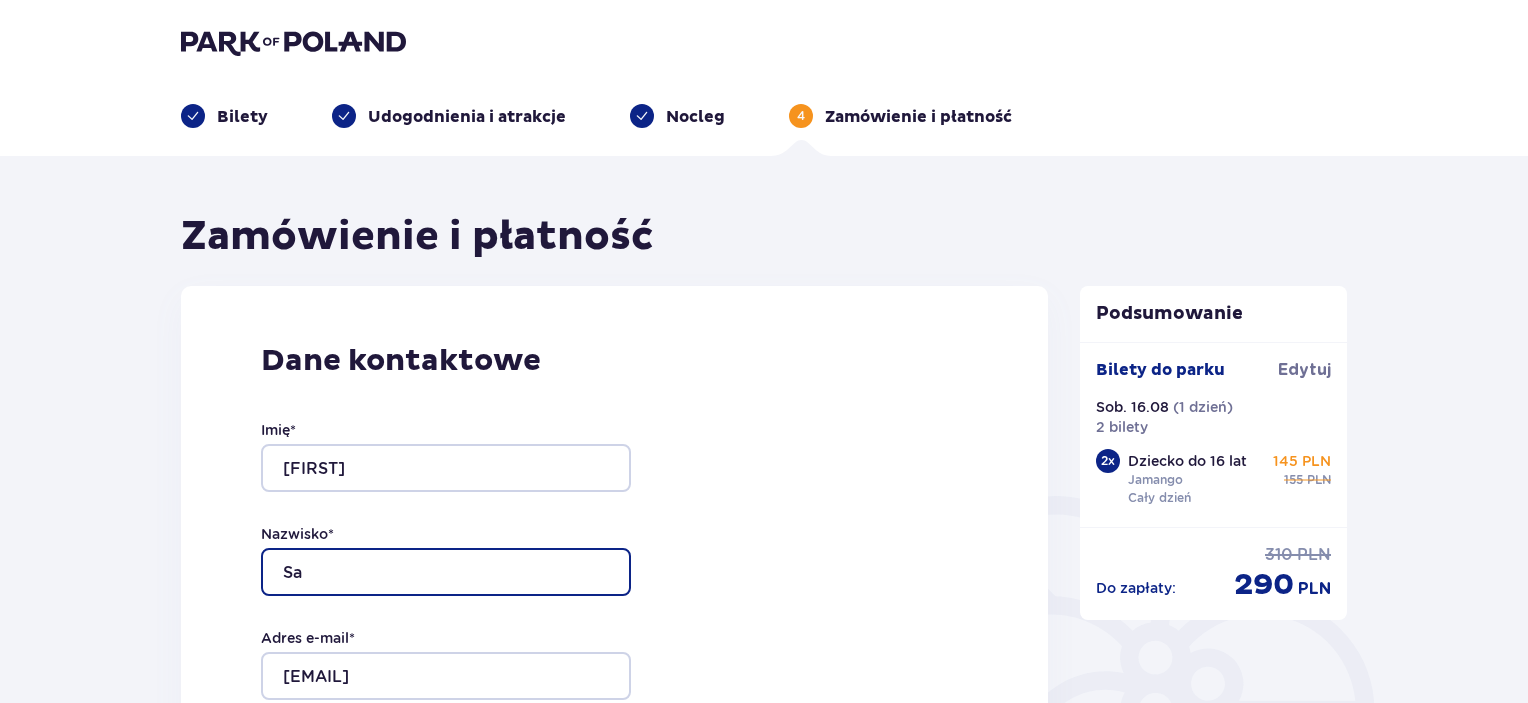 click on "Sa" at bounding box center (446, 572) 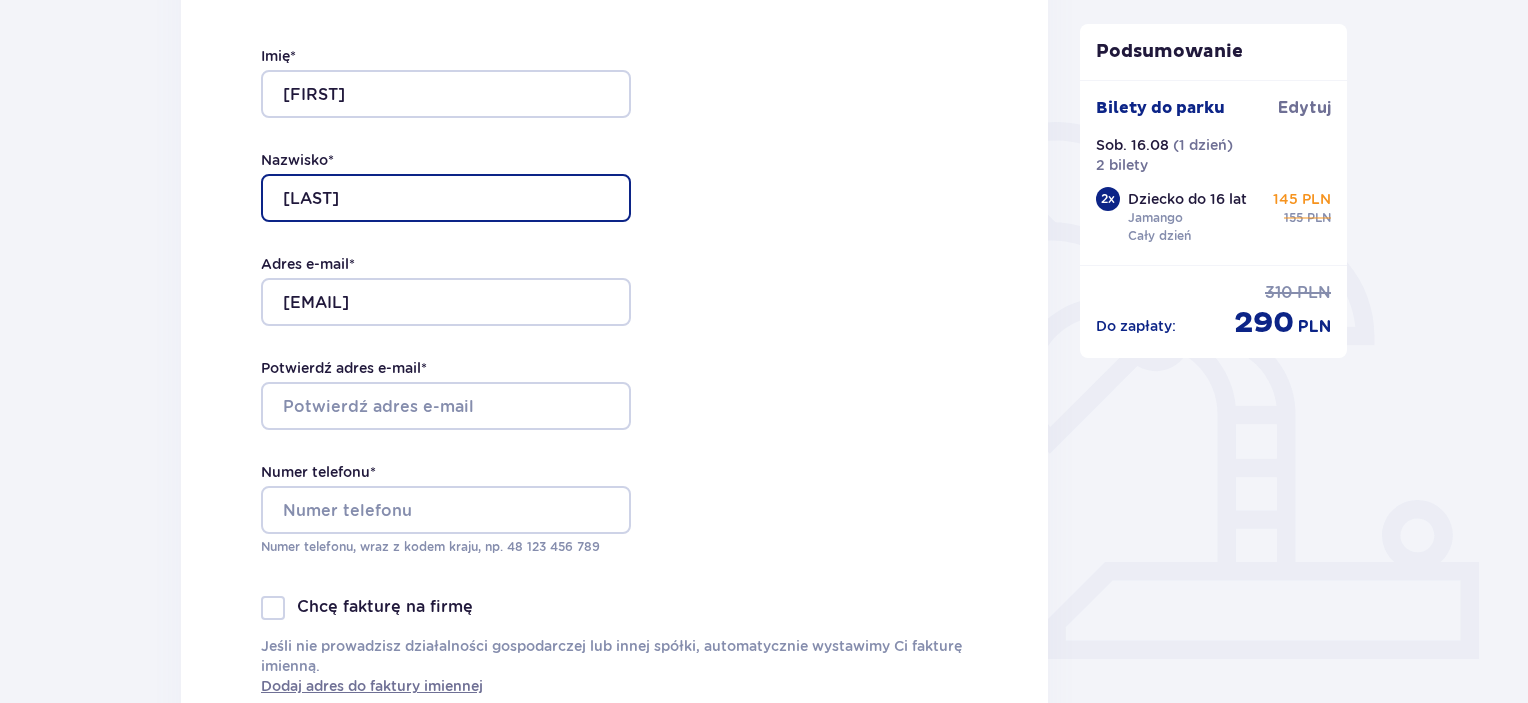scroll, scrollTop: 400, scrollLeft: 0, axis: vertical 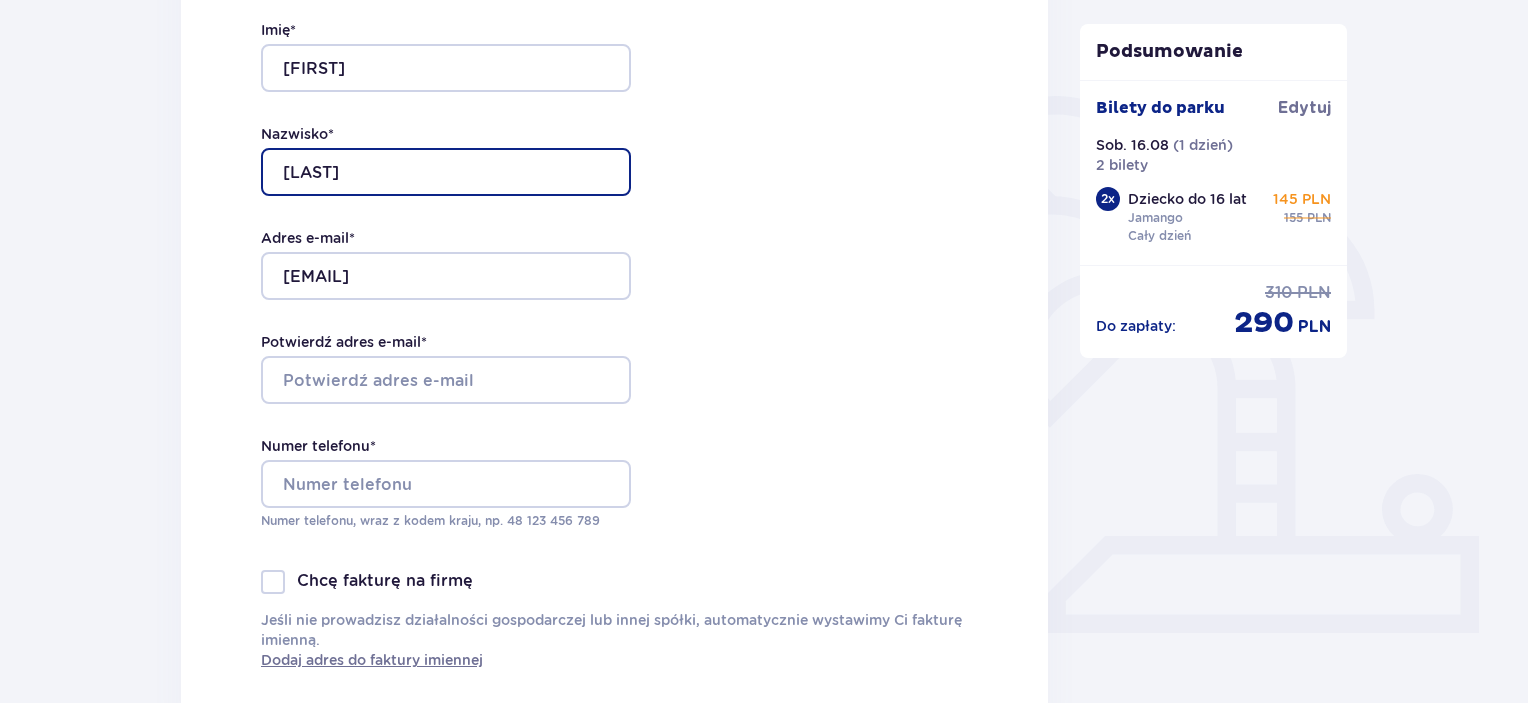 type on "[LAST]" 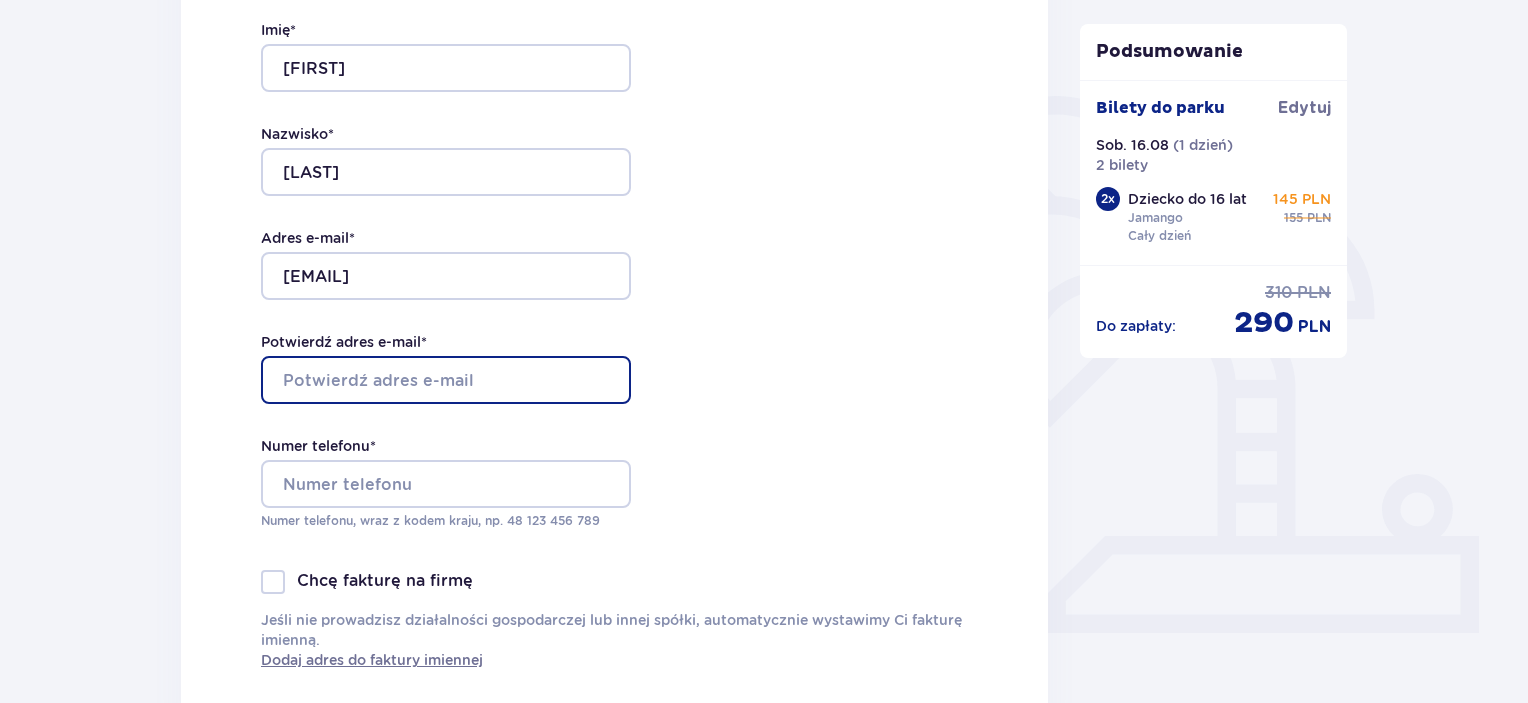 click on "Potwierdź adres e-mail *" at bounding box center [446, 380] 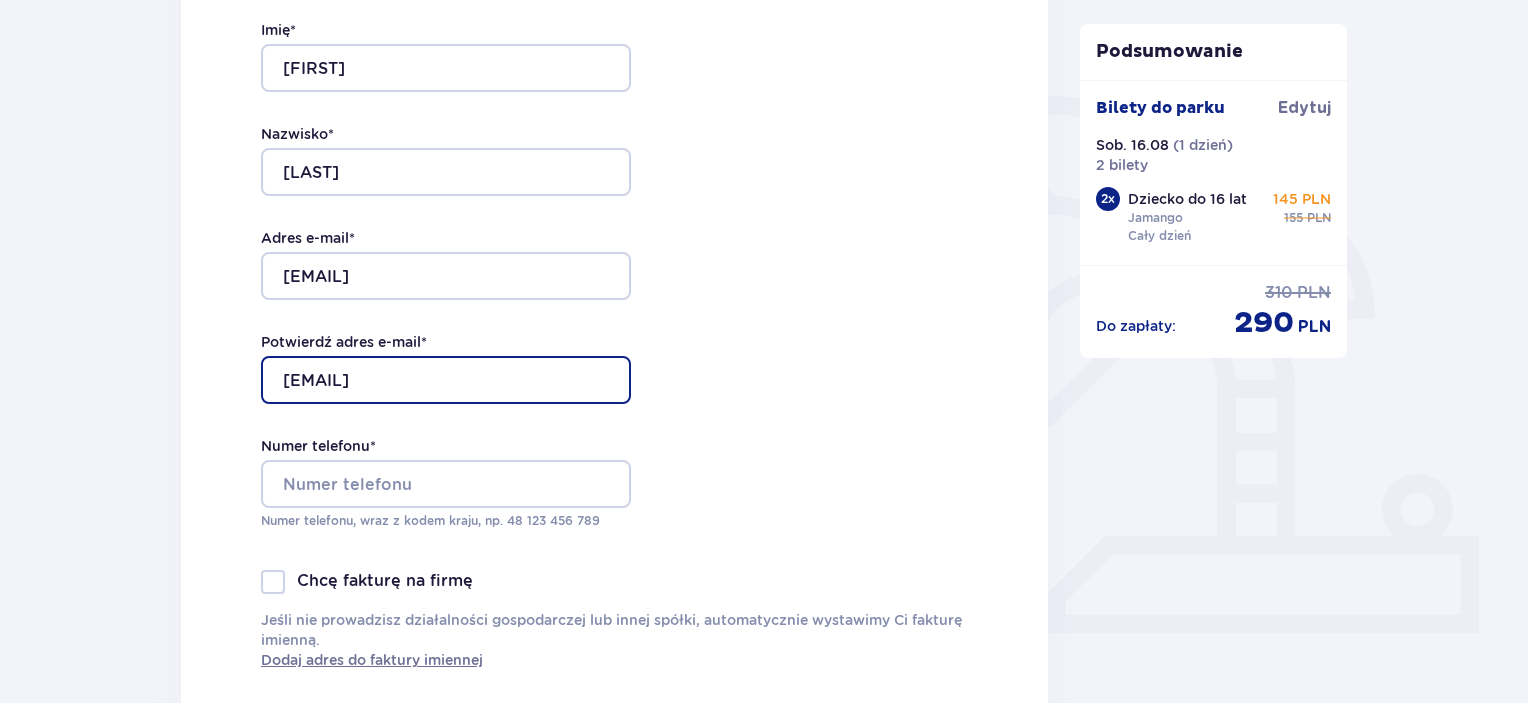 type on "[EMAIL]" 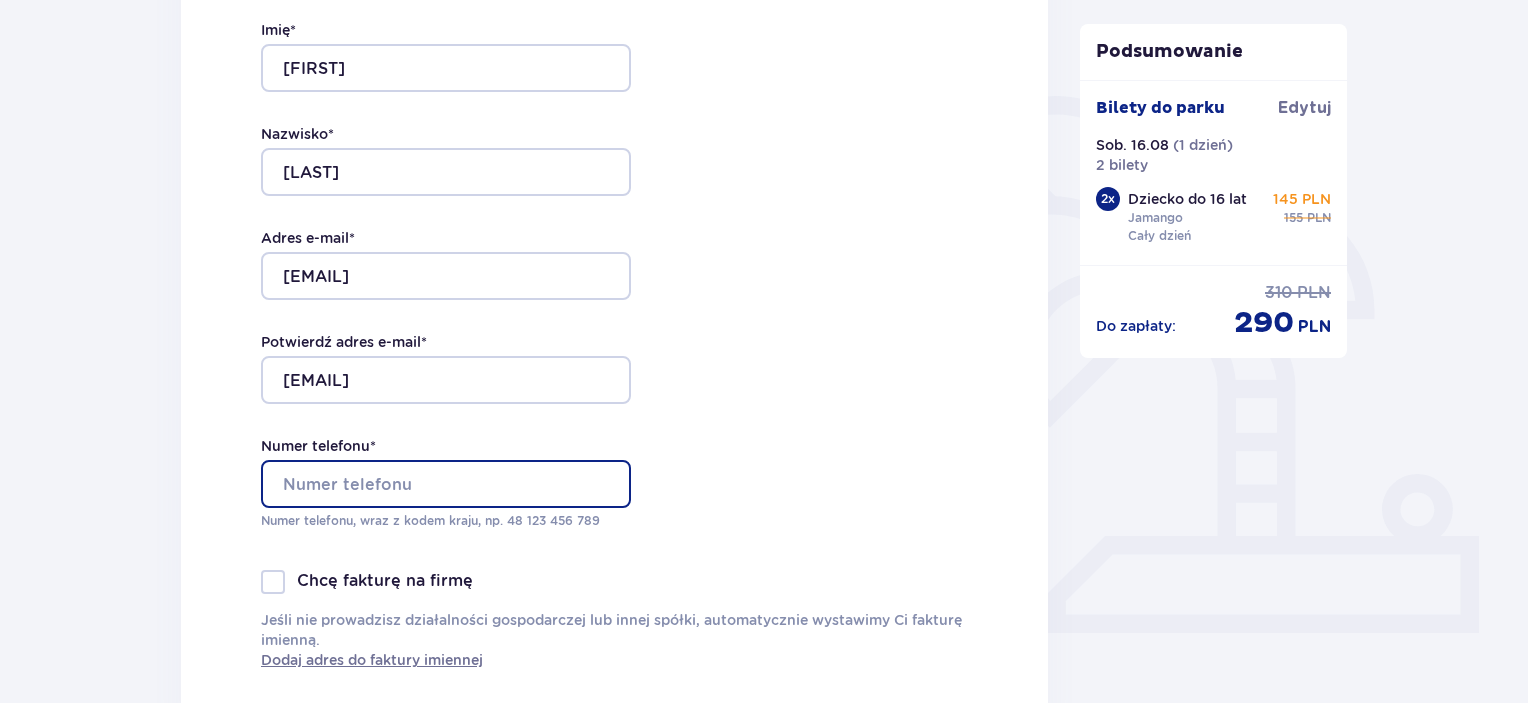 click on "Numer telefonu *" at bounding box center (446, 484) 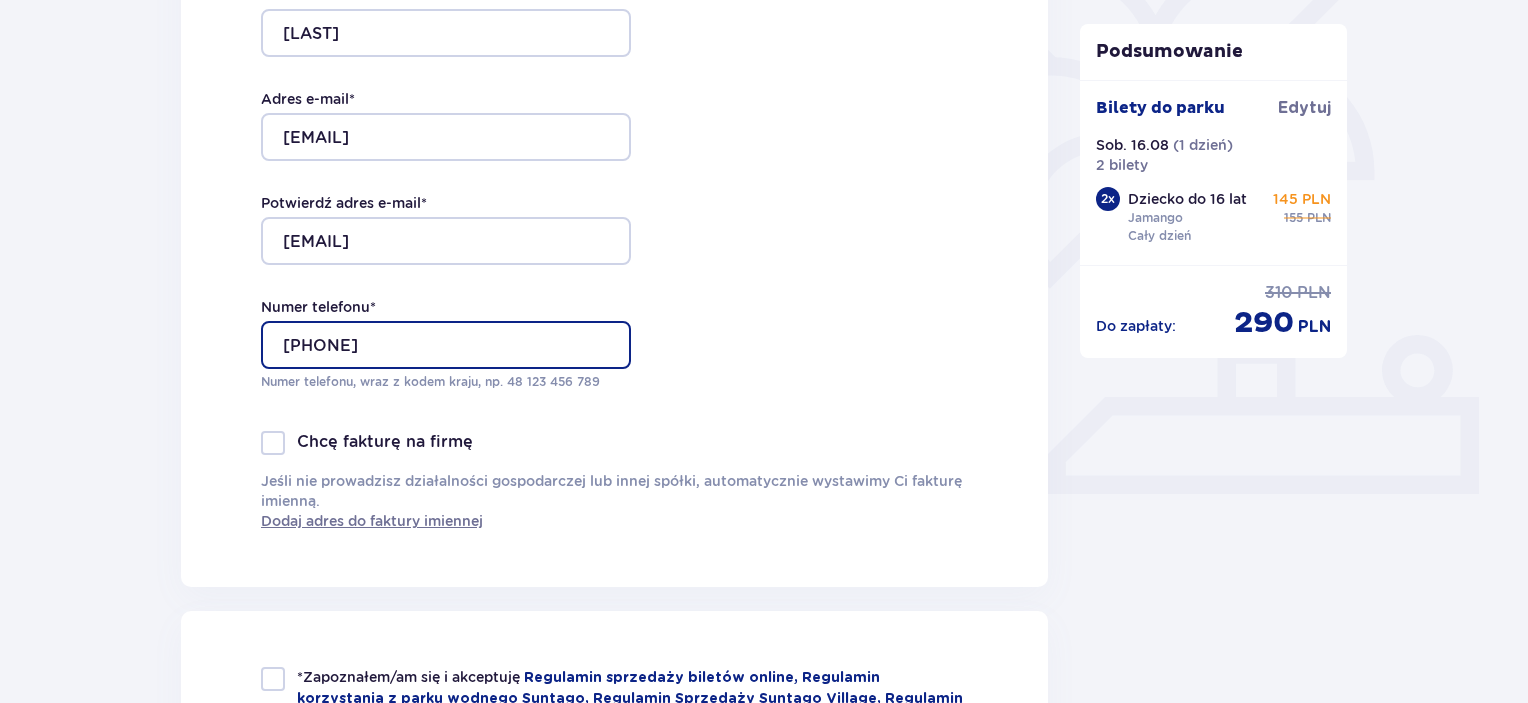 scroll, scrollTop: 400, scrollLeft: 0, axis: vertical 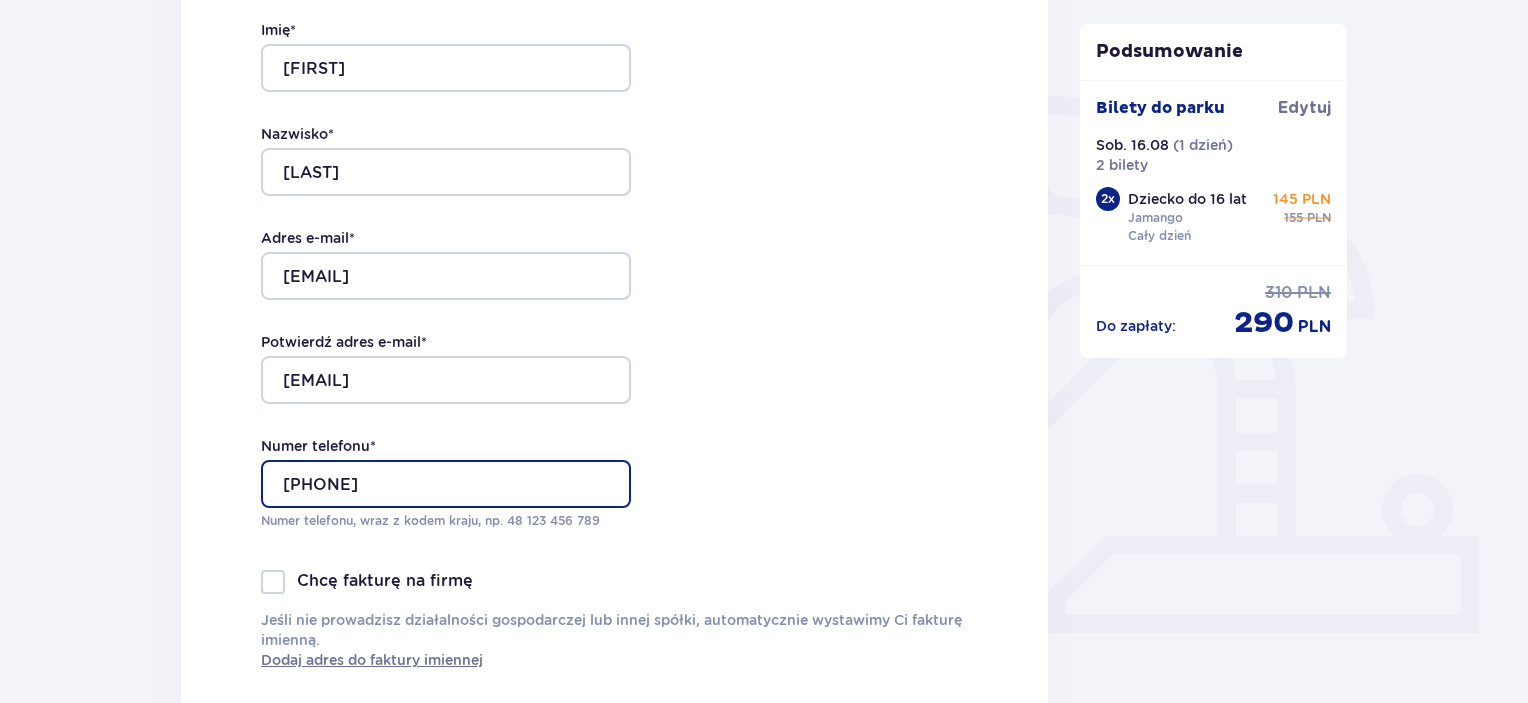 click on "48 788648457" at bounding box center (446, 484) 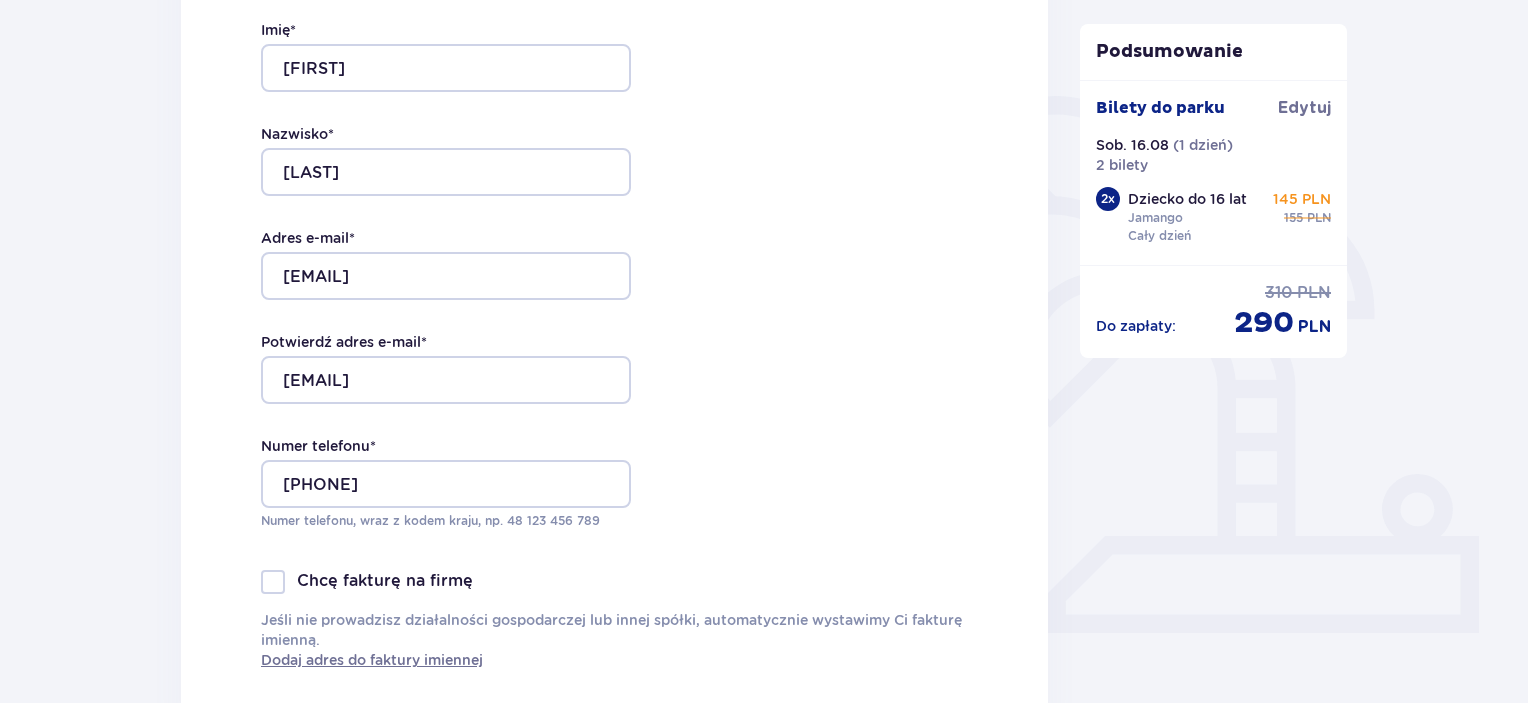 click on "Dane kontaktowe Imię * Agnieszka Nazwisko * Sawicka Adres e-mail * biuro@stpsc.pl Potwierdź adres e-mail * biuro@stpsc.pl Numer telefonu * 48 788 648 457 Numer telefonu, wraz z kodem kraju, np. 48 ​123 ​456 ​789 Chcę fakturę na firmę Jeśli nie prowadzisz działalności gospodarczej lub innej spółki, automatycznie wystawimy Ci fakturę imienną. Dodaj adres do faktury imiennej" at bounding box center (614, 306) 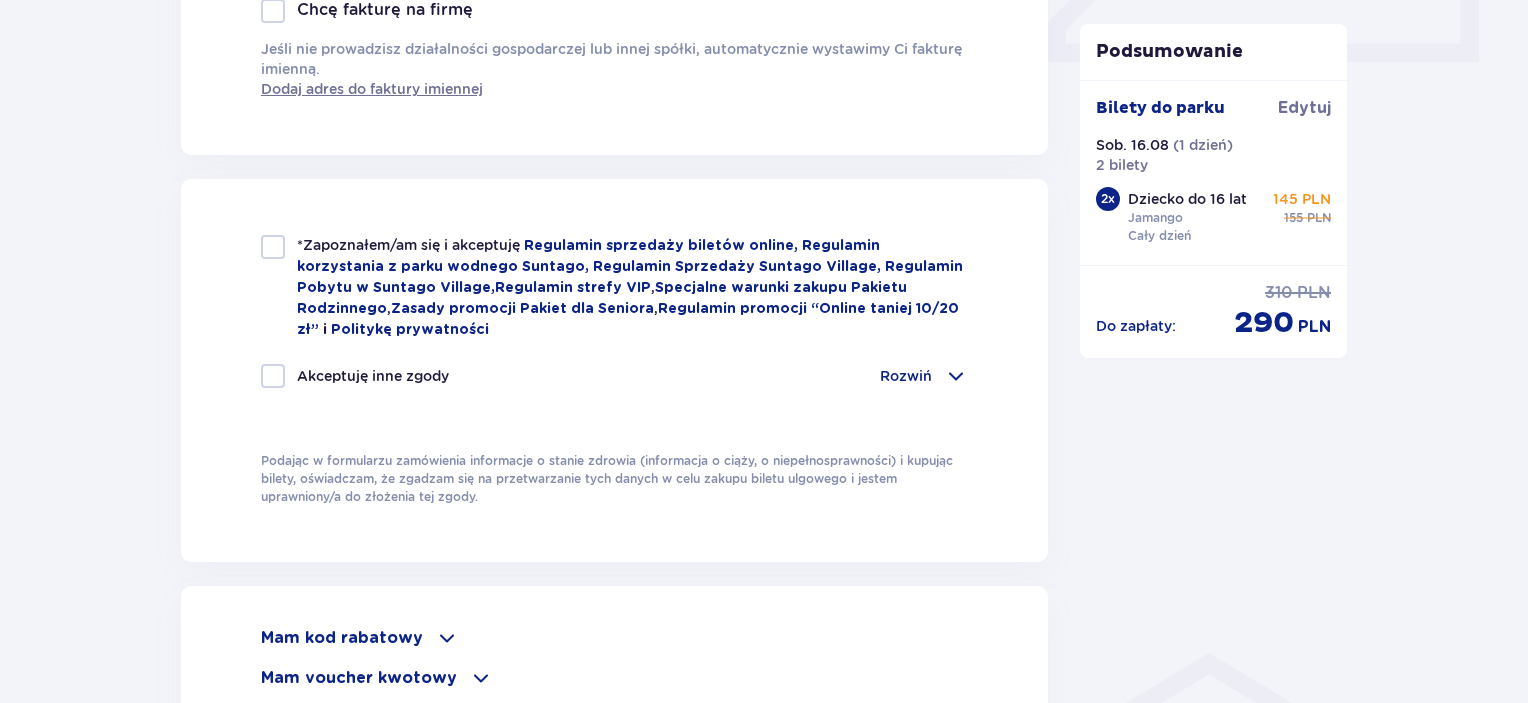 scroll, scrollTop: 1000, scrollLeft: 0, axis: vertical 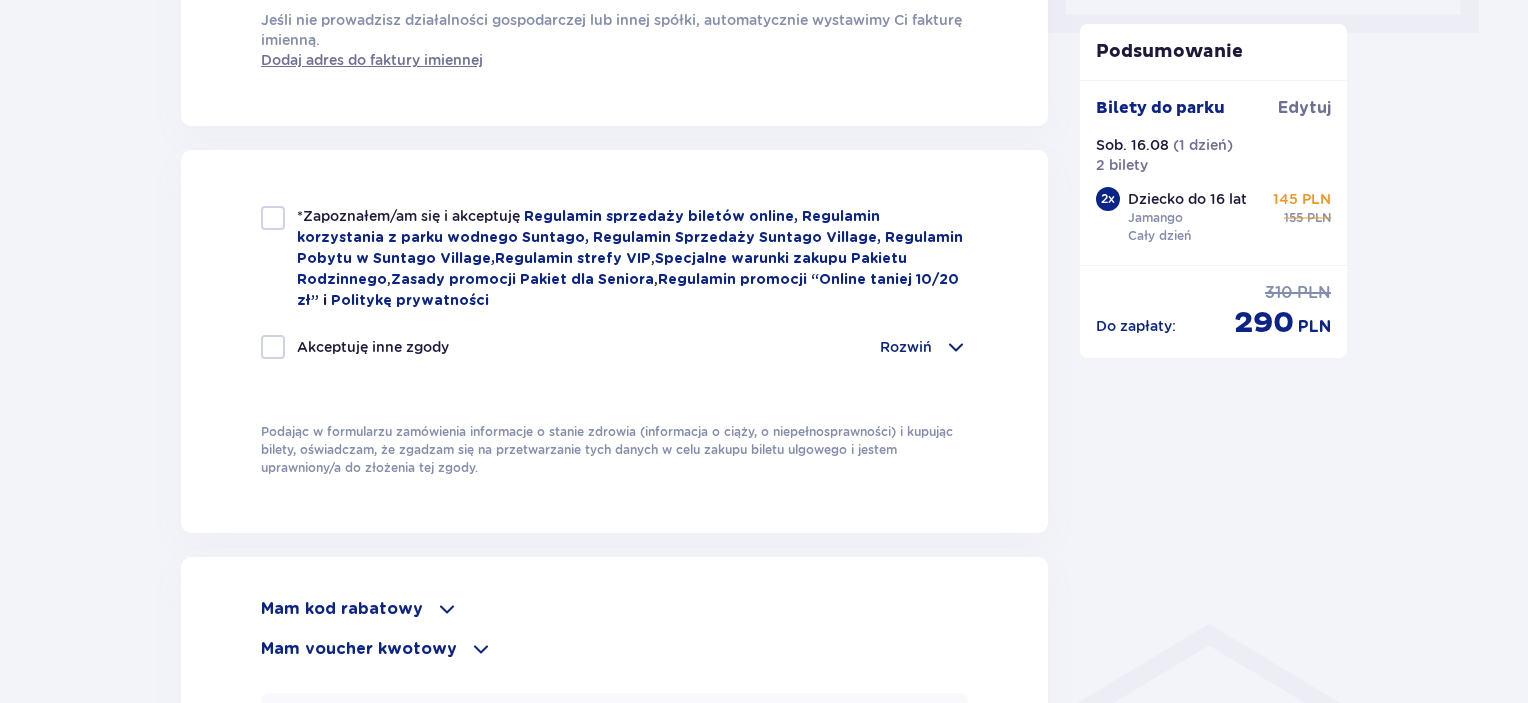 click on "*Zapoznałem/am się i akceptuję   Regulamin sprzedaży biletów online,   Regulamin korzystania z parku wodnego Suntago,   Regulamin Sprzedaży Suntago Village,   Regulamin Pobytu w Suntago Village ,  Regulamin strefy VIP ,  Specjalne warunki zakupu Pakietu Rodzinnego ,  Zasady promocji Pakiet dla Seniora ,  Regulamin promocji “Online taniej 10/20 zł”   i   Politykę prywatności" at bounding box center (614, 258) 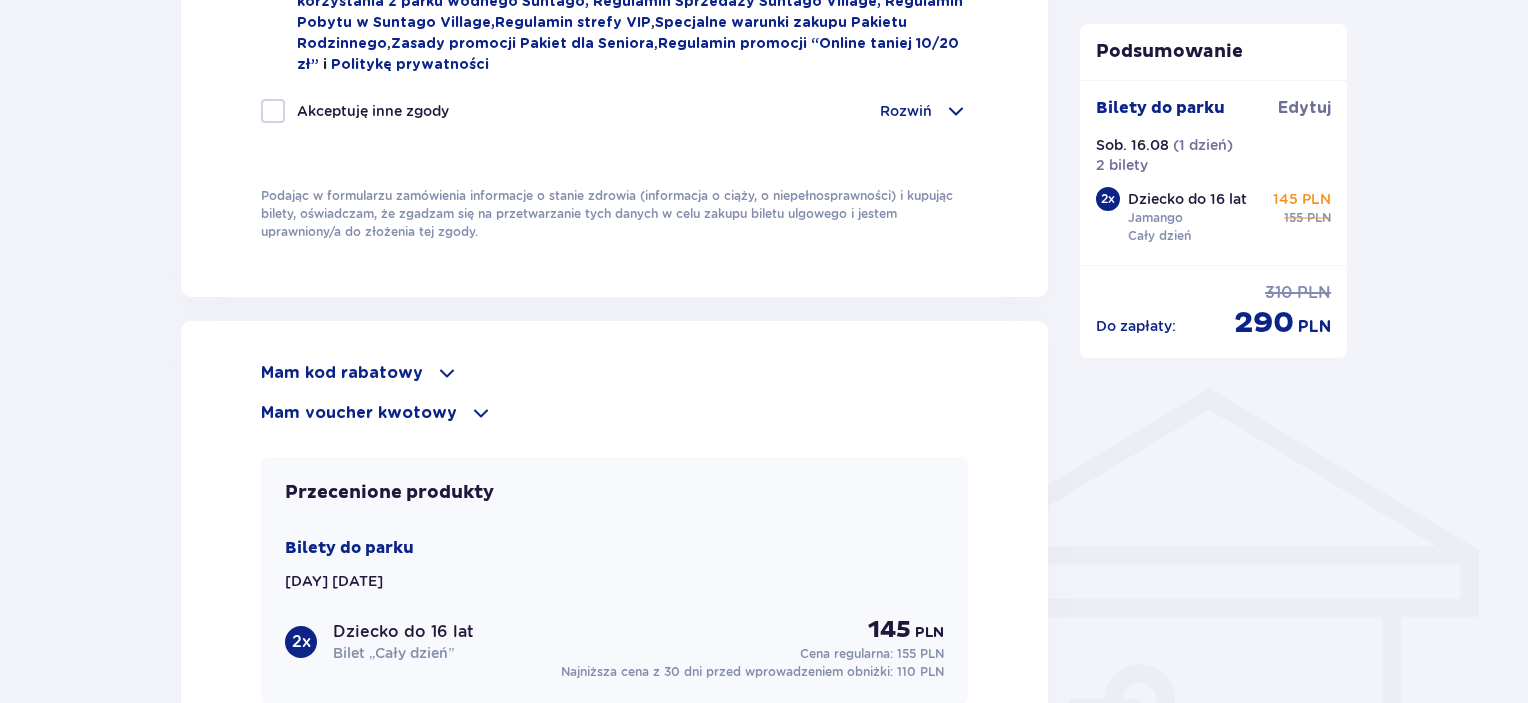 scroll, scrollTop: 1500, scrollLeft: 0, axis: vertical 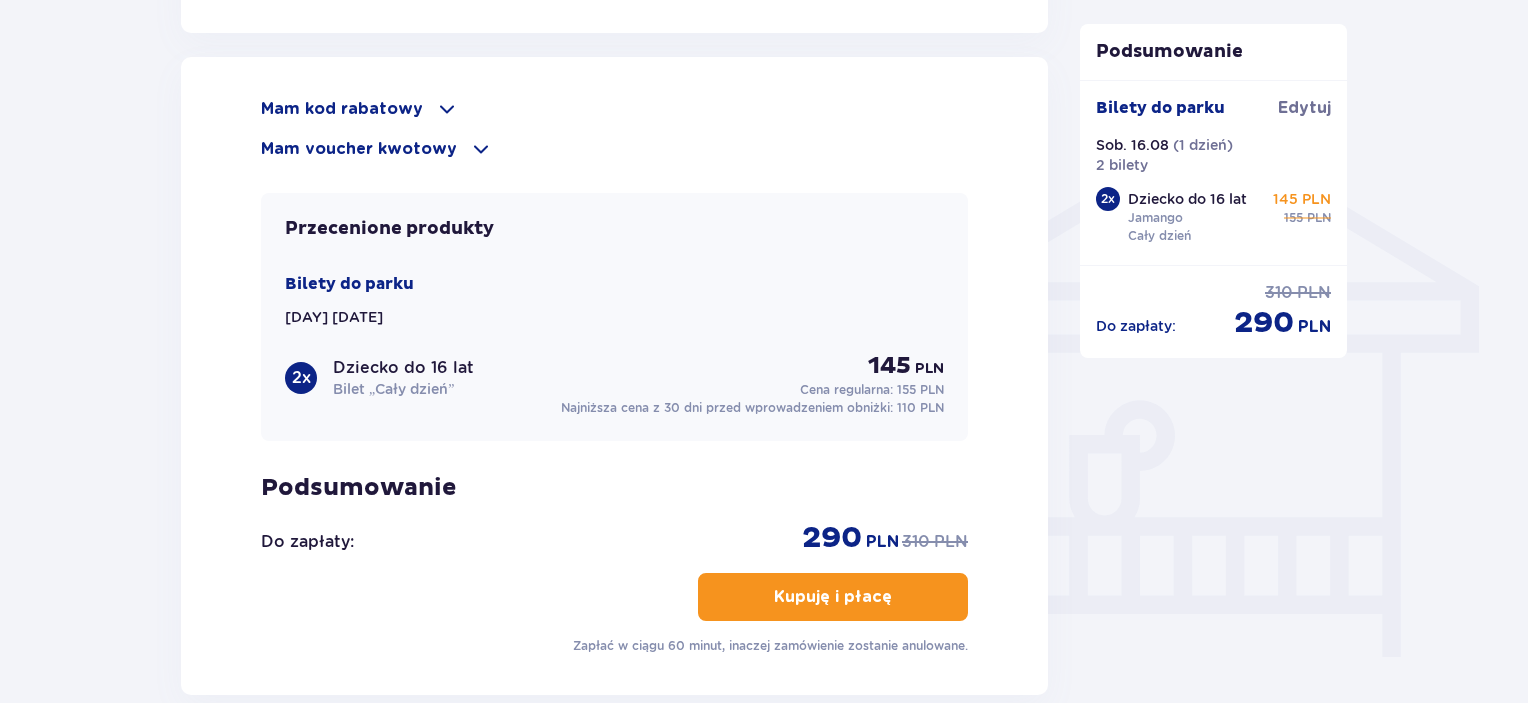 click on "Mam voucher kwotowy" at bounding box center [359, 149] 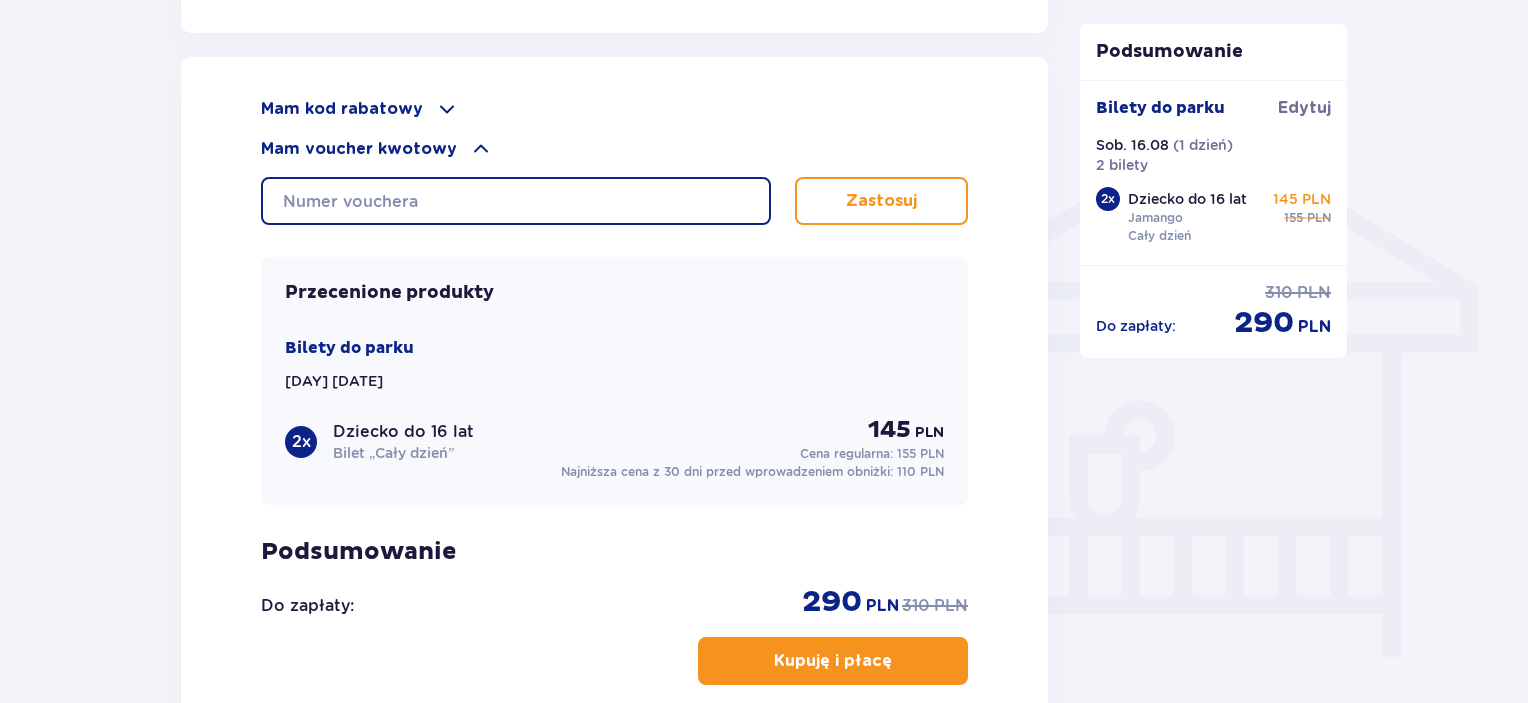click at bounding box center (516, 201) 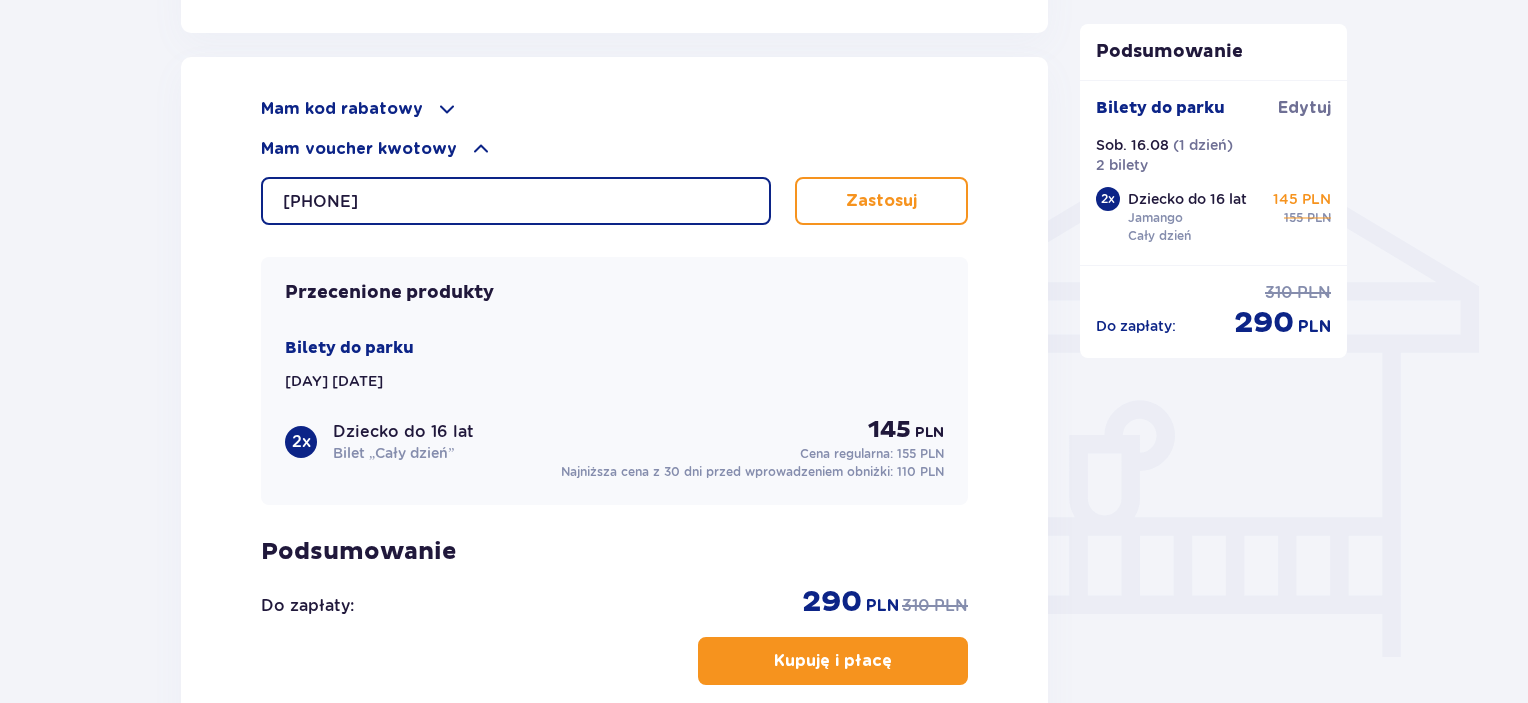 type on "0680005111569543" 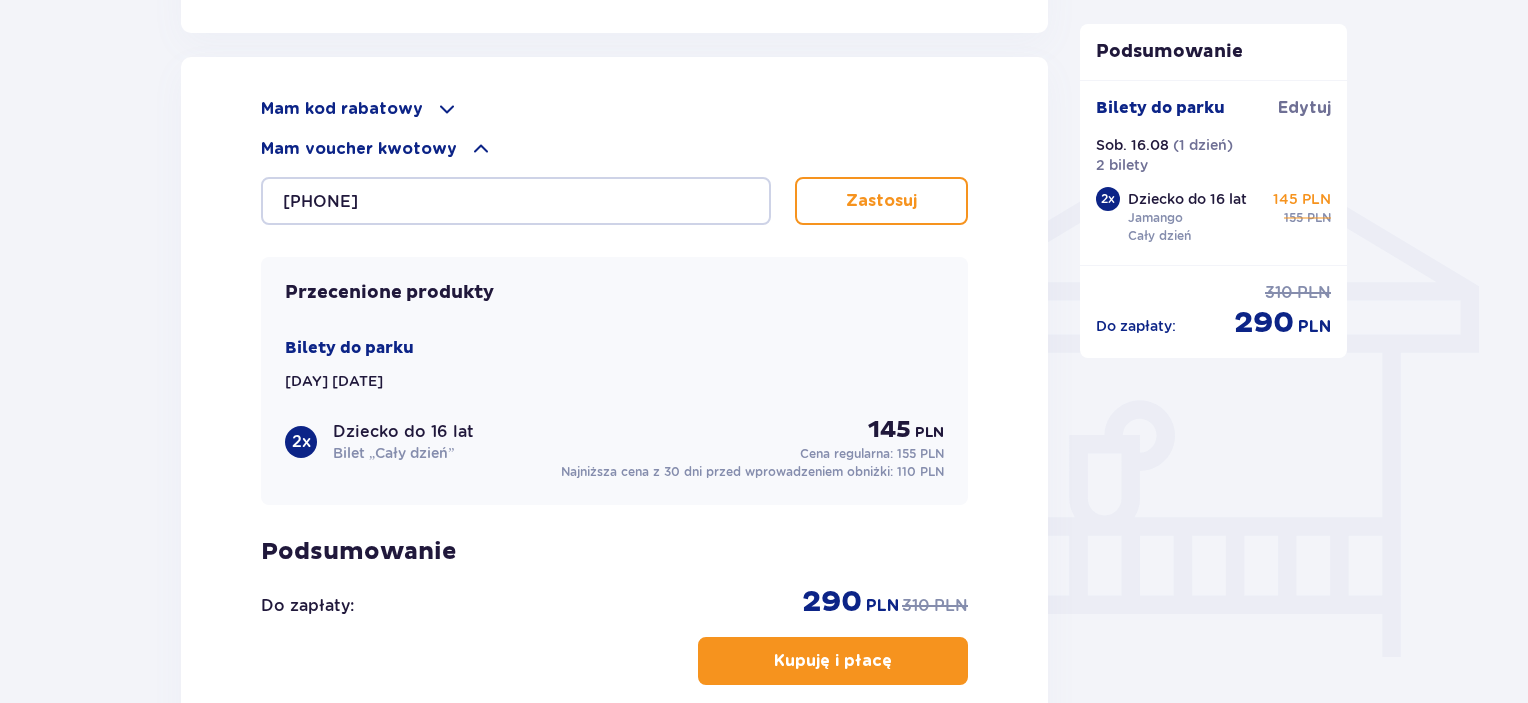 click on "Zastosuj" at bounding box center (881, 201) 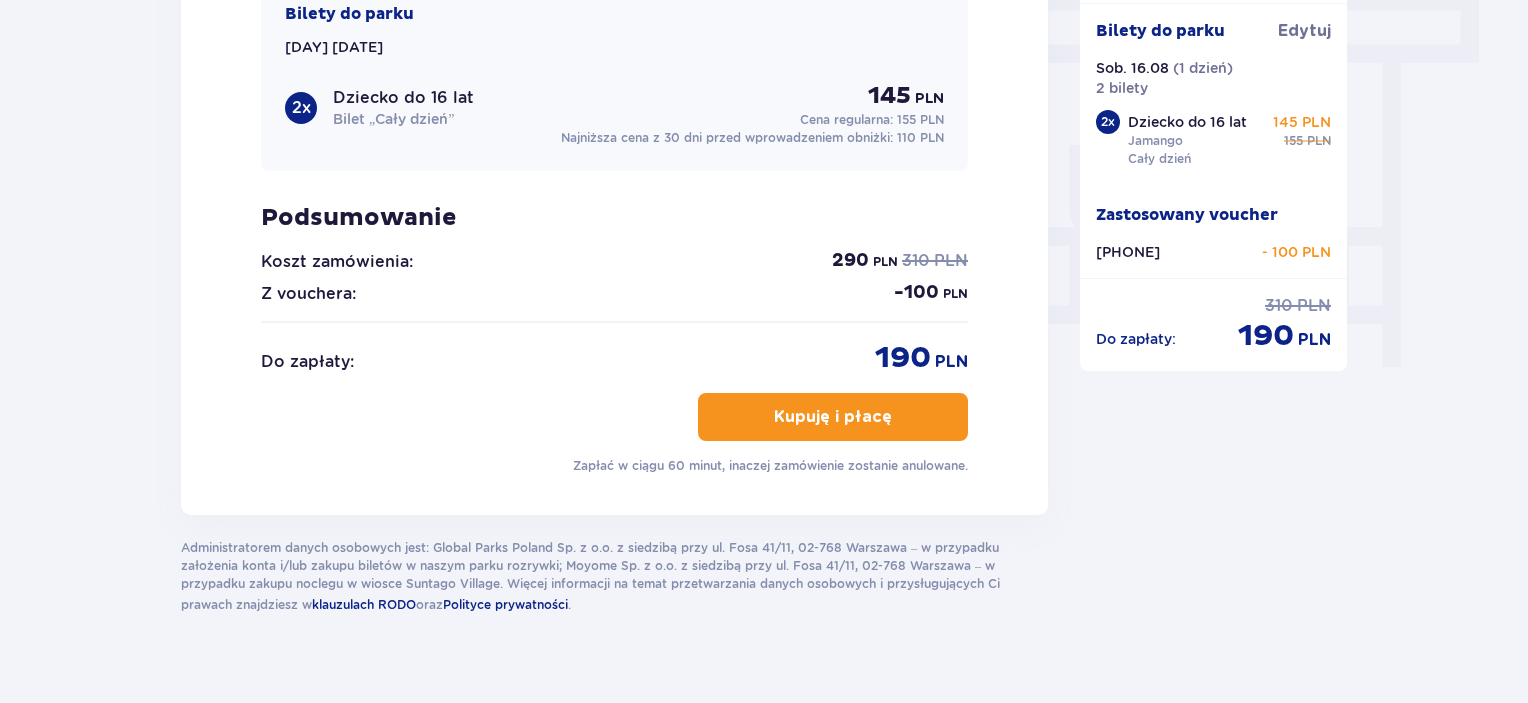 scroll, scrollTop: 1800, scrollLeft: 0, axis: vertical 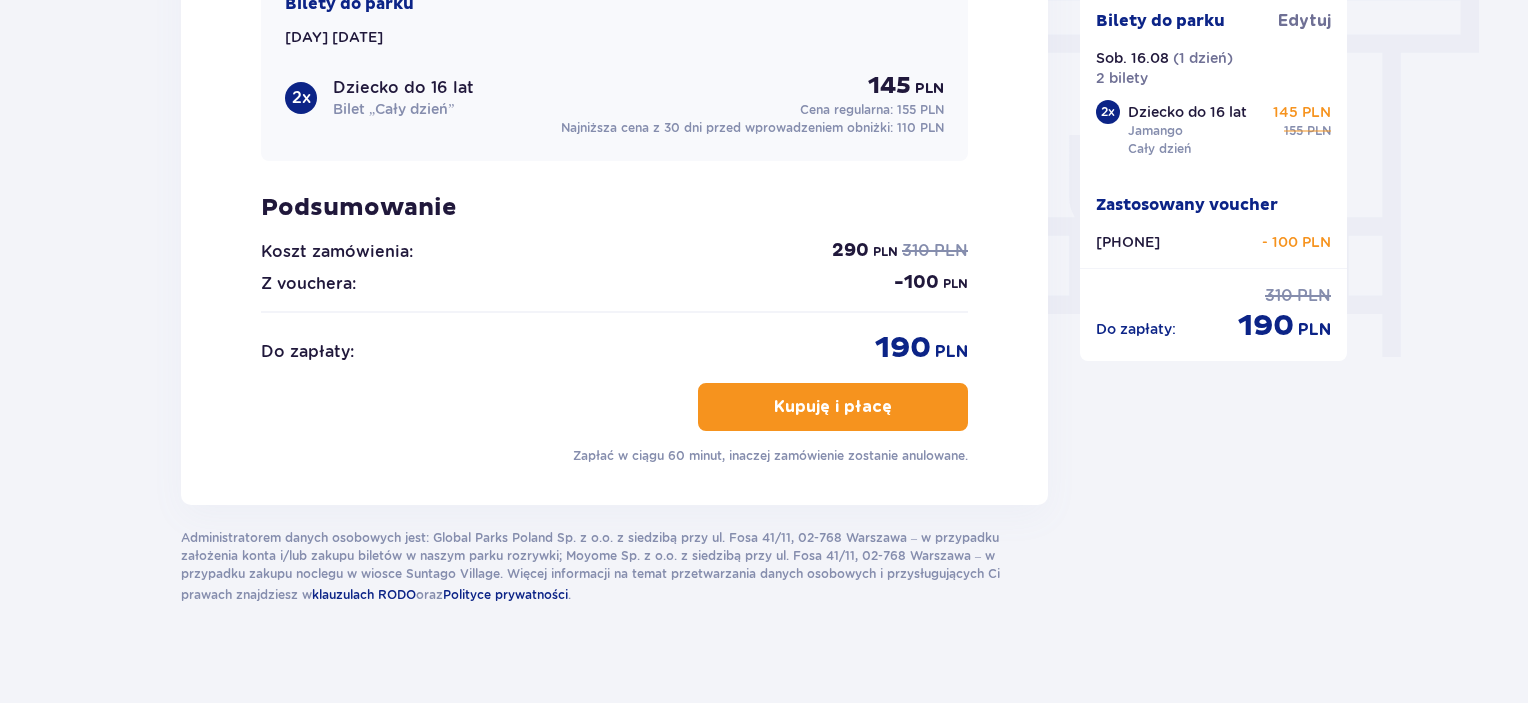 click on "Kupuję i płacę" at bounding box center (833, 407) 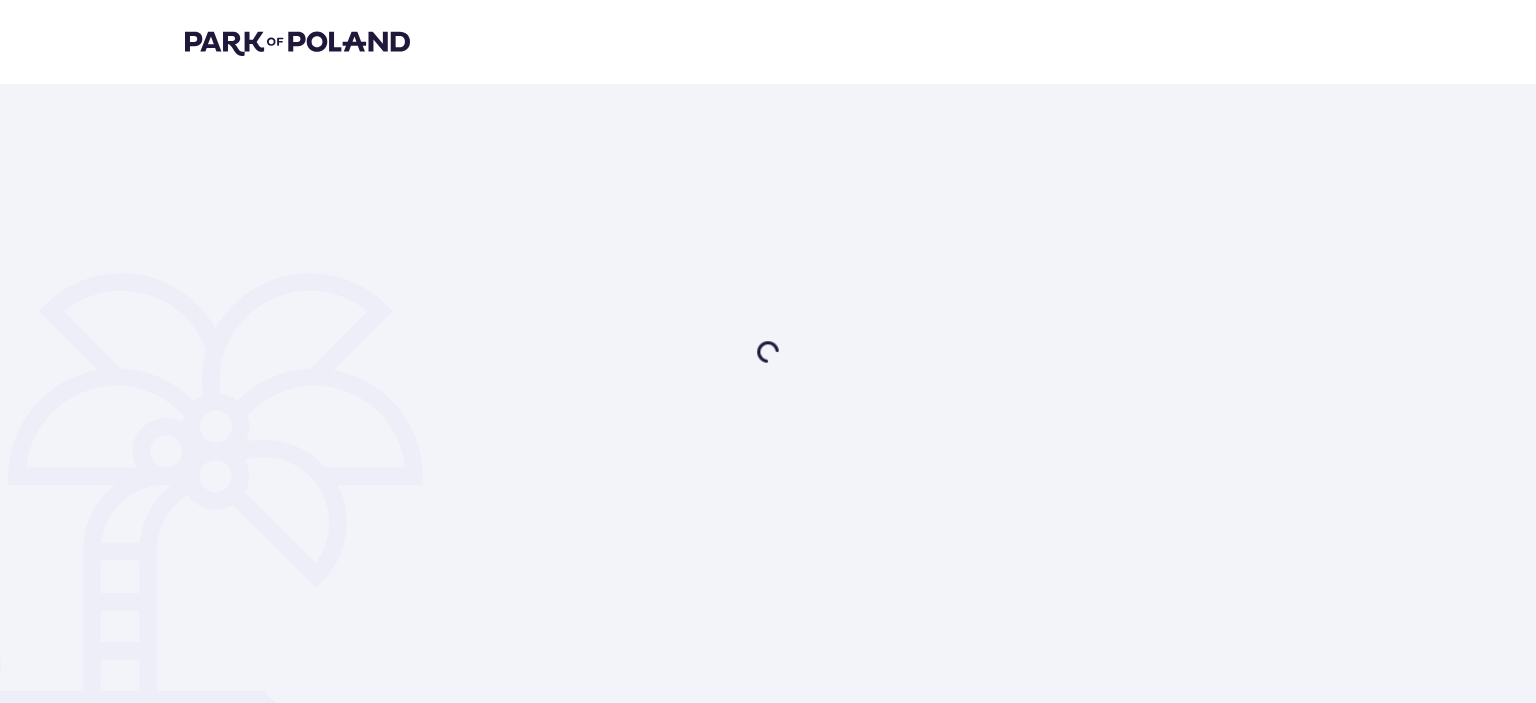 scroll, scrollTop: 0, scrollLeft: 0, axis: both 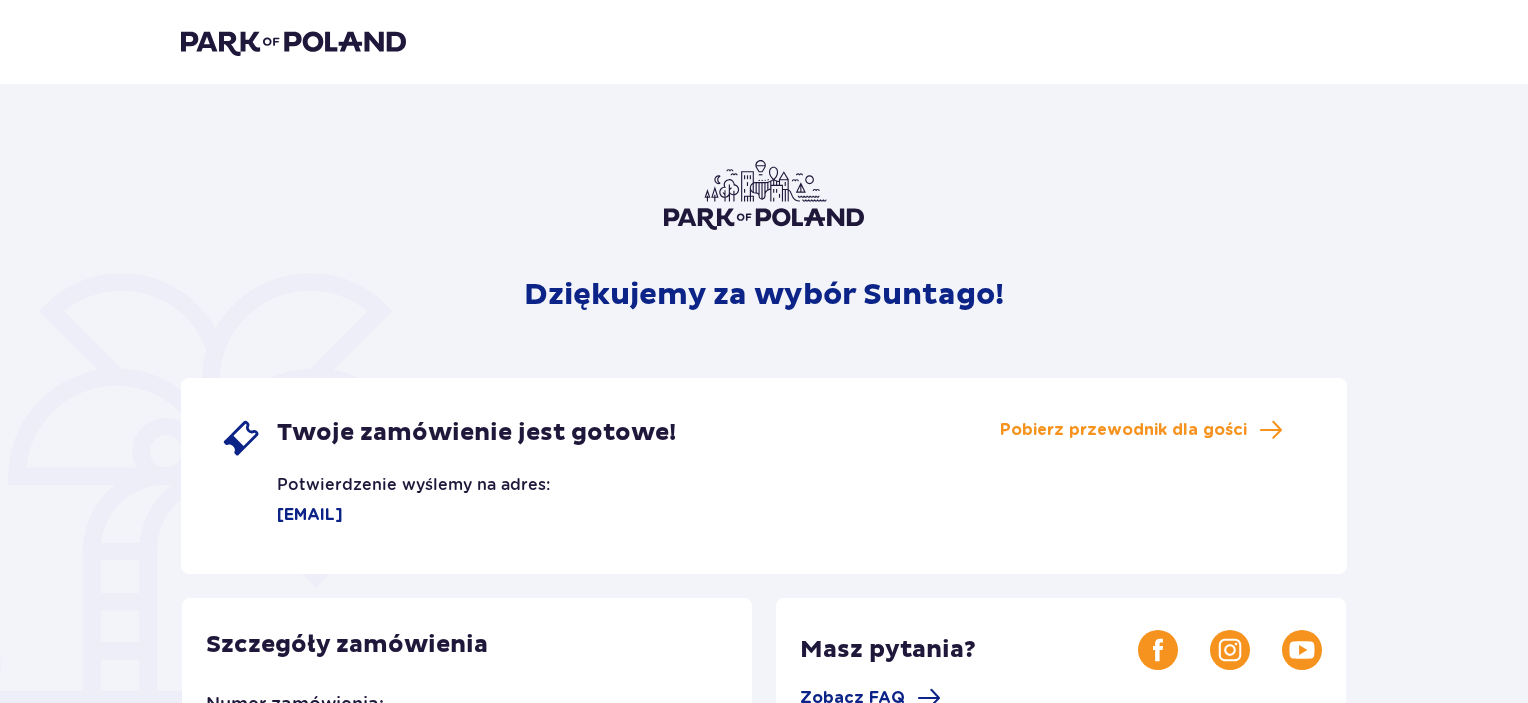 click on "Dziękujemy za wybór Suntago! Twoje zamówienie jest gotowe!   Potwierdzenie wyślemy na adres: [EMAIL] Pobierz przewodnik dla gości Szczegóły zamówienia Numer zamówienia: [UUID] Numer płatności: [PAYMENT_ID] Masz pytania? Zobacz FAQ Jak dojechać do parku Dla głodnych   nie tylko wrażeń! Restauracje i bary Wybierz się w kulinarną podróż dookoła świata – w parku czeka aż 5 restauracji i 4 basenowe koktajl bary. Więcej A może   dłuższy pobyt? Suntago Village Suntago Village to miejsce dla wielbicieli zabawy i tropikalnego klimatu, chcących dłużej cieszyć się pobytem w Parku. Więcej" at bounding box center (764, 667) 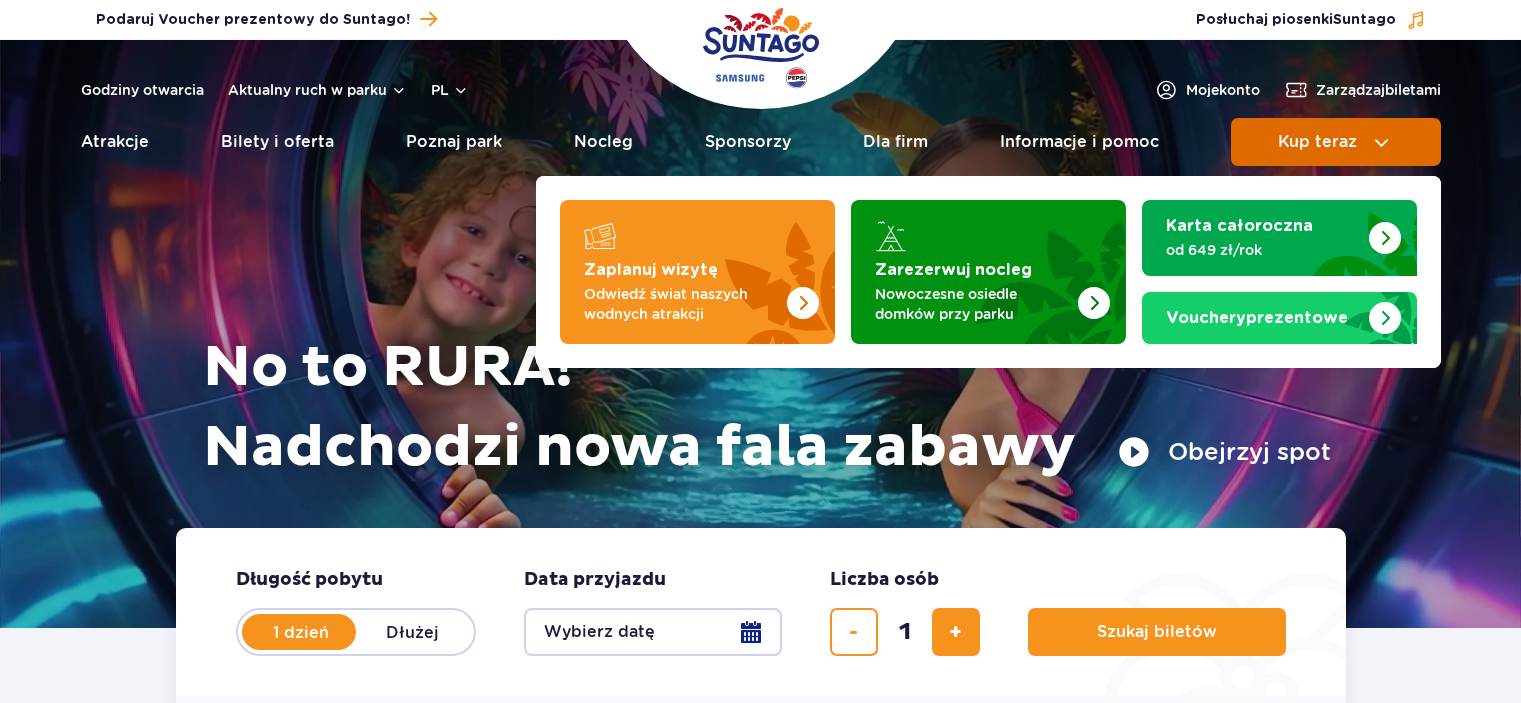 scroll, scrollTop: 0, scrollLeft: 0, axis: both 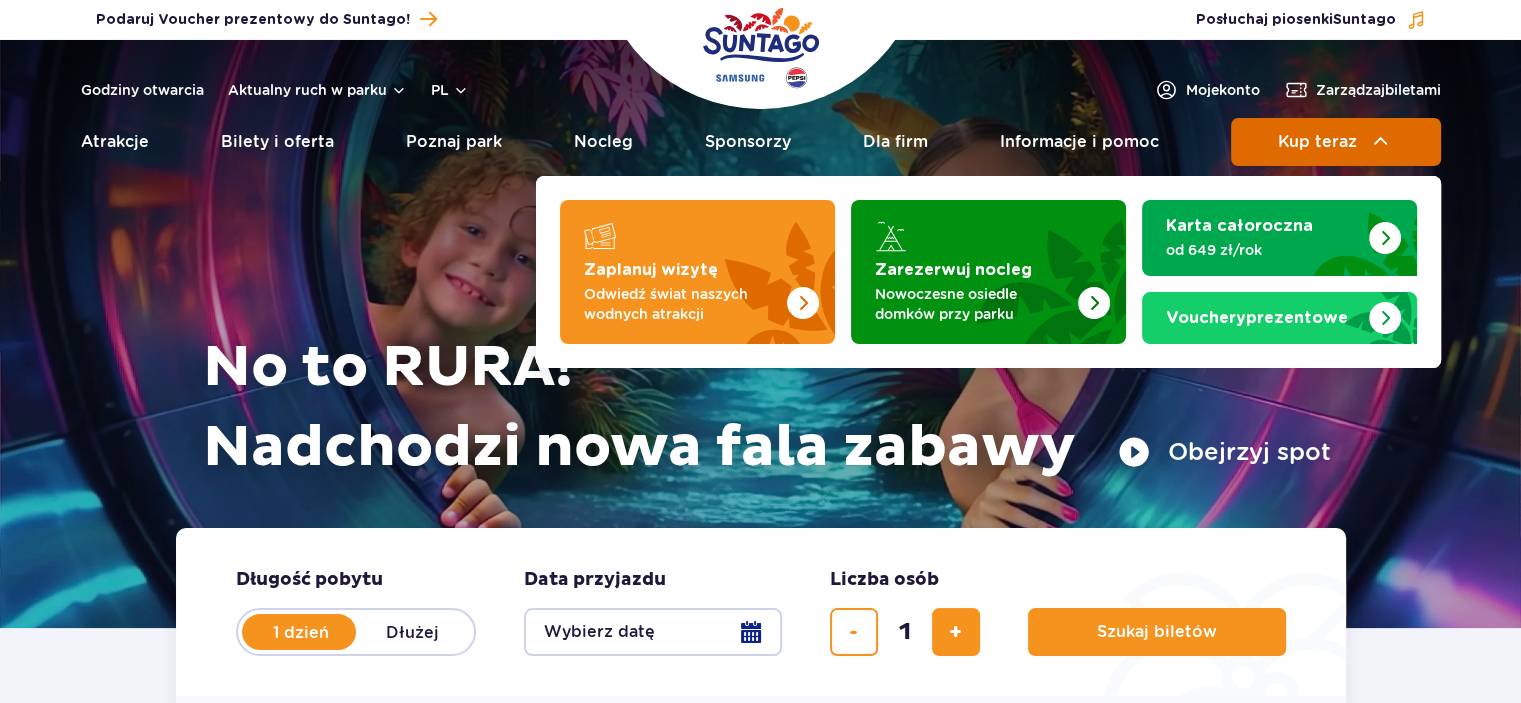 click on "Kup teraz" at bounding box center (1317, 142) 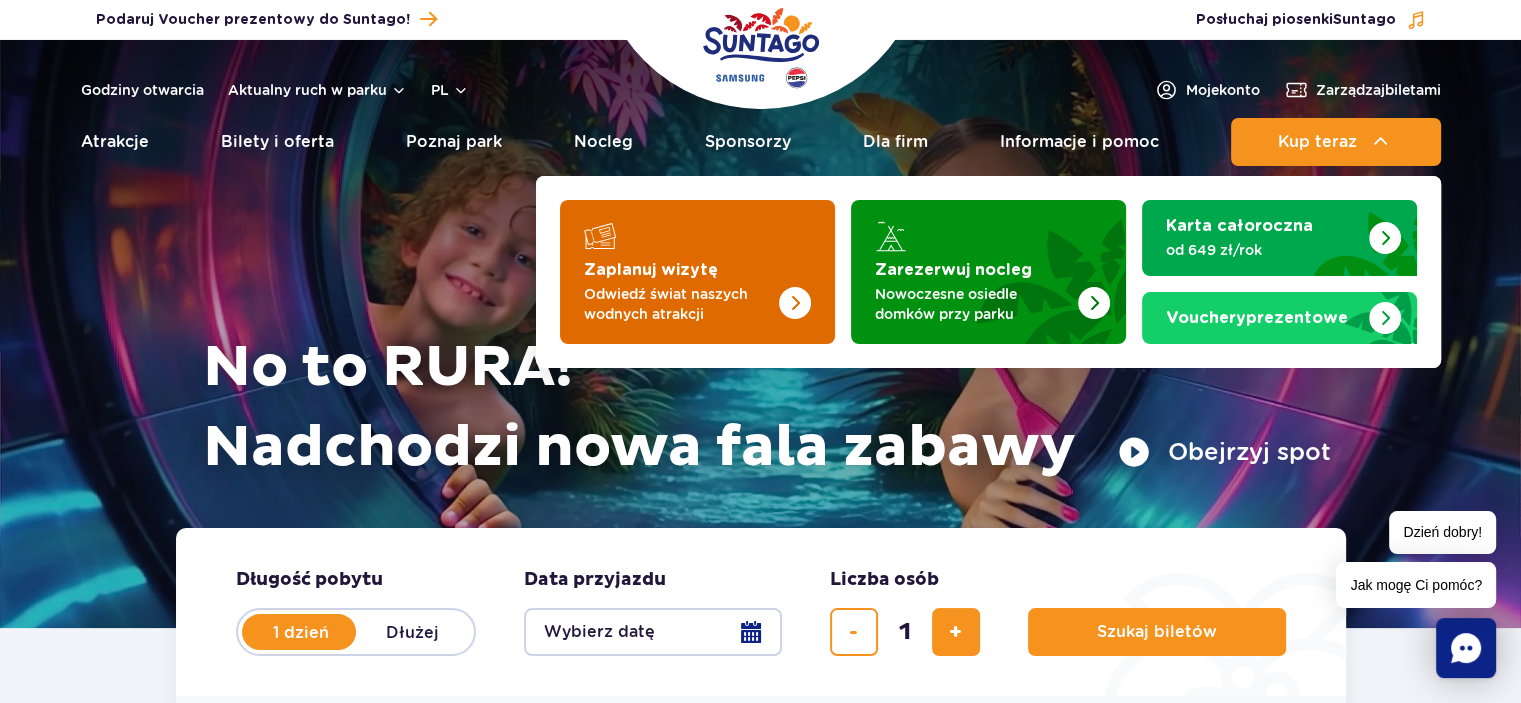 click on "Zaplanuj wizytę" at bounding box center (651, 270) 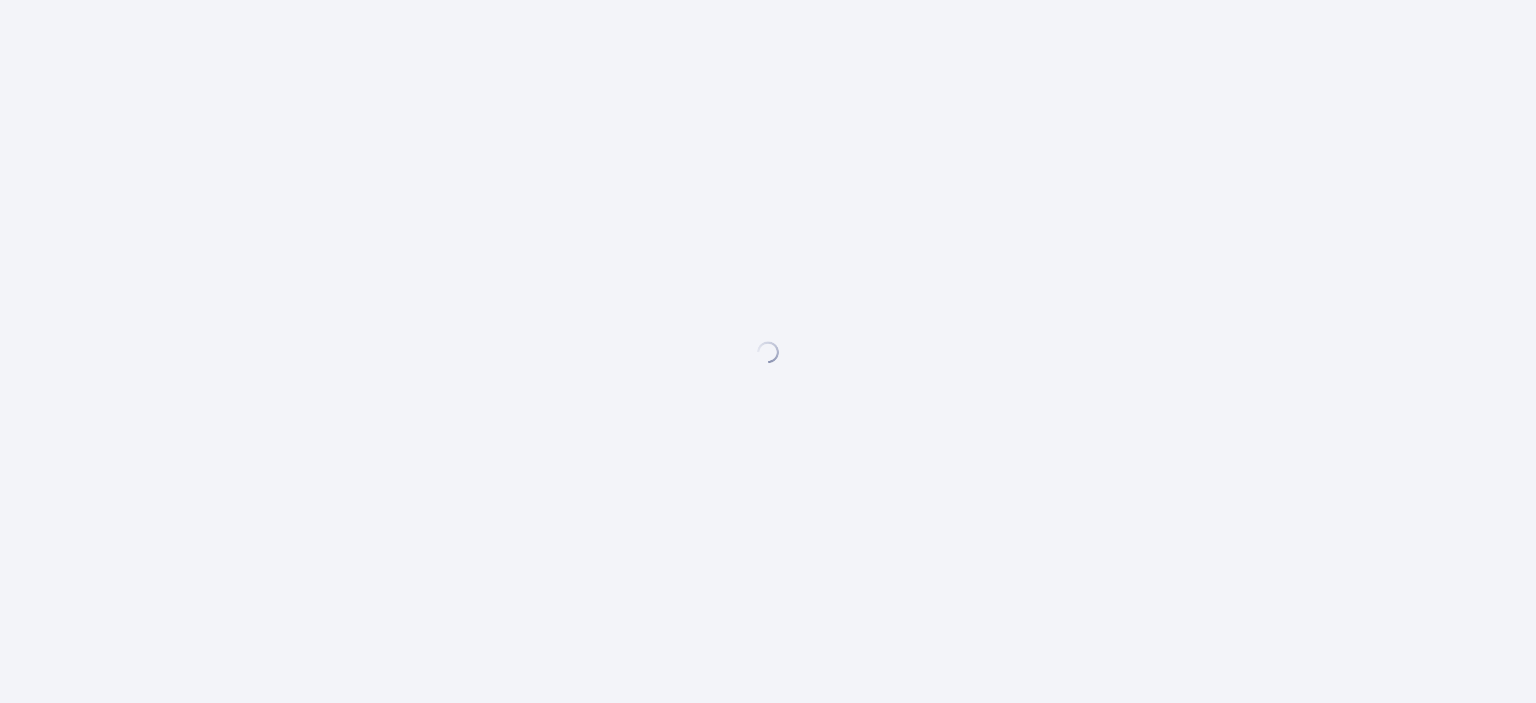 scroll, scrollTop: 0, scrollLeft: 0, axis: both 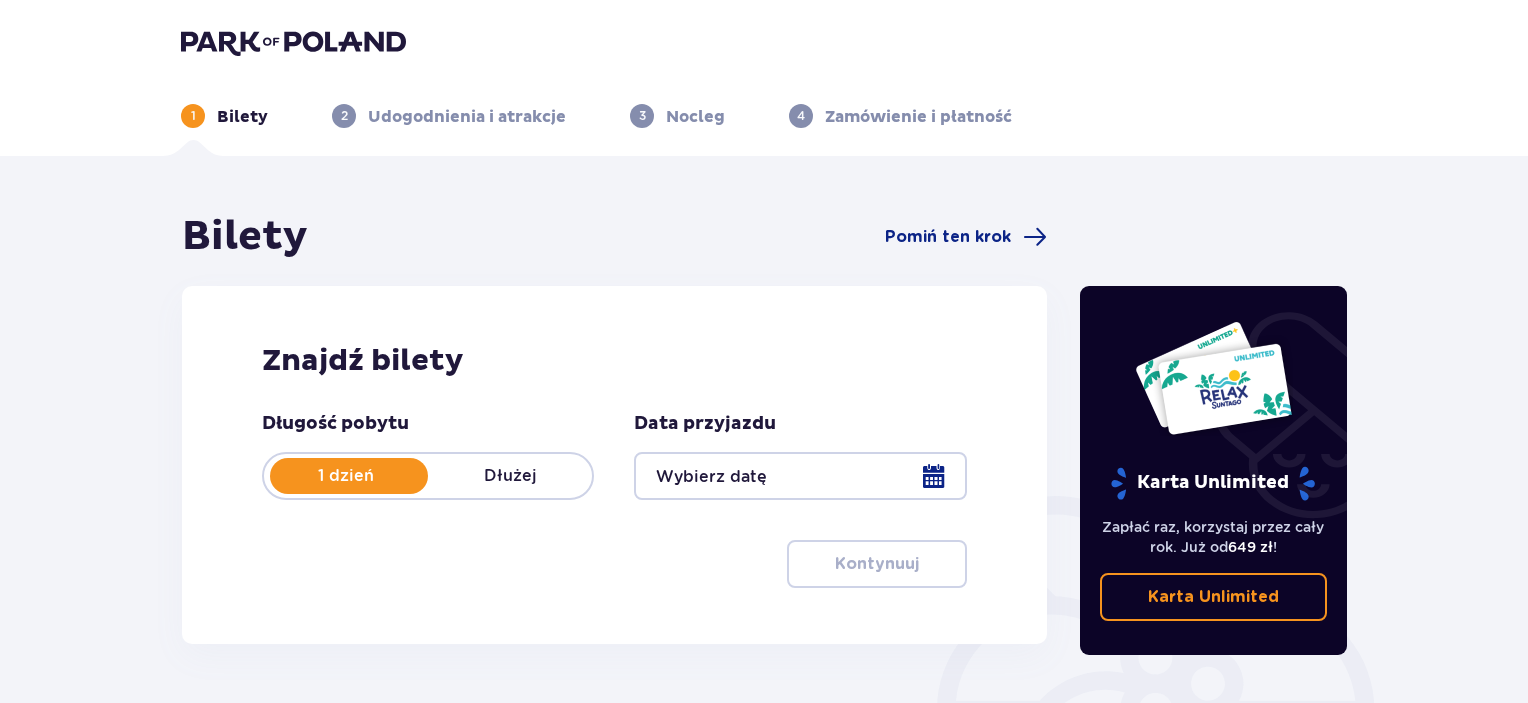 click at bounding box center [800, 476] 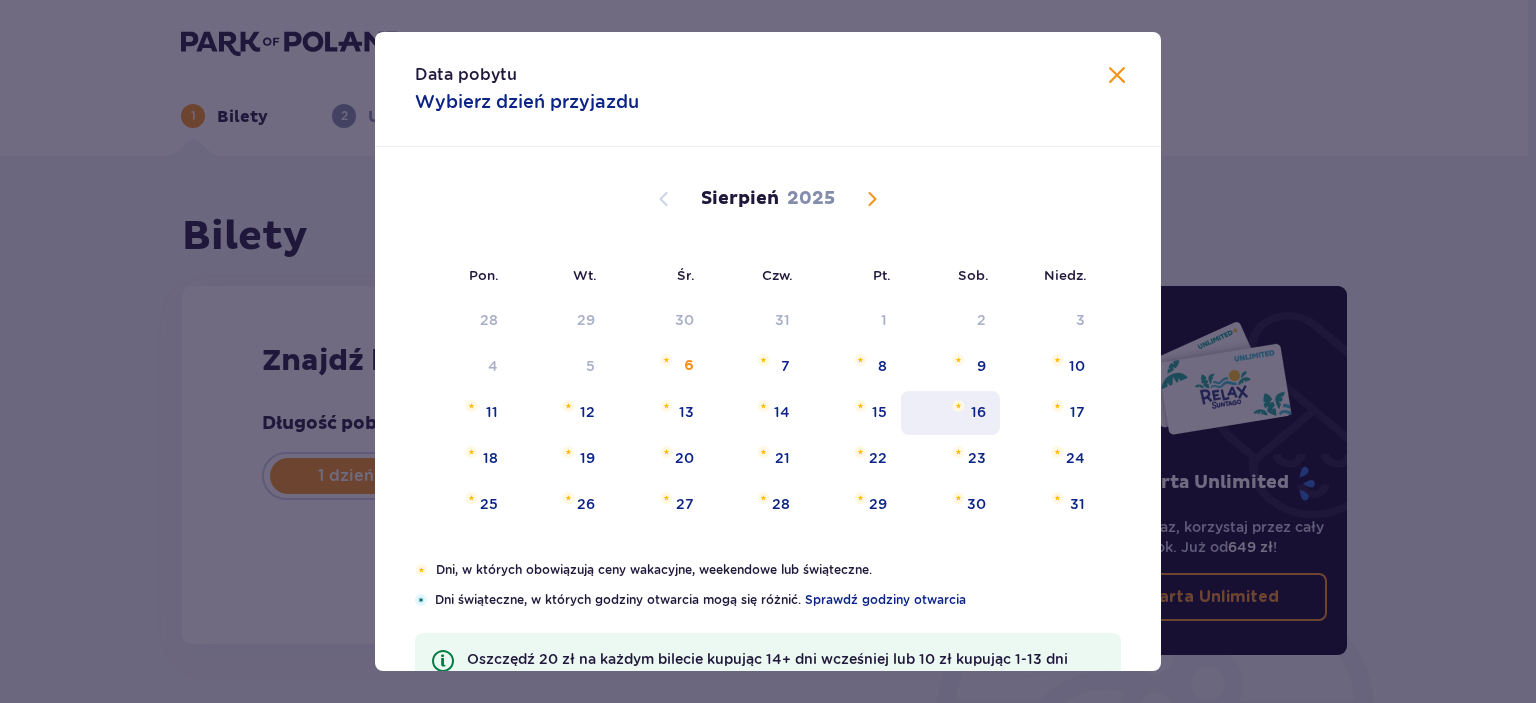 click on "16" at bounding box center (950, 413) 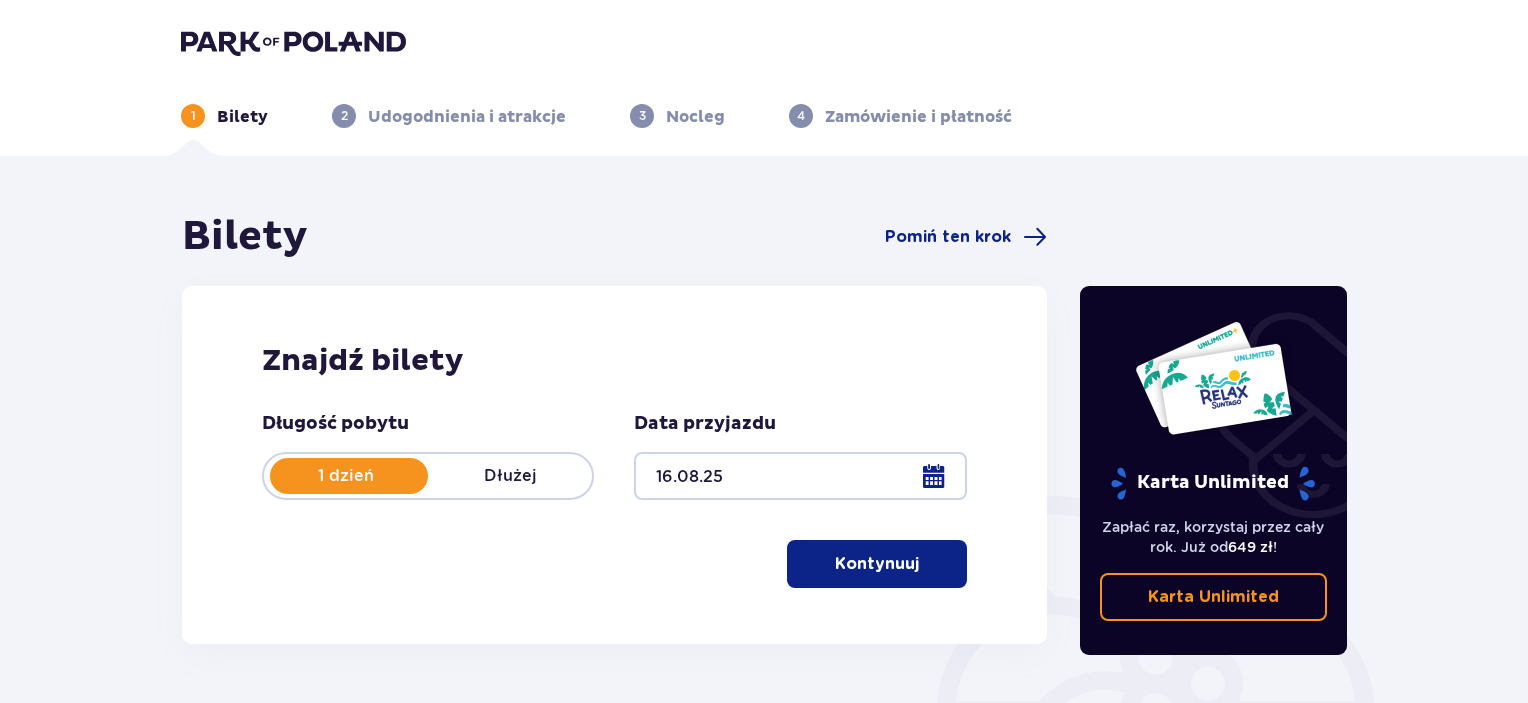 click on "Kontynuuj" at bounding box center (877, 564) 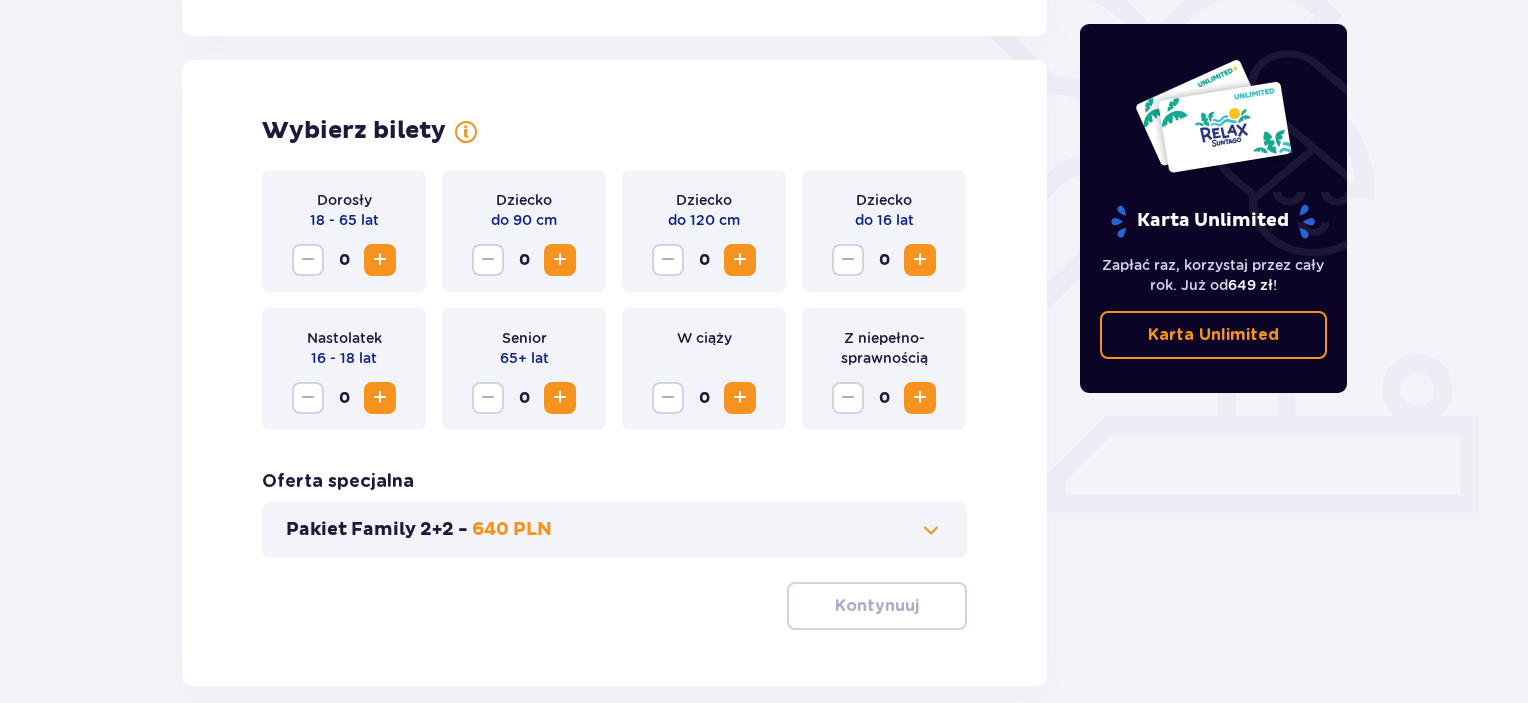 scroll, scrollTop: 556, scrollLeft: 0, axis: vertical 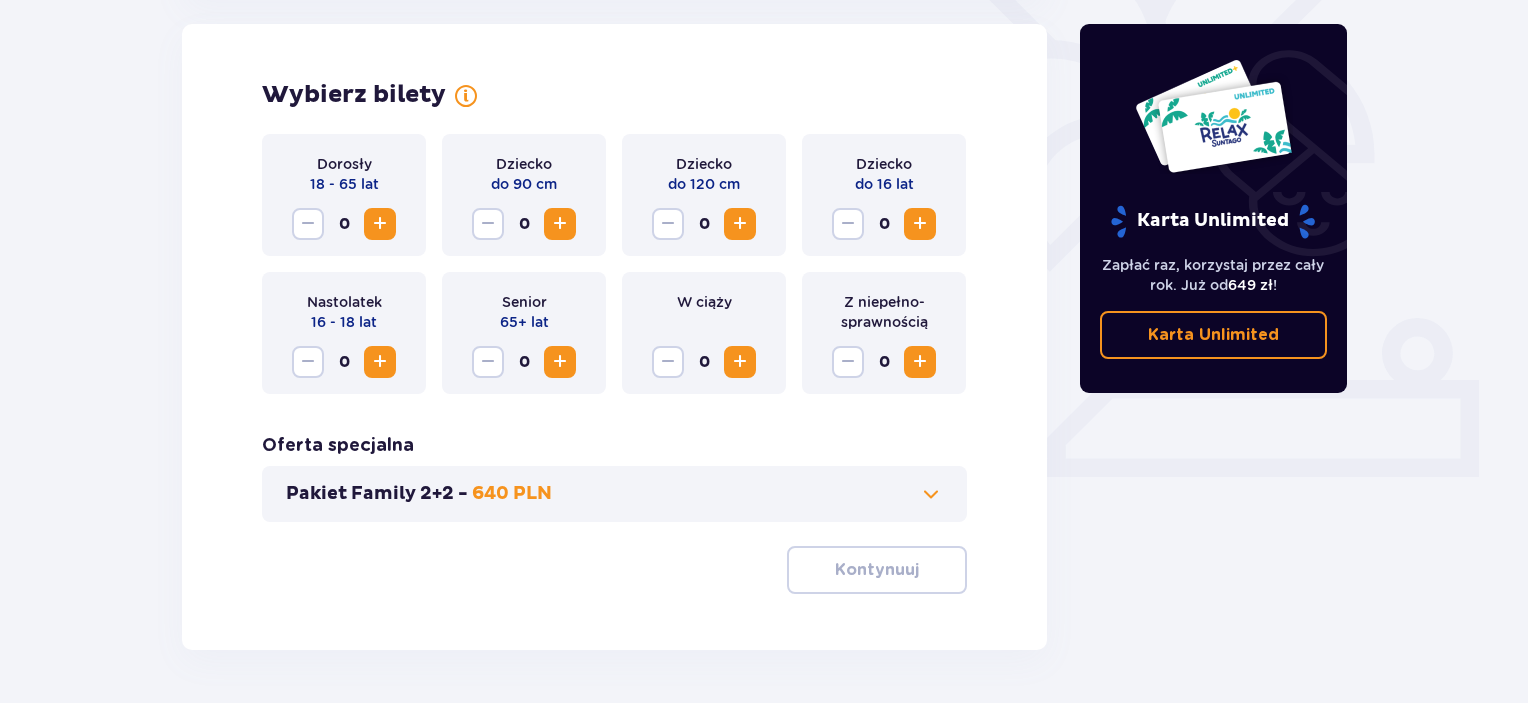 click at bounding box center [920, 224] 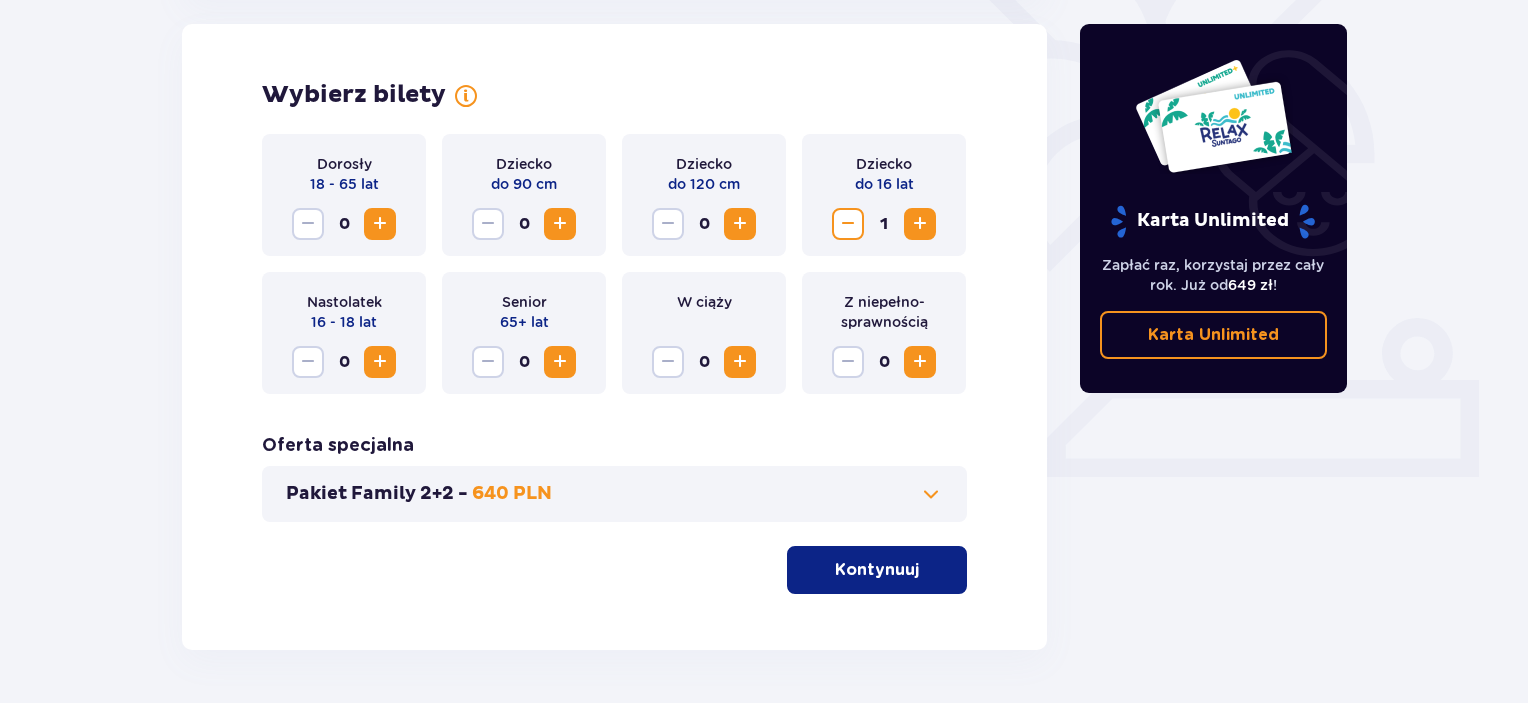 click at bounding box center [920, 224] 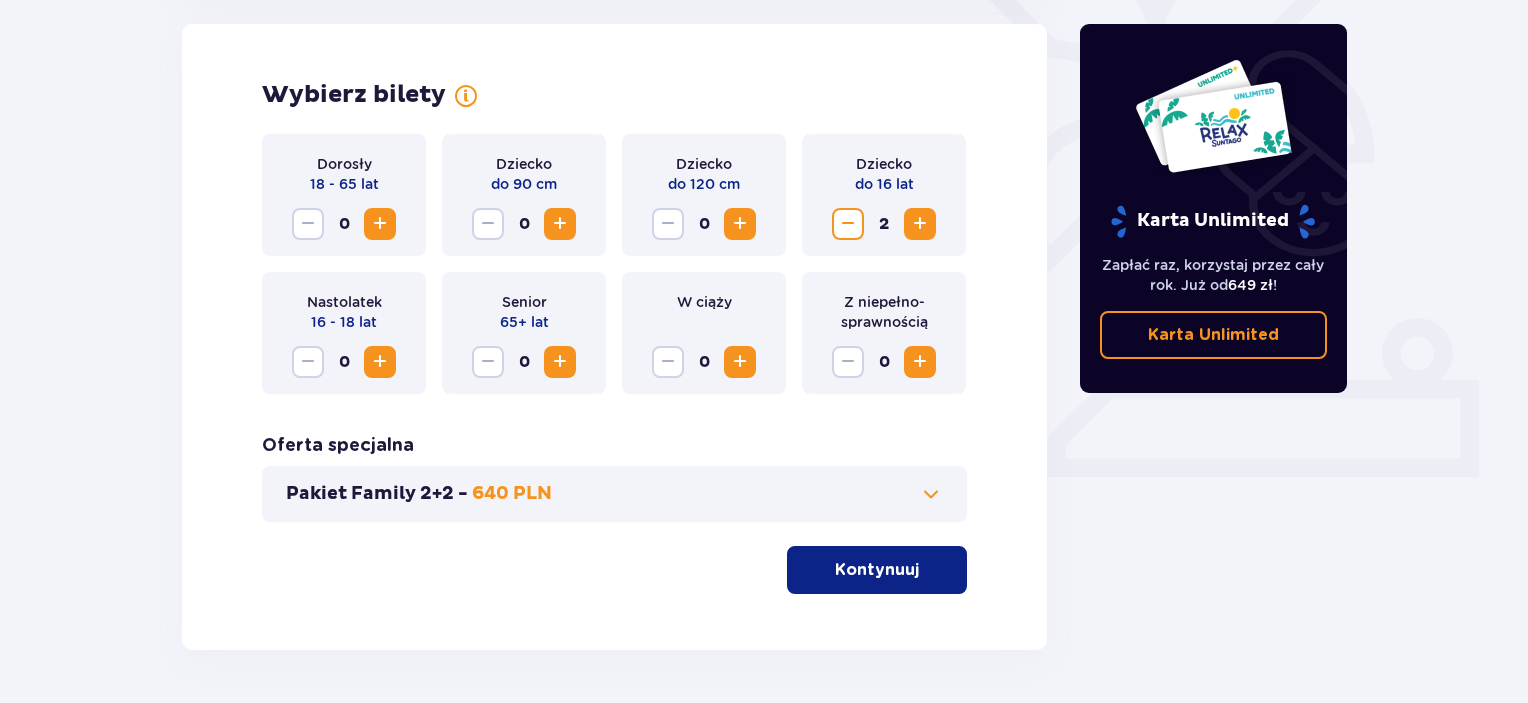 click on "Kontynuuj" at bounding box center [877, 570] 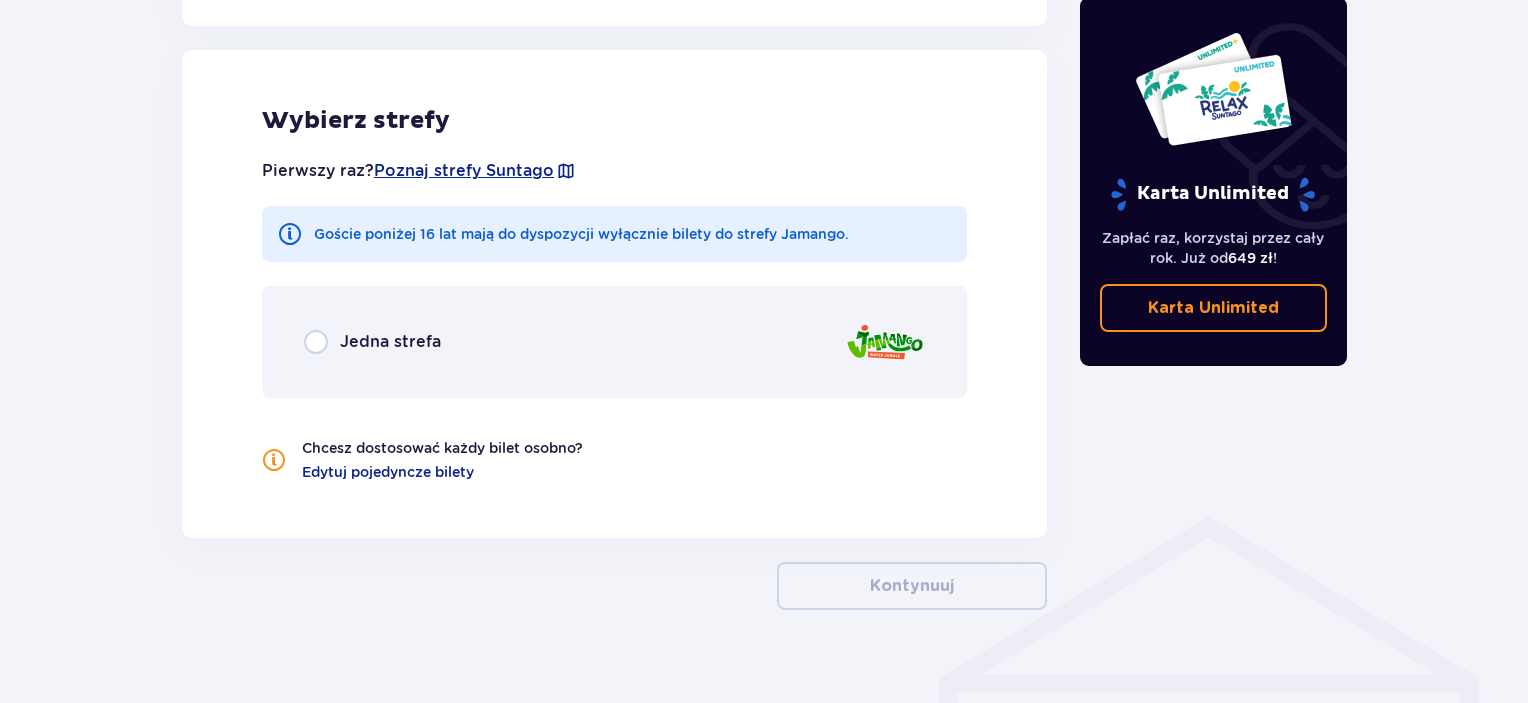 scroll, scrollTop: 1110, scrollLeft: 0, axis: vertical 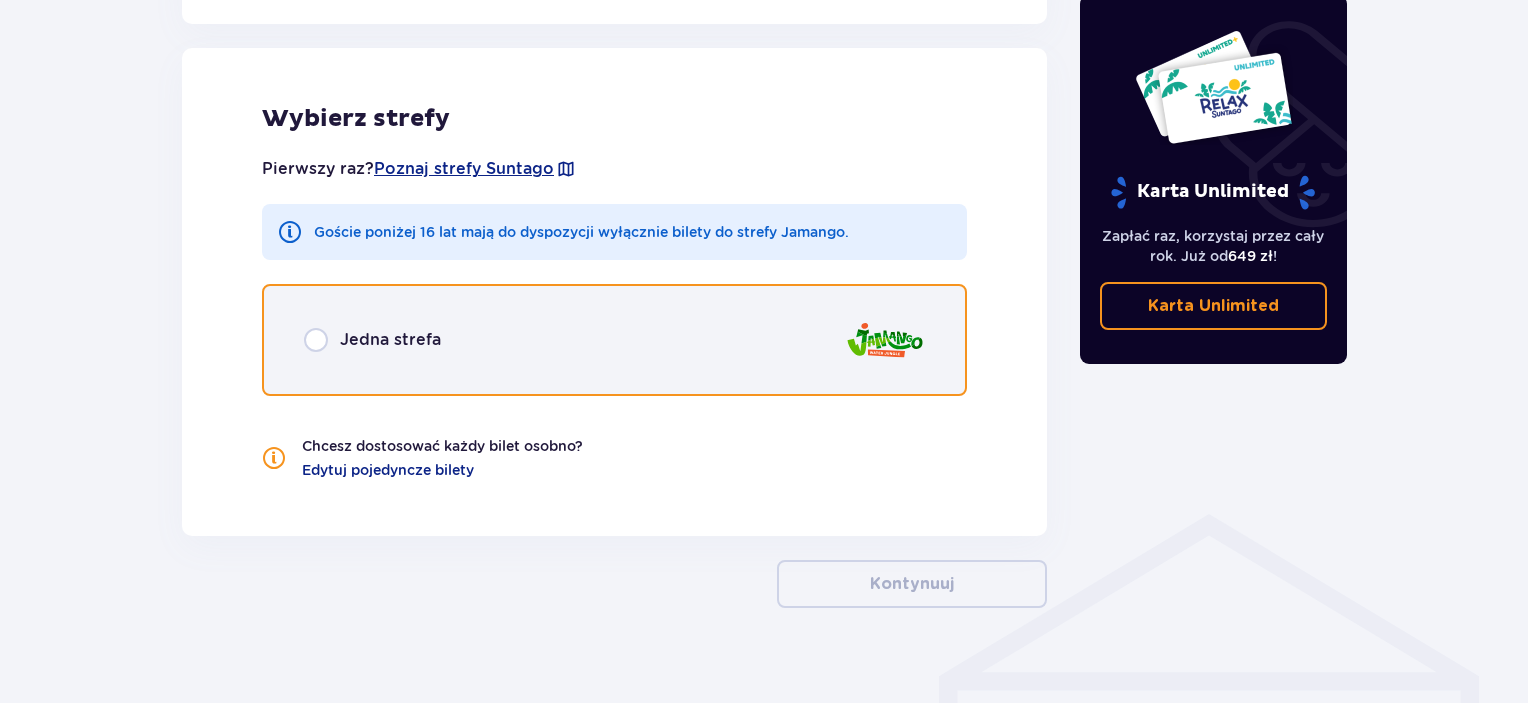 click at bounding box center (316, 340) 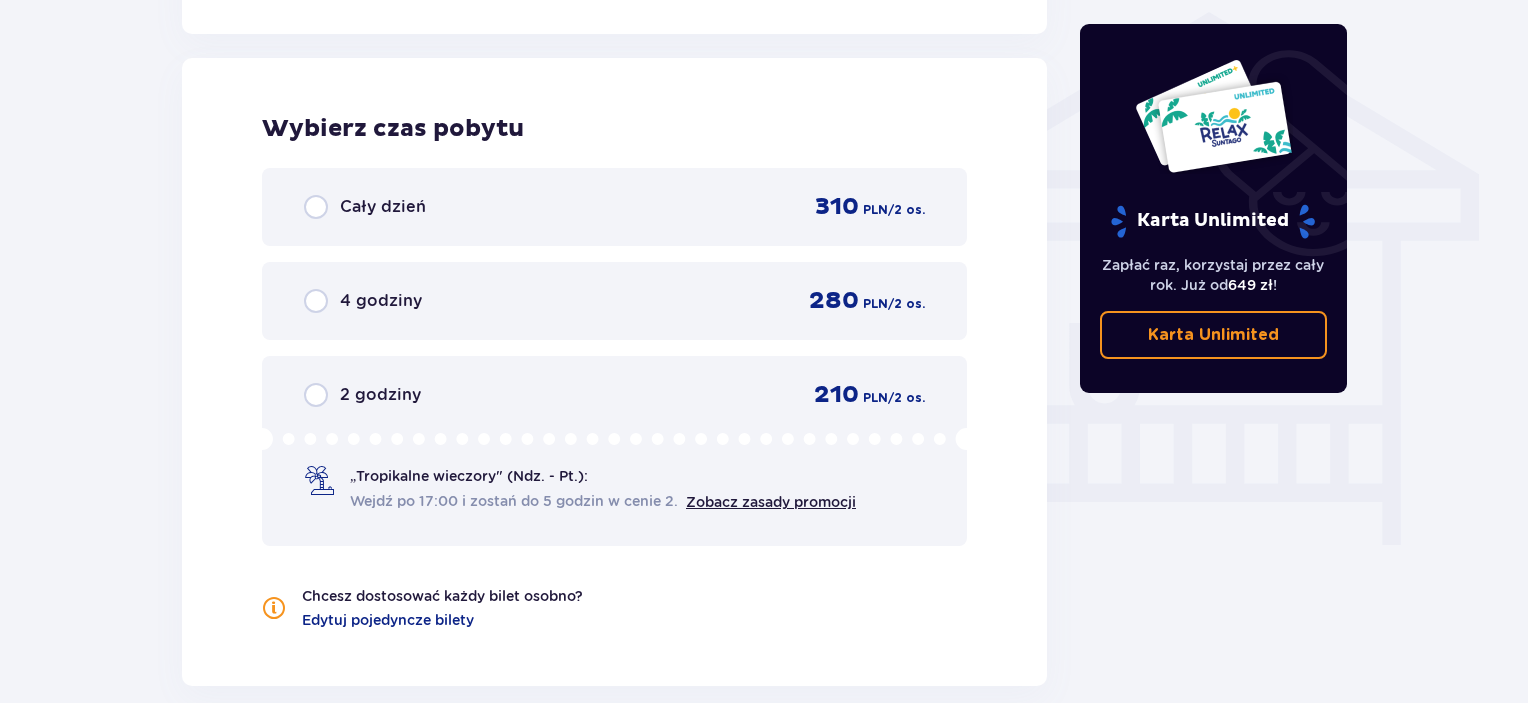 scroll, scrollTop: 1622, scrollLeft: 0, axis: vertical 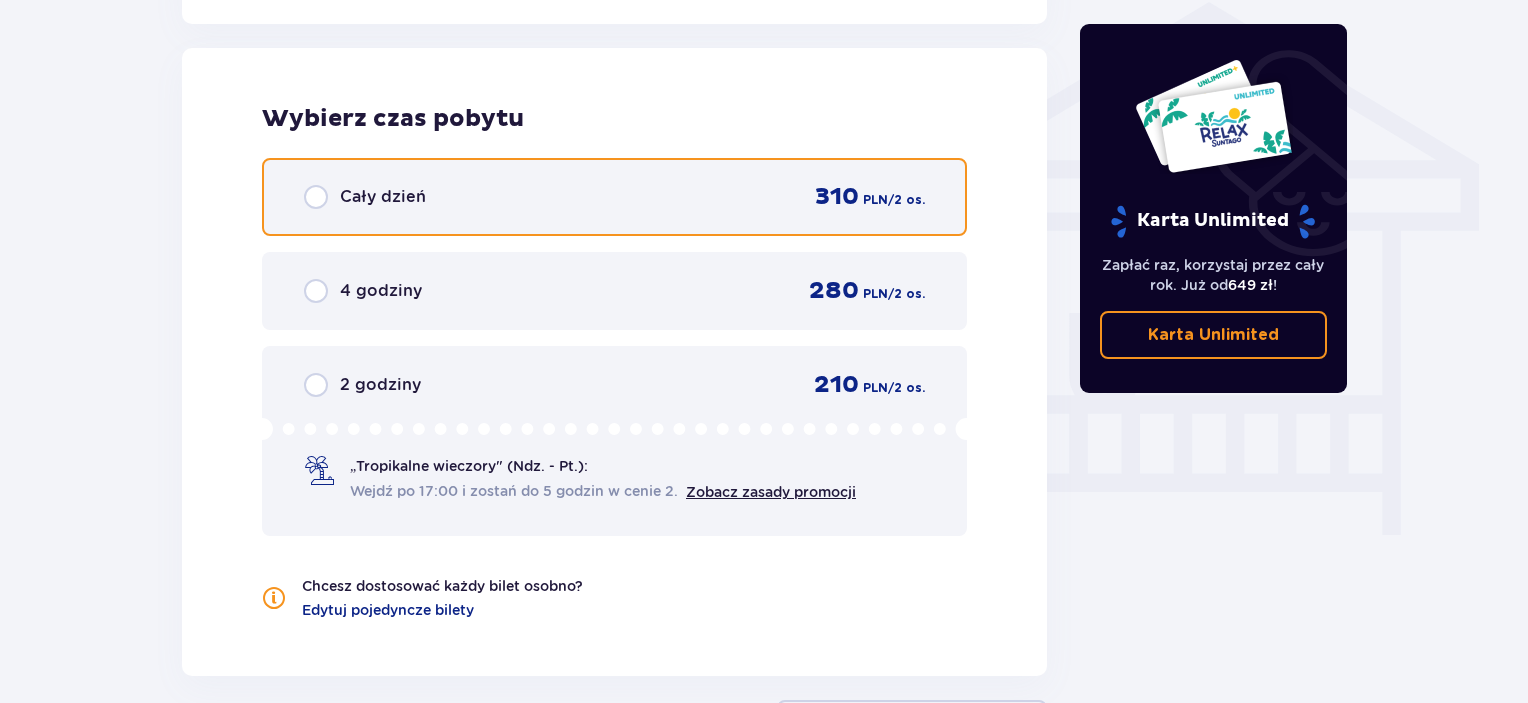 click at bounding box center (316, 197) 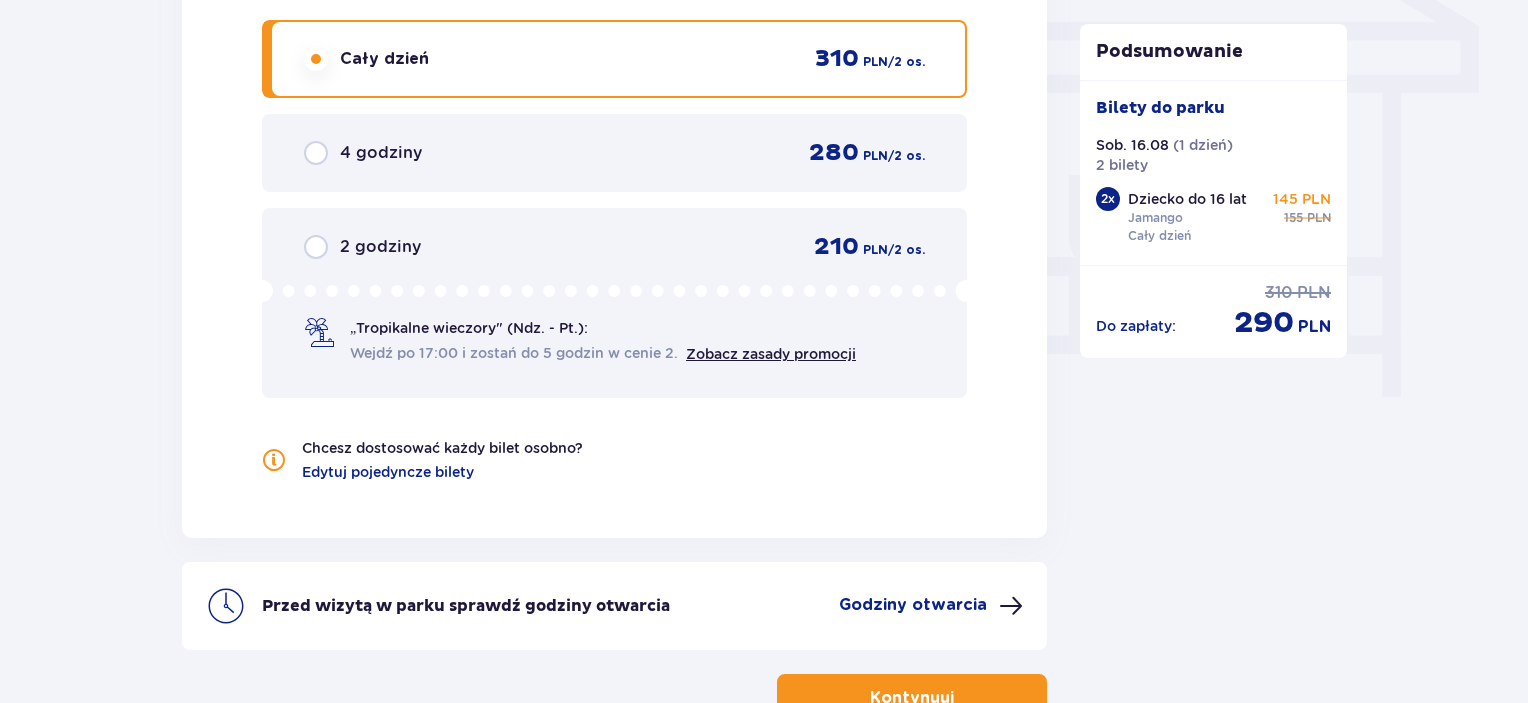 scroll, scrollTop: 1880, scrollLeft: 0, axis: vertical 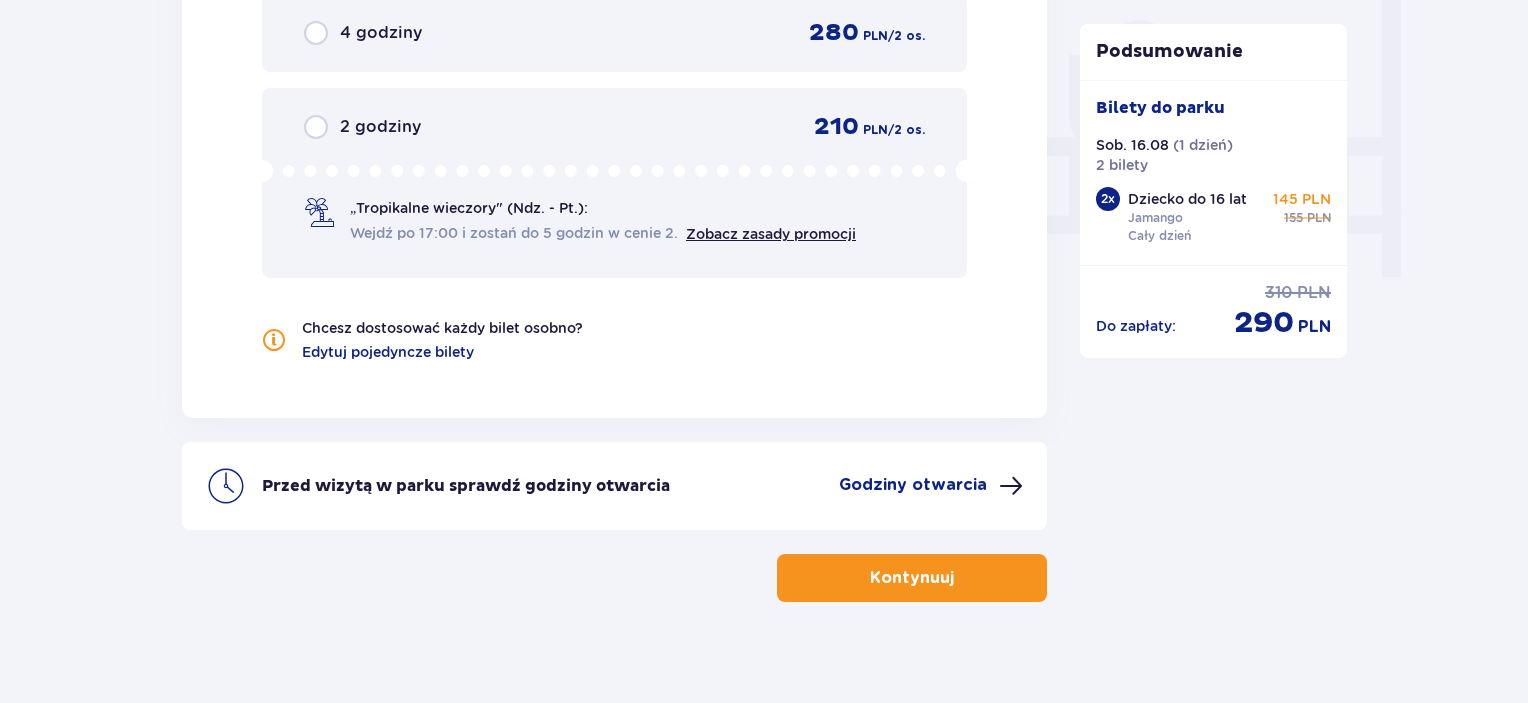 click on "Kontynuuj" at bounding box center [912, 578] 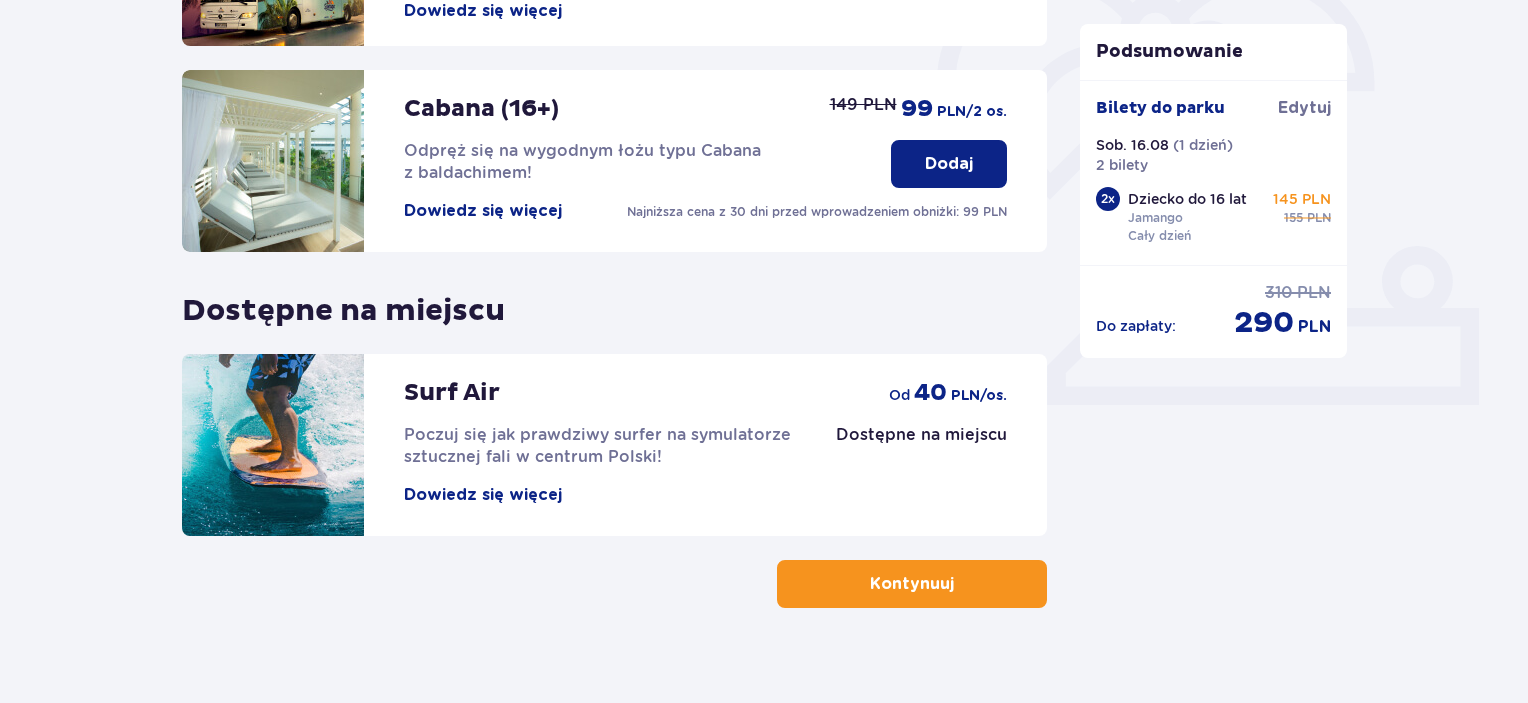 scroll, scrollTop: 652, scrollLeft: 0, axis: vertical 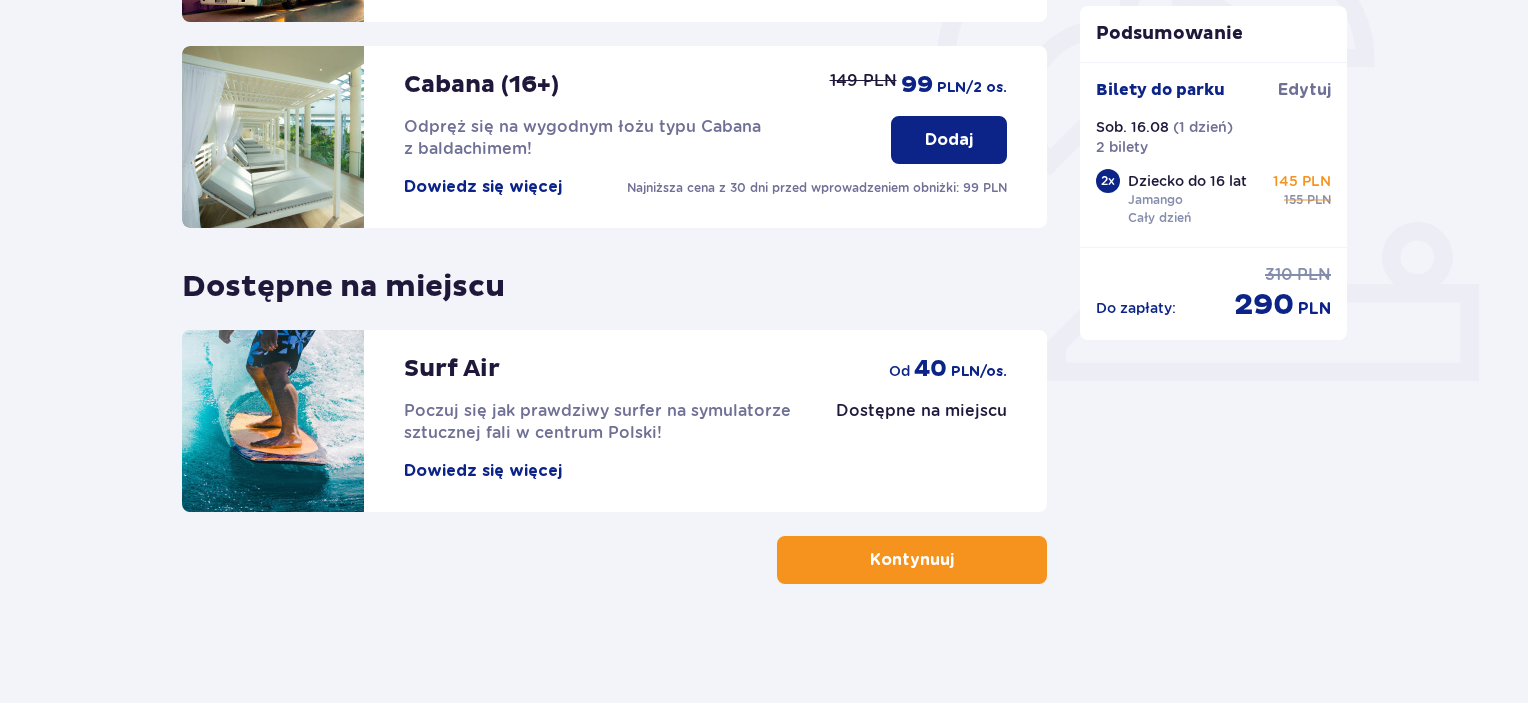 click on "Kontynuuj" at bounding box center [912, 560] 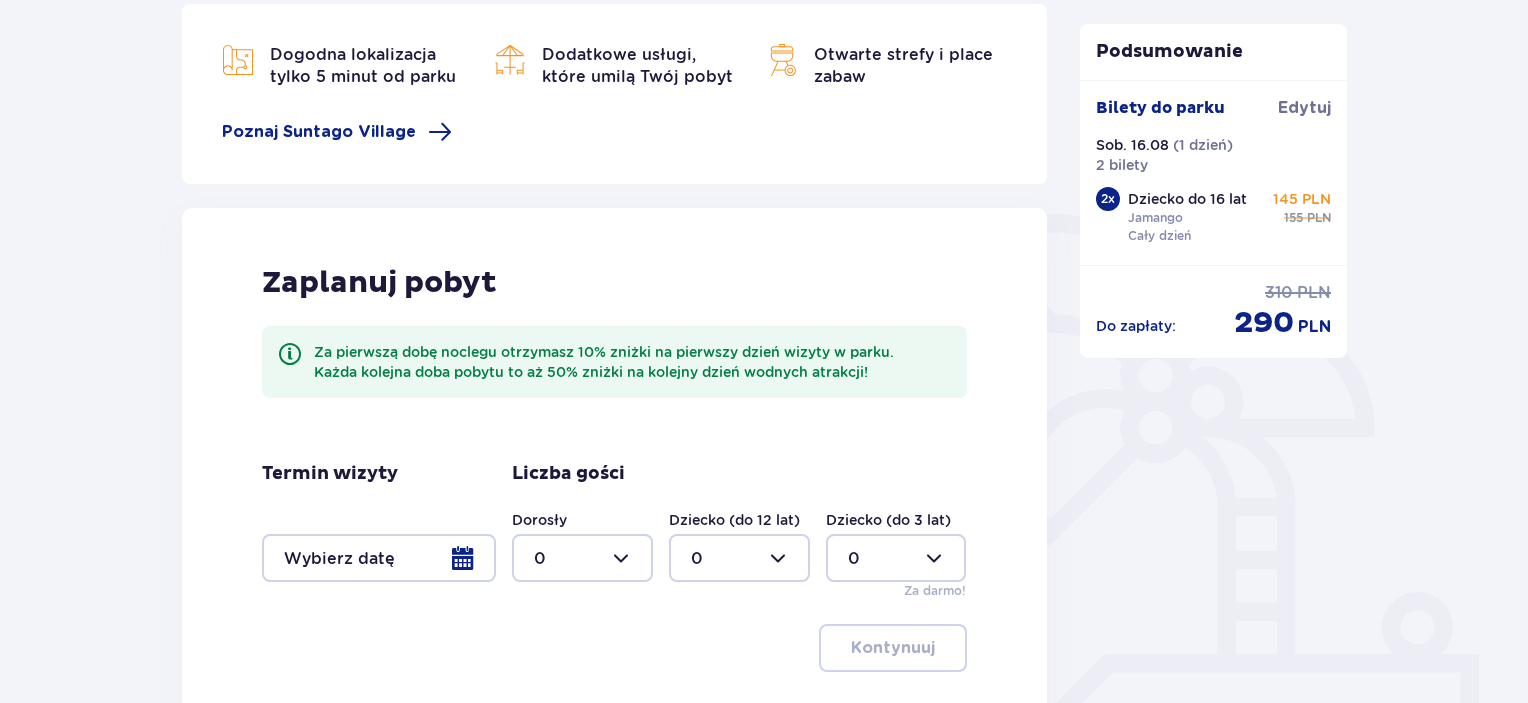 scroll, scrollTop: 400, scrollLeft: 0, axis: vertical 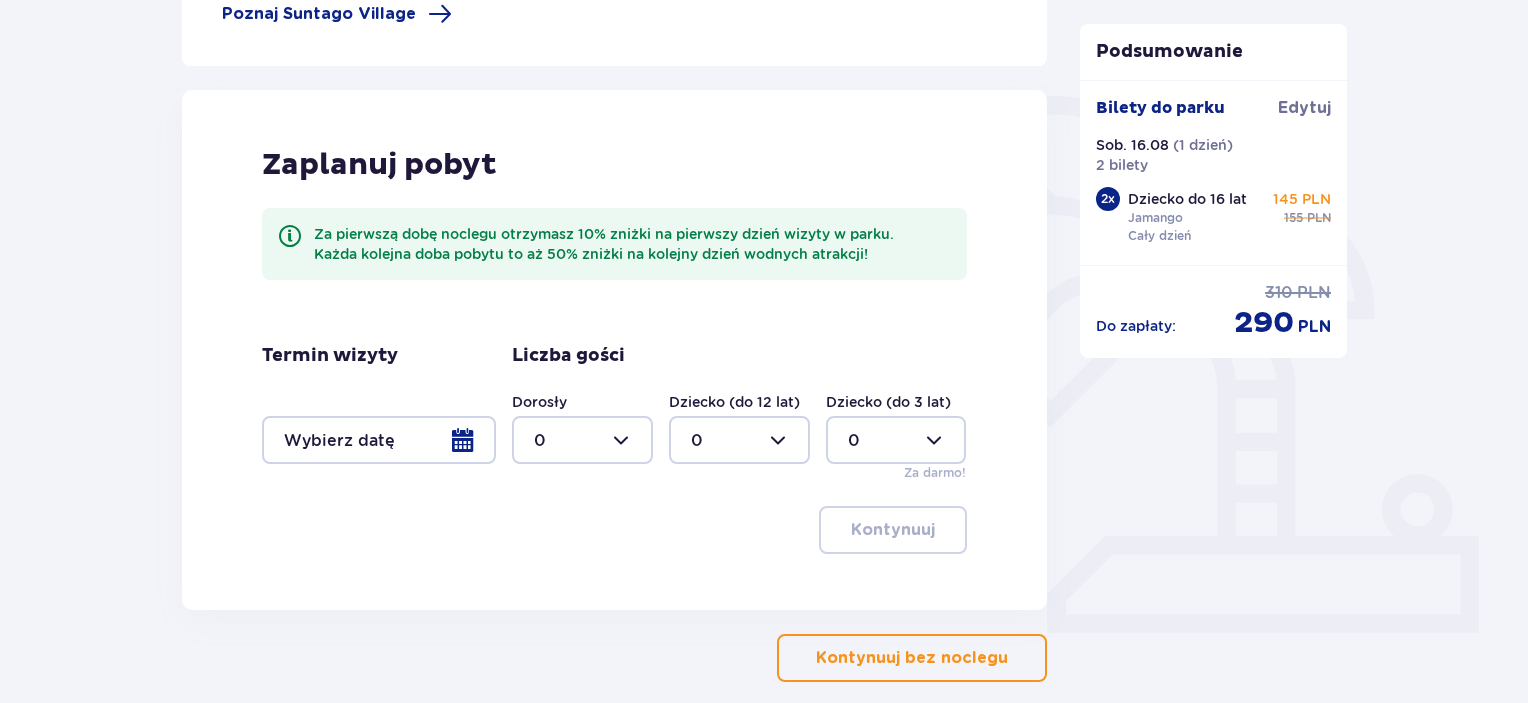 click on "Kontynuuj bez noclegu" at bounding box center [912, 658] 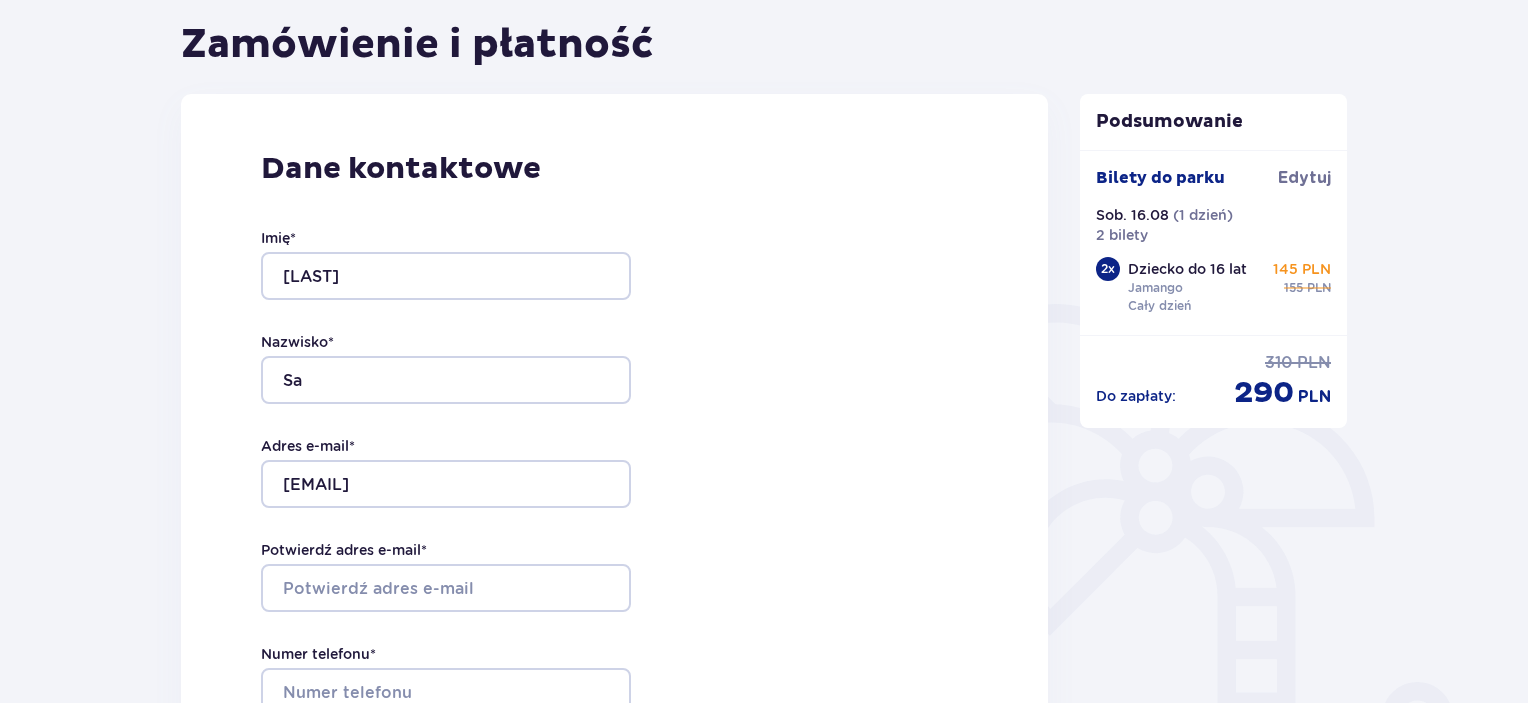 type on "Agnieszka" 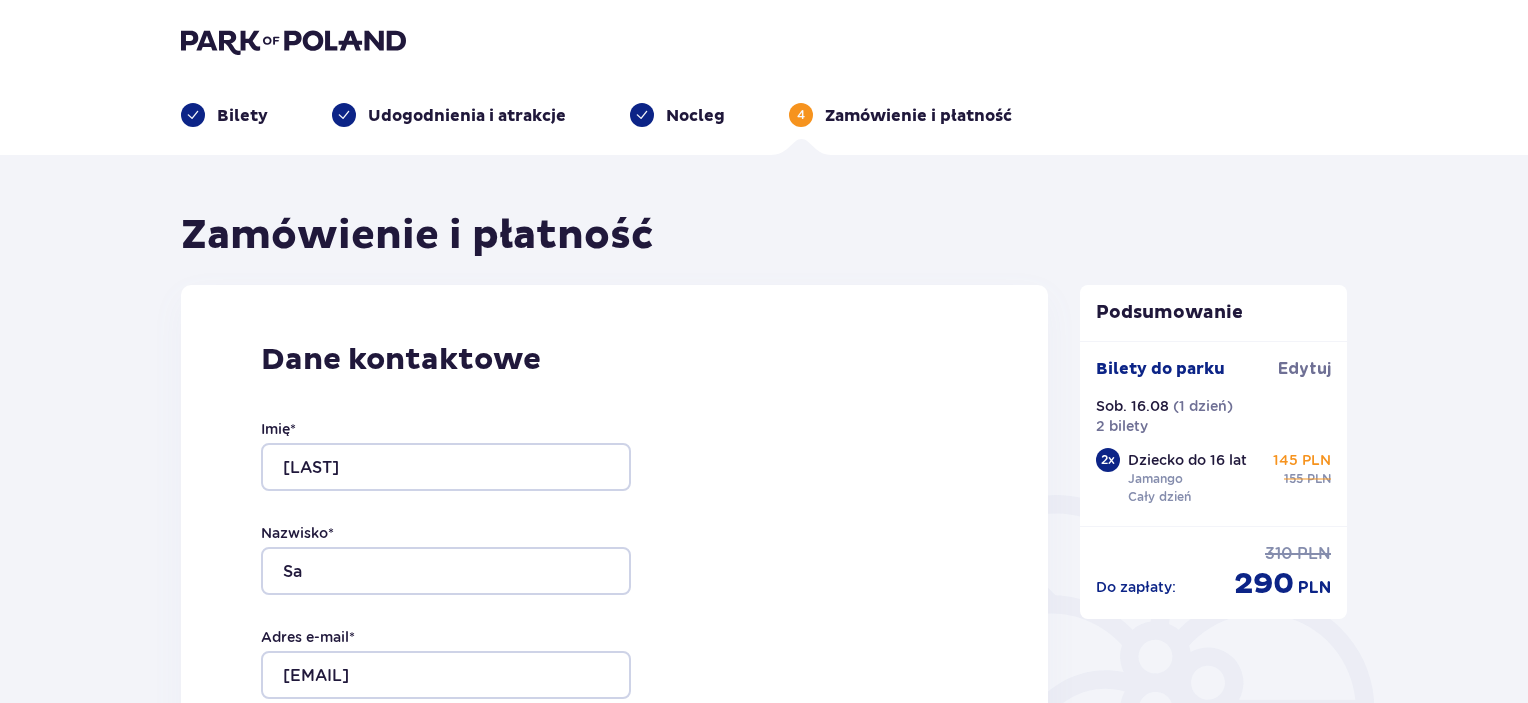 scroll, scrollTop: 0, scrollLeft: 0, axis: both 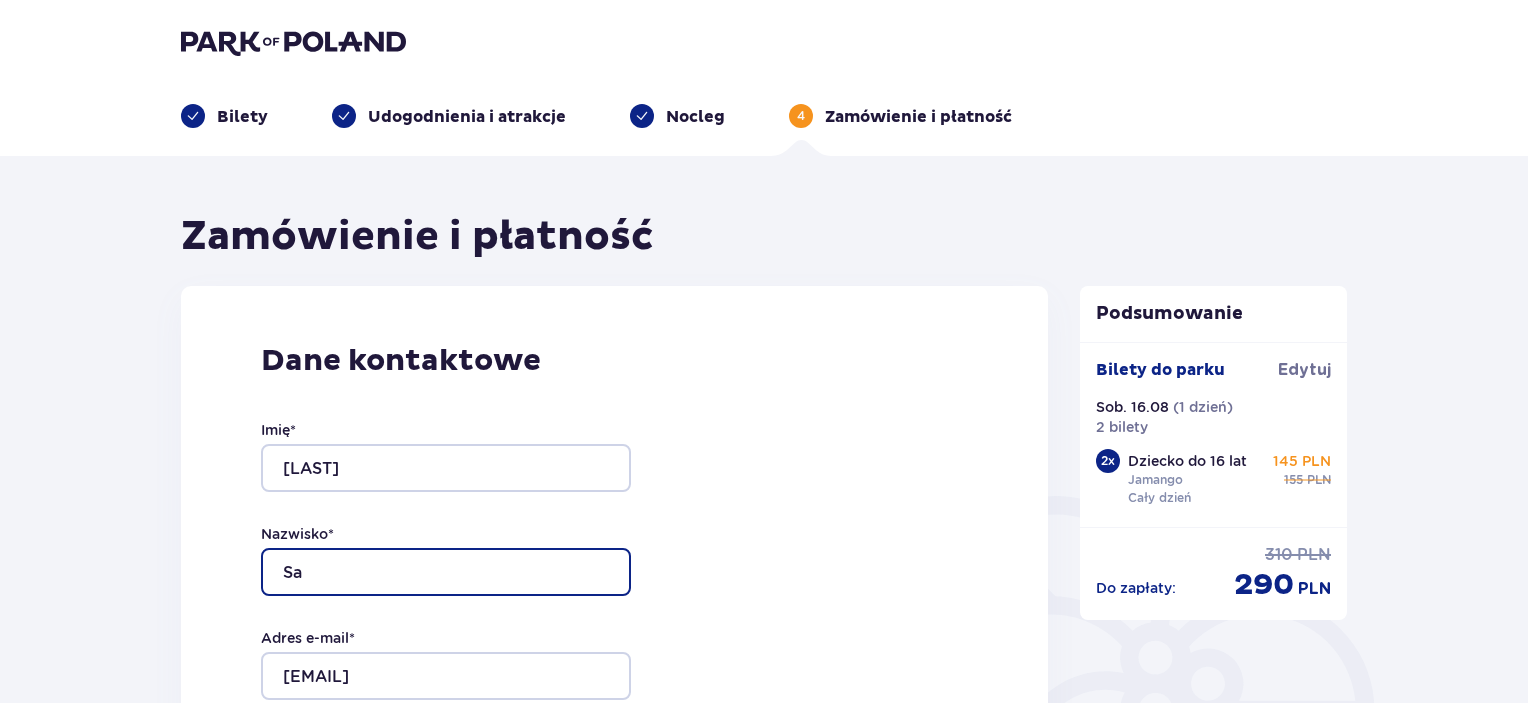 click on "Sa" at bounding box center [446, 572] 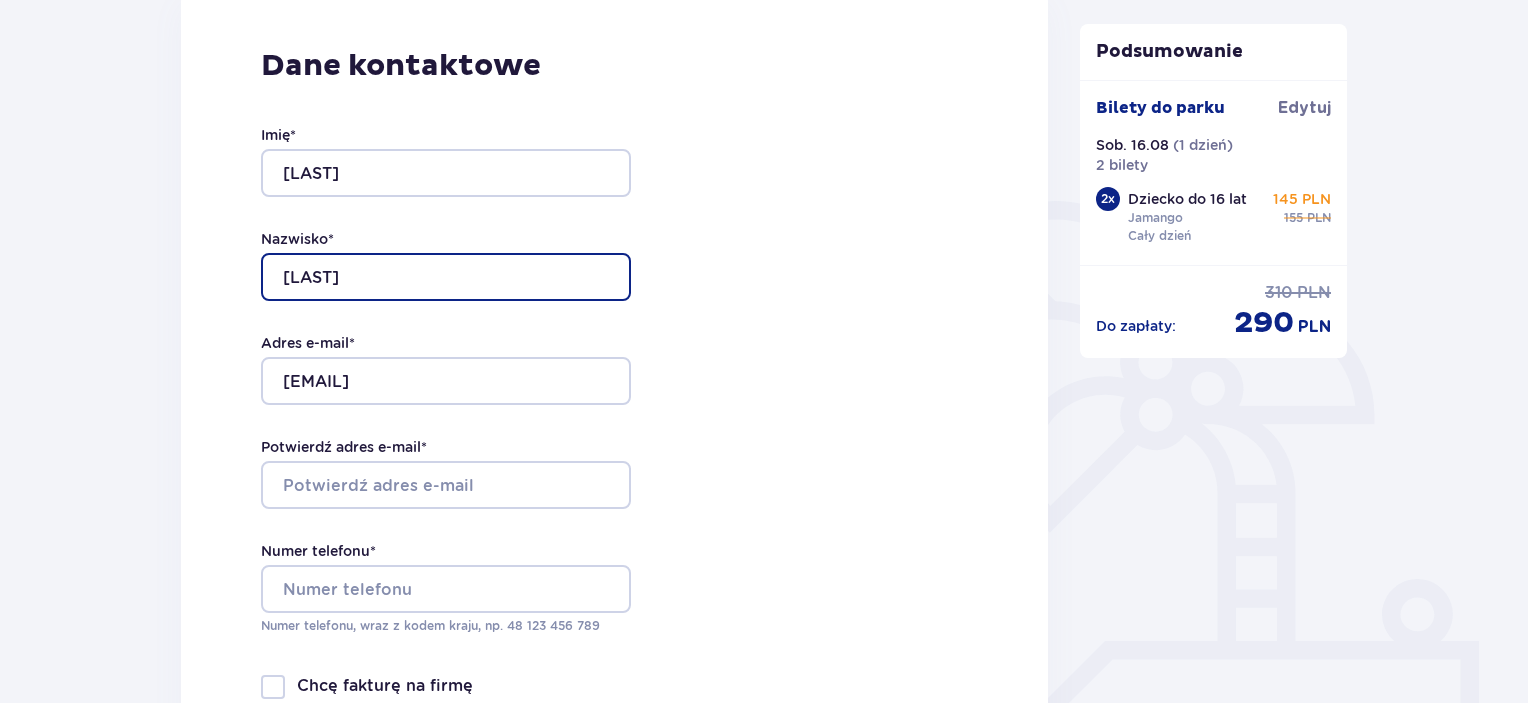 scroll, scrollTop: 300, scrollLeft: 0, axis: vertical 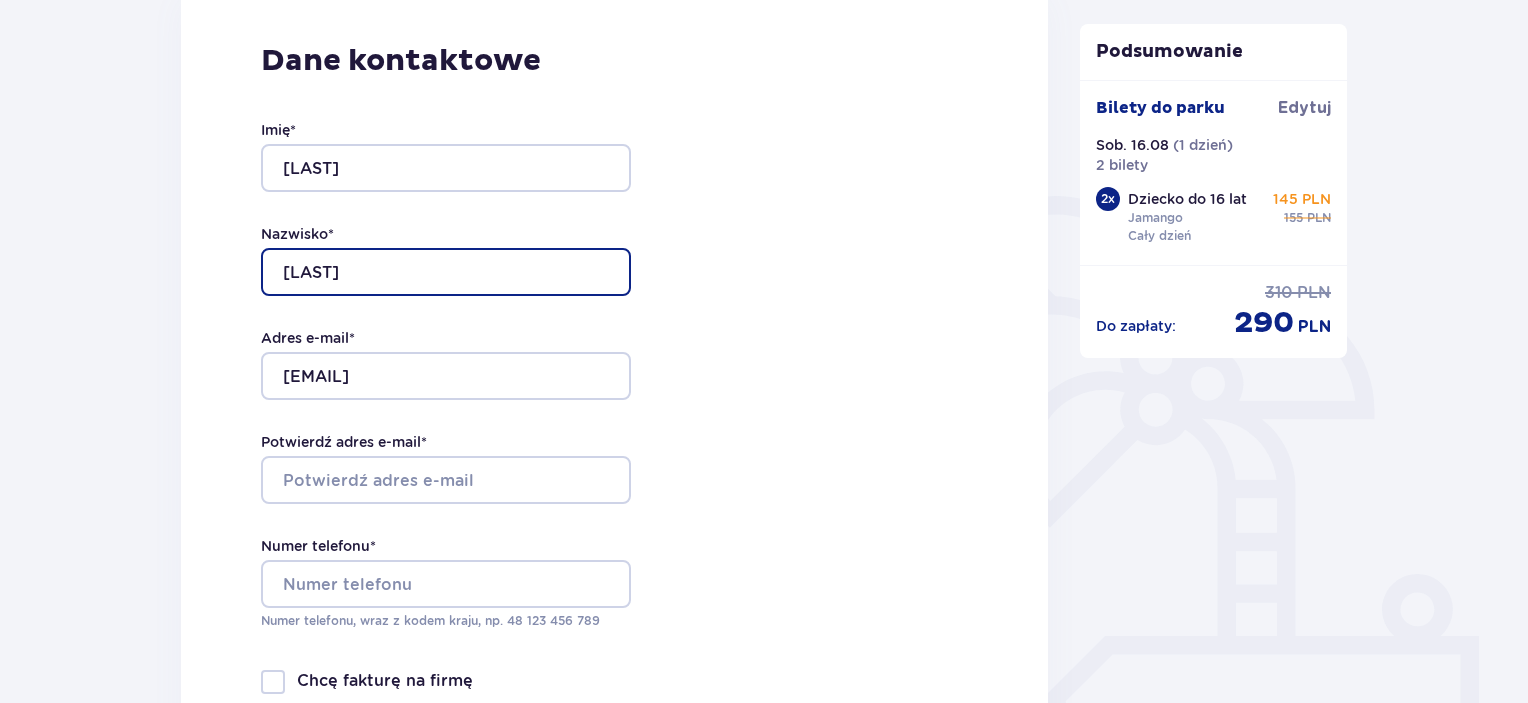 type on "Sawicka" 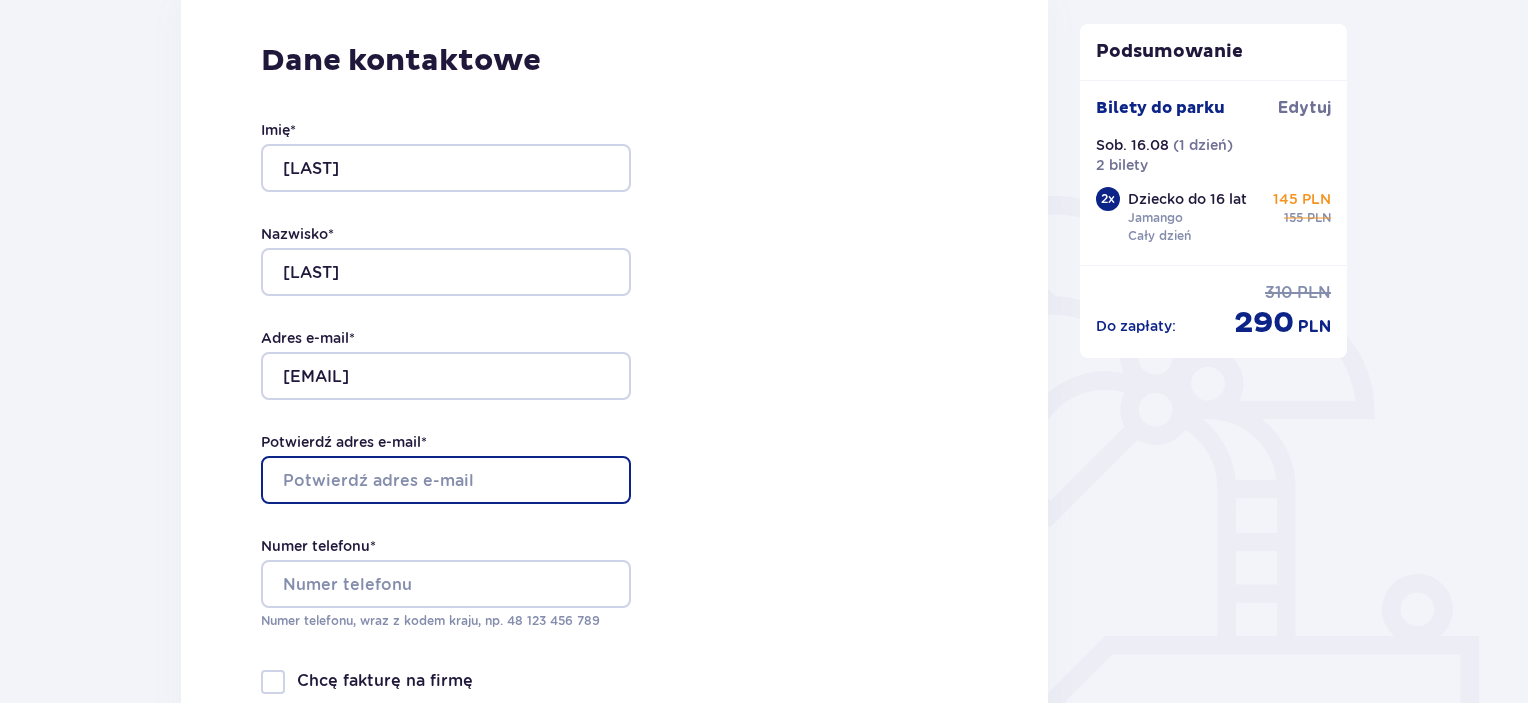 click on "Potwierdź adres e-mail *" at bounding box center (446, 480) 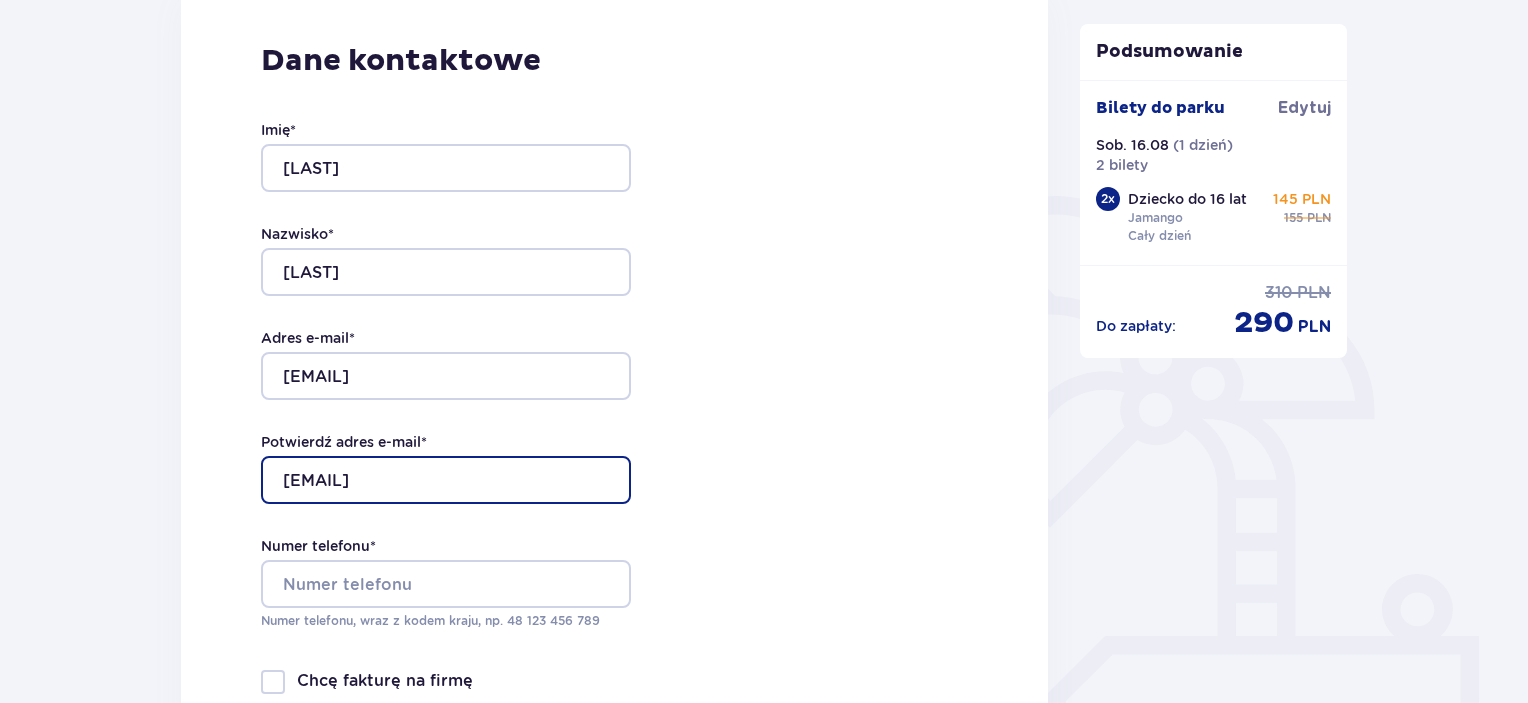 type on "[EMAIL]" 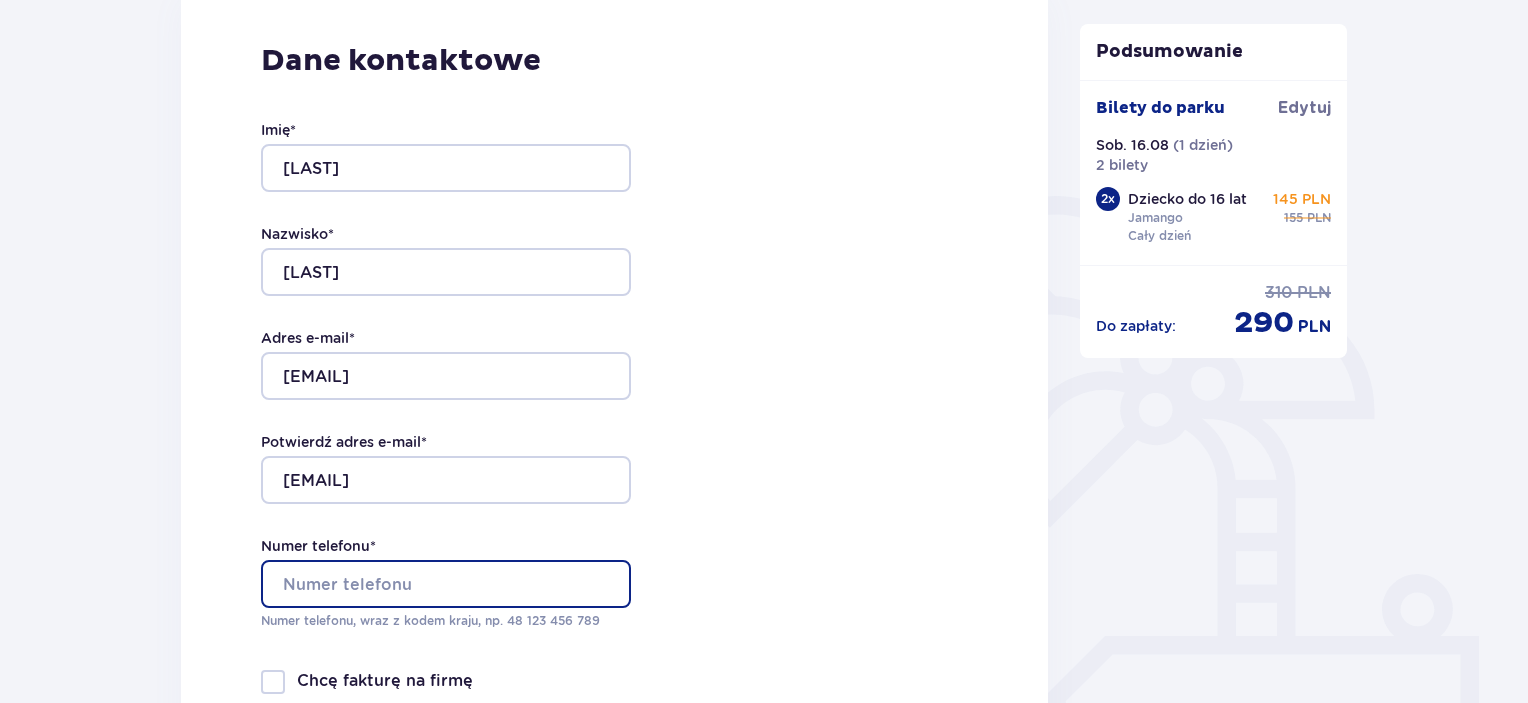 click on "Numer telefonu *" at bounding box center [446, 584] 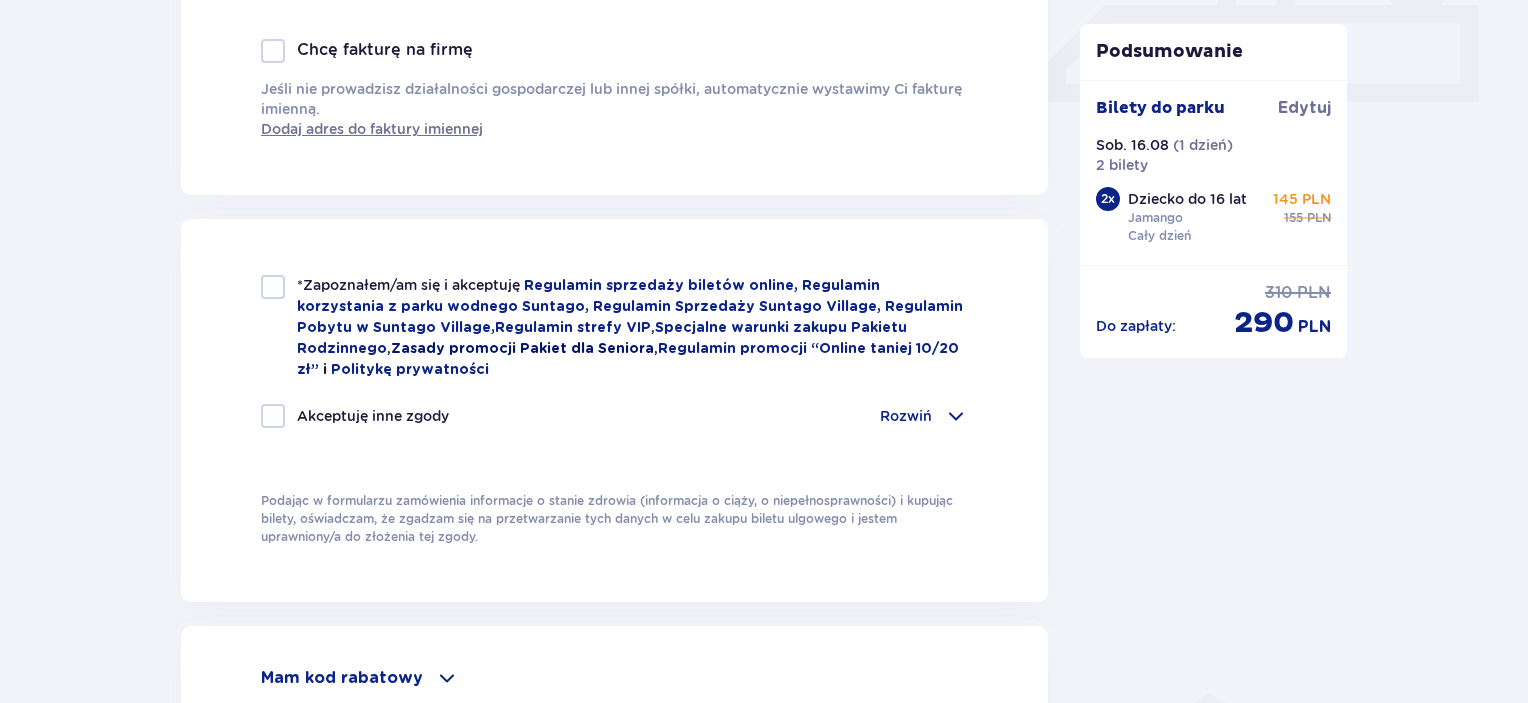 scroll, scrollTop: 1200, scrollLeft: 0, axis: vertical 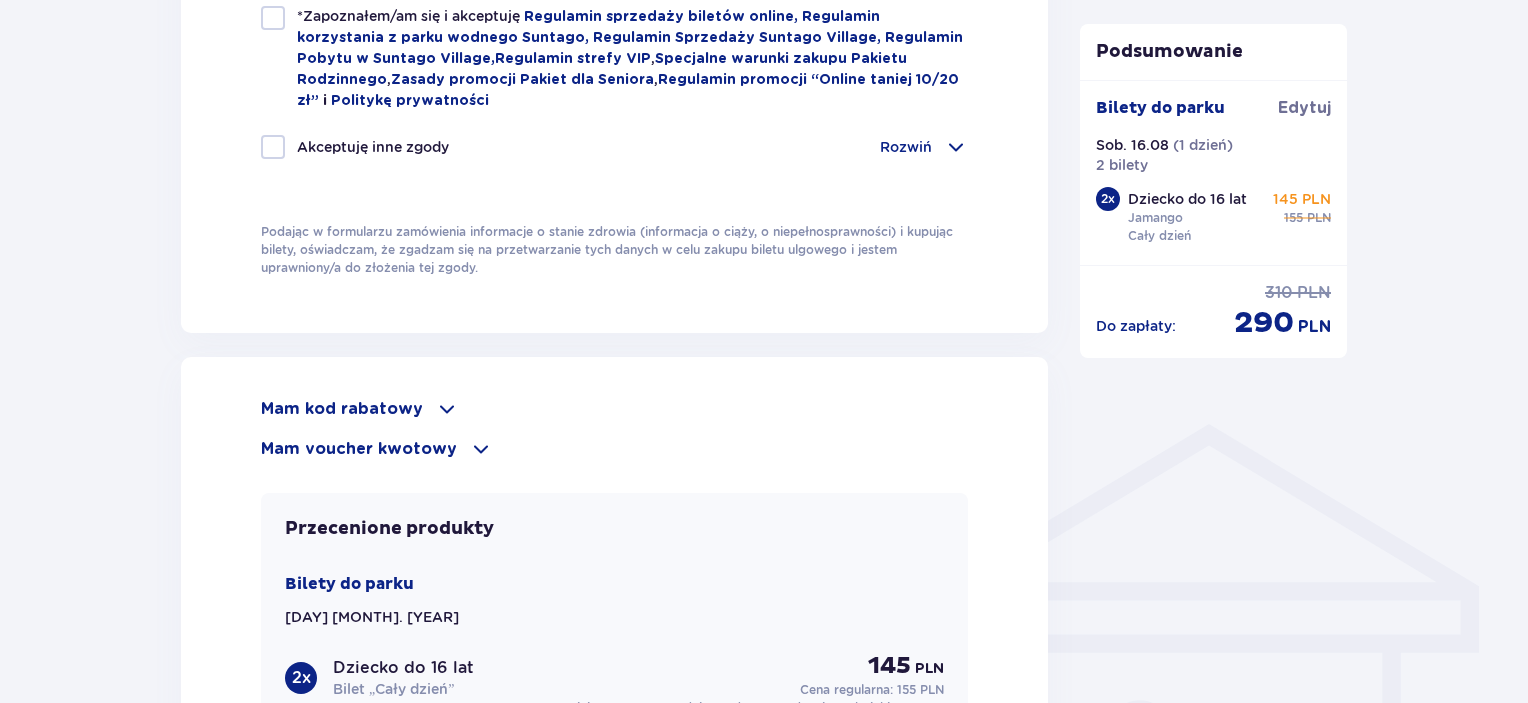 type on "48 788 648 457" 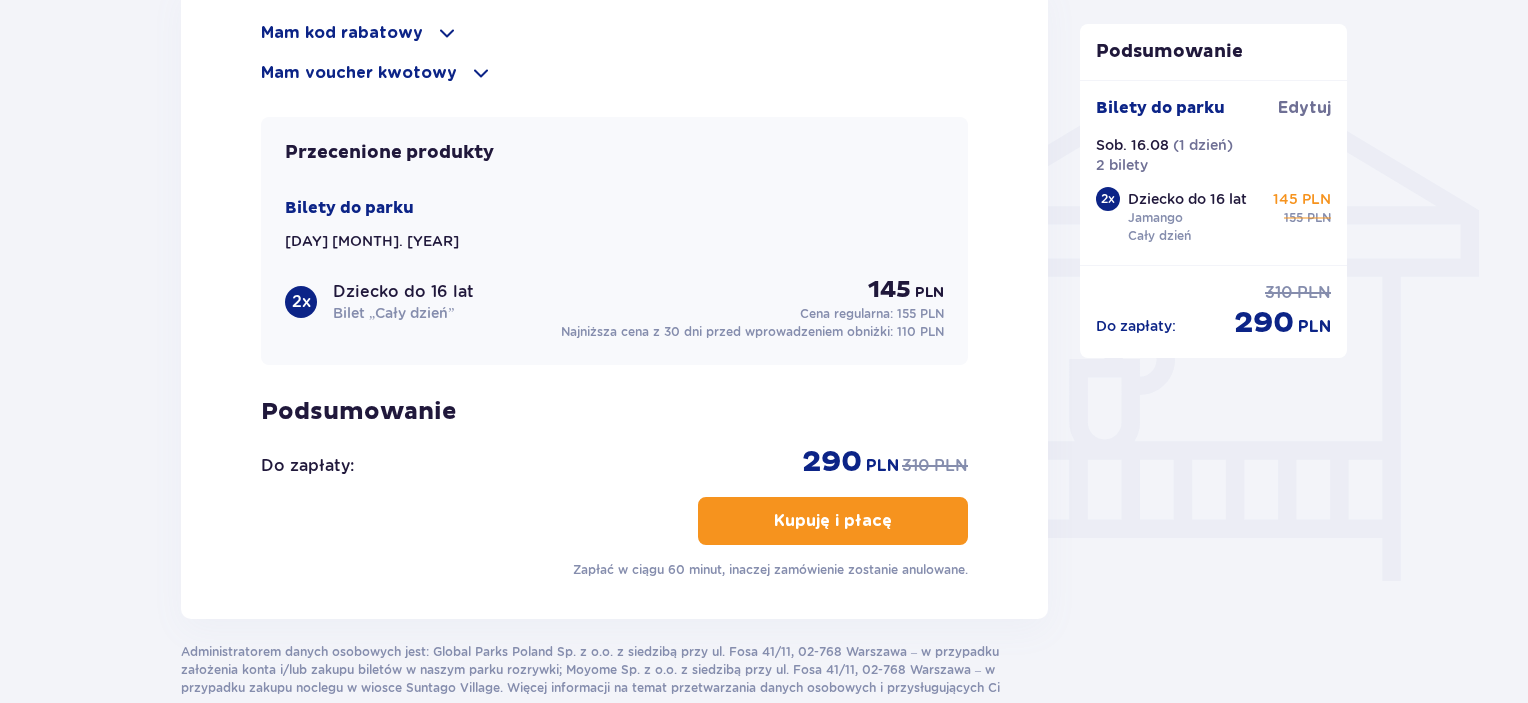 scroll, scrollTop: 1700, scrollLeft: 0, axis: vertical 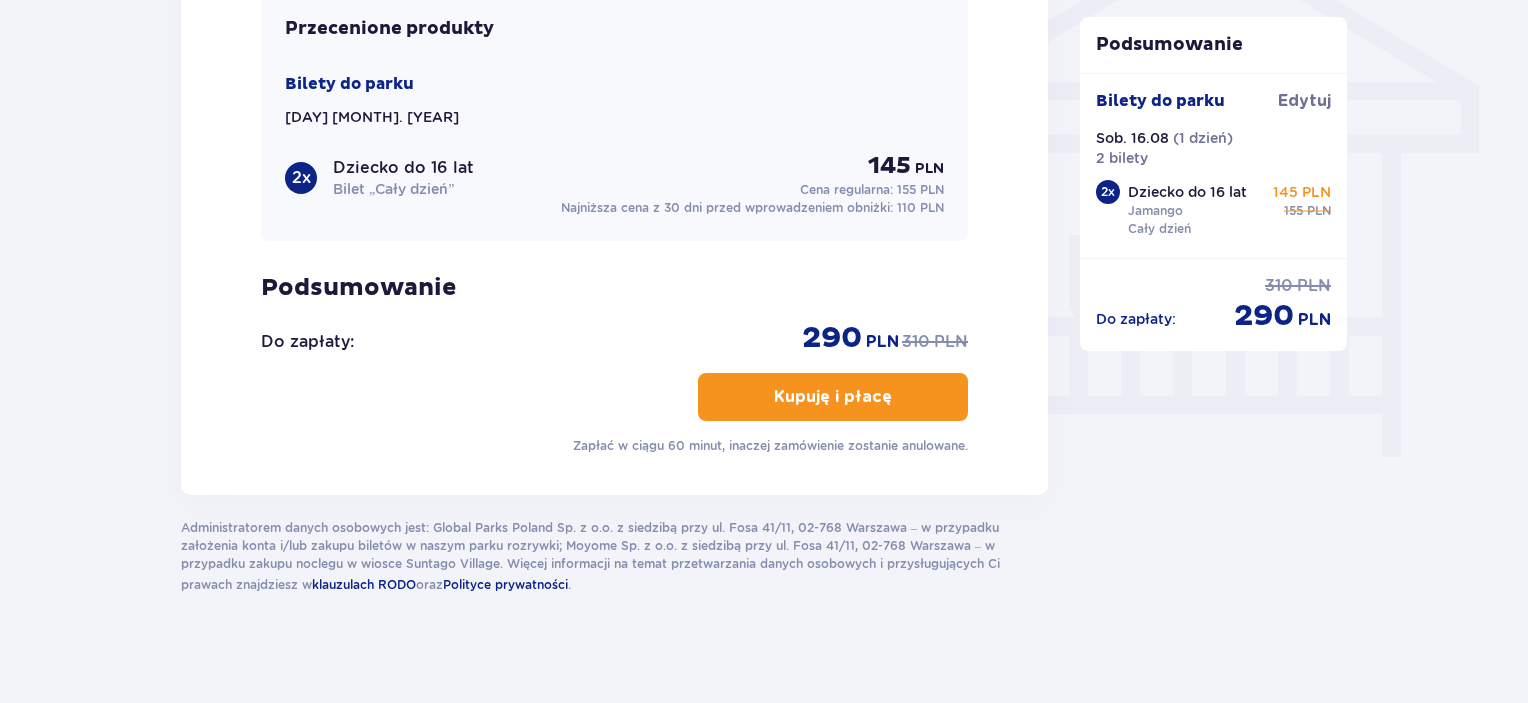 click on "Kupuję i płacę" at bounding box center (833, 397) 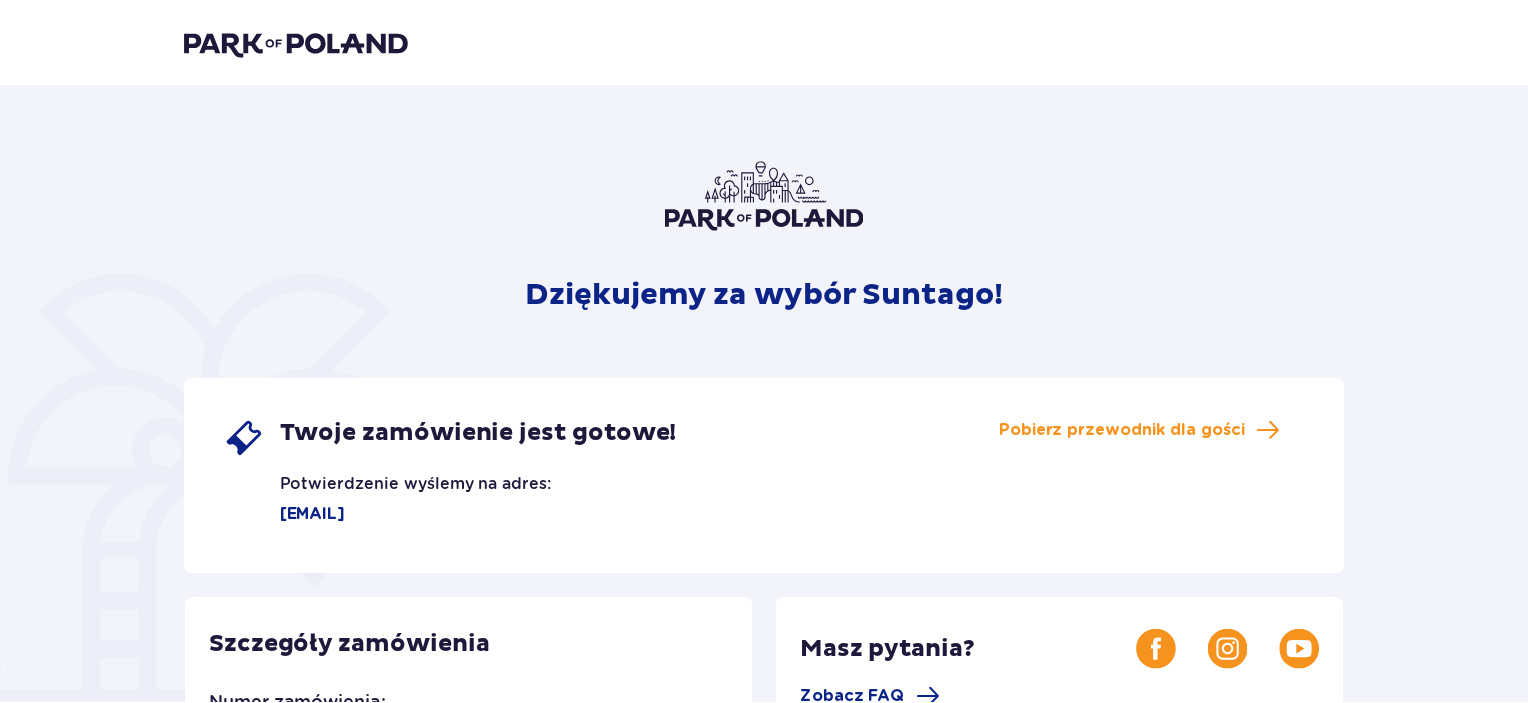 scroll, scrollTop: 0, scrollLeft: 0, axis: both 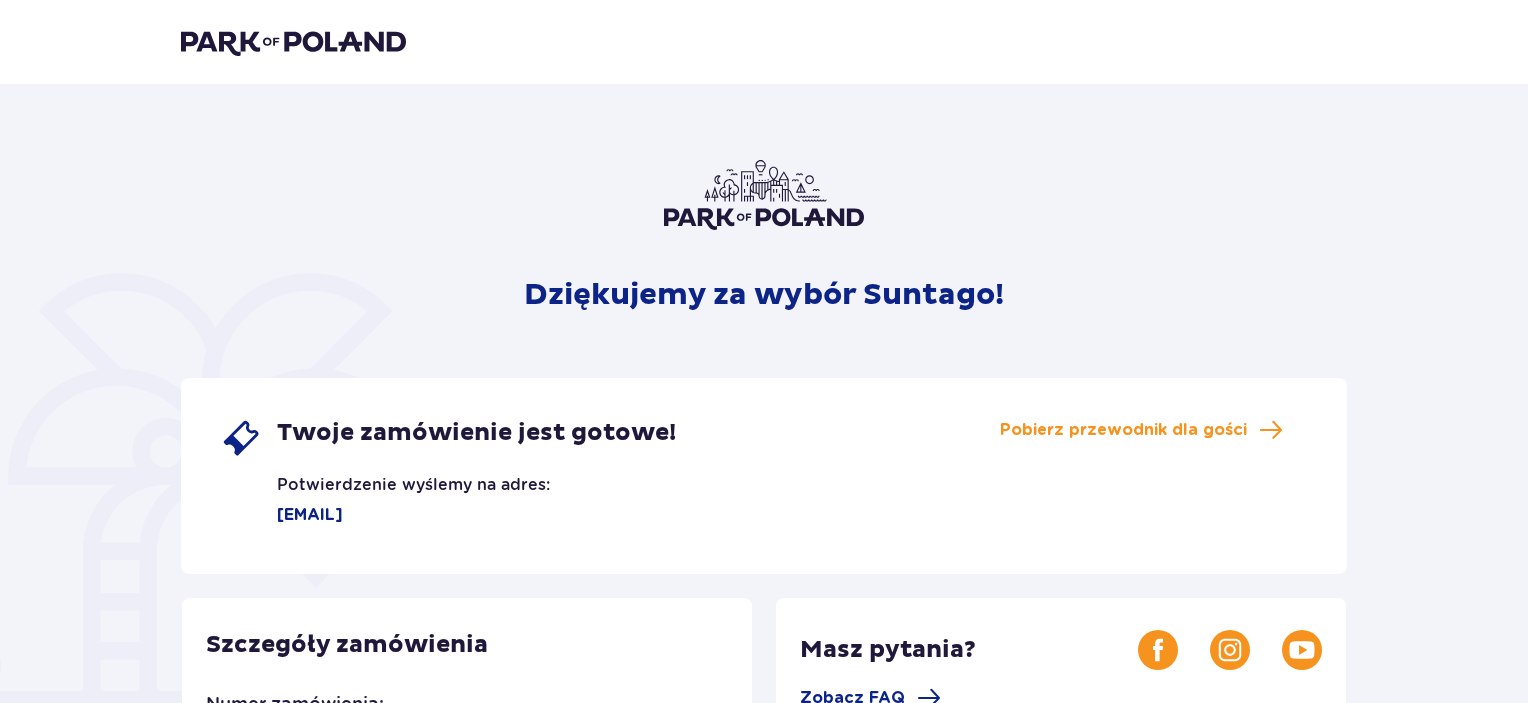 click on "Dziękujemy za wybór Suntago! Twoje zamówienie jest gotowe!   Potwierdzenie wyślemy na adres: [EMAIL] Pobierz przewodnik dla gości Szczegóły zamówienia Numer zamówienia: [UUID] Numer płatności: [ALPHANUMERIC_ID] Masz pytania? Zobacz FAQ Jak dojechać do parku Dla głodnych   nie tylko wrażeń! Restauracje i bary Wybierz się w kulinarną podróż dookoła świata – w parku czeka aż 5 restauracji i 4 basenowe koktajl bary. Więcej A może   dłuższy pobyt? Suntago Village Suntago Village to miejsce dla wielbicieli zabawy i tropikalnego klimatu, chcących dłużej cieszyć się pobytem w Parku. Więcej" at bounding box center [764, 667] 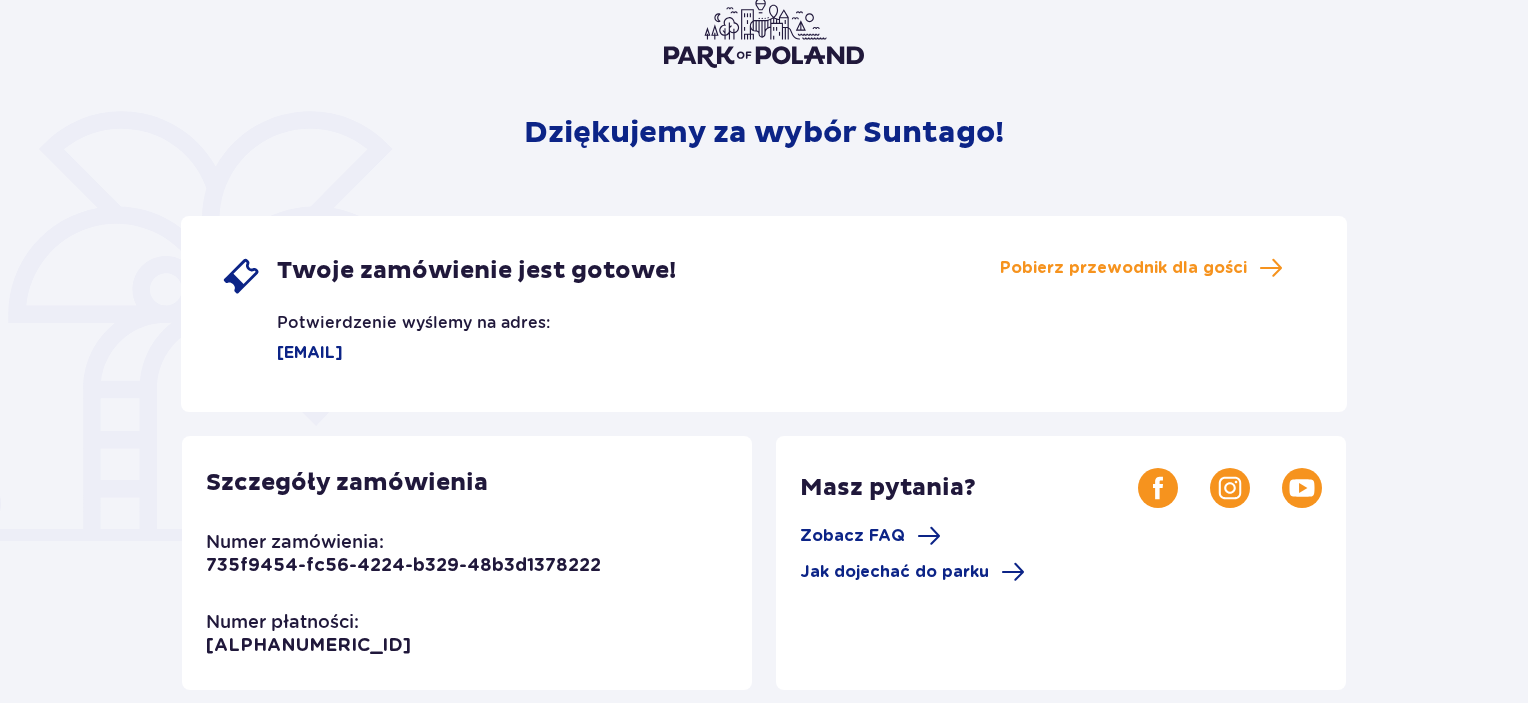 scroll, scrollTop: 0, scrollLeft: 0, axis: both 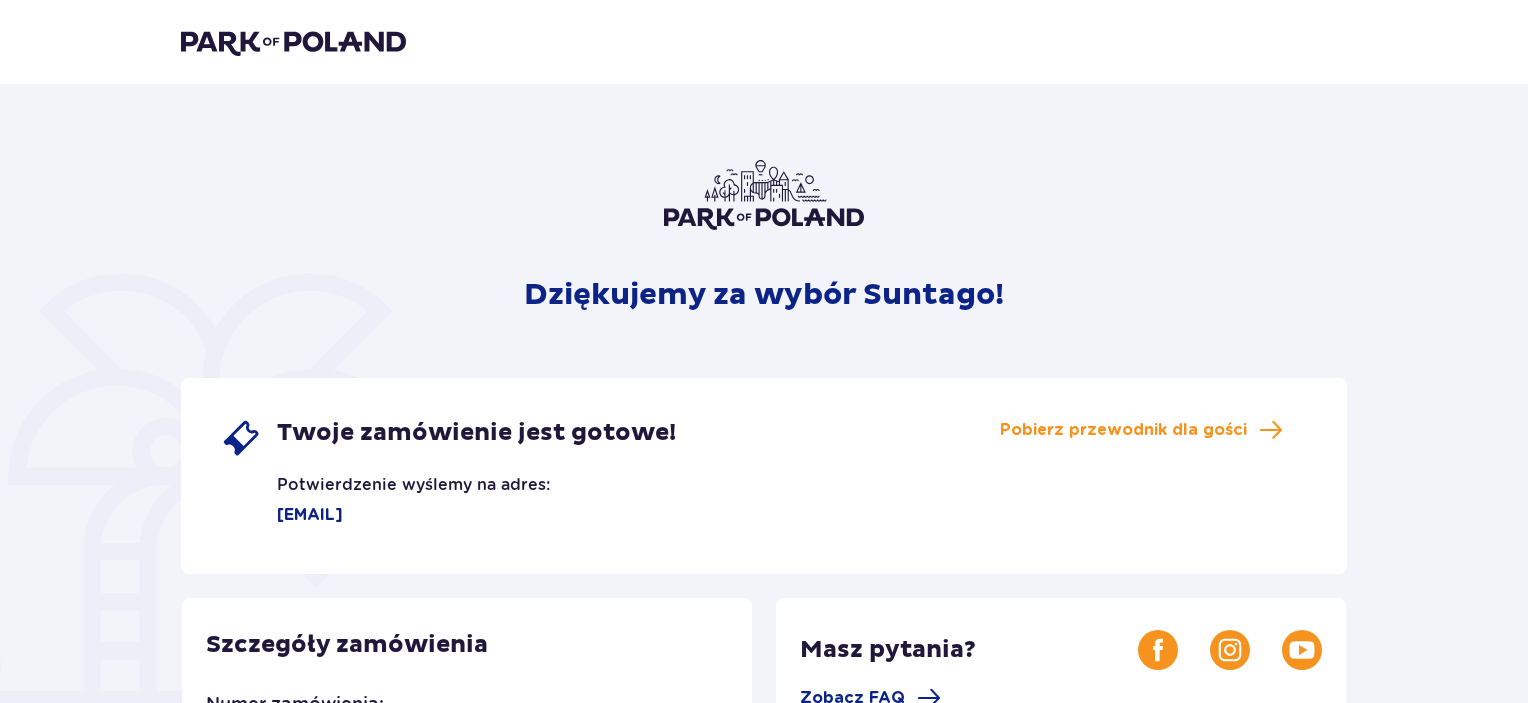 click at bounding box center [293, 42] 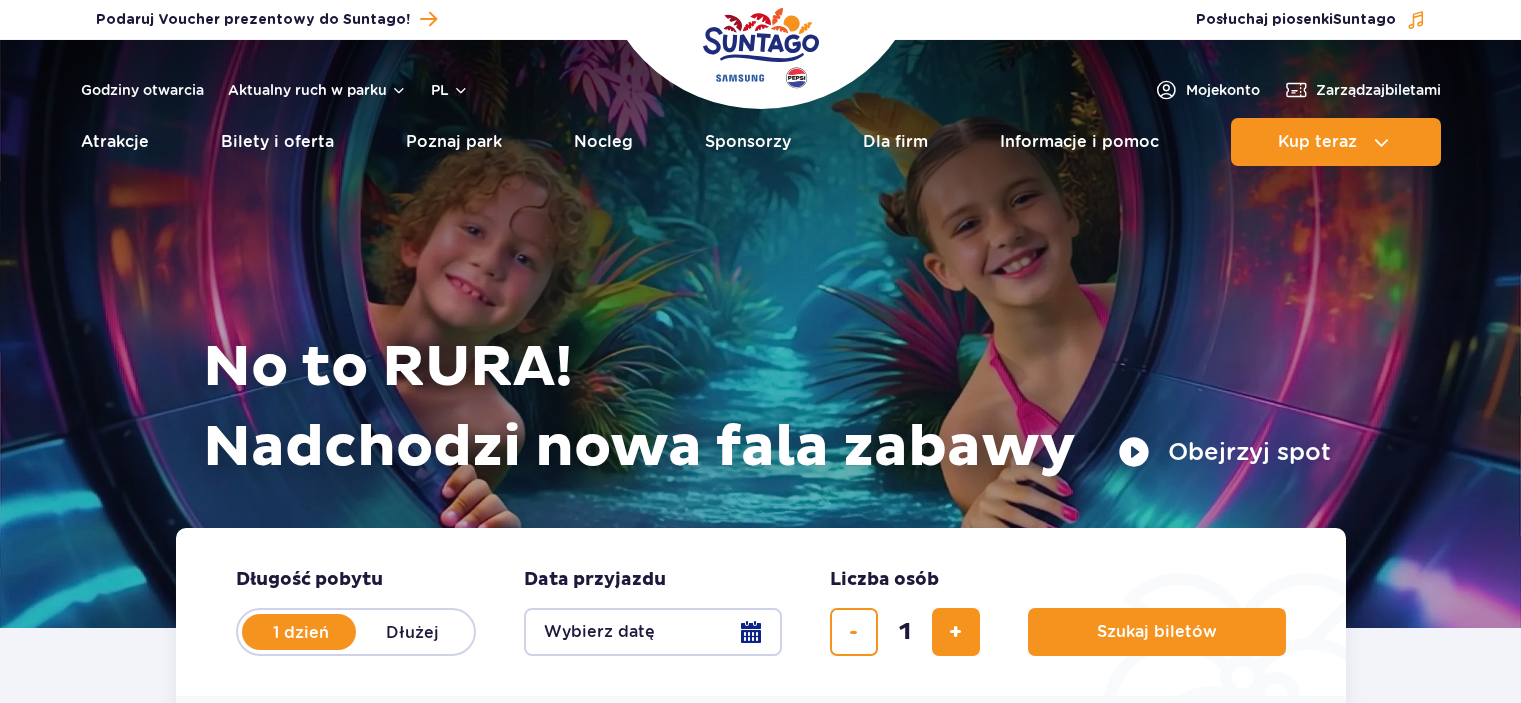 scroll, scrollTop: 0, scrollLeft: 0, axis: both 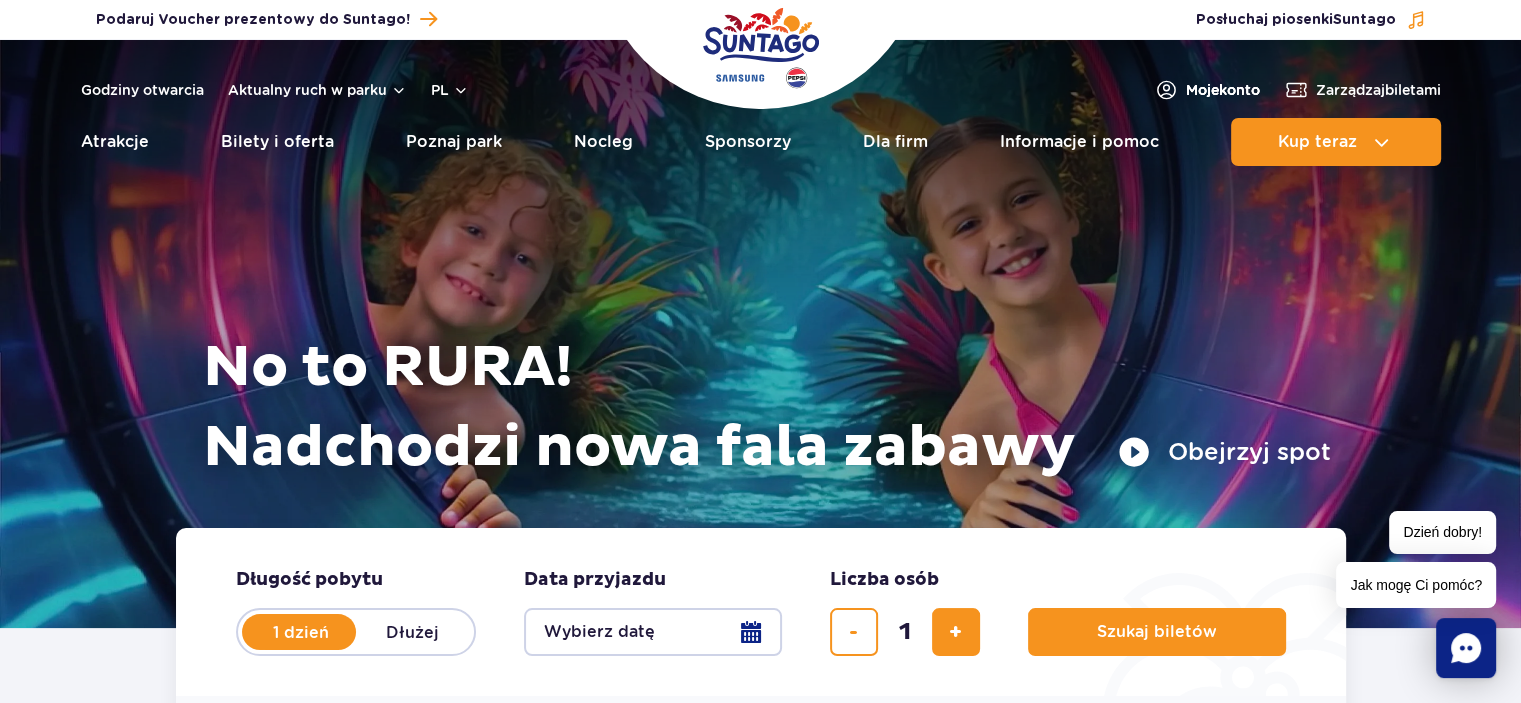 click on "Moje  konto" at bounding box center (1223, 90) 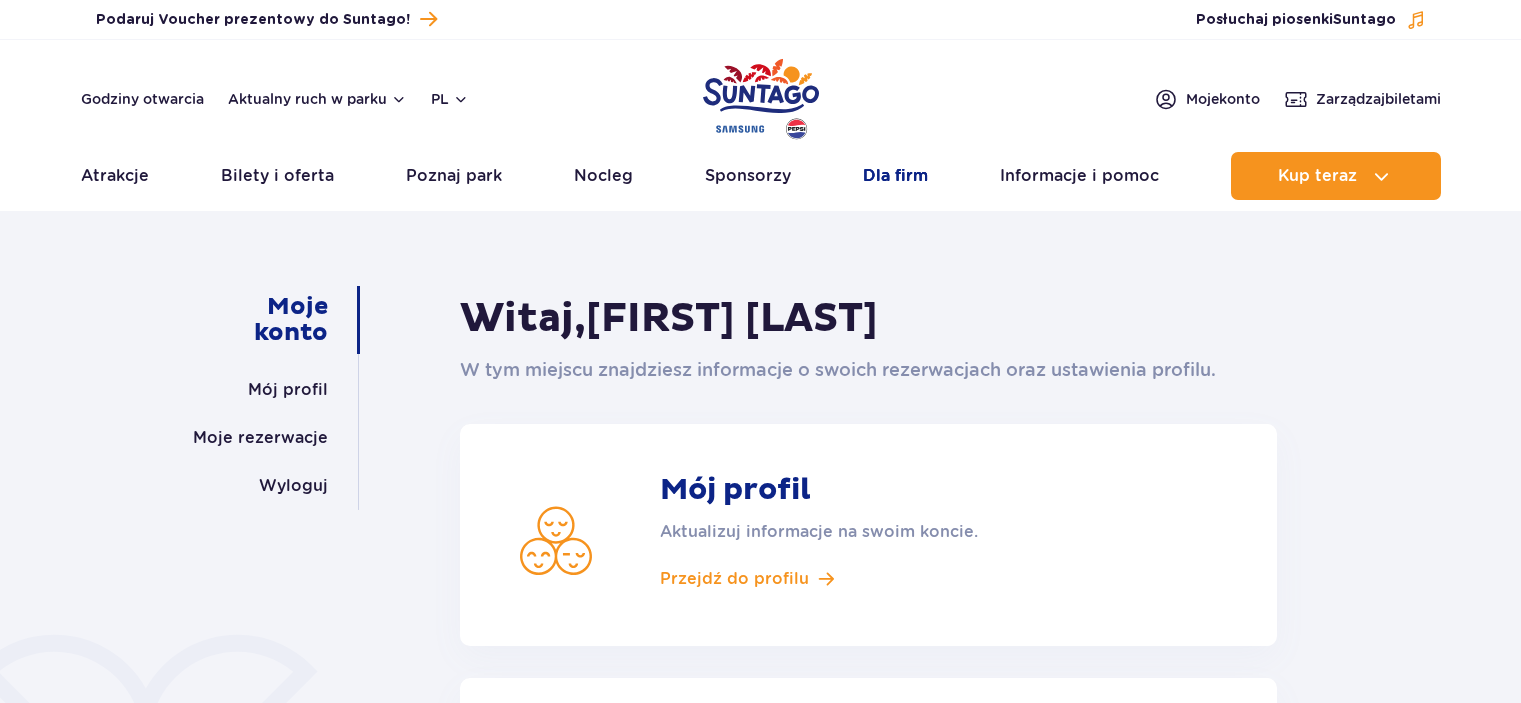 scroll, scrollTop: 0, scrollLeft: 0, axis: both 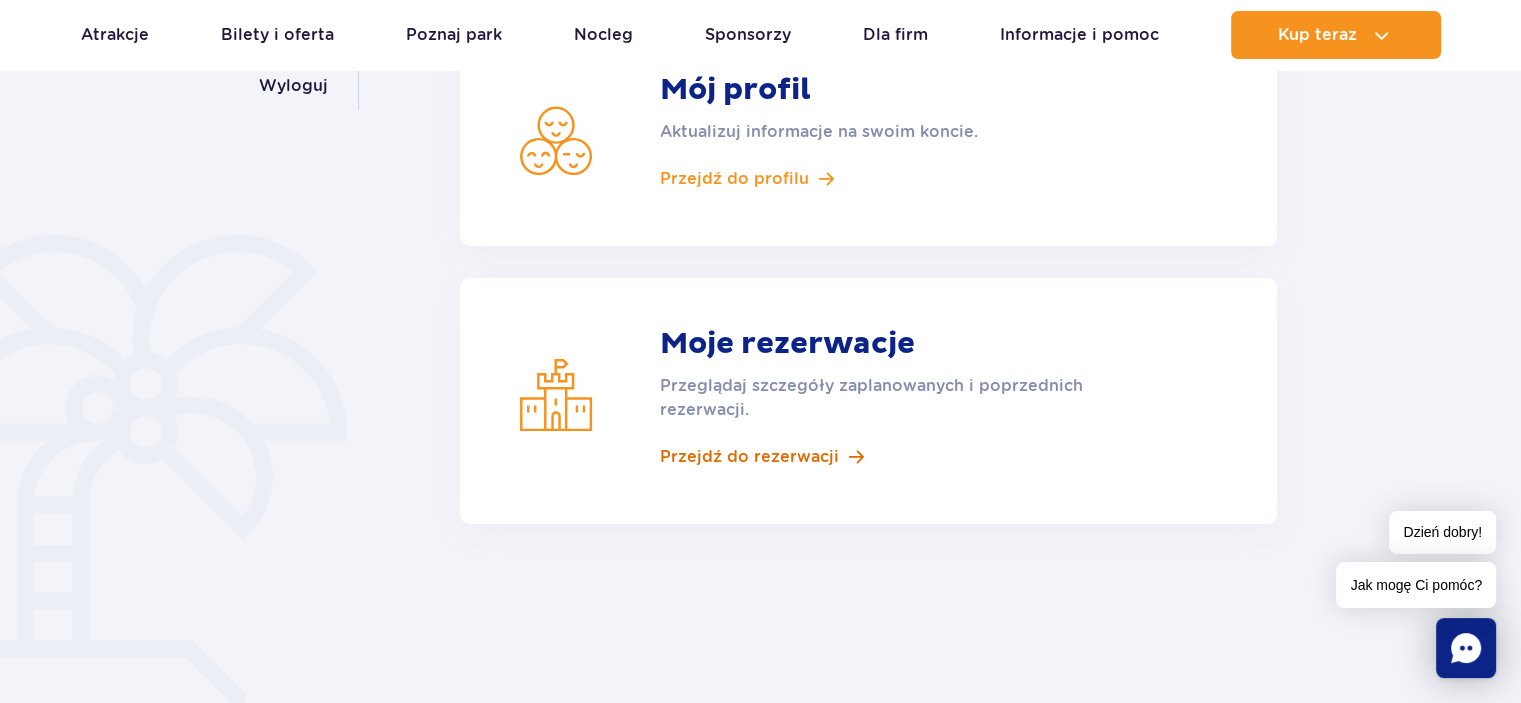 click on "Przejdź do rezerwacji" at bounding box center [749, 457] 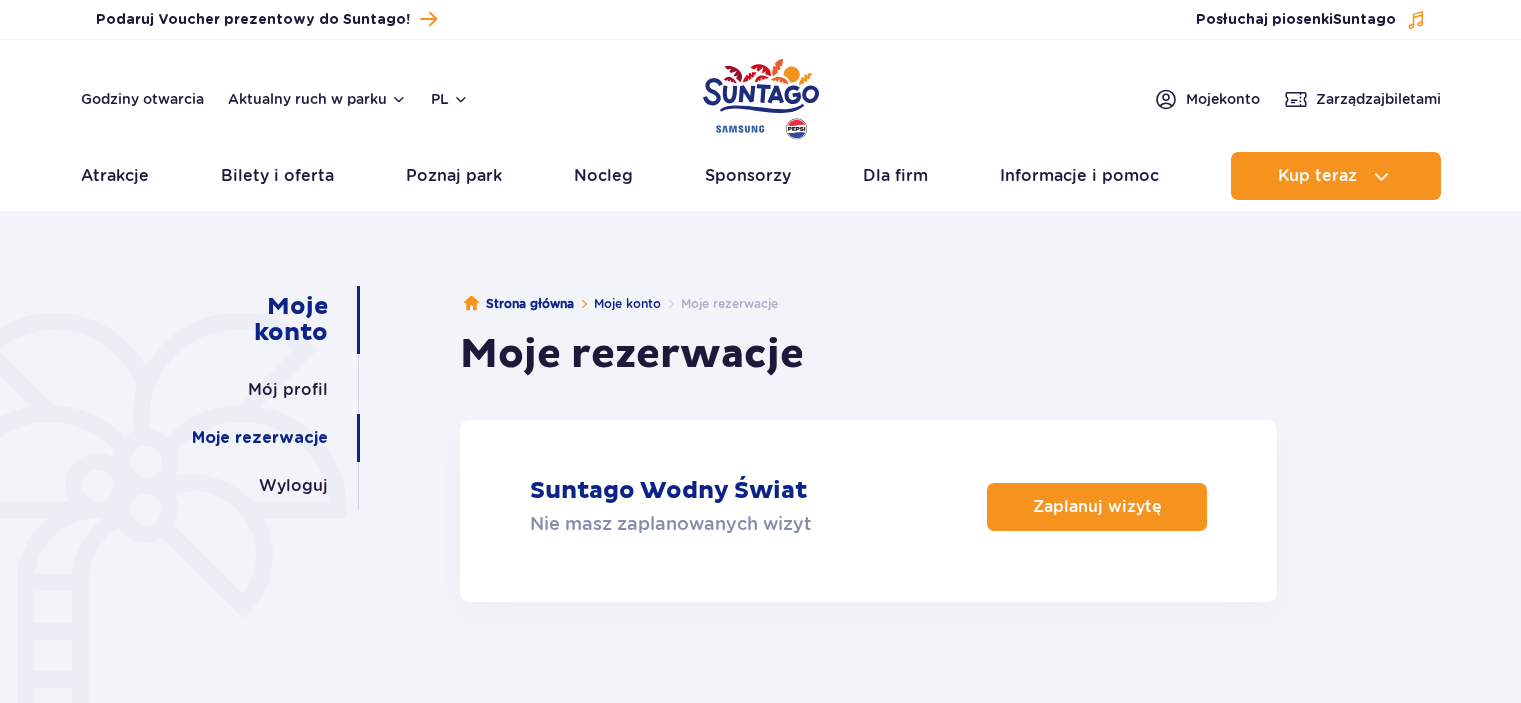 scroll, scrollTop: 0, scrollLeft: 0, axis: both 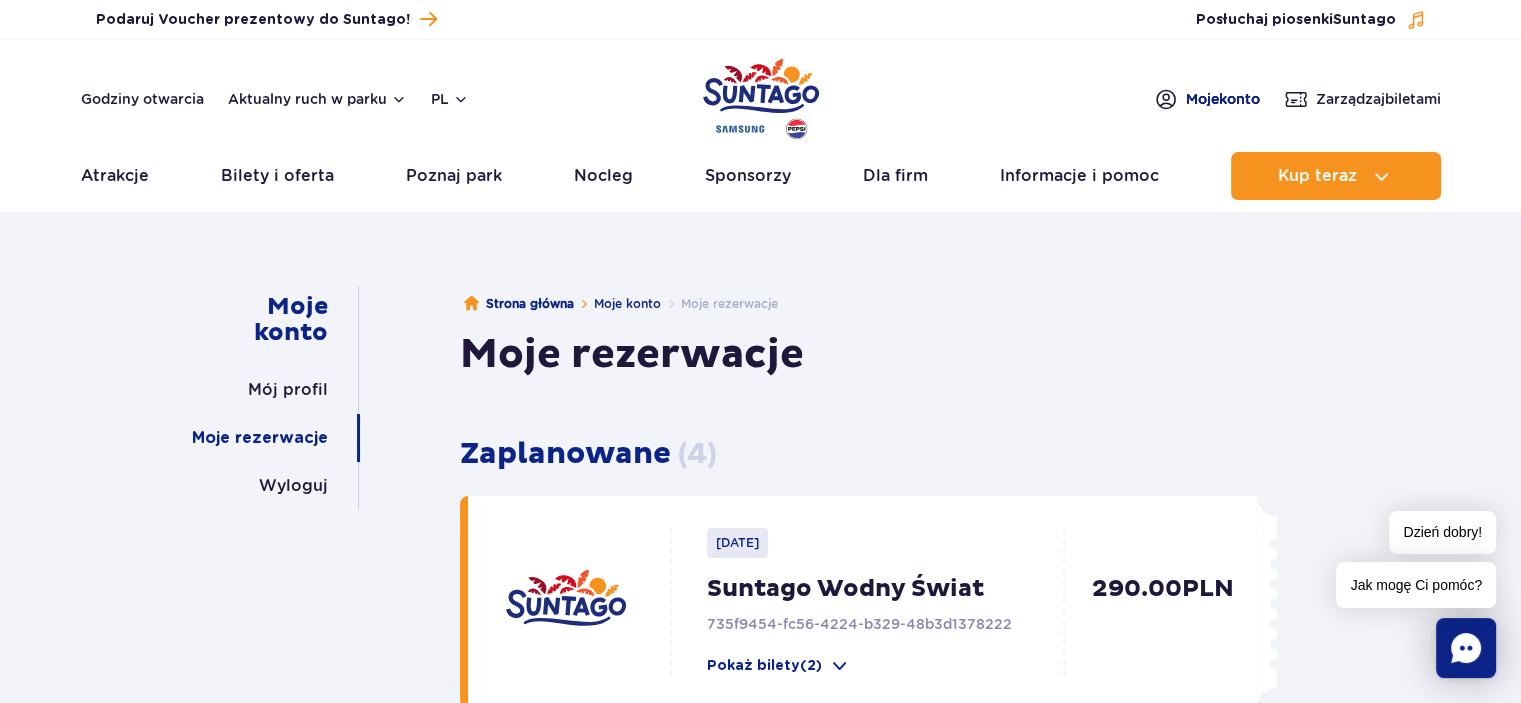 click on "Moje  konto" at bounding box center [1223, 99] 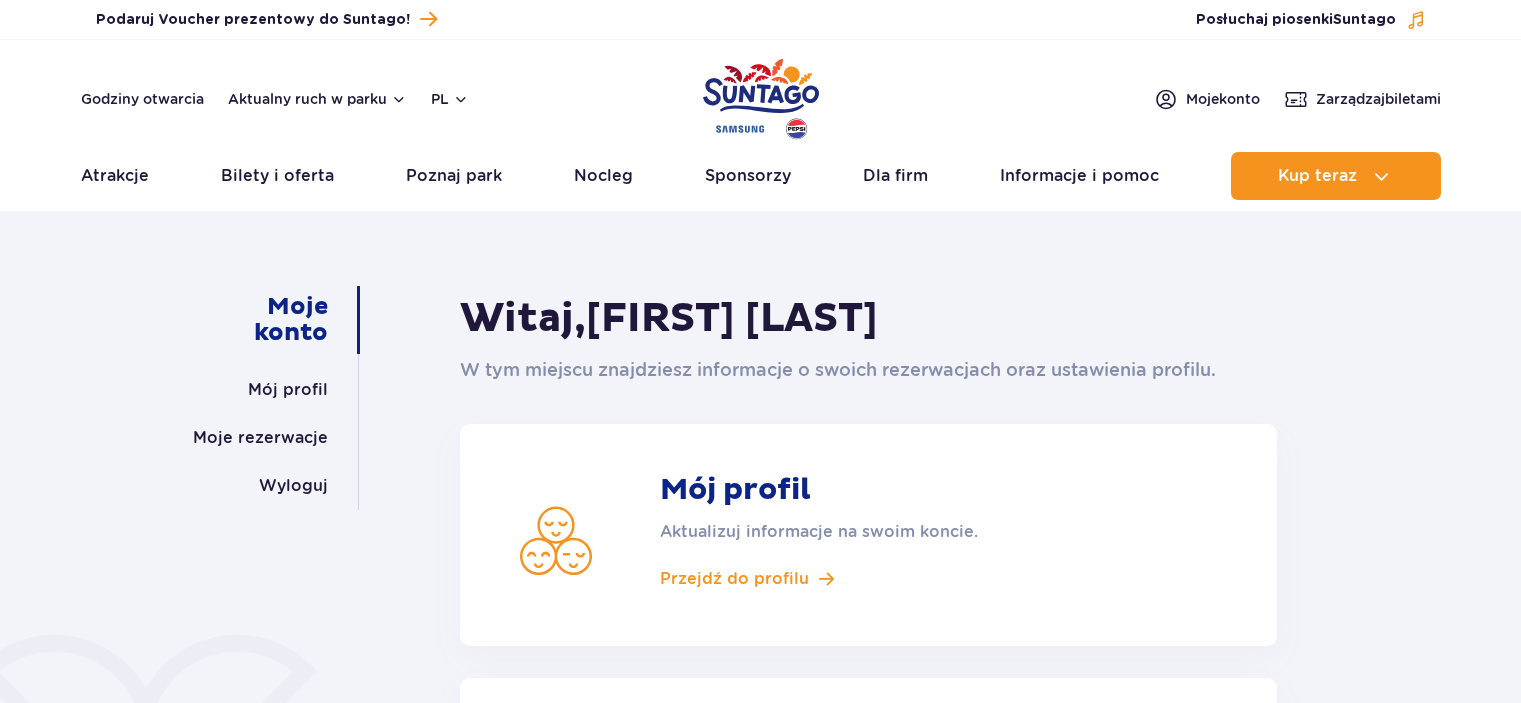 scroll, scrollTop: 0, scrollLeft: 0, axis: both 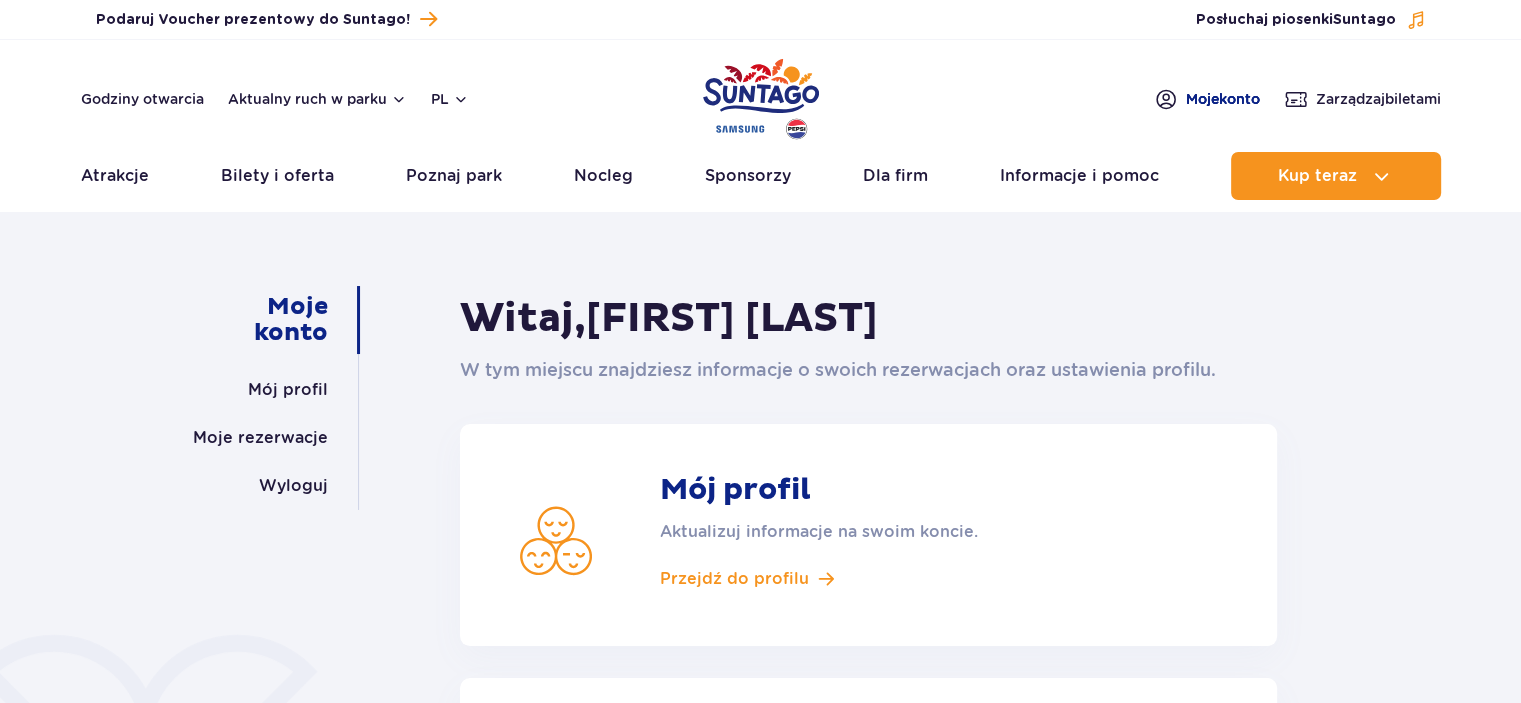 click on "Moje  konto" at bounding box center (1223, 99) 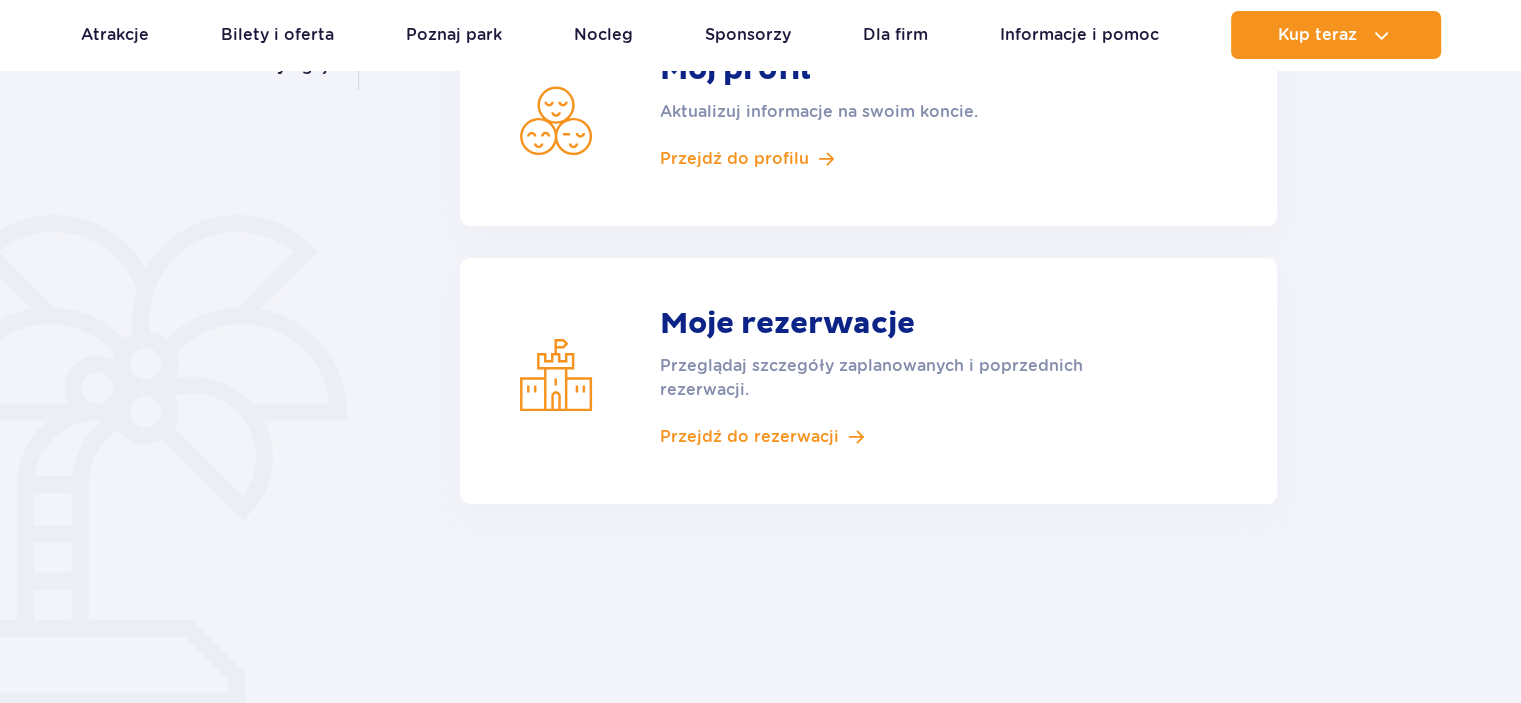scroll, scrollTop: 500, scrollLeft: 0, axis: vertical 